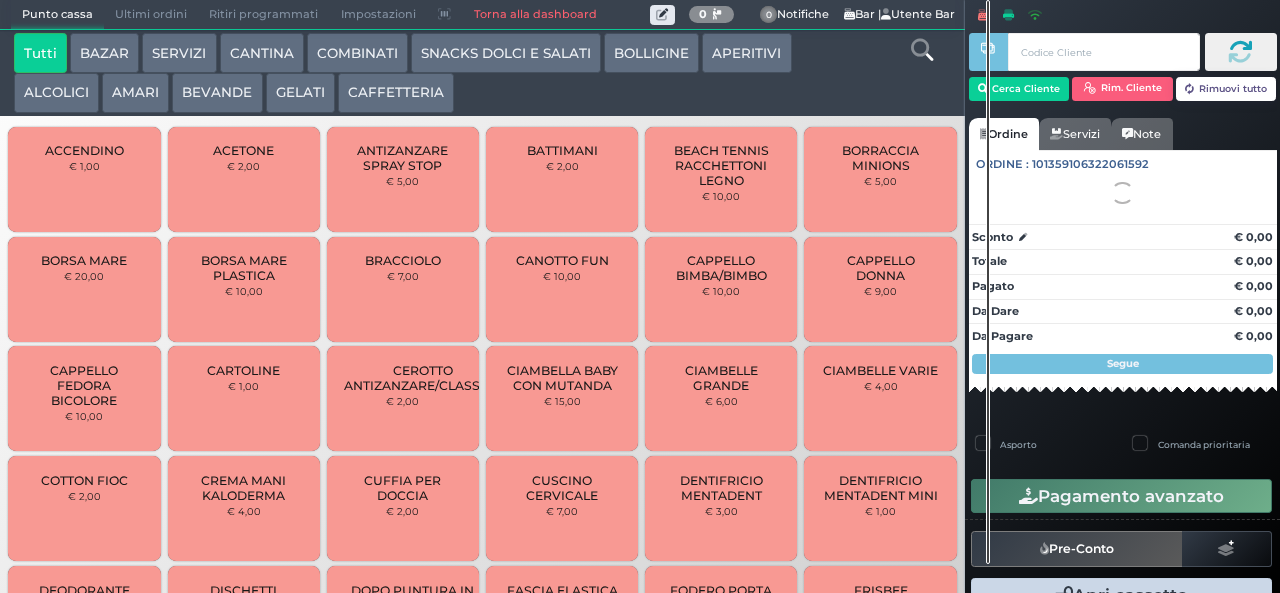 scroll, scrollTop: 0, scrollLeft: 0, axis: both 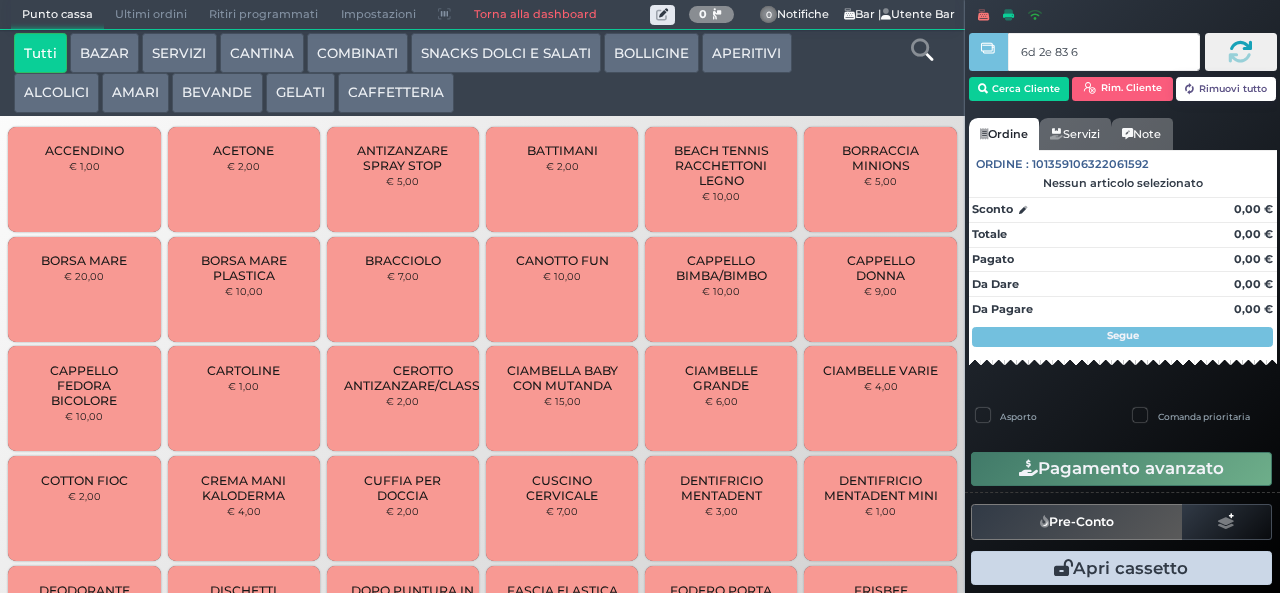 type on "6d 2e 83 66" 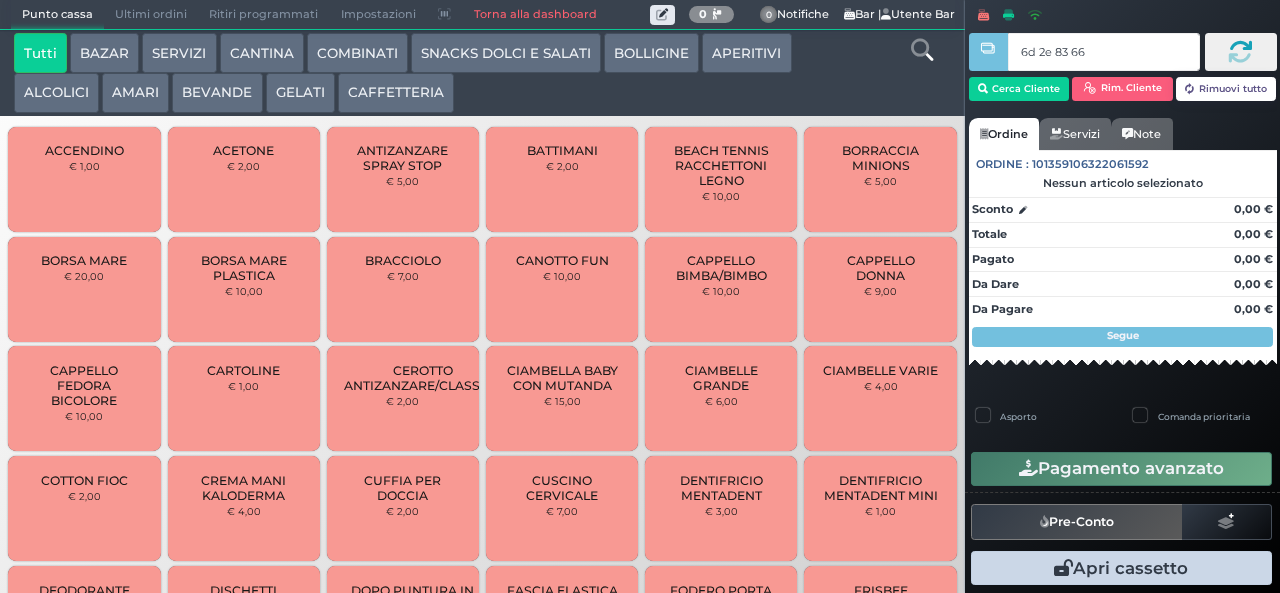 type 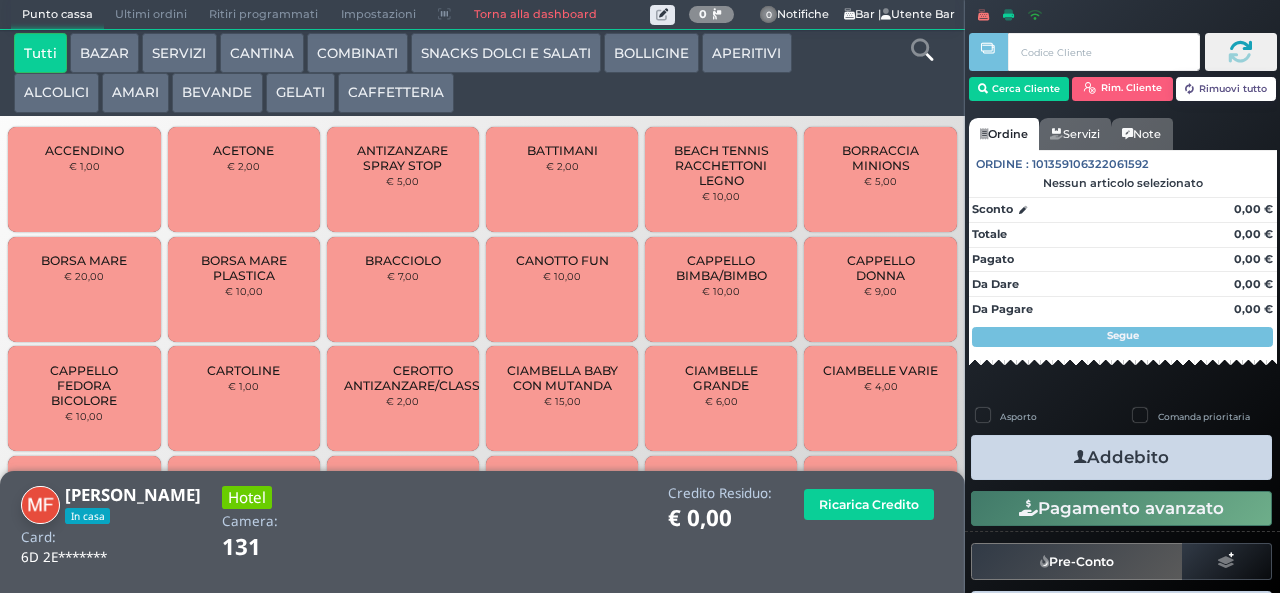click on "GELATI" at bounding box center (300, 93) 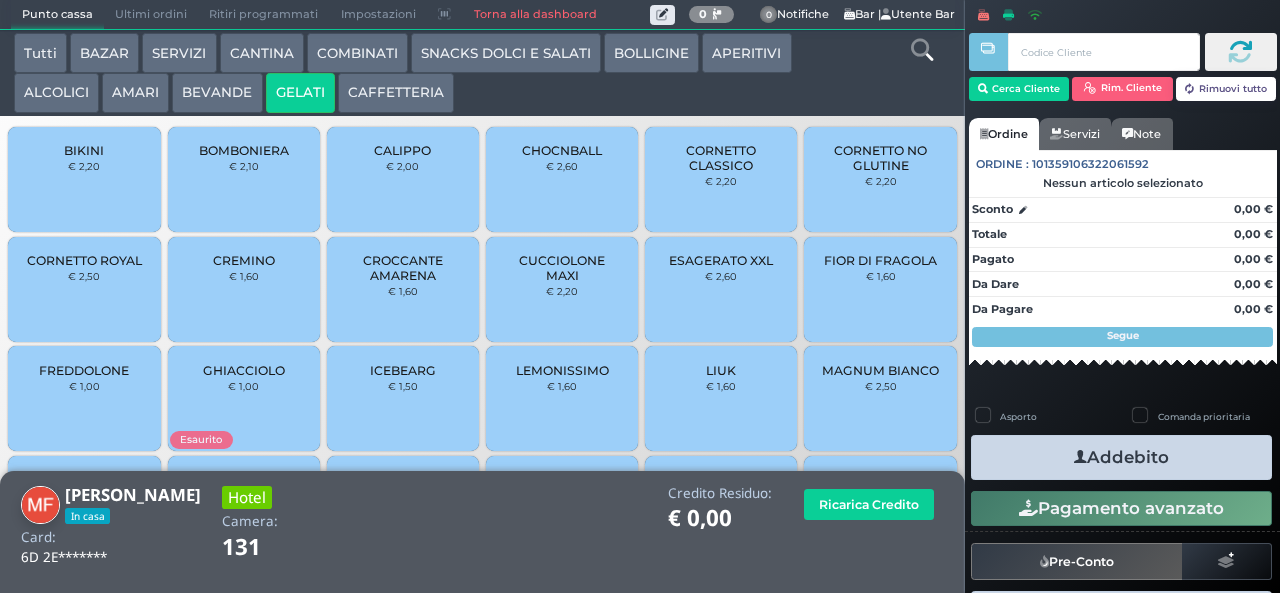 click on "€ 1,60" at bounding box center [244, 276] 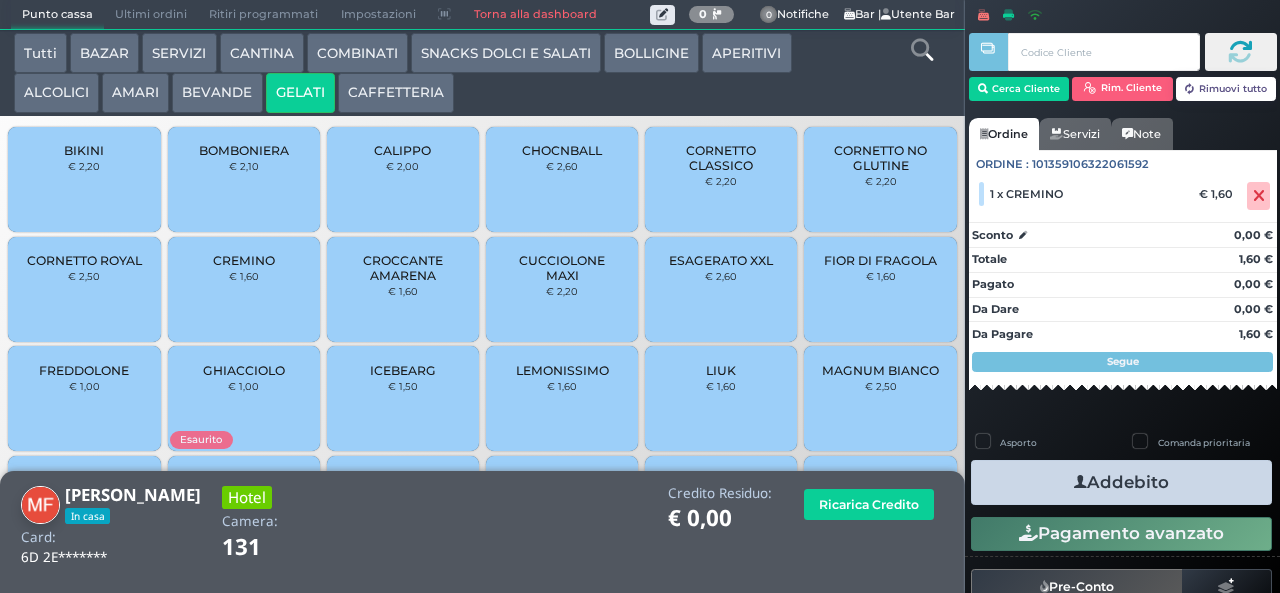 click on "Addebito" at bounding box center [1121, 482] 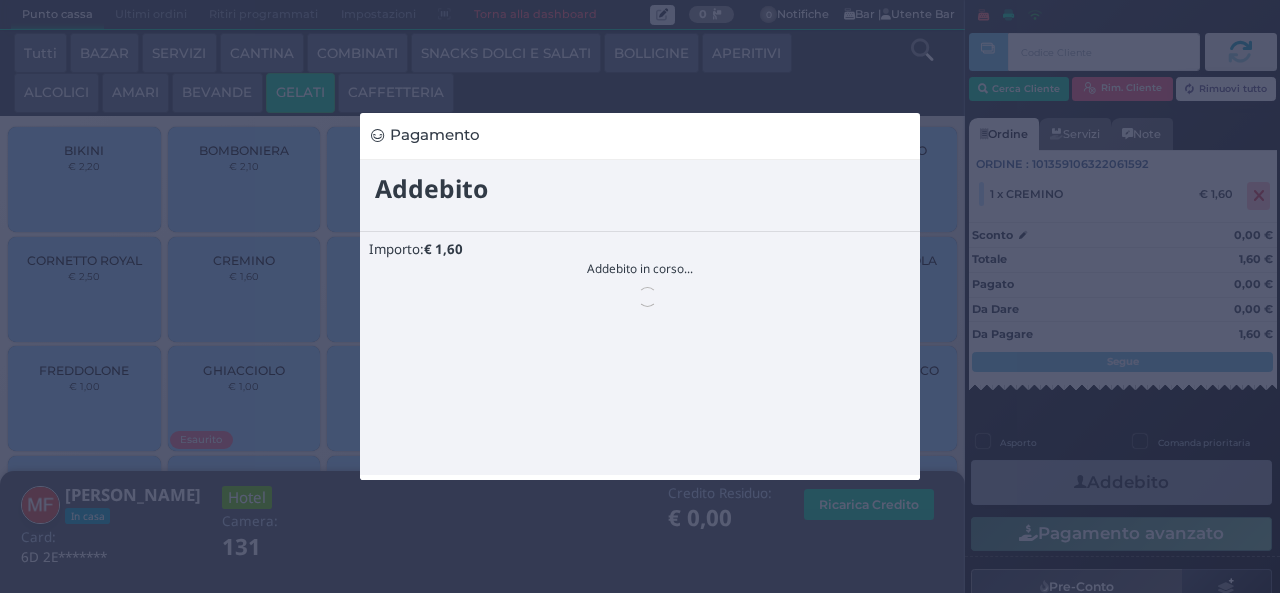 scroll, scrollTop: 0, scrollLeft: 0, axis: both 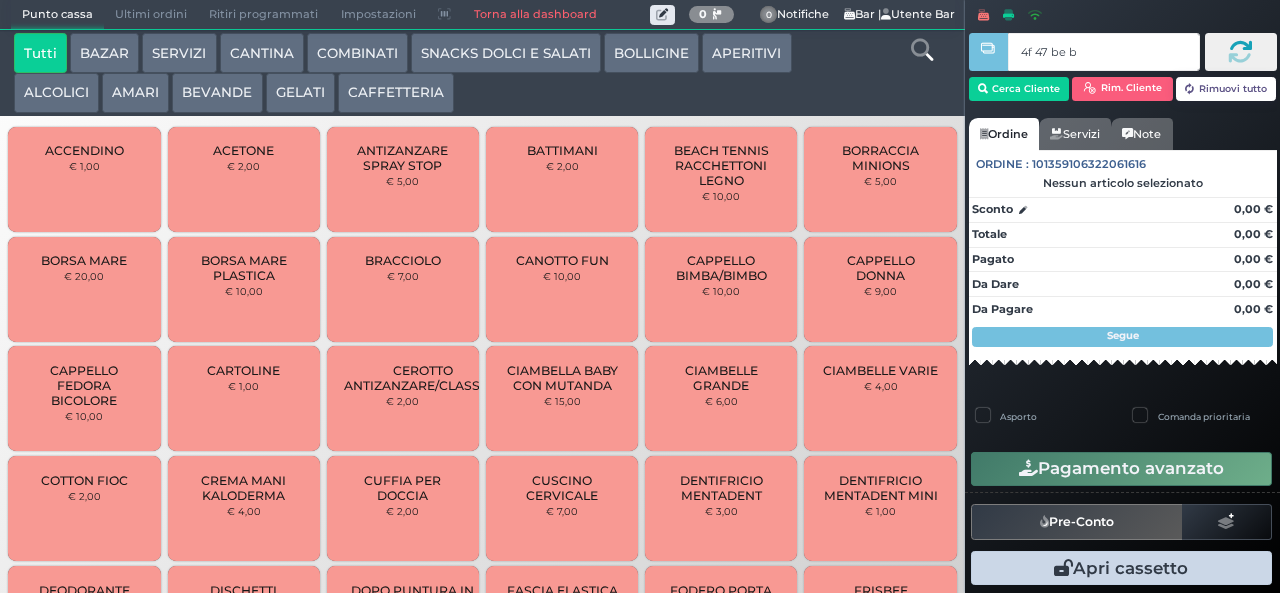 type on "4f 47 be b9" 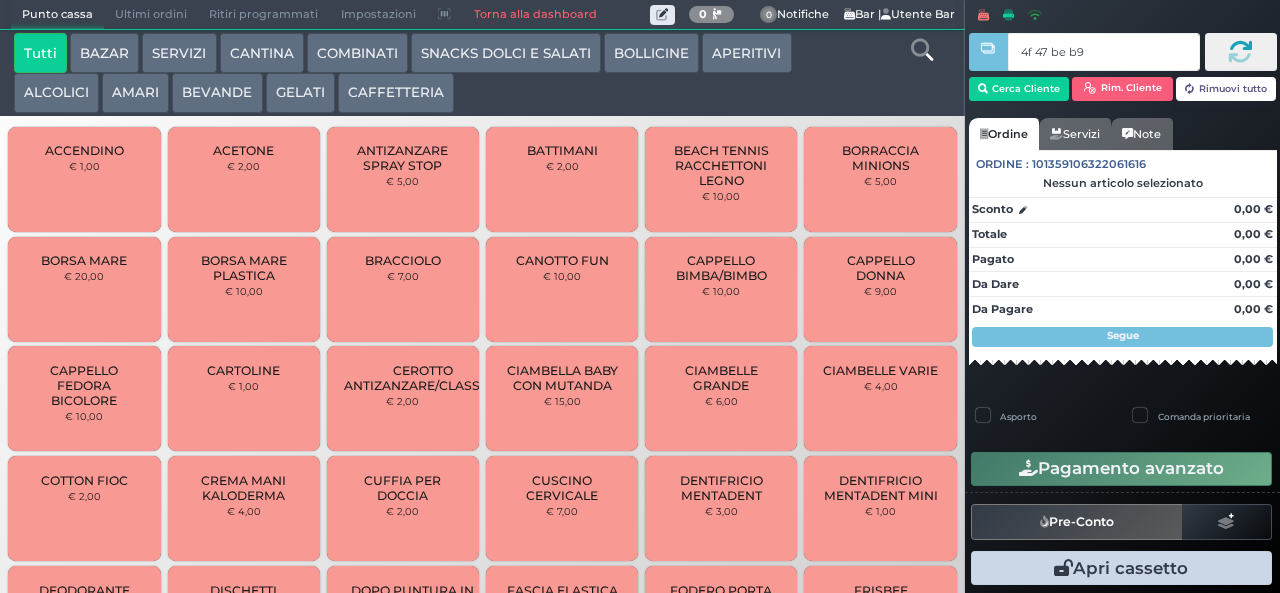 type 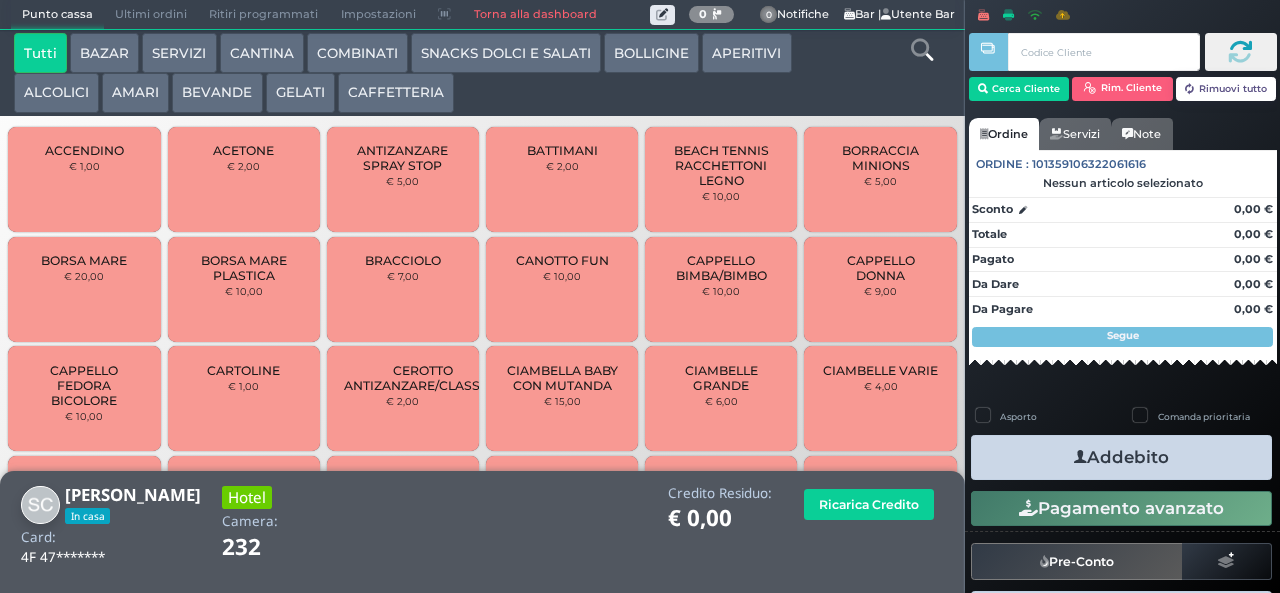 click on "BEVANDE" at bounding box center [217, 93] 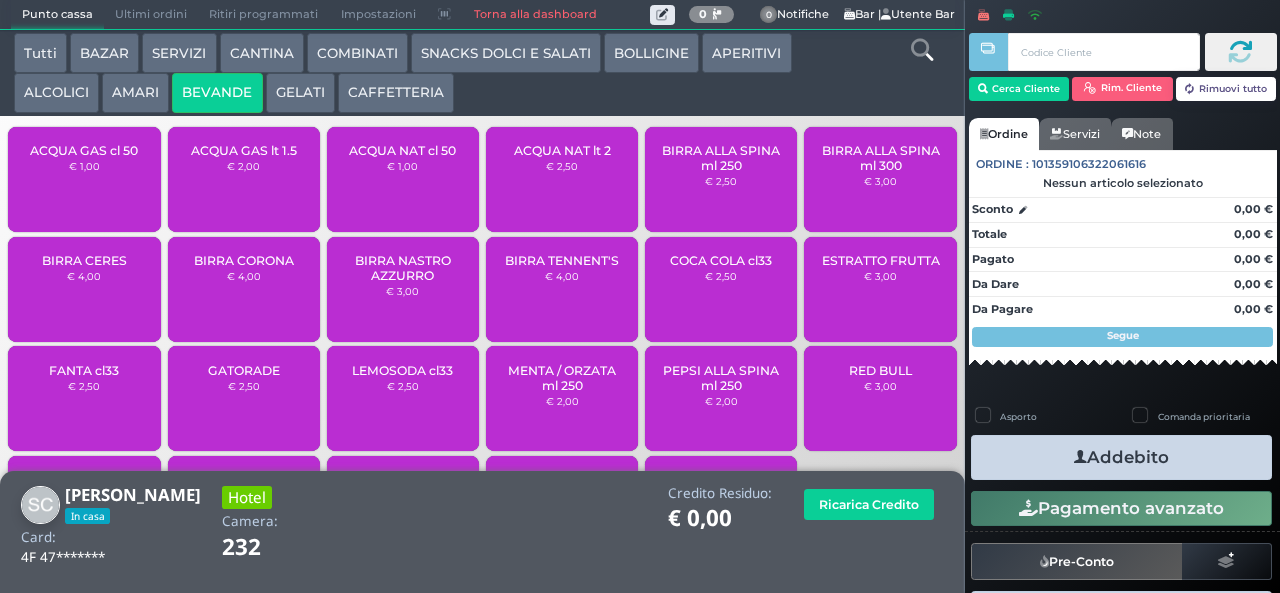 click on "ACQUA NAT cl 50
€ 1,00" at bounding box center [403, 179] 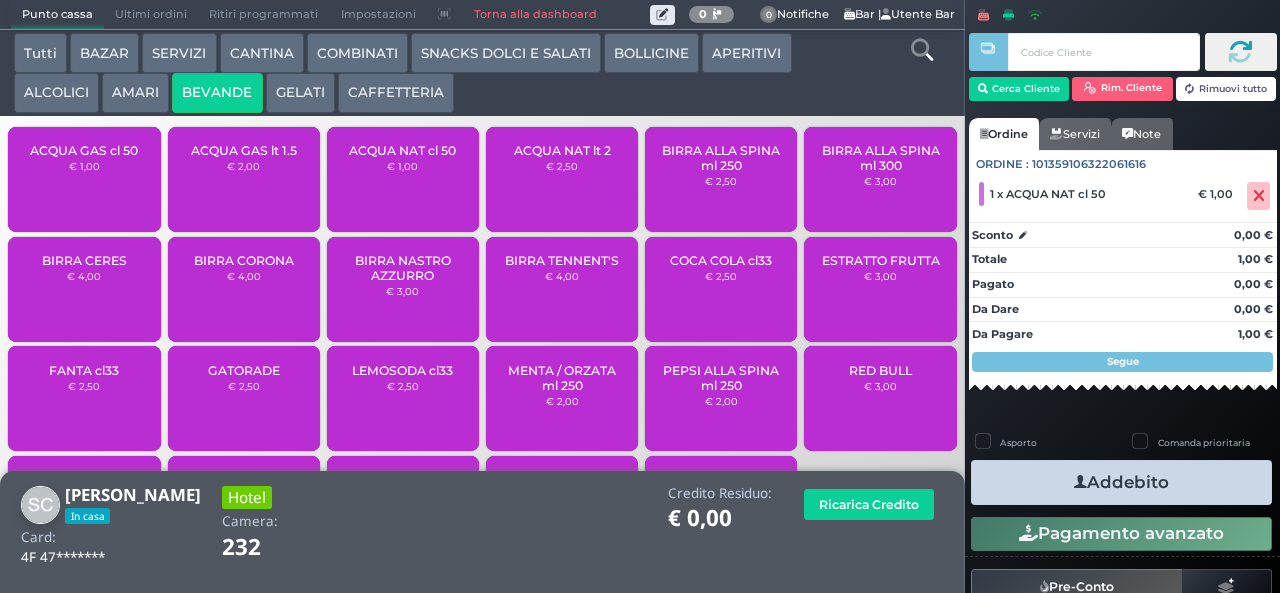 click on "GELATI" at bounding box center (300, 93) 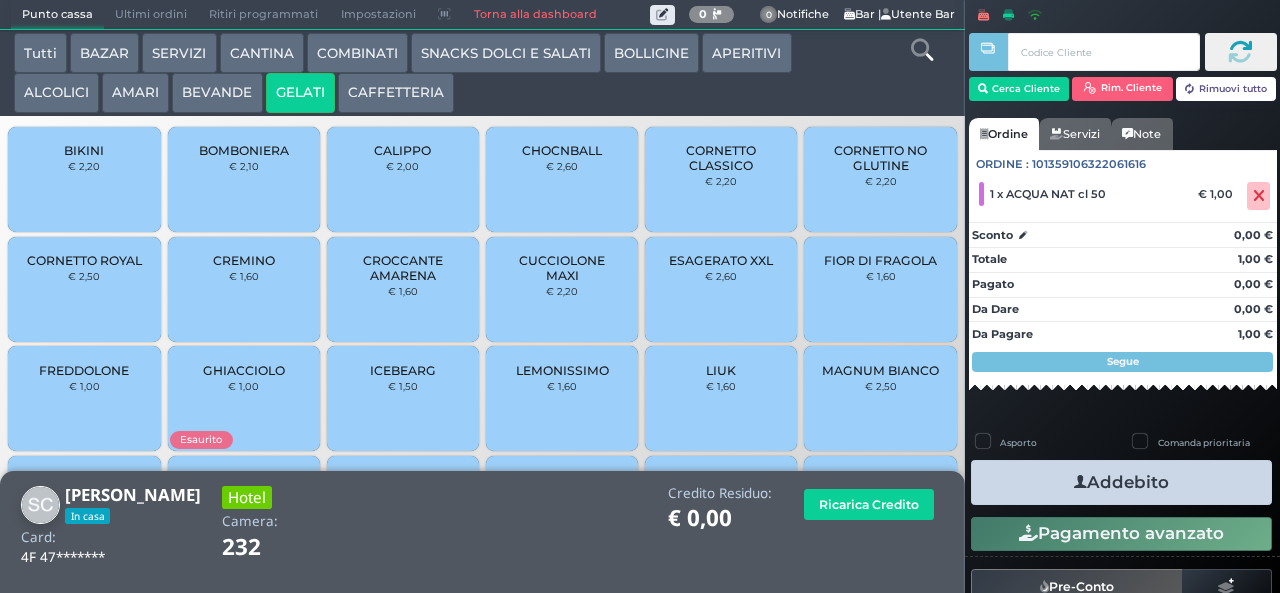 click on "CREMINO" at bounding box center (244, 260) 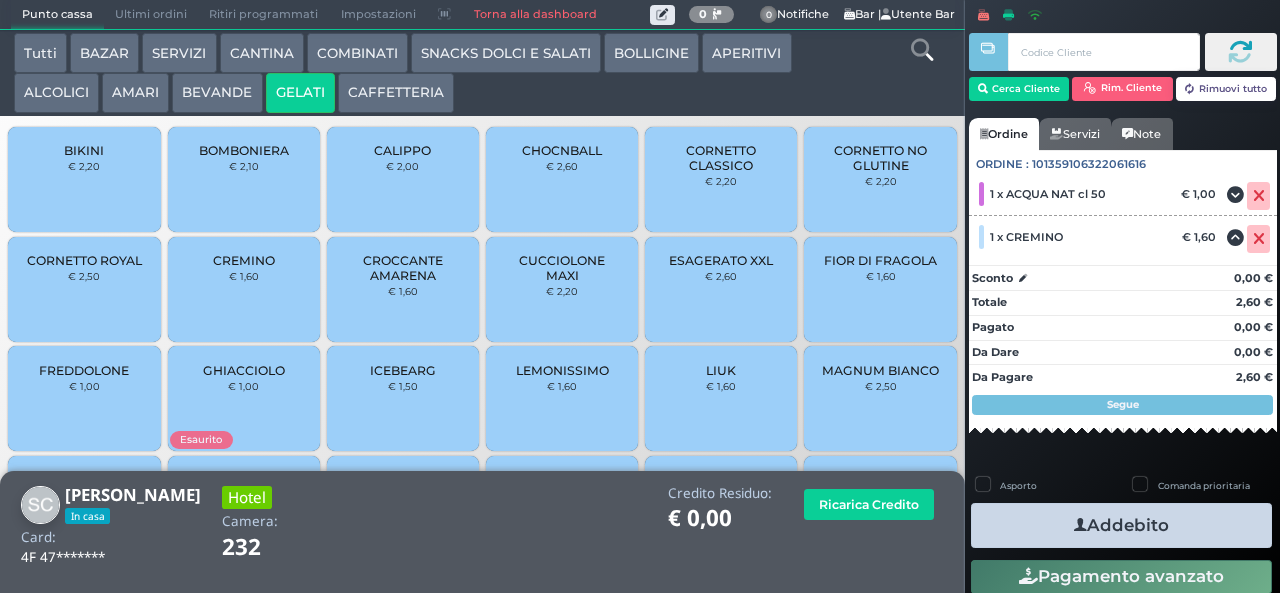 click at bounding box center [1080, 525] 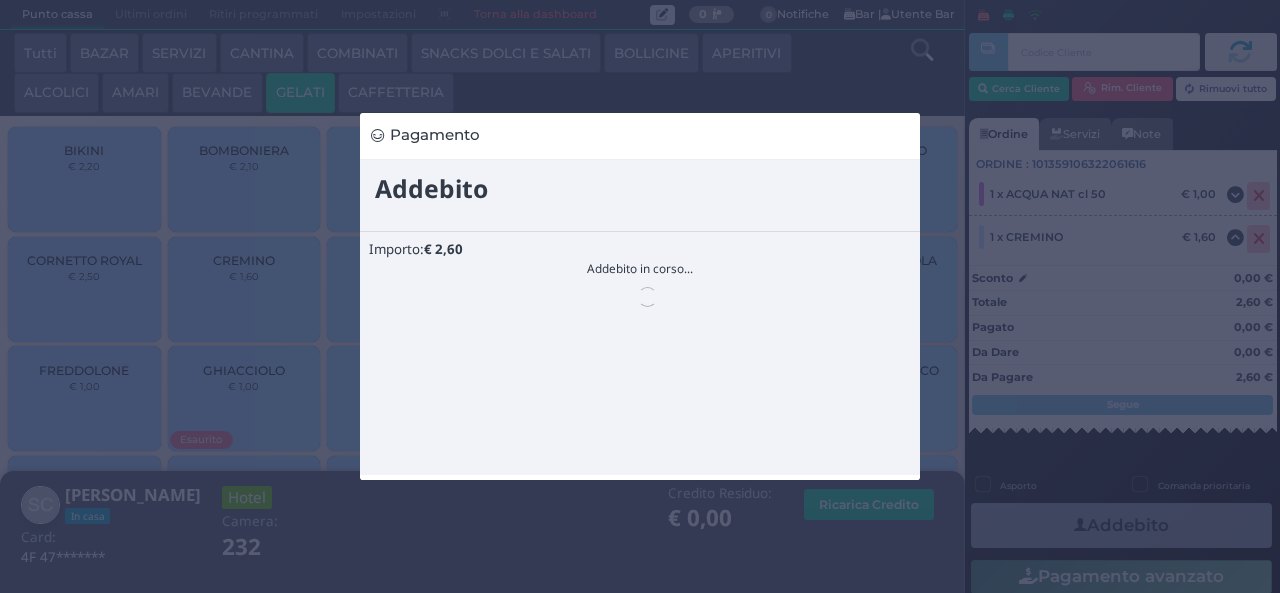 scroll, scrollTop: 0, scrollLeft: 0, axis: both 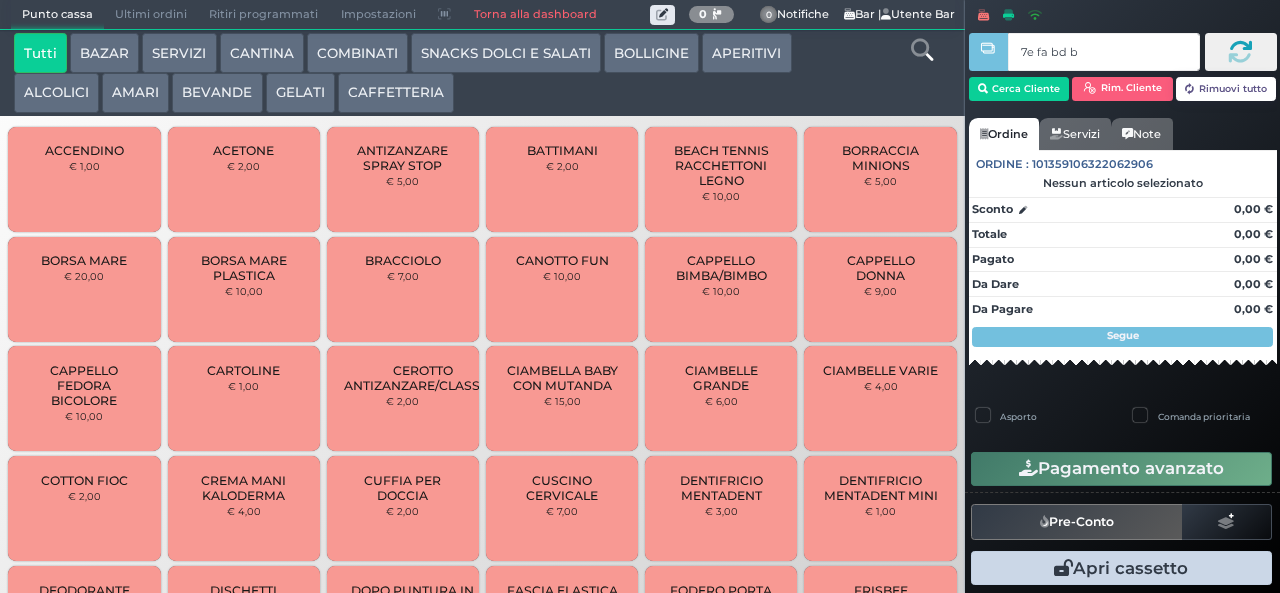 type on "7e fa bd b9" 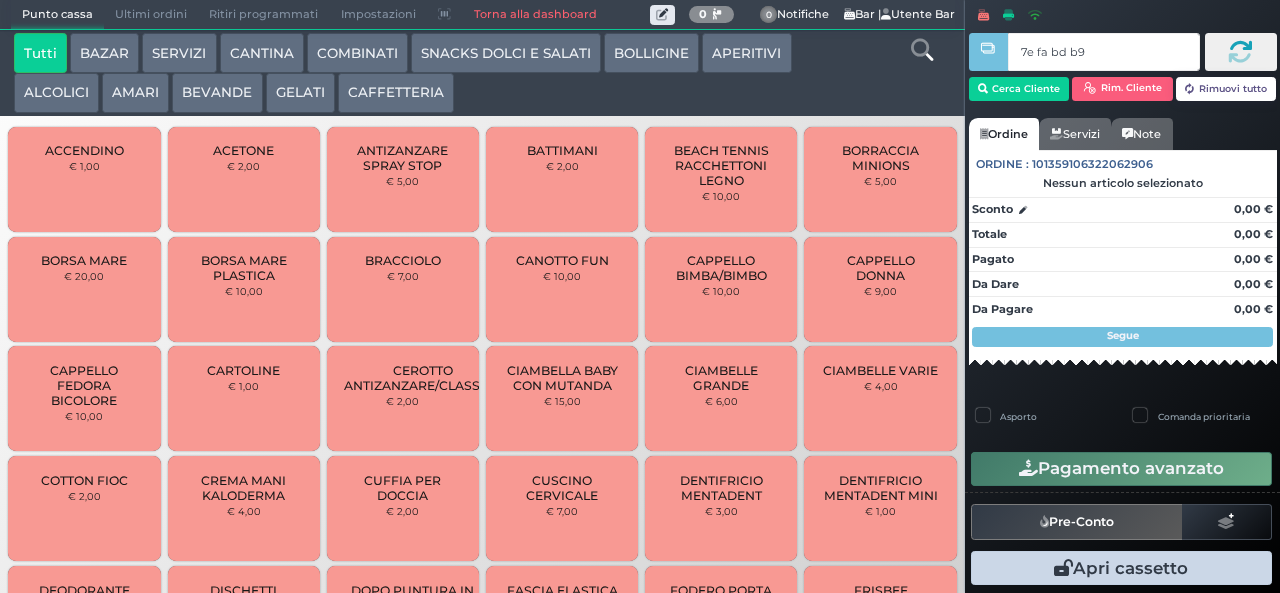 type 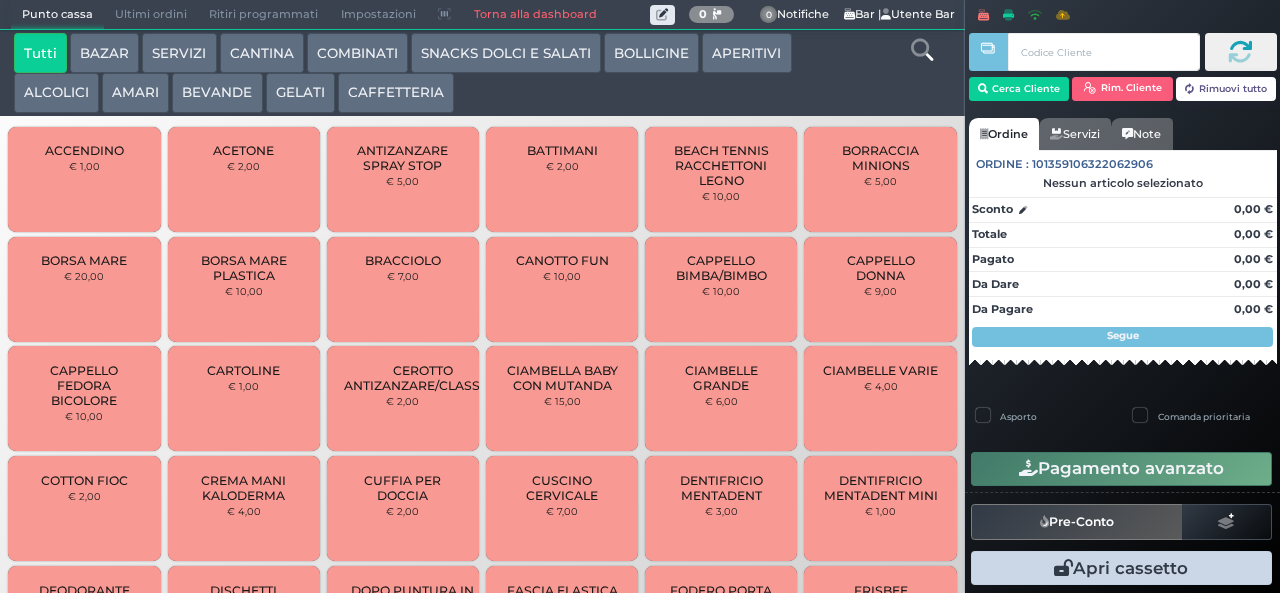 click on "GELATI" at bounding box center [300, 93] 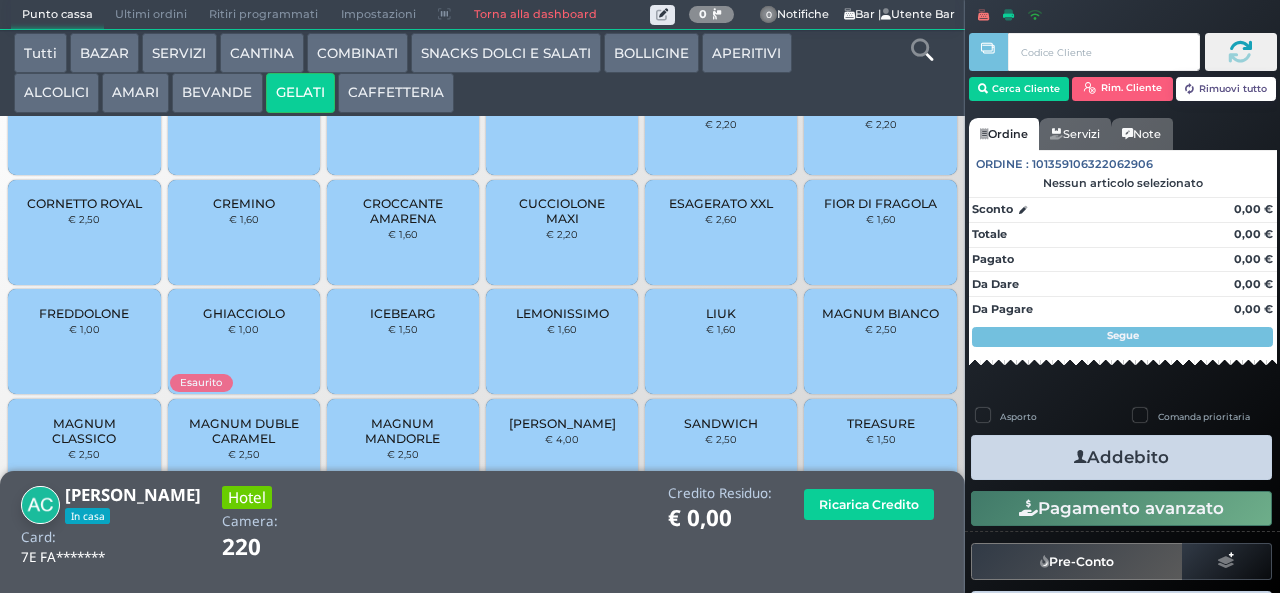 scroll, scrollTop: 133, scrollLeft: 0, axis: vertical 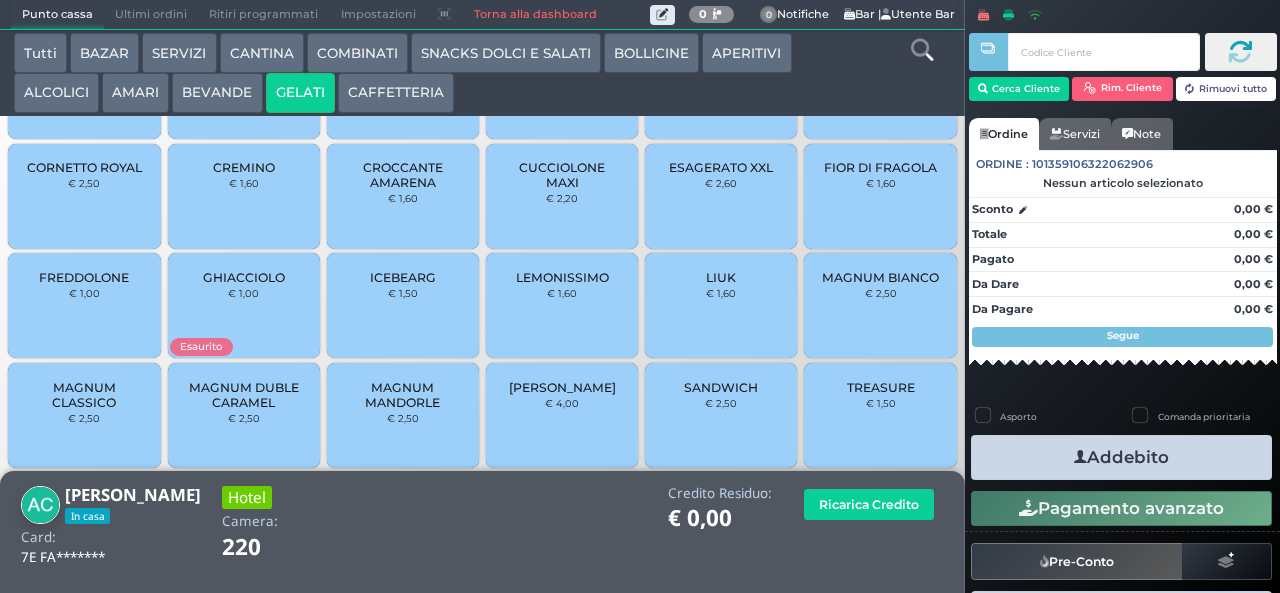 click on "MAGNUM BIANCO" at bounding box center (880, 277) 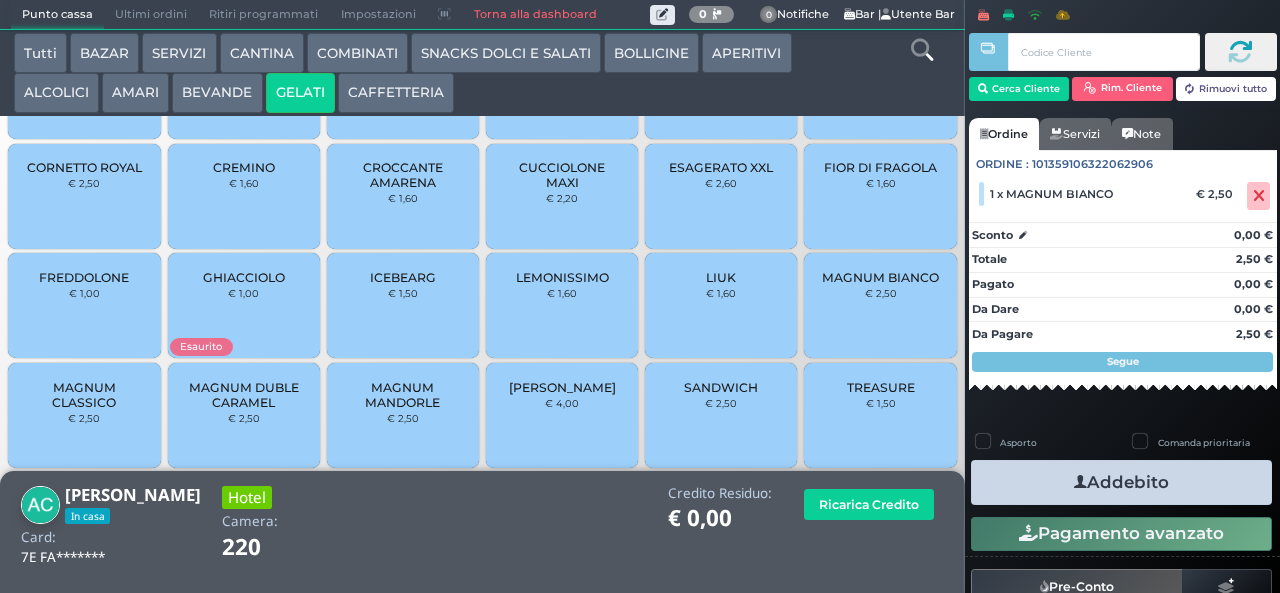 click on "Addebito" at bounding box center [1121, 482] 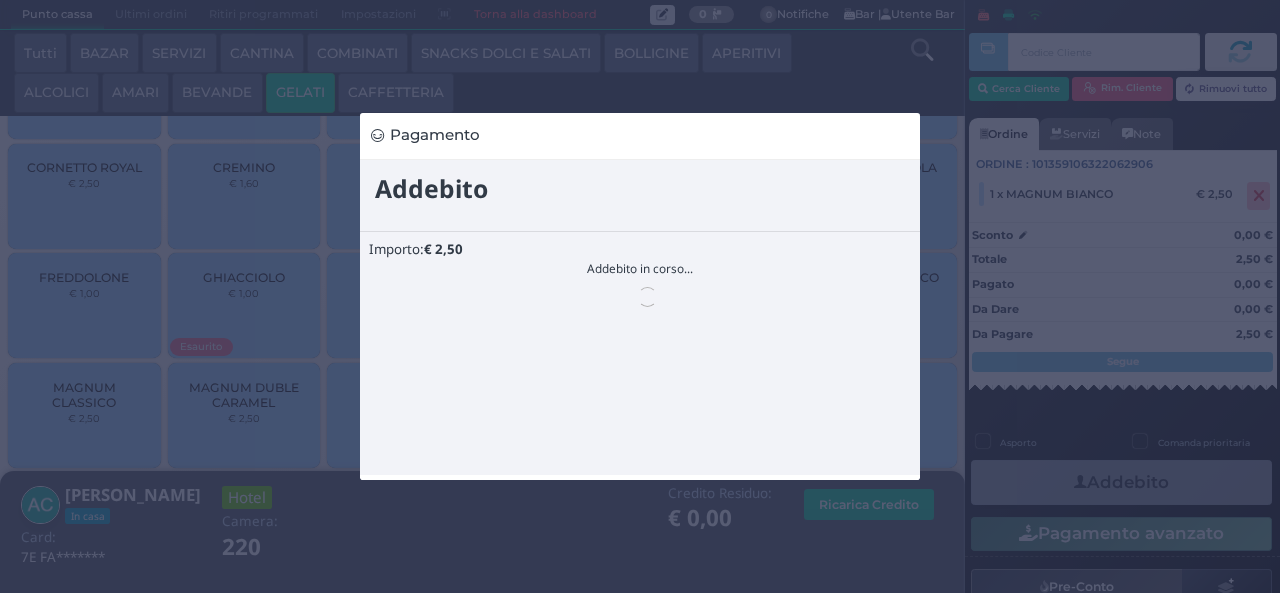 scroll, scrollTop: 0, scrollLeft: 0, axis: both 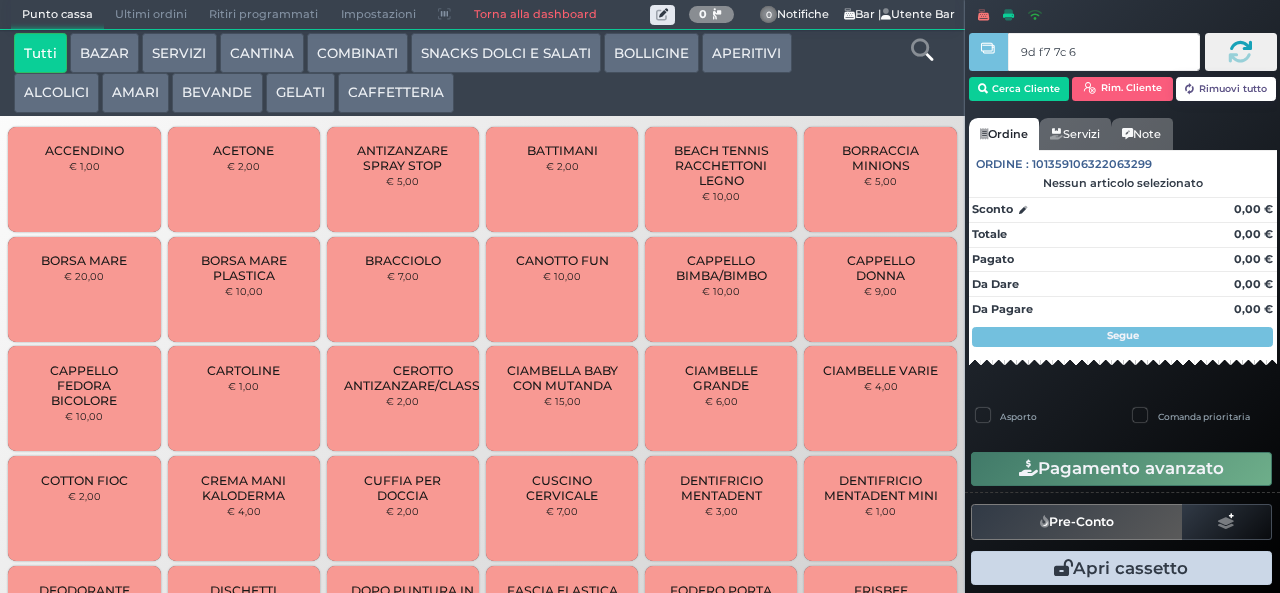 type on "9d f7 7c 66" 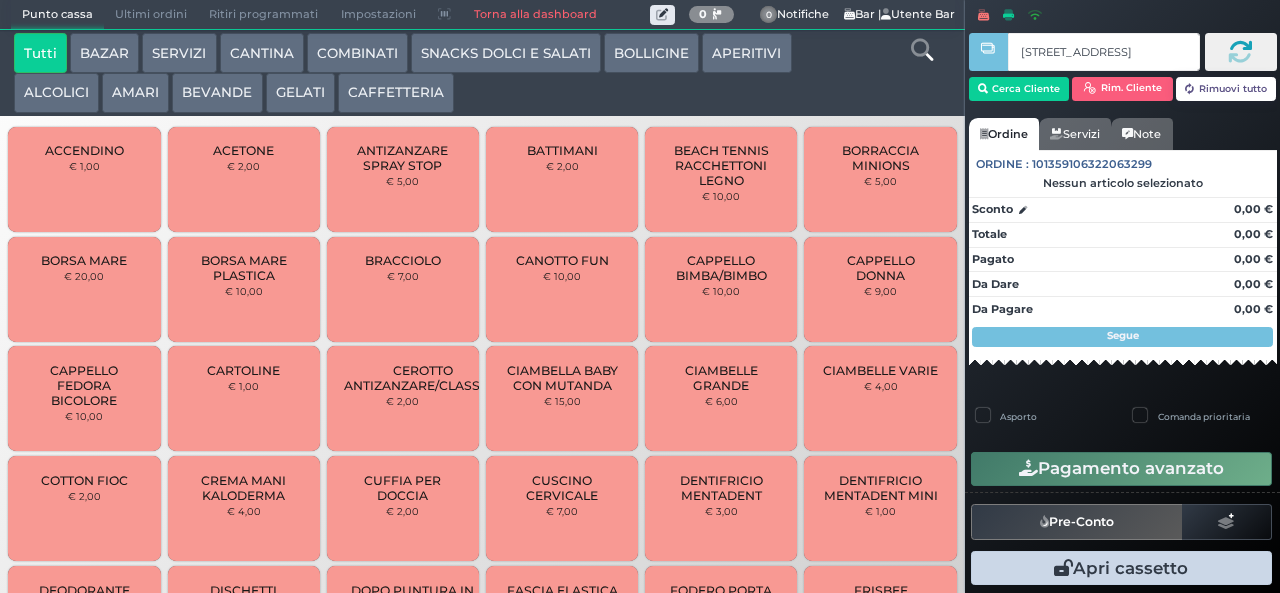 type 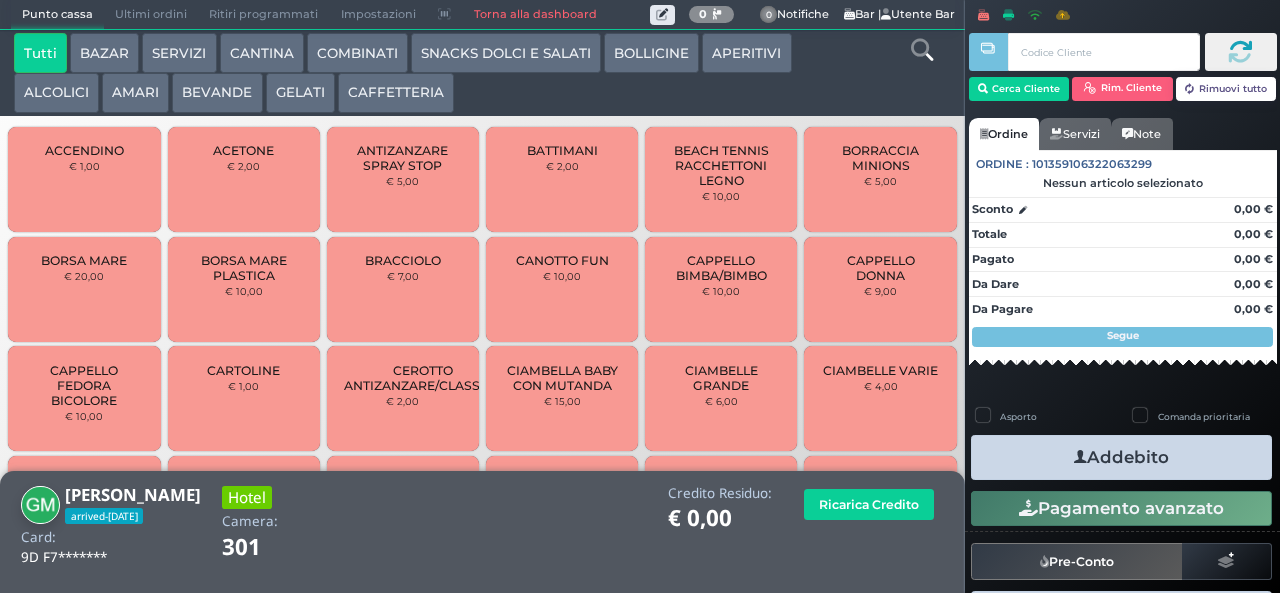 click on "GELATI" at bounding box center (300, 93) 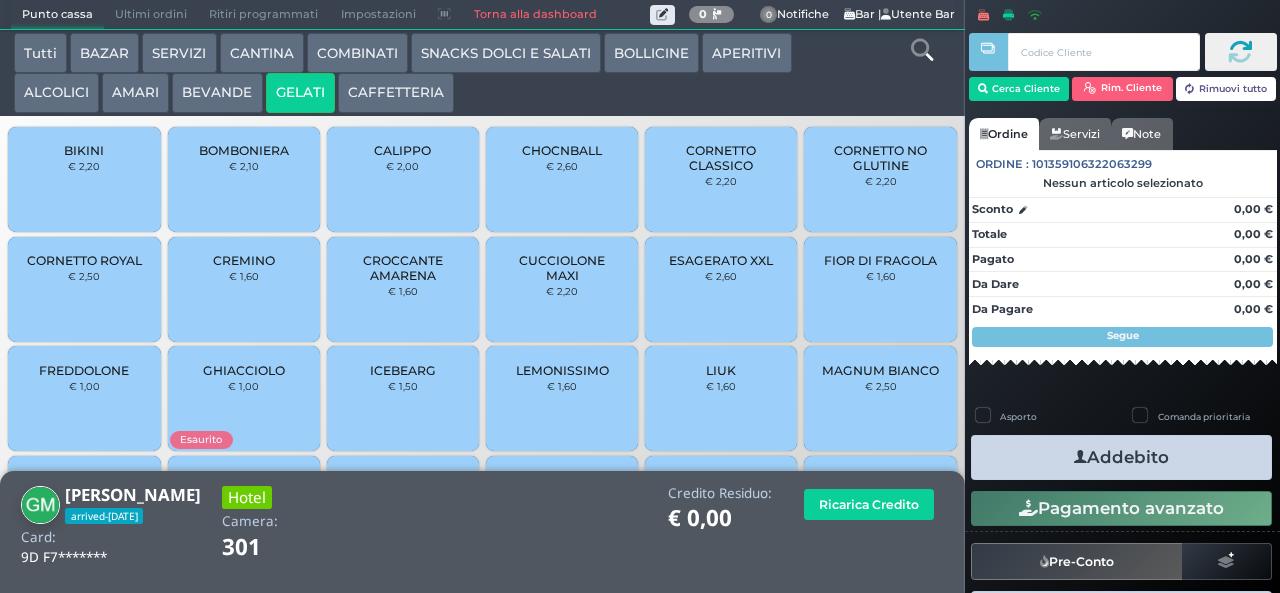 click on "CUCCIOLONE MAXI" at bounding box center (562, 268) 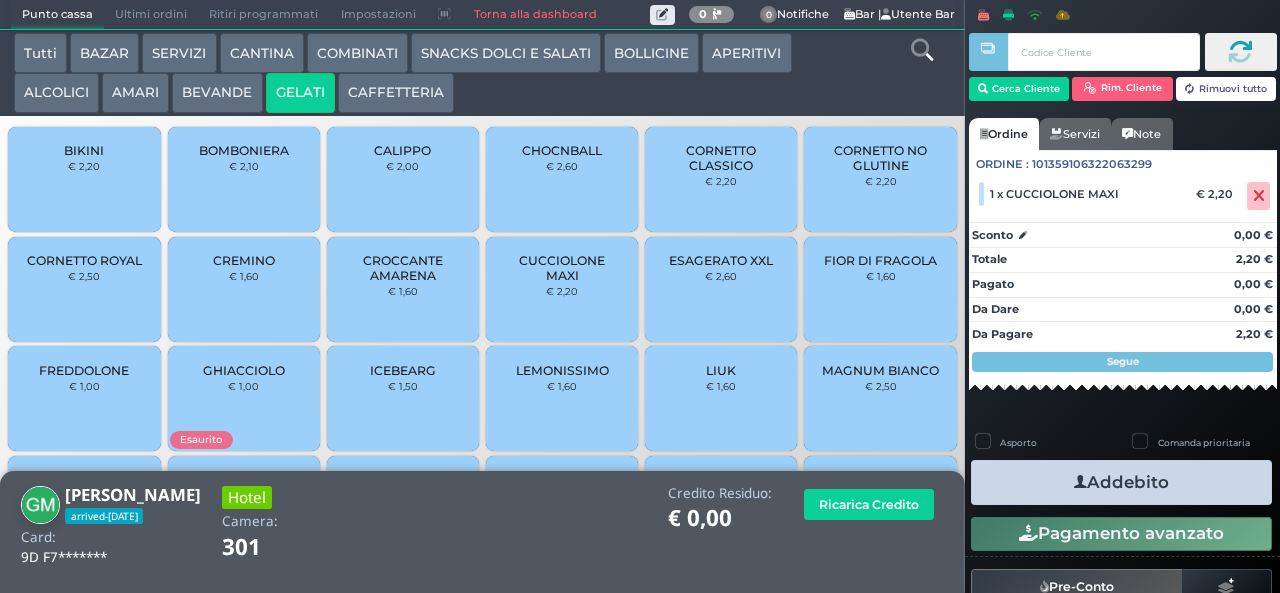 click at bounding box center [1080, 482] 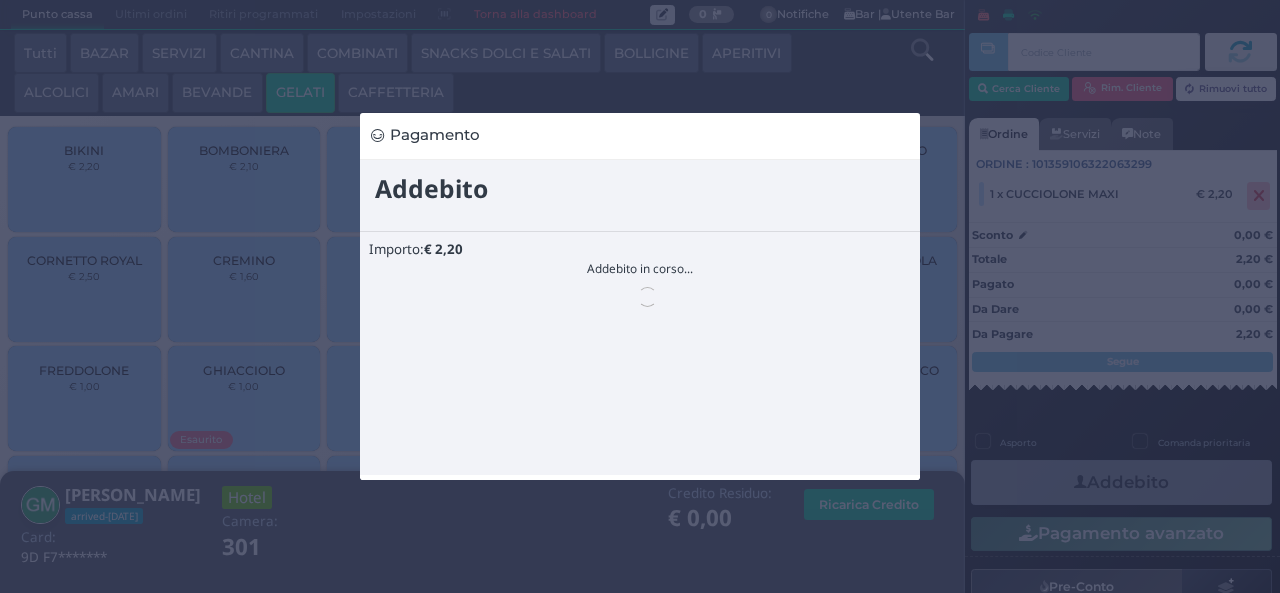 scroll, scrollTop: 0, scrollLeft: 0, axis: both 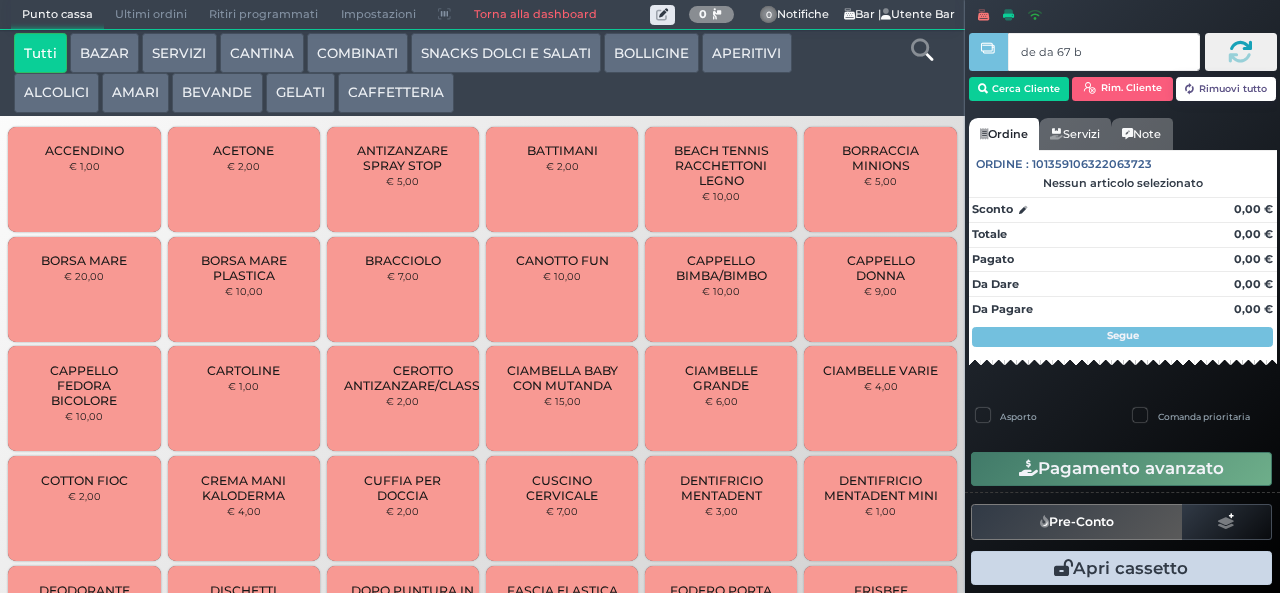 type on "de da 67 b9" 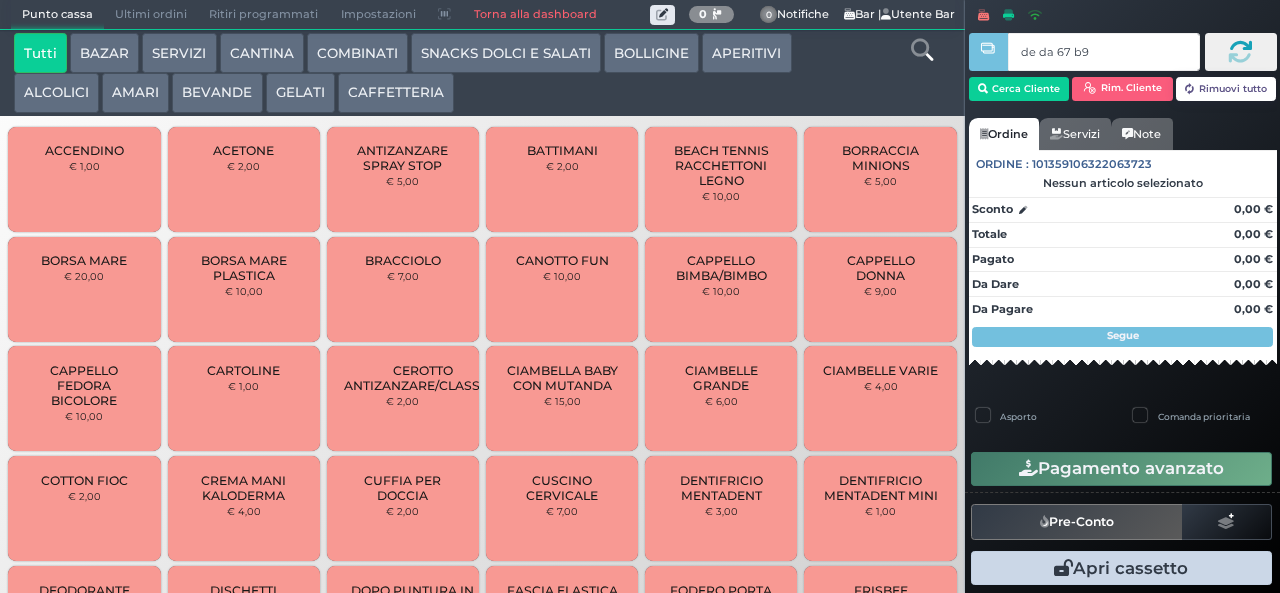 type 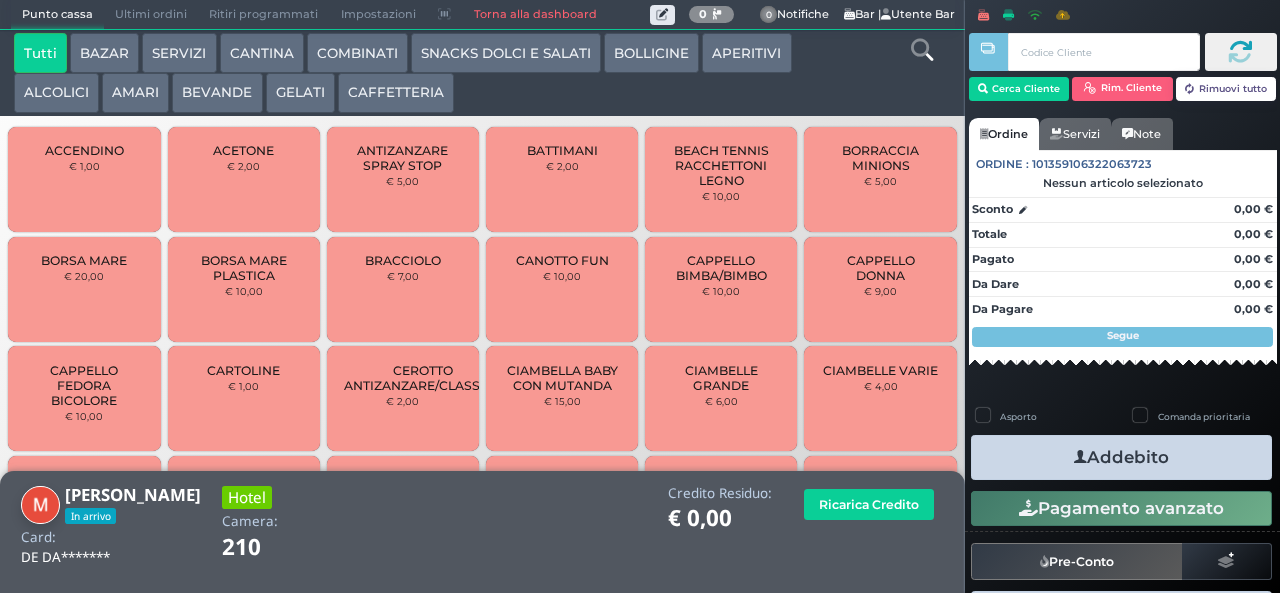 click on "BEVANDE" at bounding box center [217, 93] 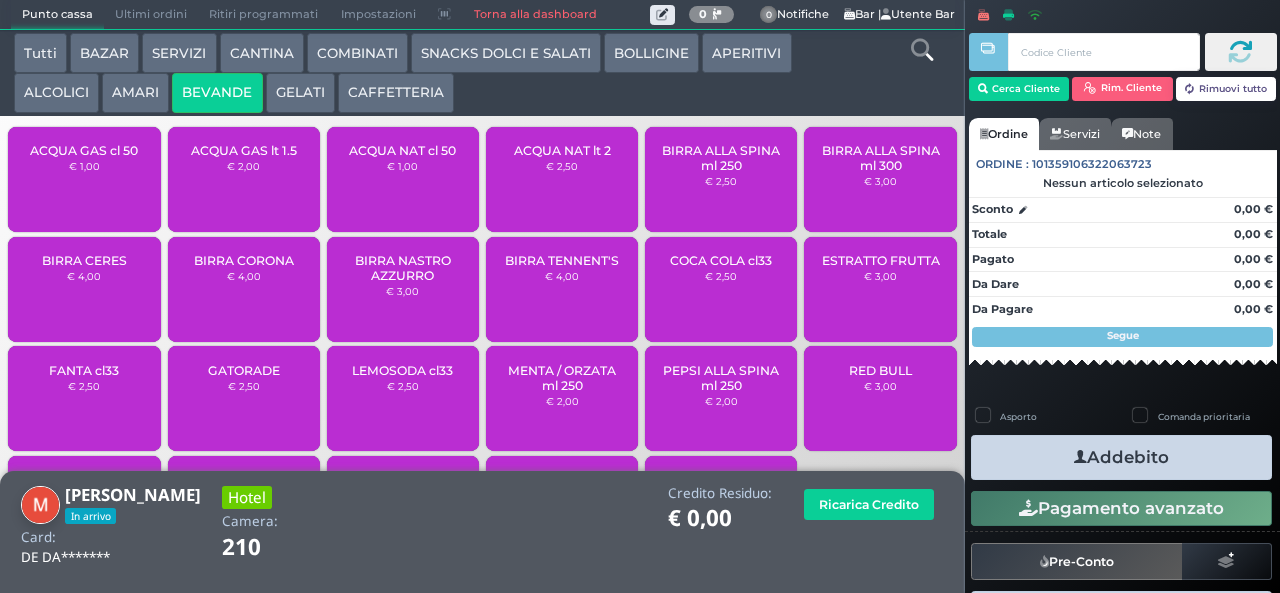 click on "SNACKS DOLCI E SALATI" at bounding box center [506, 53] 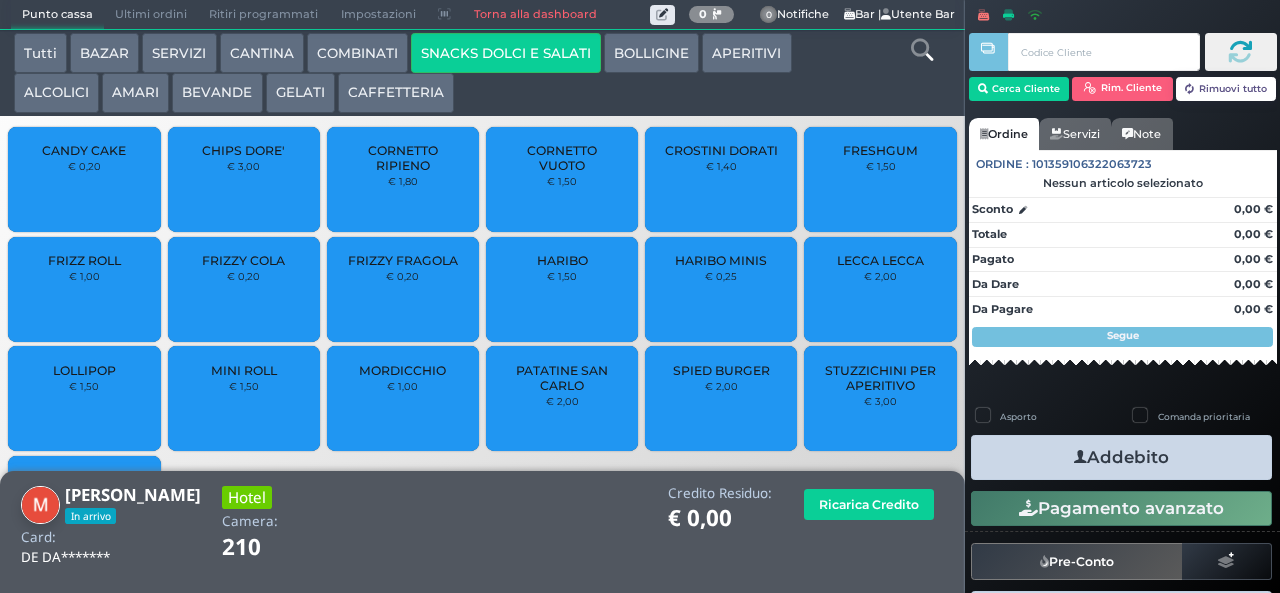click on "CROSTINI DORATI
€ 1,40" at bounding box center (721, 179) 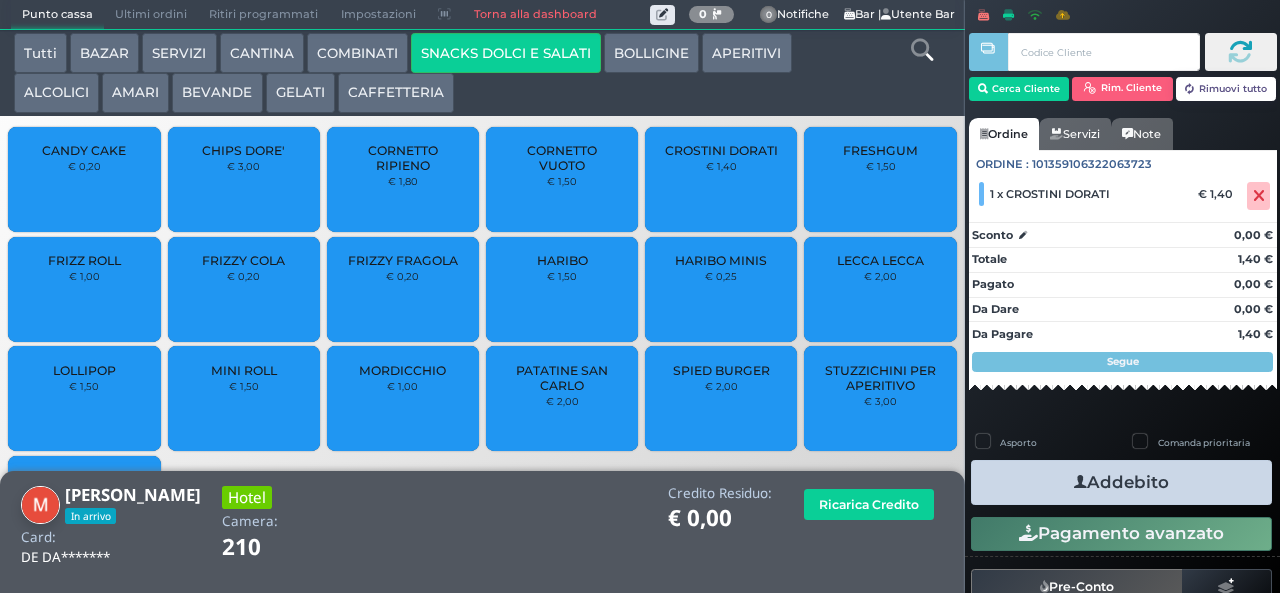 click at bounding box center [1080, 482] 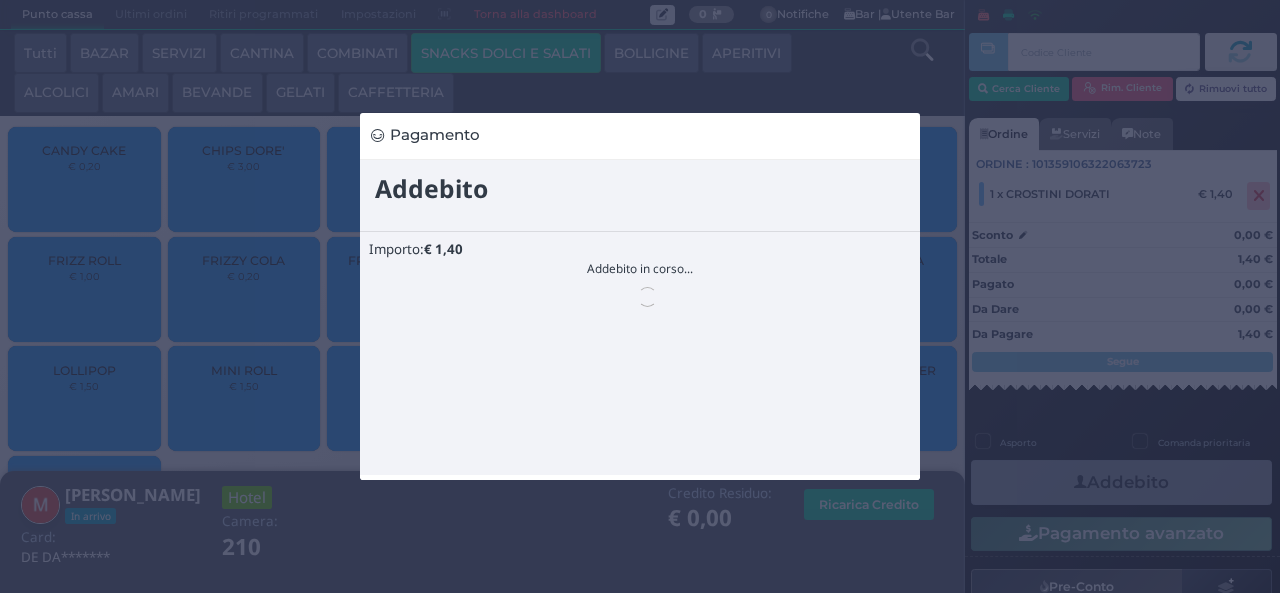 scroll, scrollTop: 0, scrollLeft: 0, axis: both 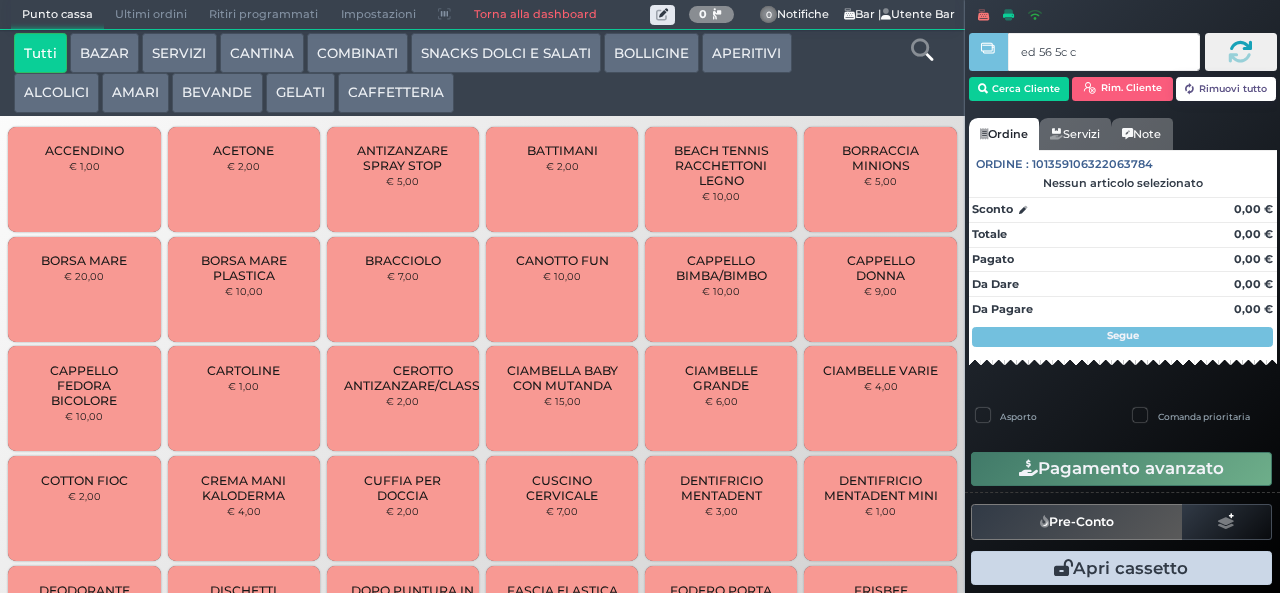 type on "ed 56 5c c3" 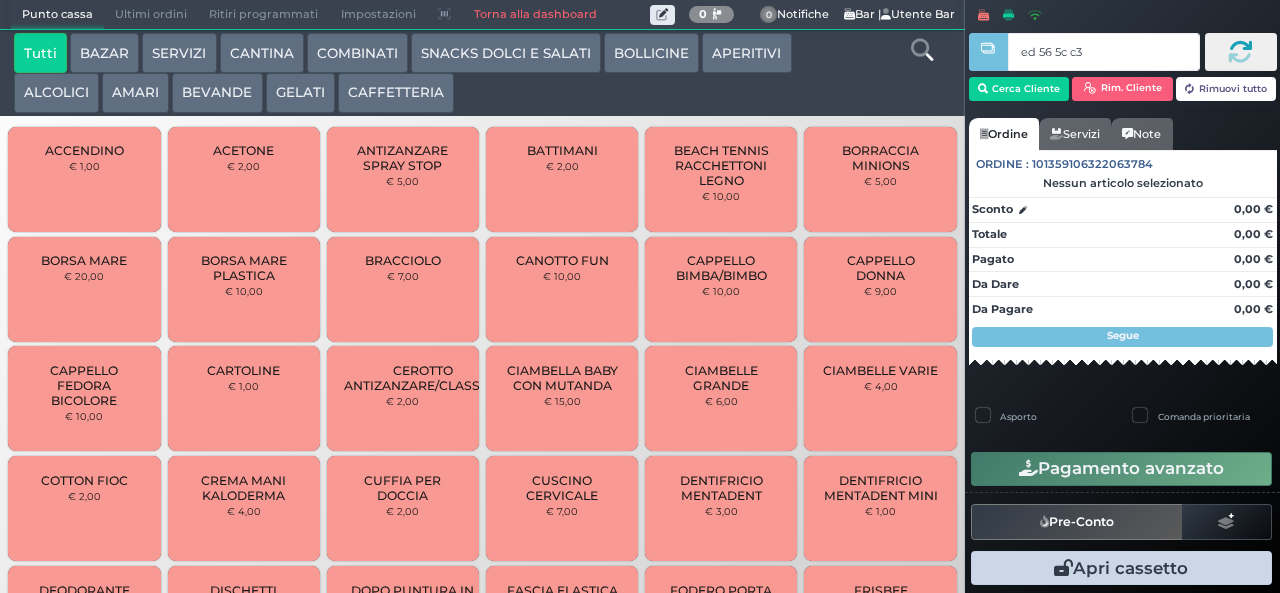 type 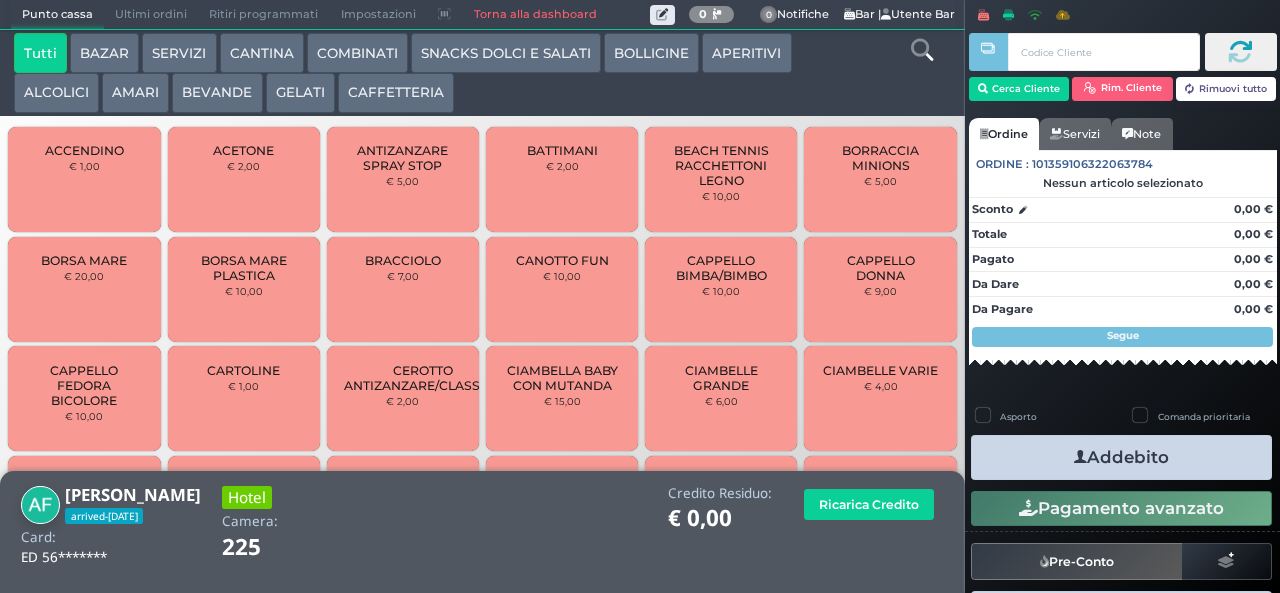 click on "CAFFETTERIA" at bounding box center (396, 93) 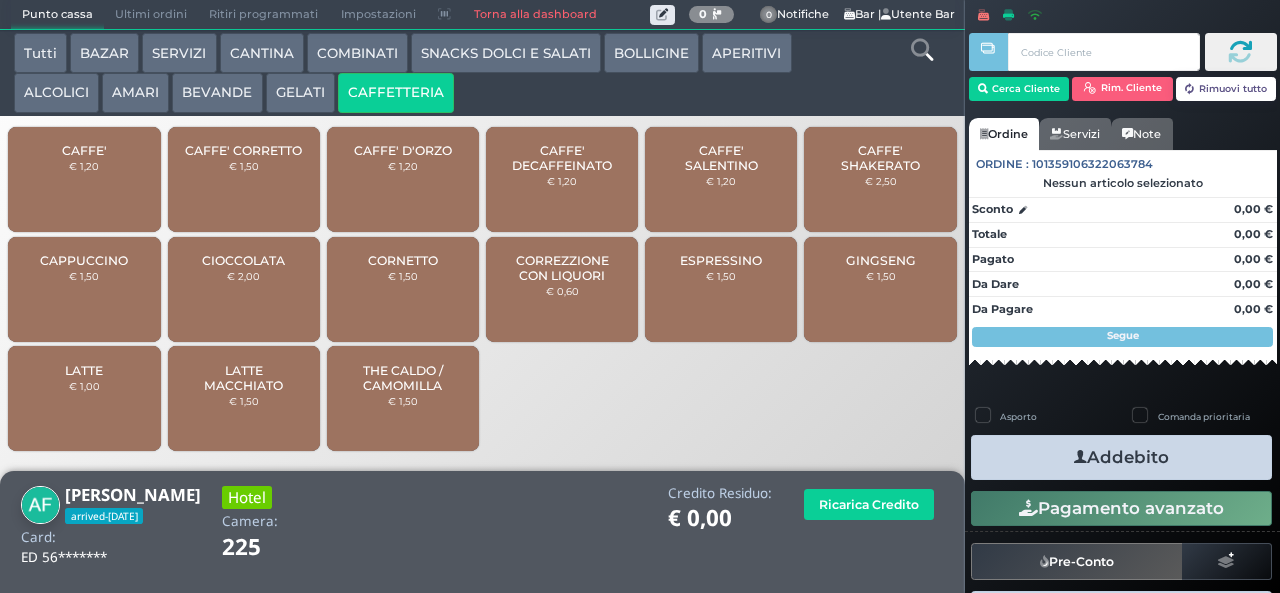click on "CORREZZIONE CON LIQUORI" at bounding box center (562, 268) 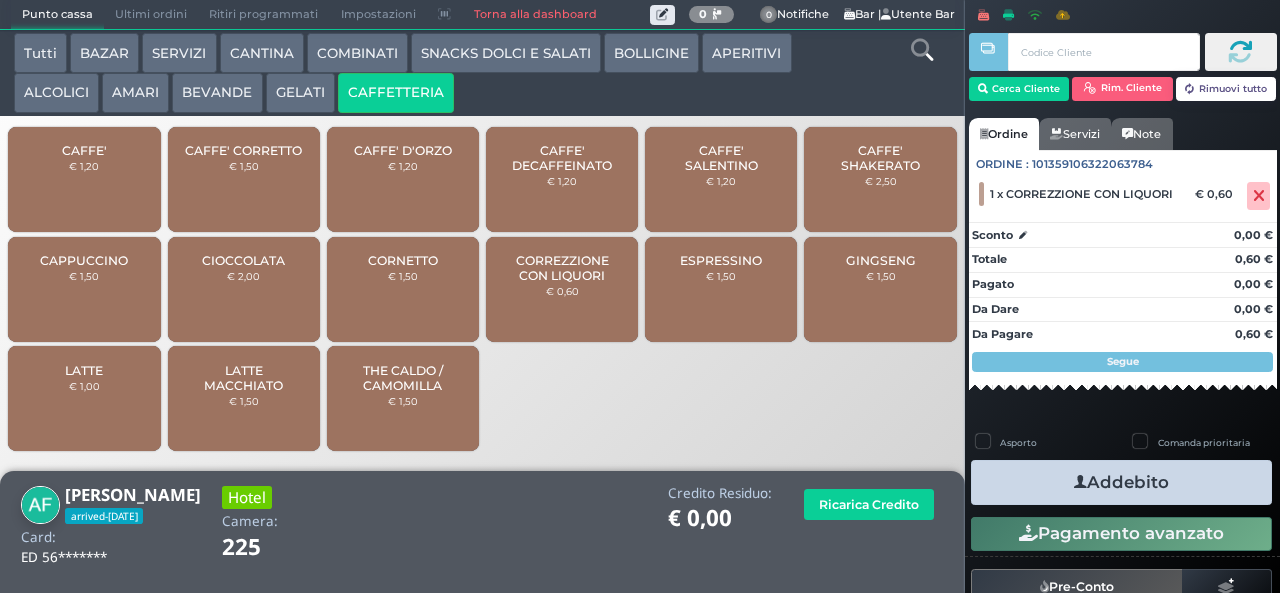 click on "Addebito" at bounding box center (1121, 482) 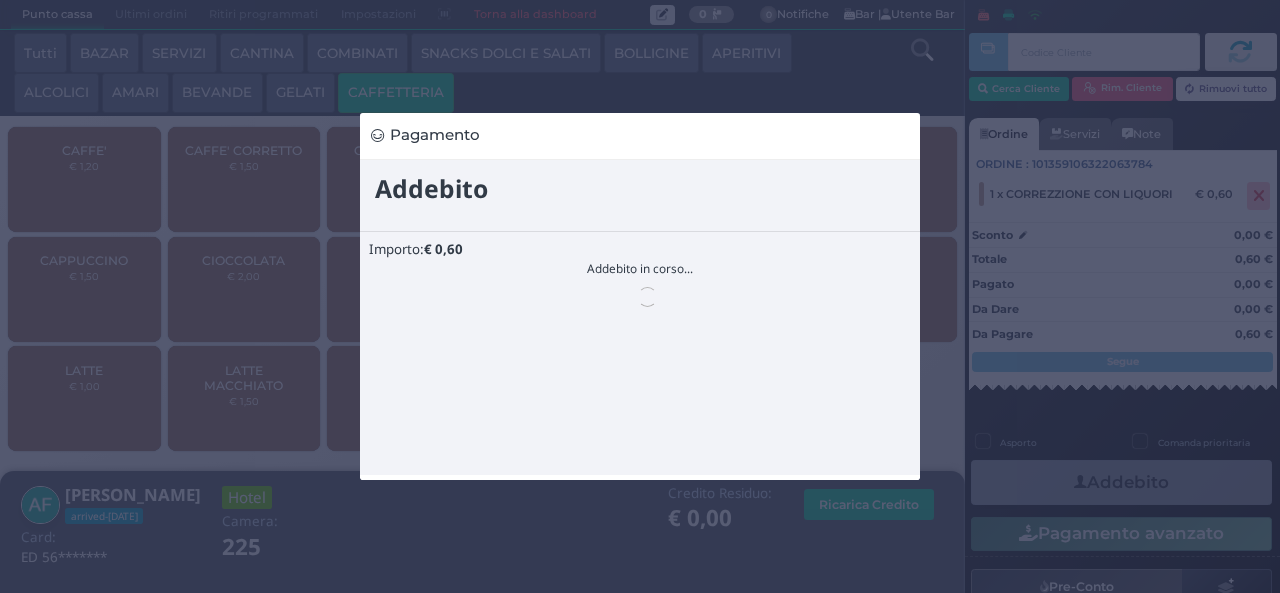 scroll, scrollTop: 0, scrollLeft: 0, axis: both 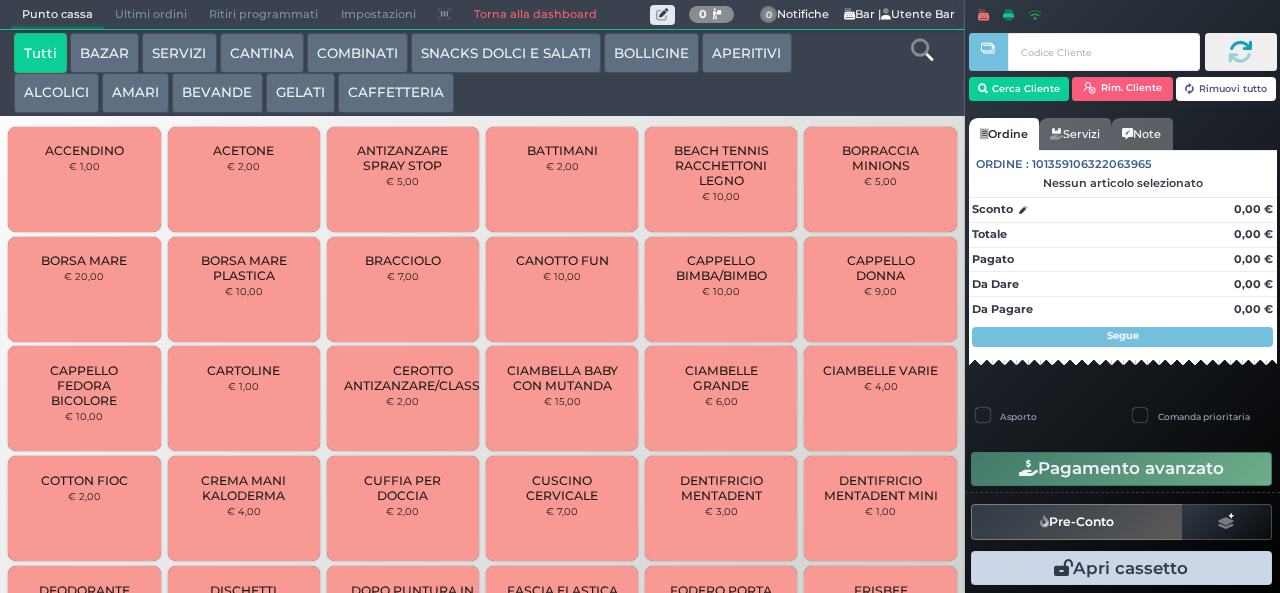 click on "GELATI" at bounding box center [300, 93] 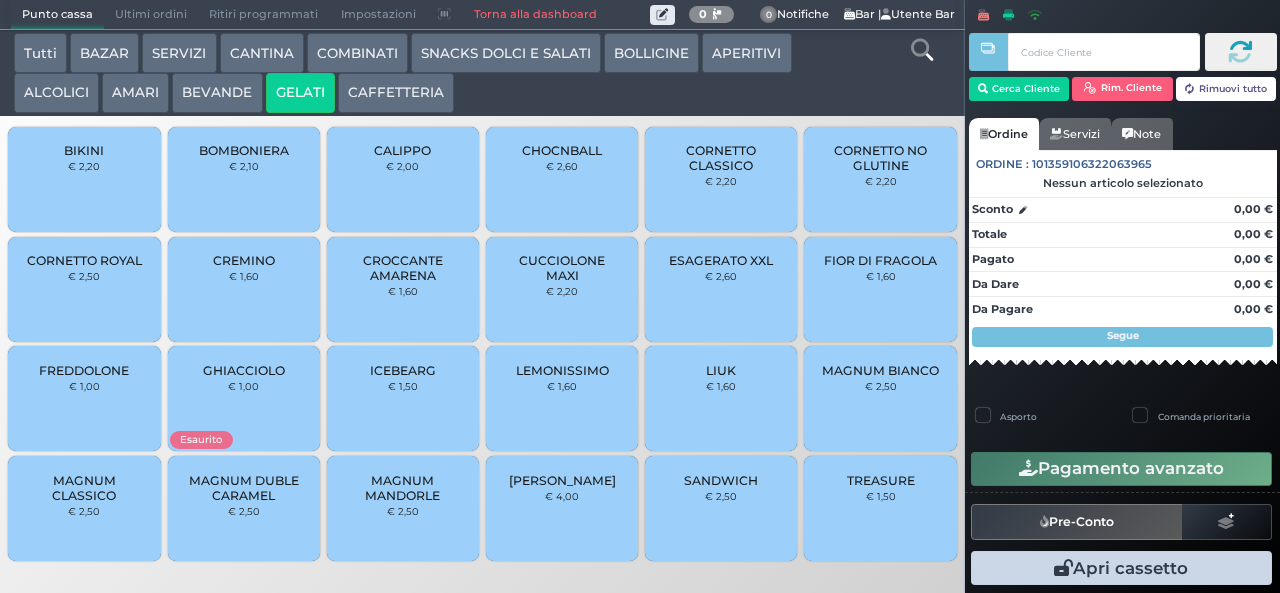 click on "CORNETTO CLASSICO" at bounding box center (721, 158) 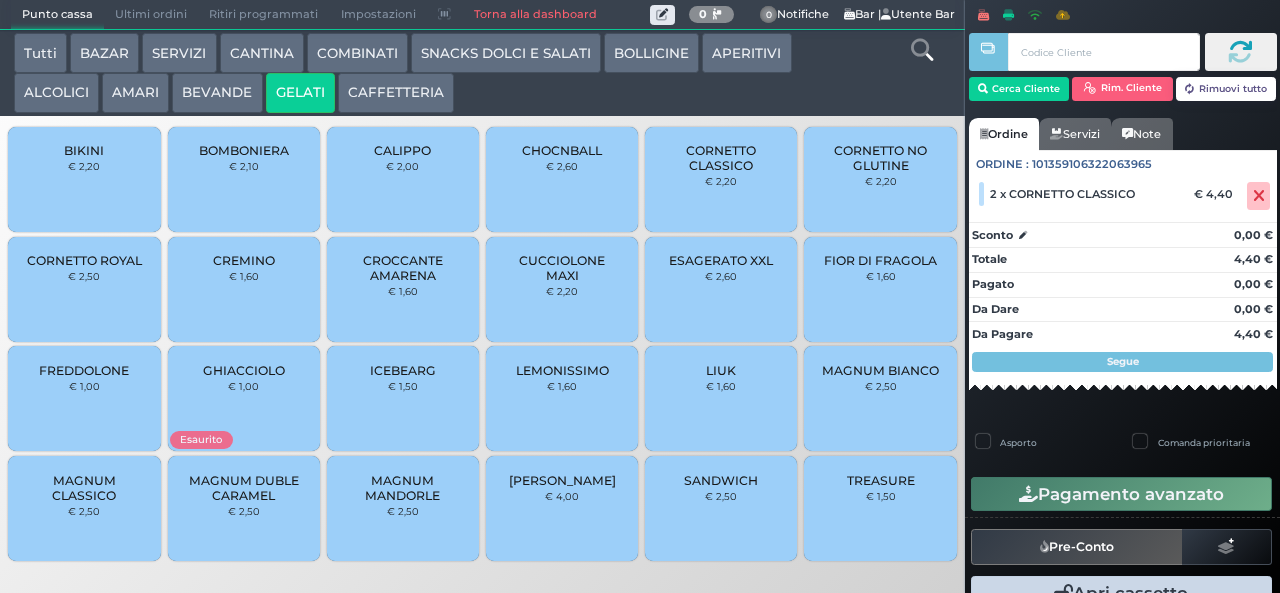 click on "CREMINO" at bounding box center (244, 260) 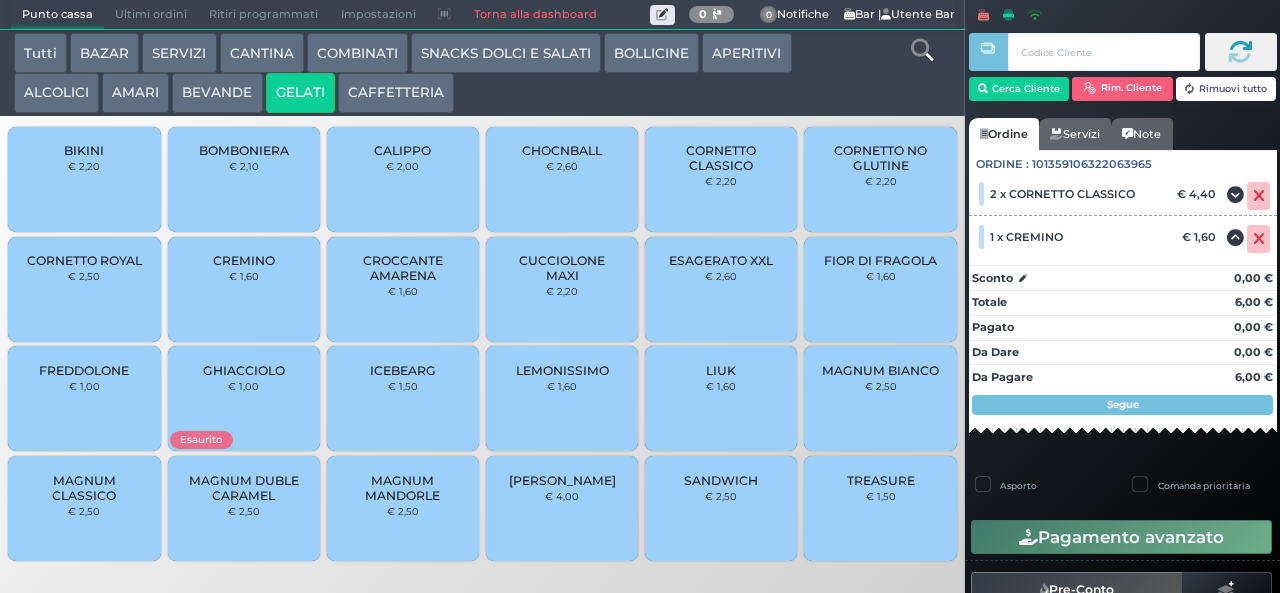 click on "CROCCANTE AMARENA" at bounding box center [403, 268] 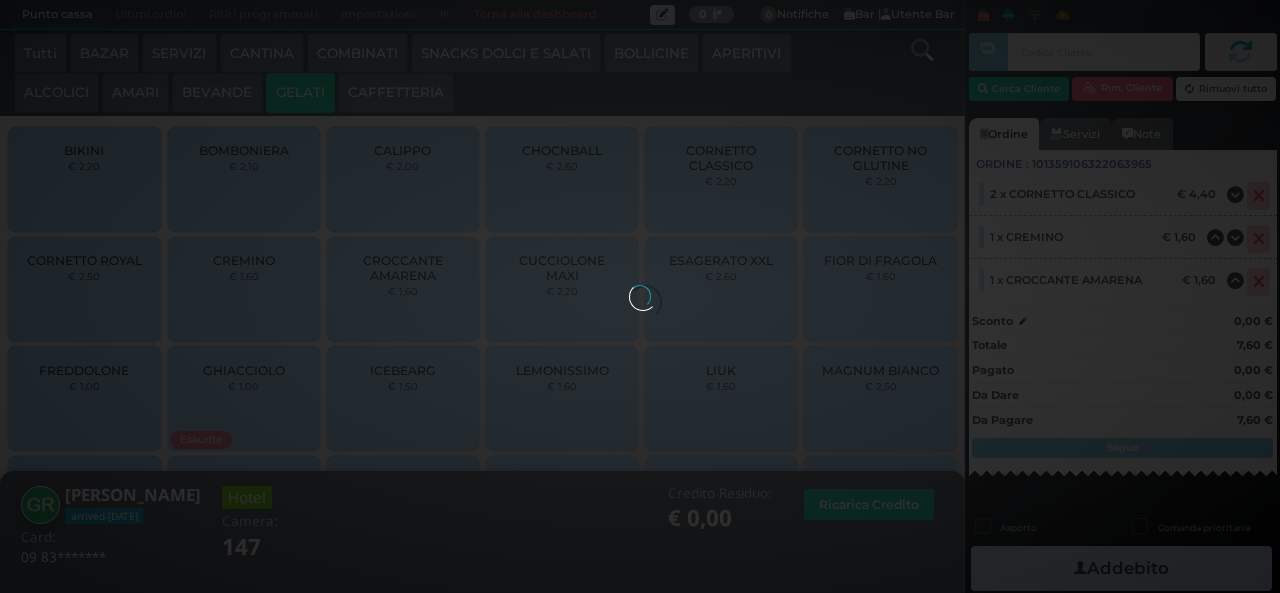 click at bounding box center [640, 296] 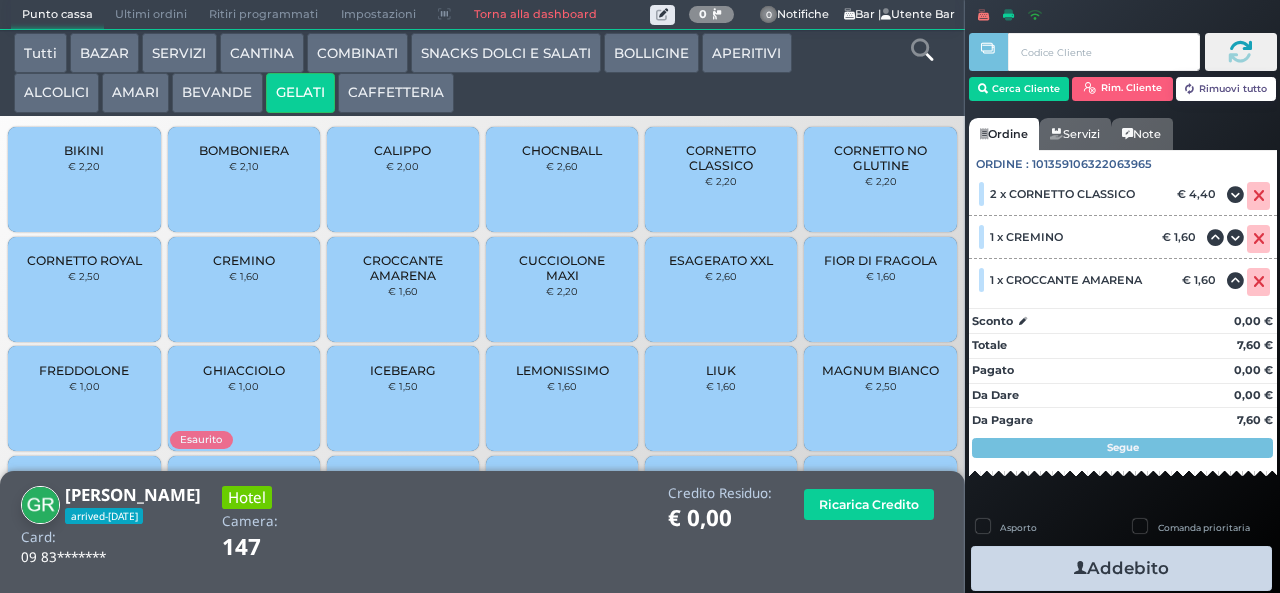 click on "SNACKS DOLCI E SALATI" at bounding box center [506, 53] 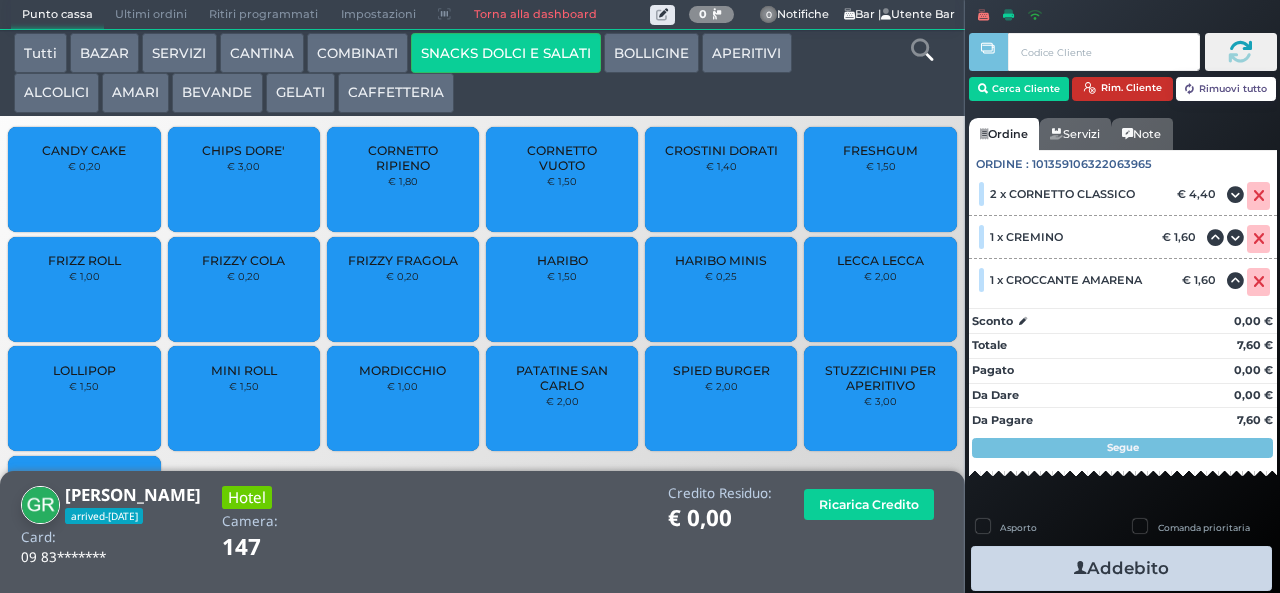 click on "Rim. Cliente" at bounding box center [1122, 89] 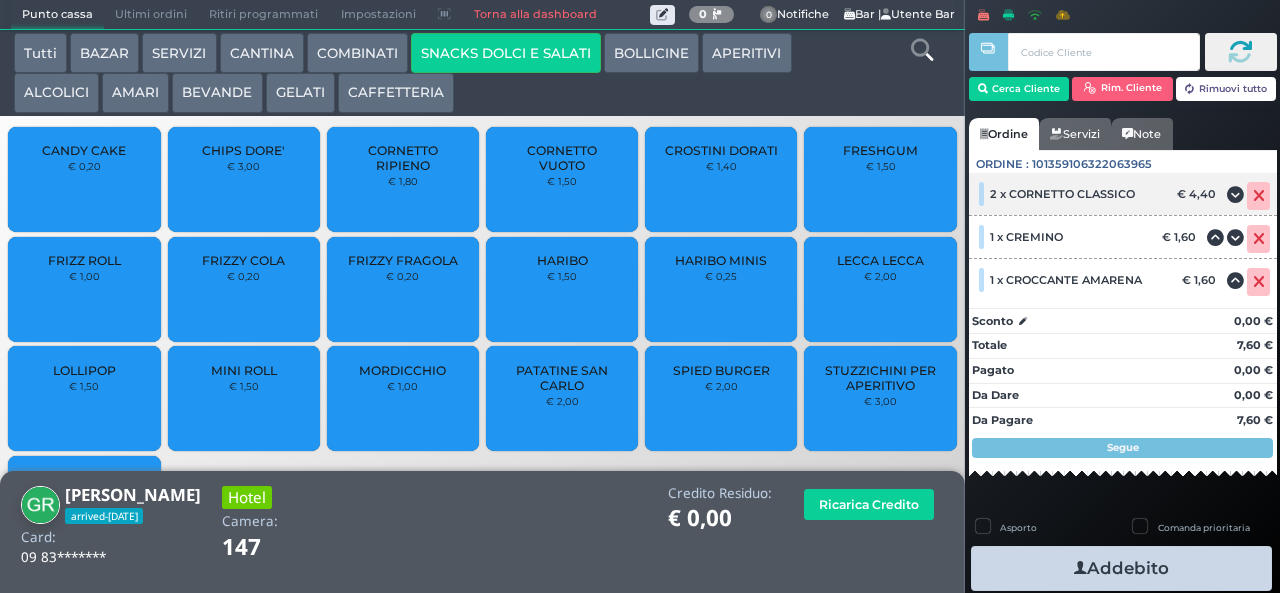 click at bounding box center [1259, 196] 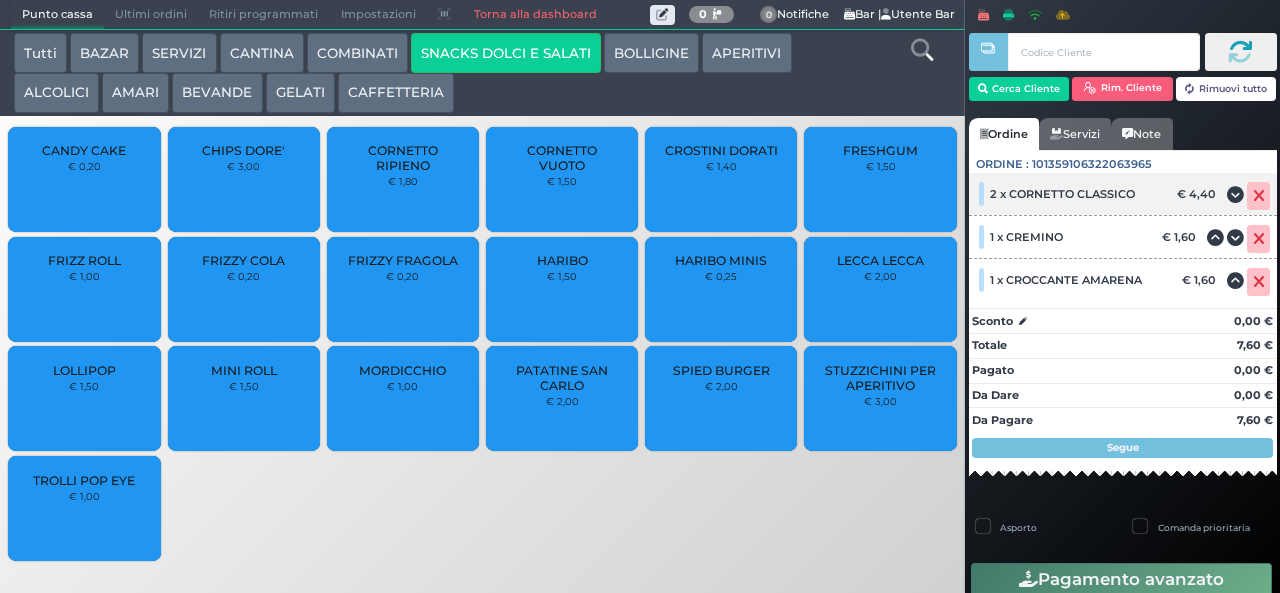 click at bounding box center (1258, 196) 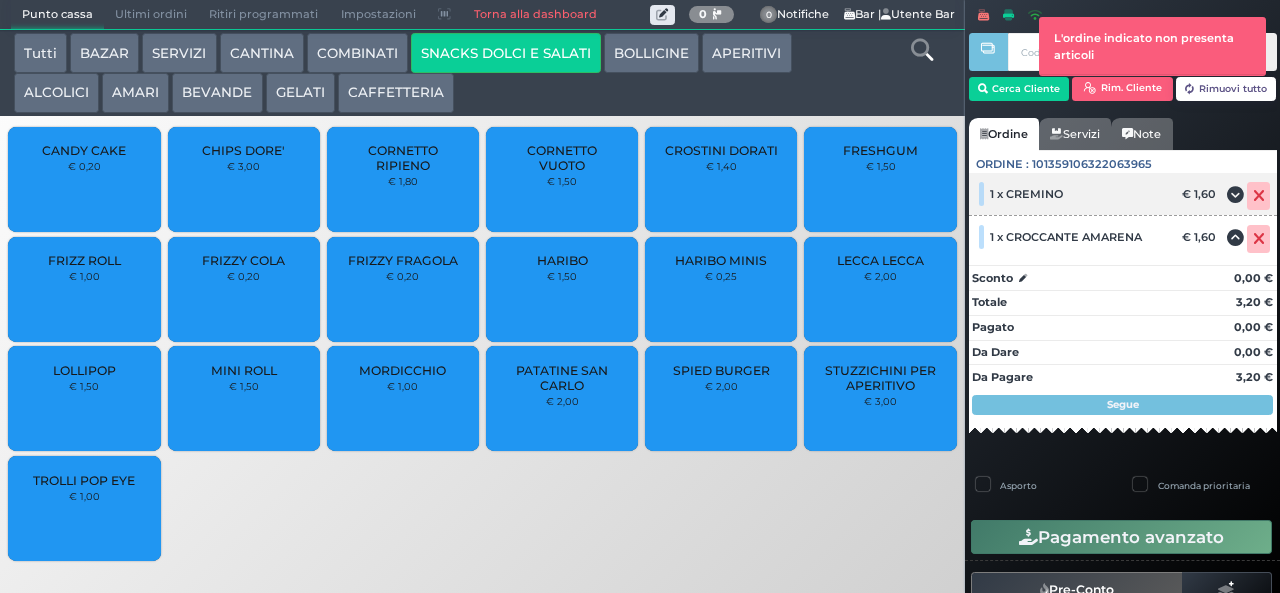 click at bounding box center [1259, 196] 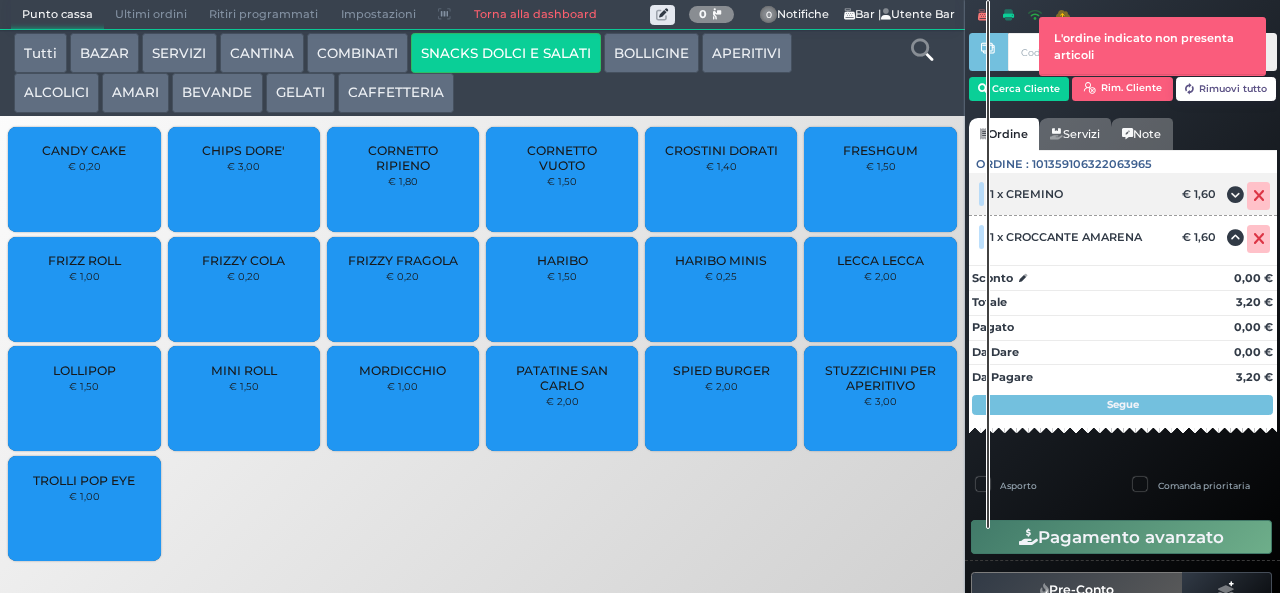 click at bounding box center [1259, 196] 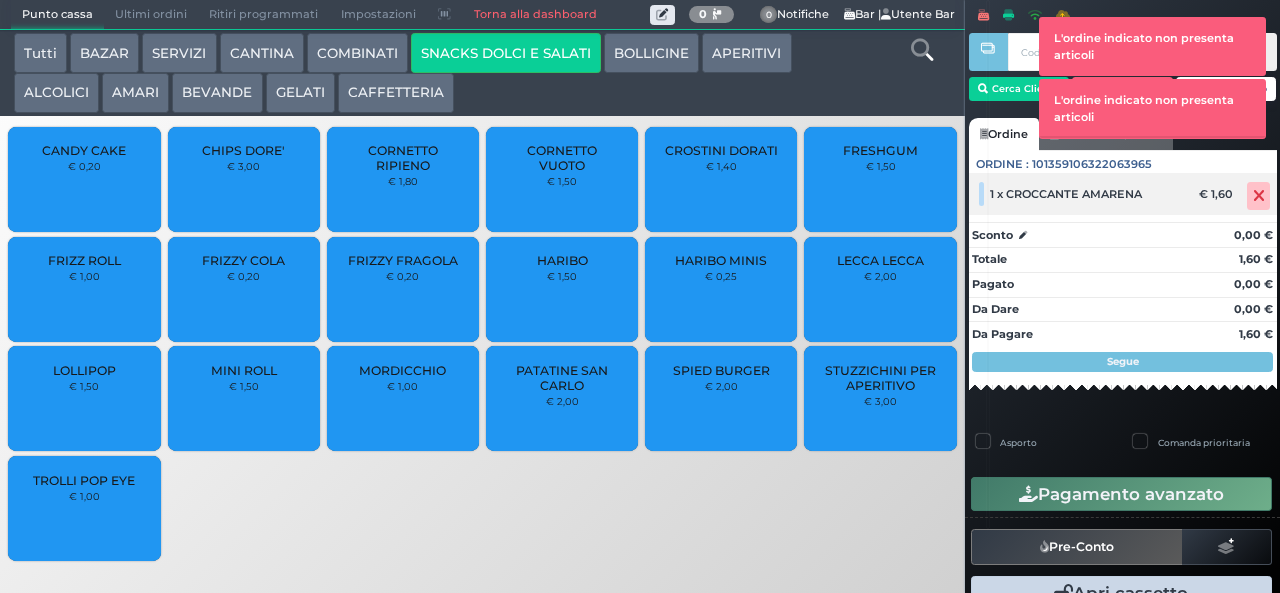 click at bounding box center (1259, 196) 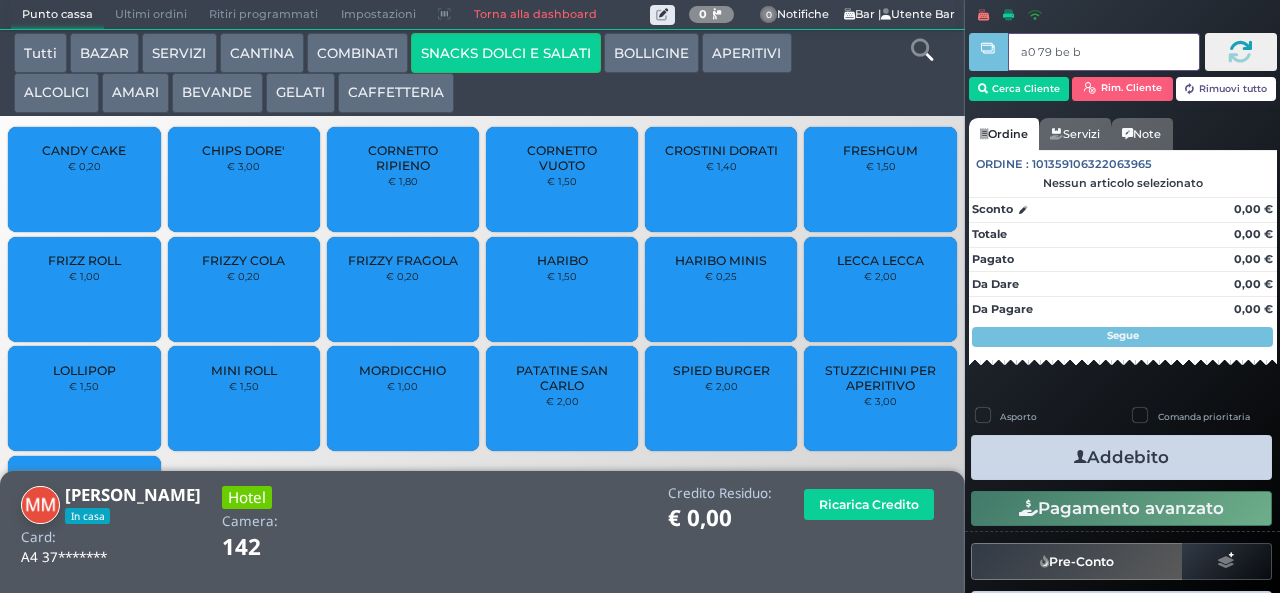 type on "a0 79 be b9" 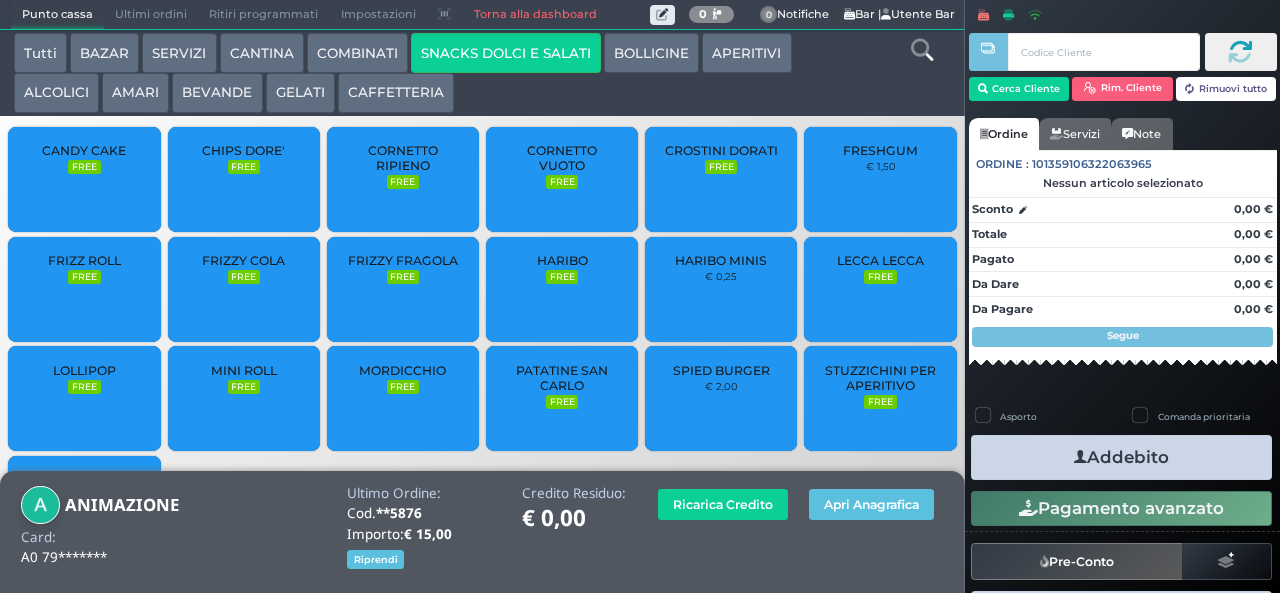 click on "BEVANDE" at bounding box center [217, 93] 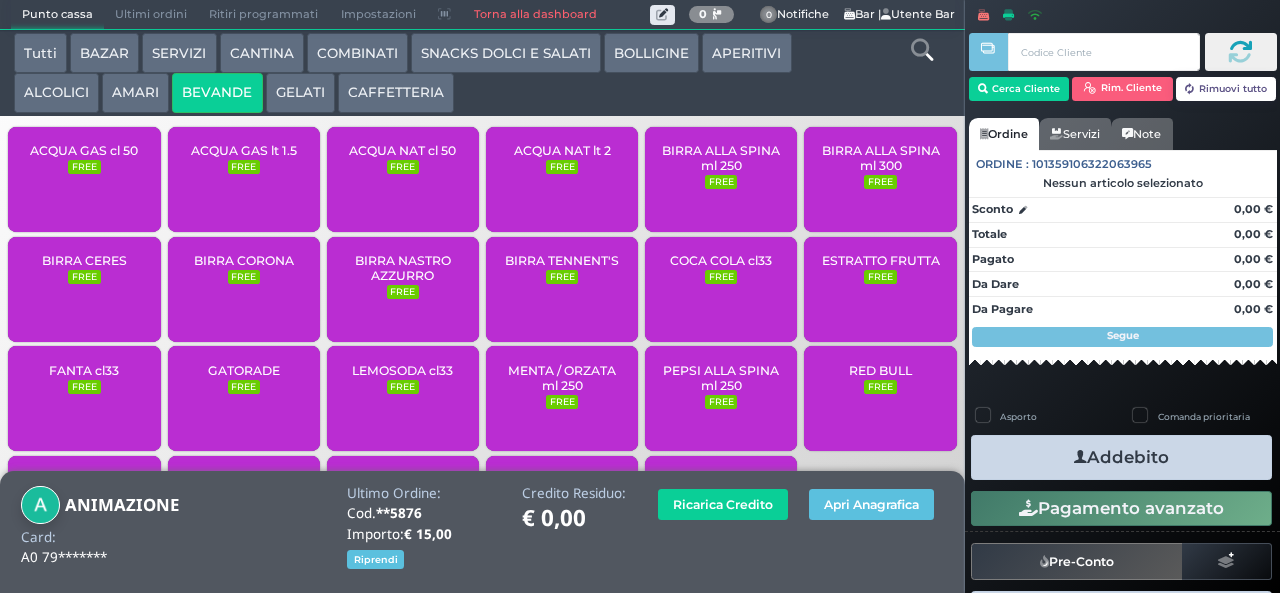 click on "ACQUA NAT cl 50
FREE" at bounding box center (403, 179) 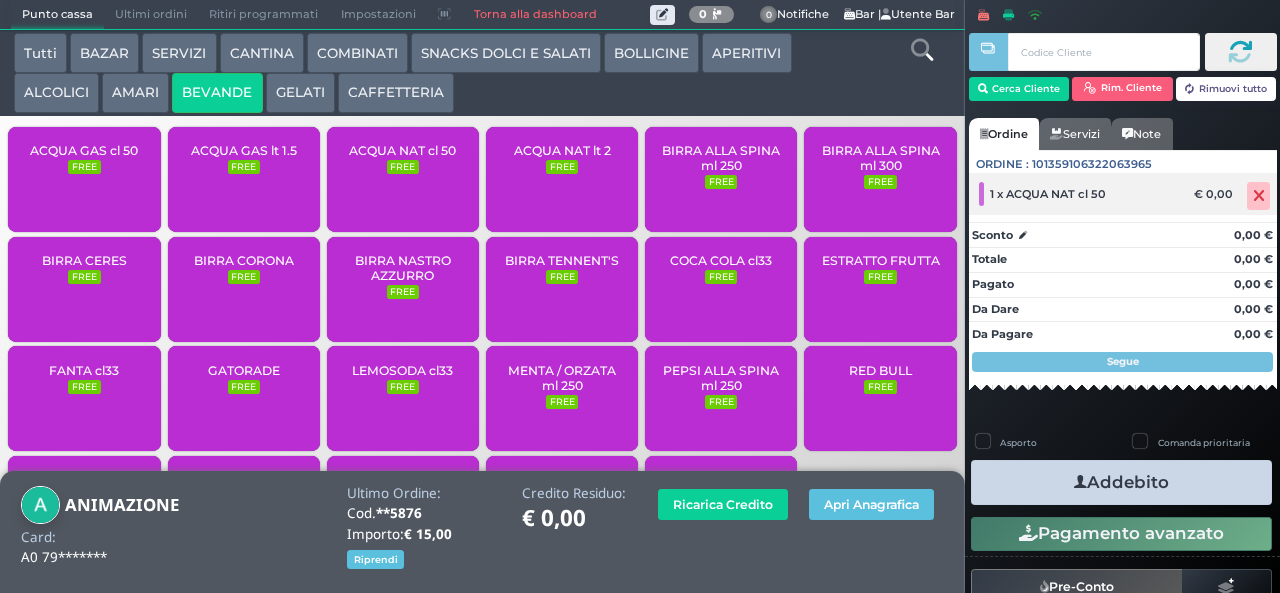 click at bounding box center [1259, 196] 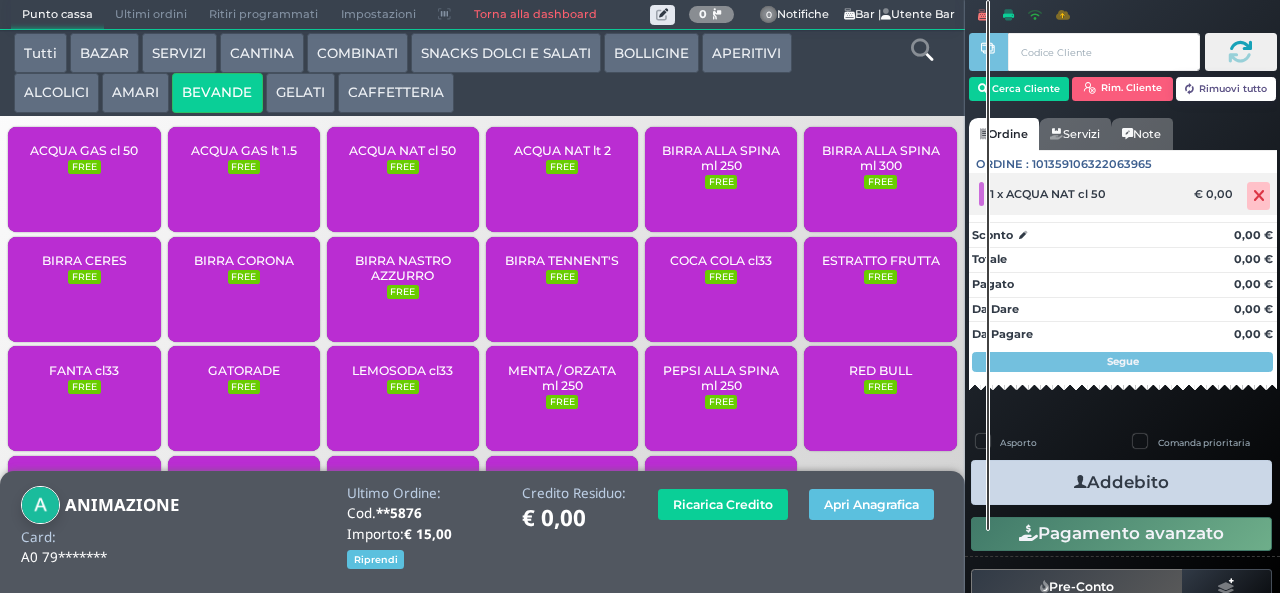 click at bounding box center (1259, 196) 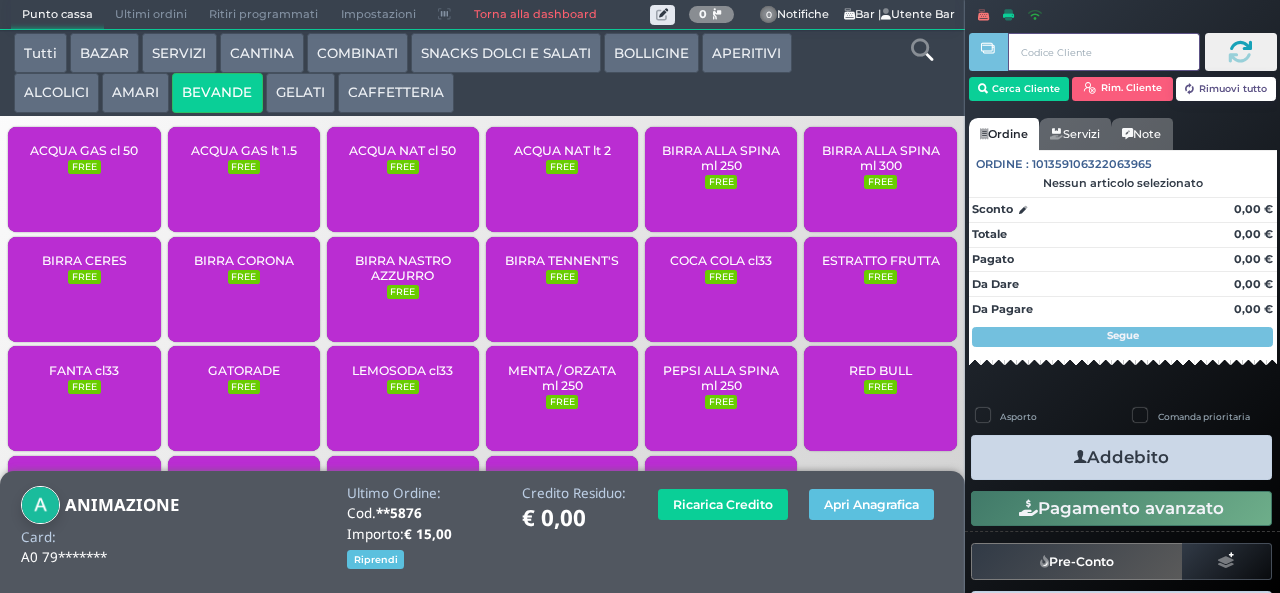 type 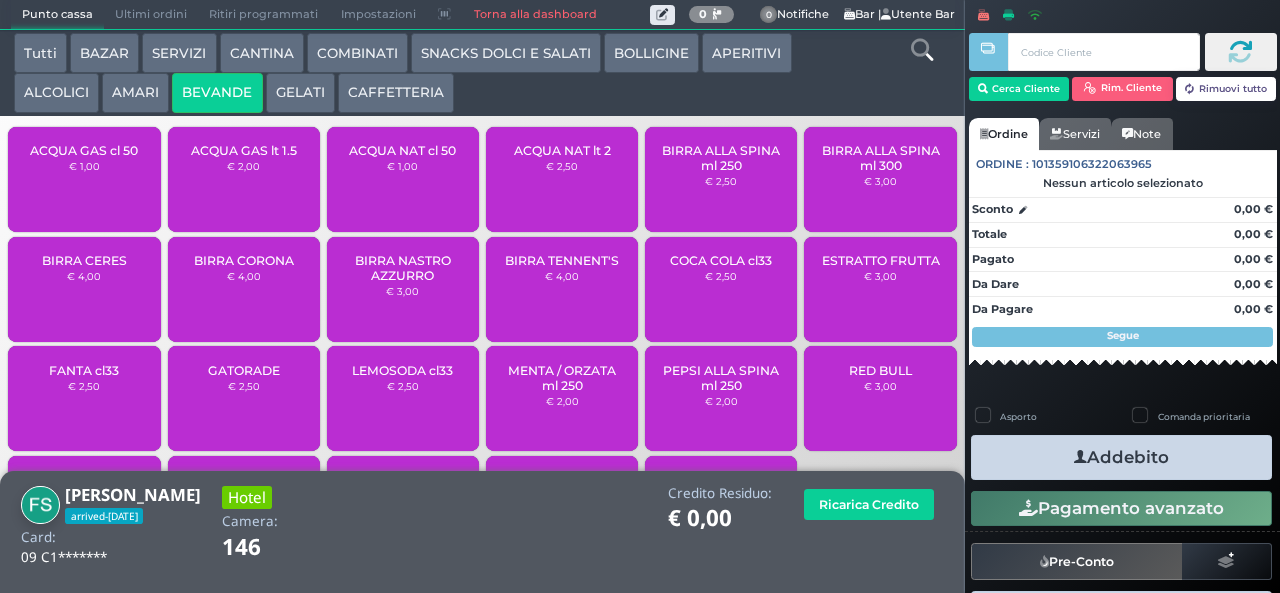 click on "SNACKS DOLCI E SALATI" at bounding box center [506, 53] 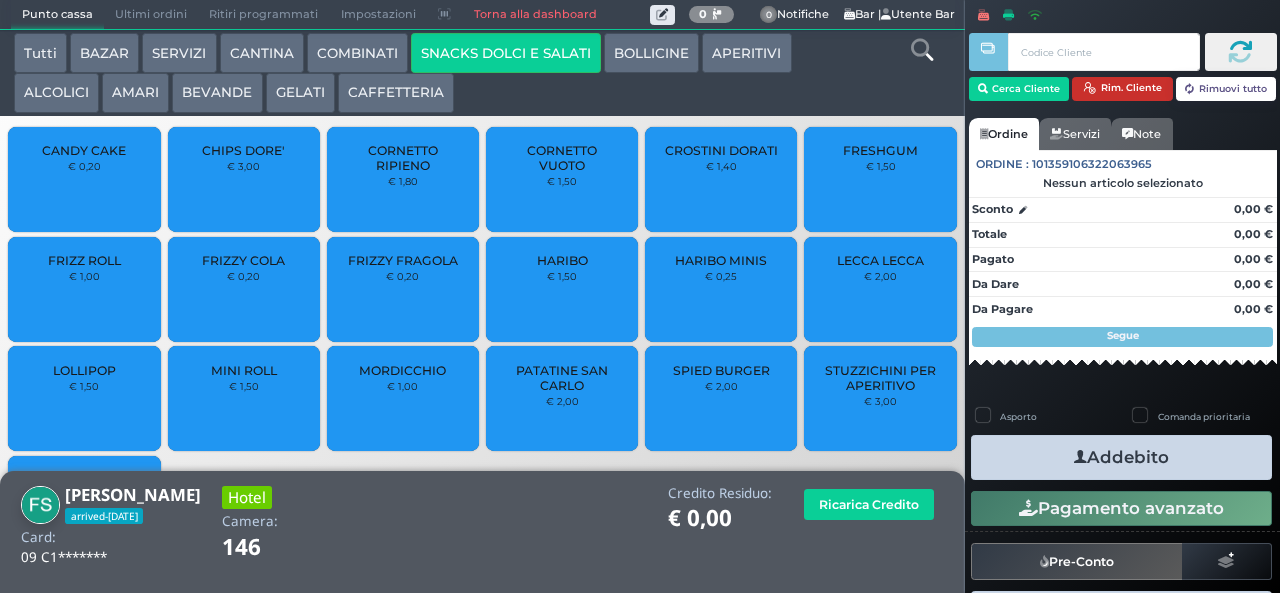 click on "Rim. Cliente" at bounding box center [1122, 89] 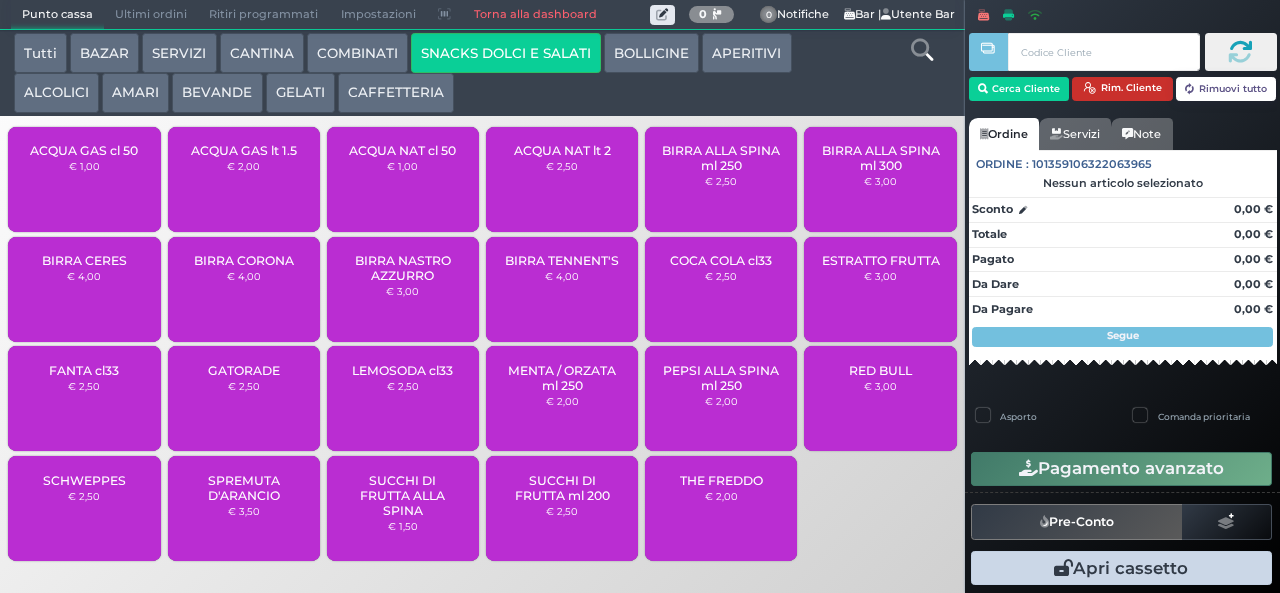 type 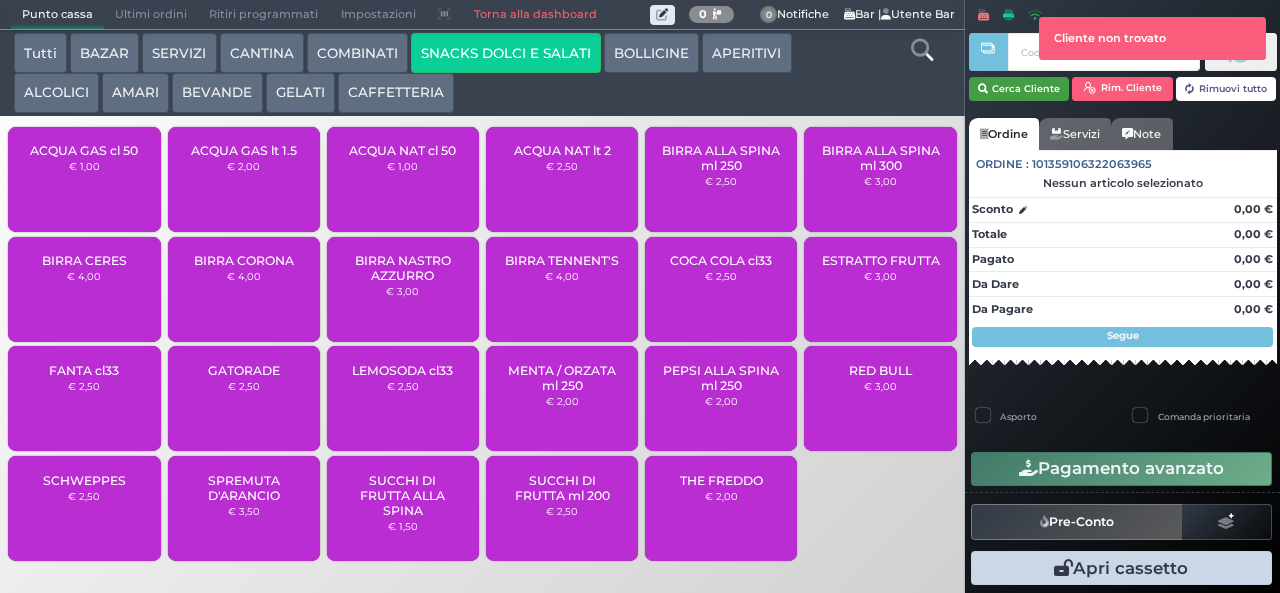 click on "Cerca Cliente" at bounding box center [1019, 89] 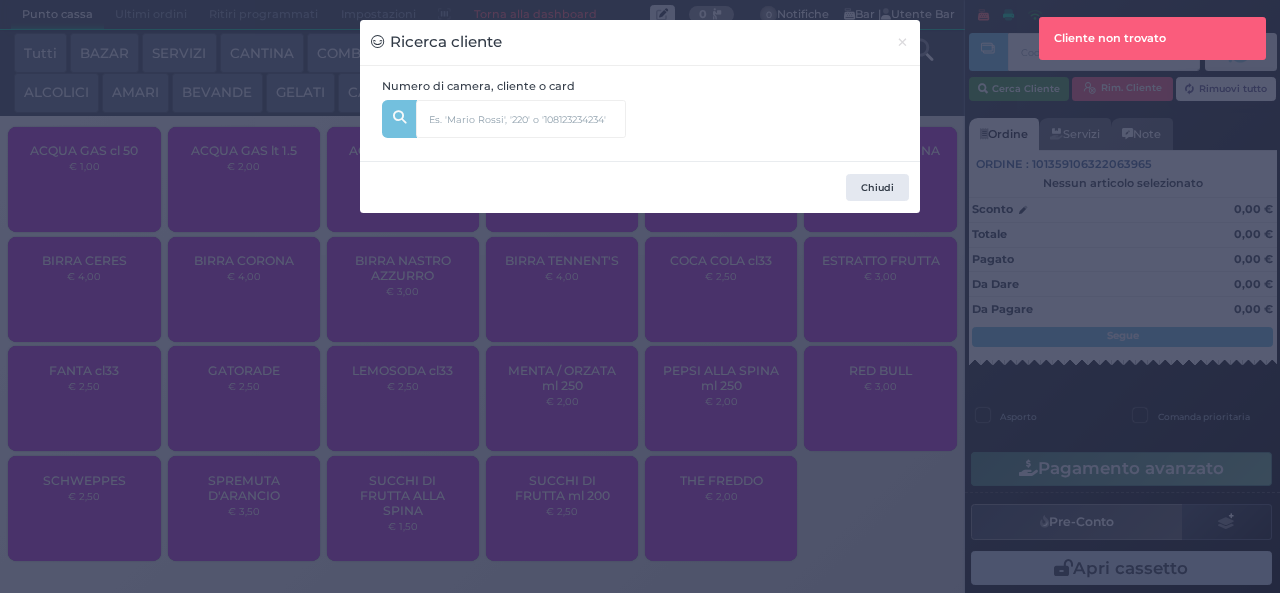 type 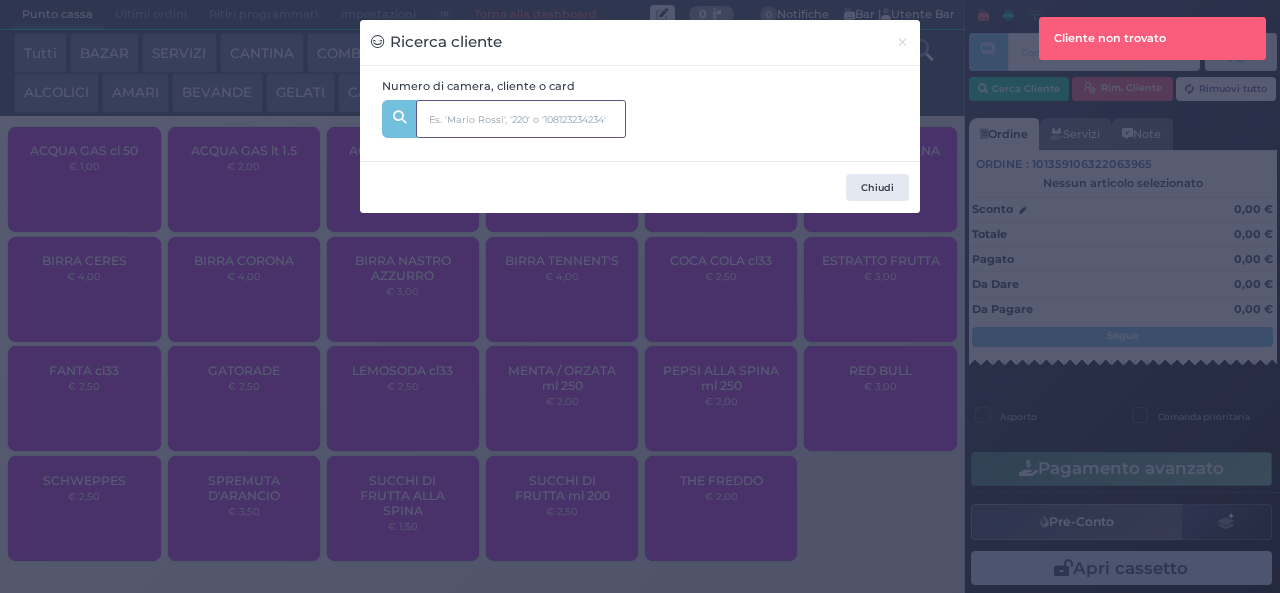 click at bounding box center [521, 119] 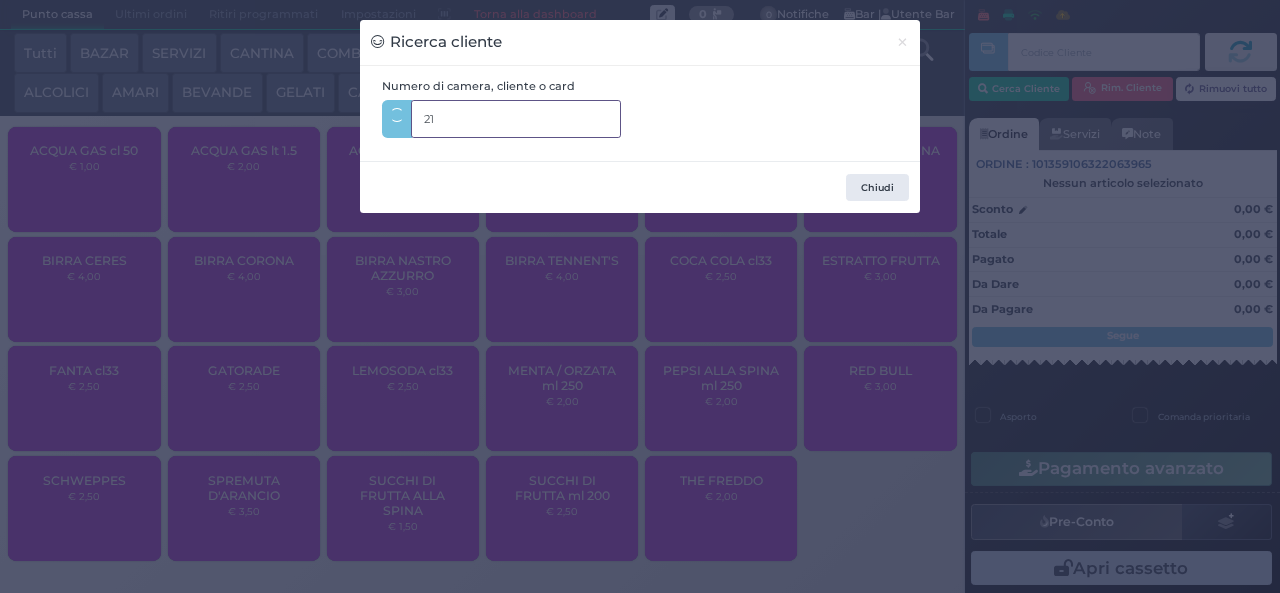 type on "218" 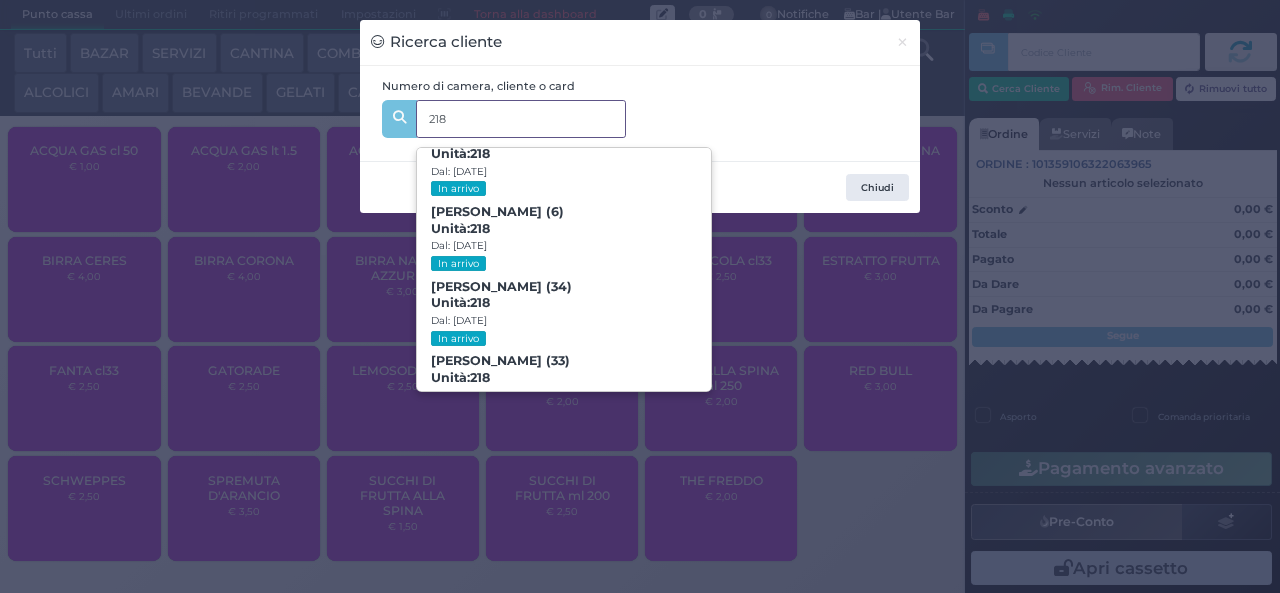 scroll, scrollTop: 91, scrollLeft: 0, axis: vertical 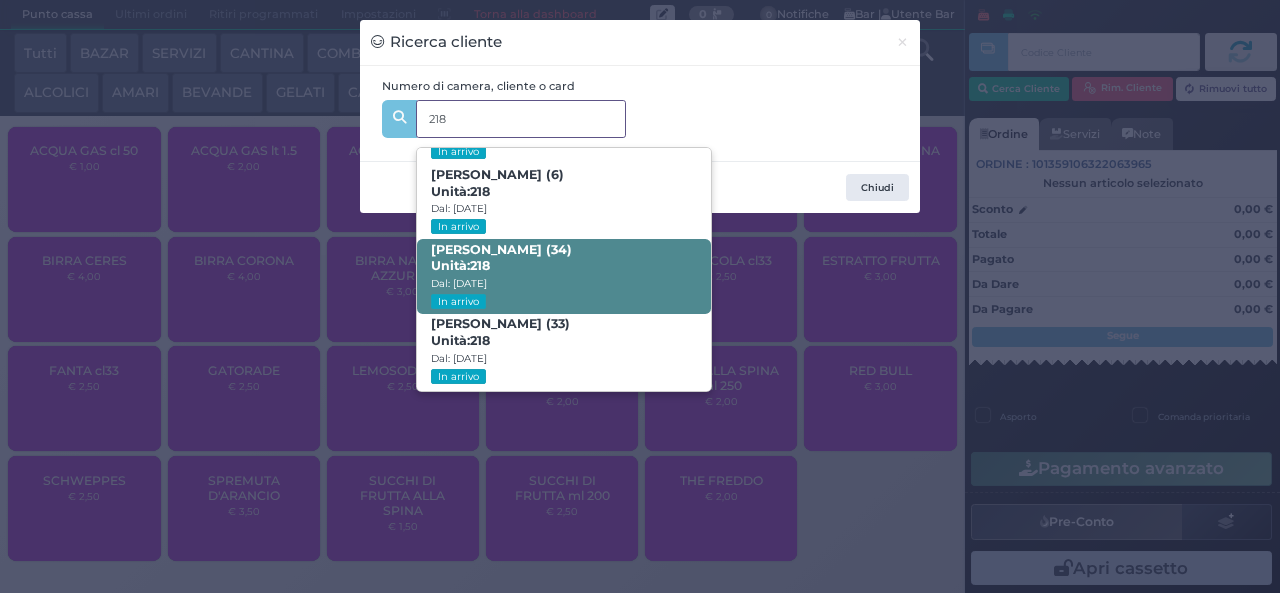 click on "Cristian Mollo (34) Unità:  218 Dal: 13/07/2025 In arrivo" at bounding box center [563, 276] 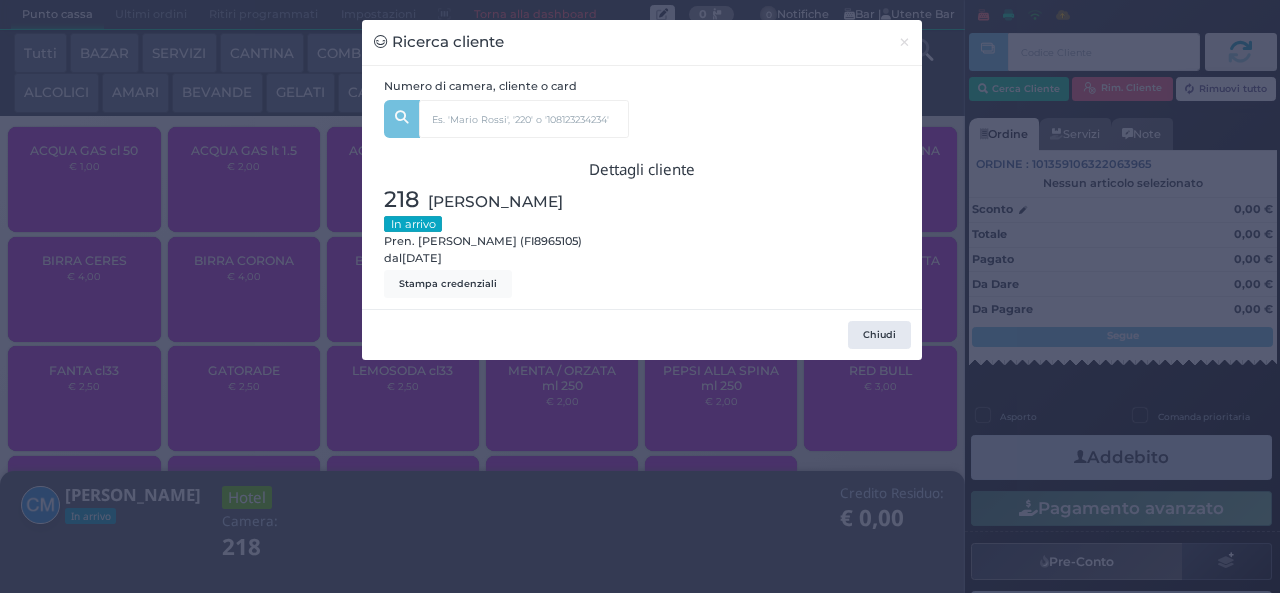 click on "Ricerca cliente
×
Numero di camera, cliente o card
218 Emilio Mollo (2) Unità:  218 Dal: 13/07/2025 In arrivo Emma Mollo (6) Unità:  218 Dal: 13/07/2025 In arrivo Cristian Mollo (34) Unità:  218 Dal: 13/07/2025 In arrivo Marina Senapo (33) Unità:  218 Dal: 13/07/2025 In arrivo
Dettagli cliente
218
Mollo Cristian
In arrivo
Pren. Marina Senapo (FI8965105)  dal  13/07/2025
Stampa credenziali
Chiudi" at bounding box center [640, 296] 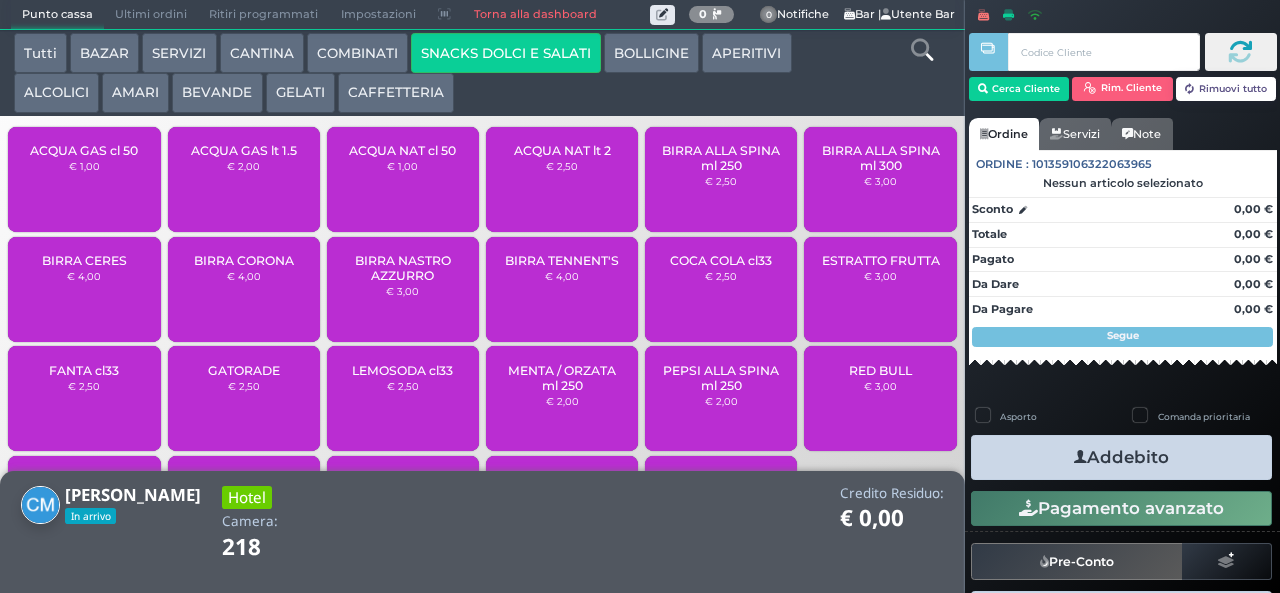 click on "GELATI" at bounding box center [300, 93] 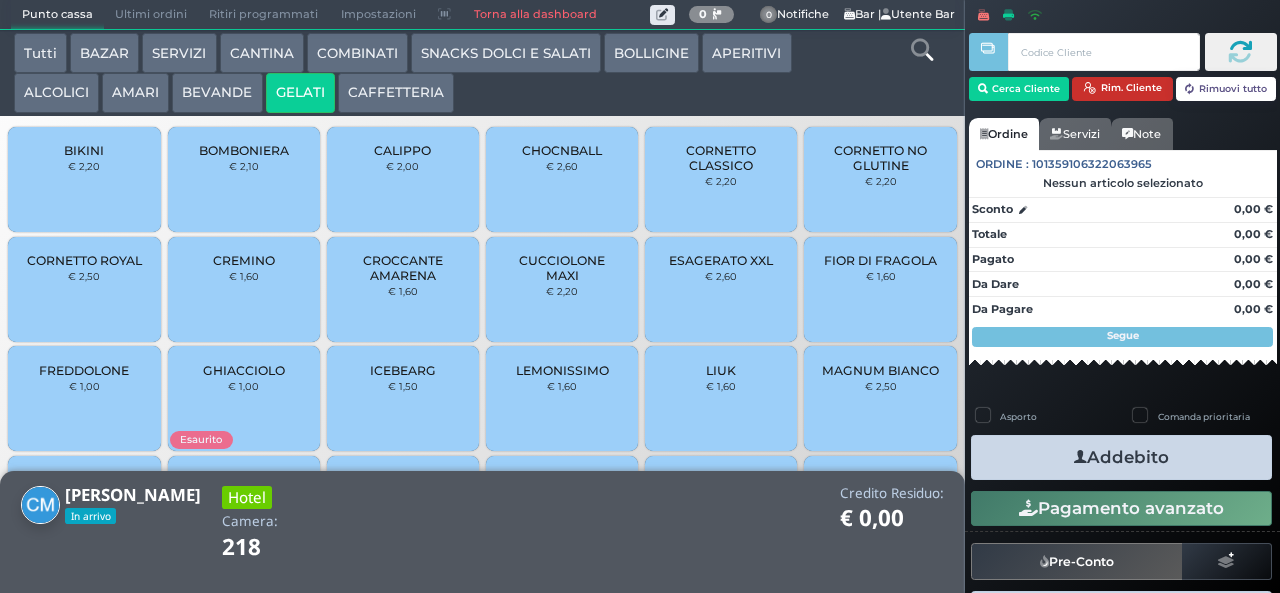 click on "Rim. Cliente" at bounding box center [1122, 89] 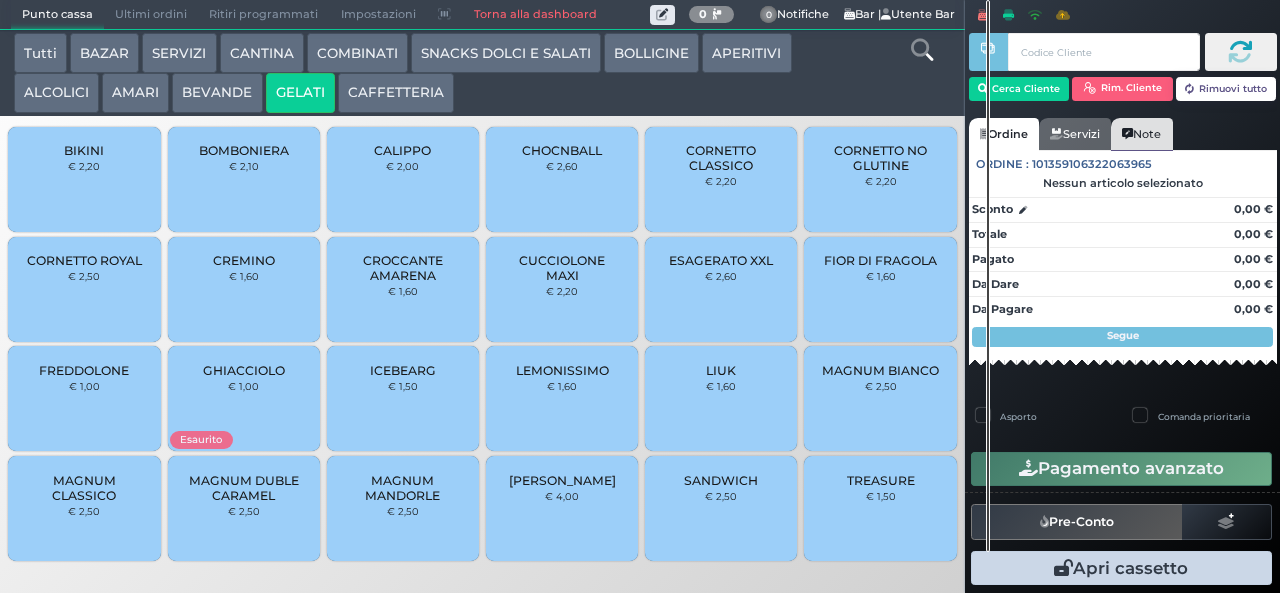 click at bounding box center (1127, 134) 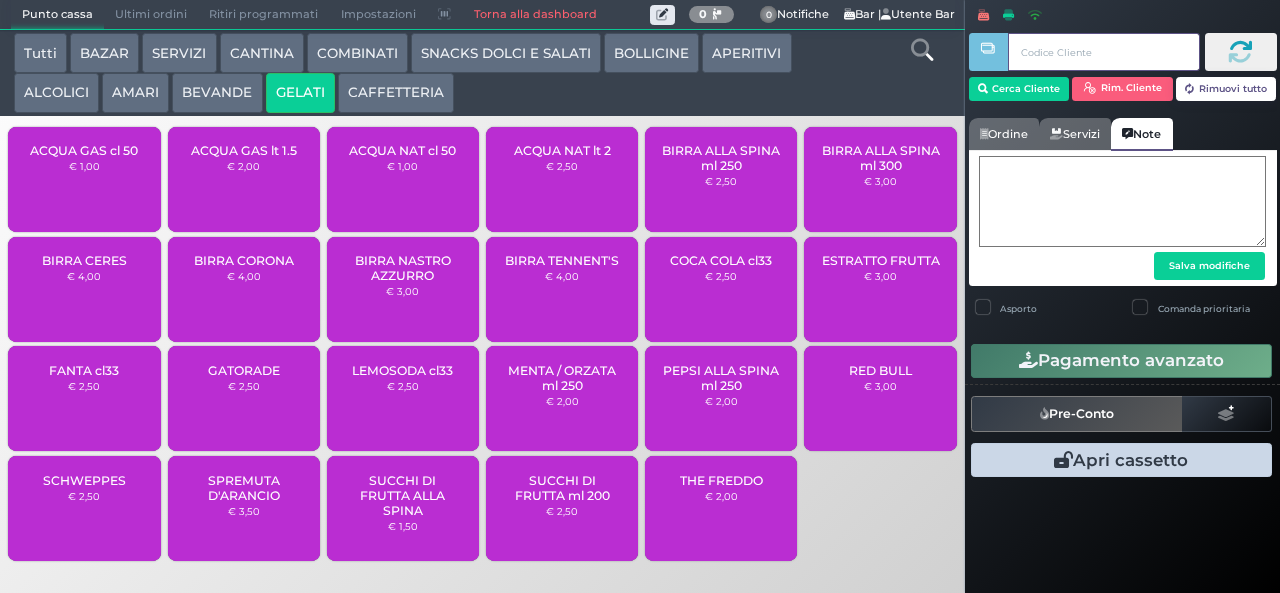 type 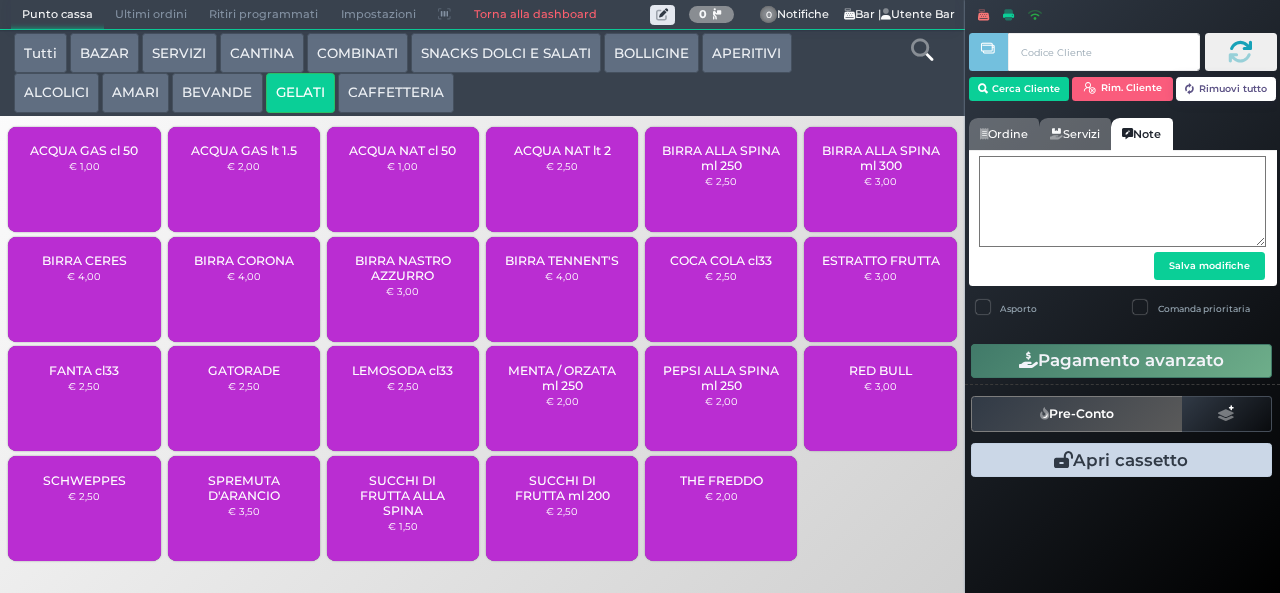 click on "GELATI" at bounding box center (300, 93) 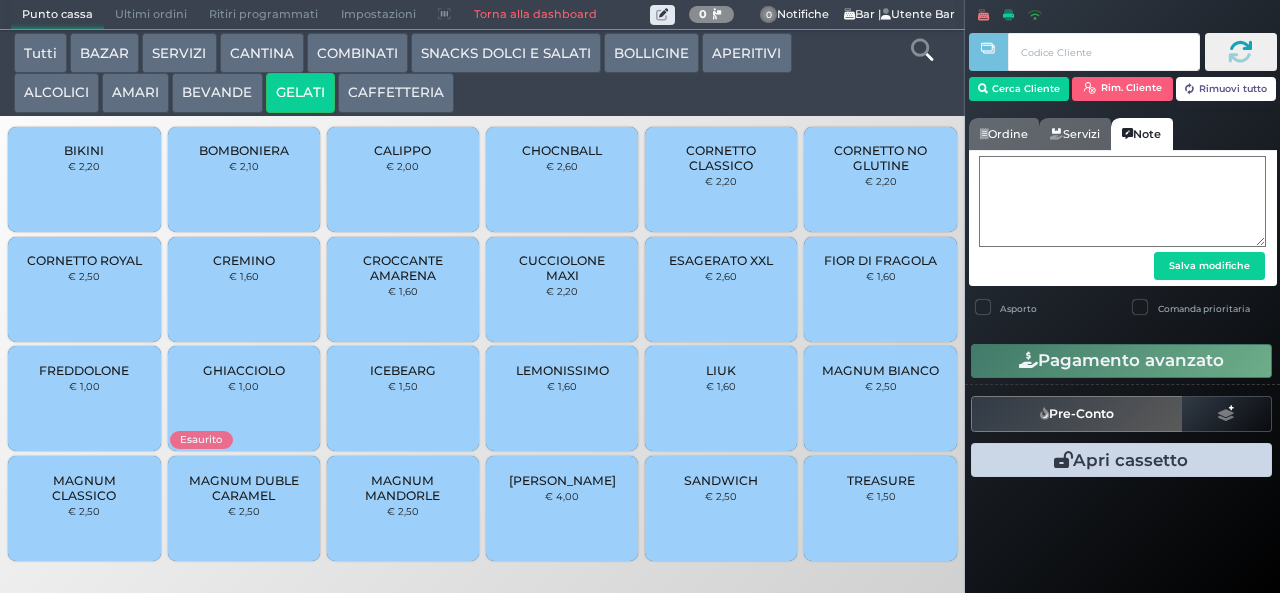 type 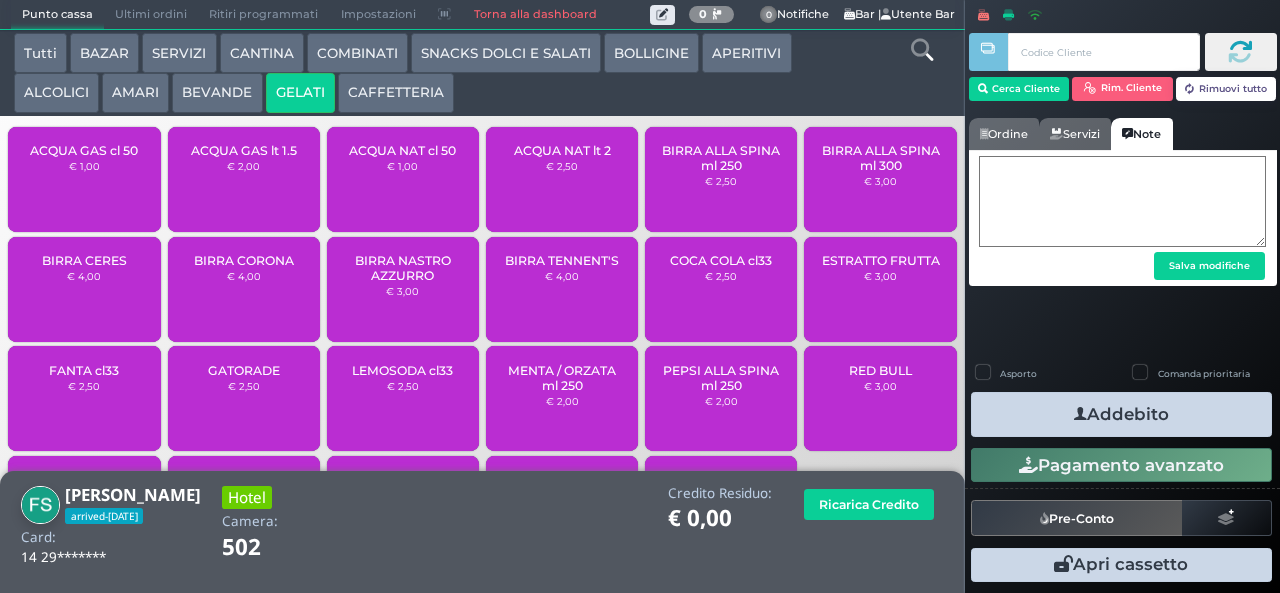 click on "COMBINATI" at bounding box center [357, 53] 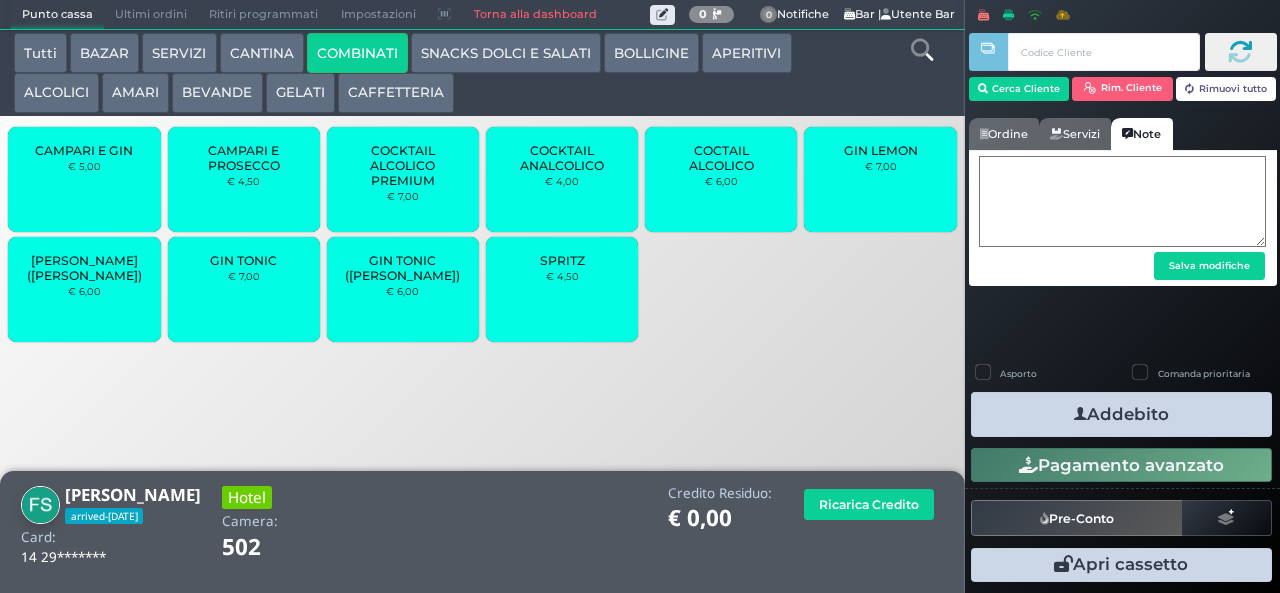 click on "BEVANDE" at bounding box center [217, 93] 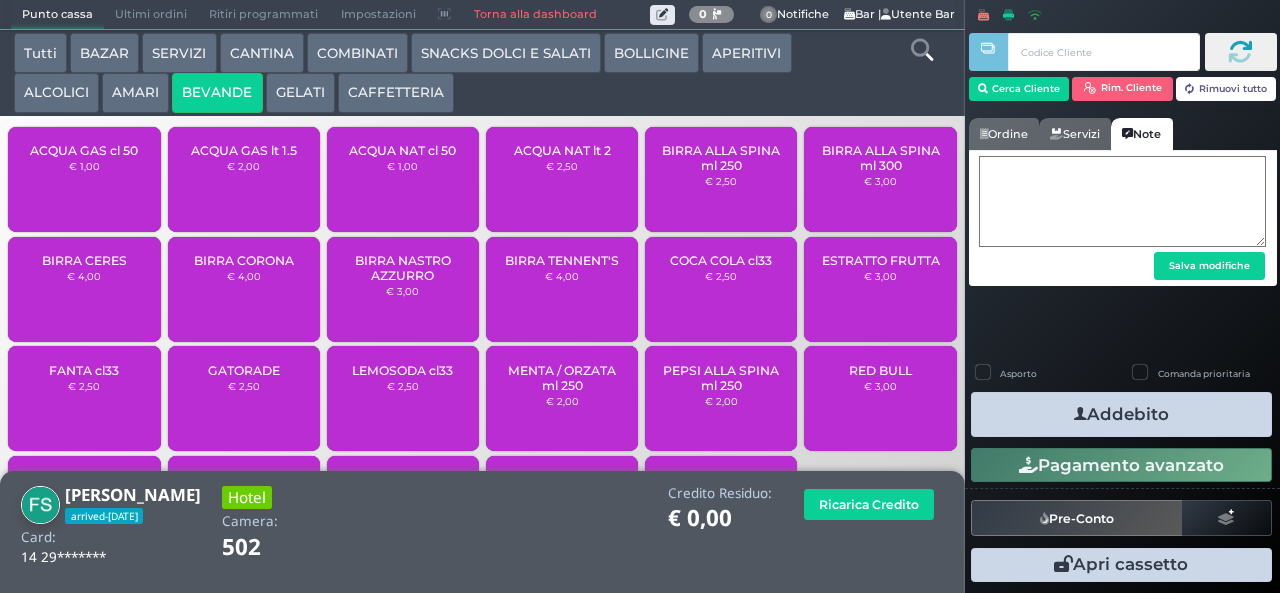click on "COMBINATI" at bounding box center (357, 53) 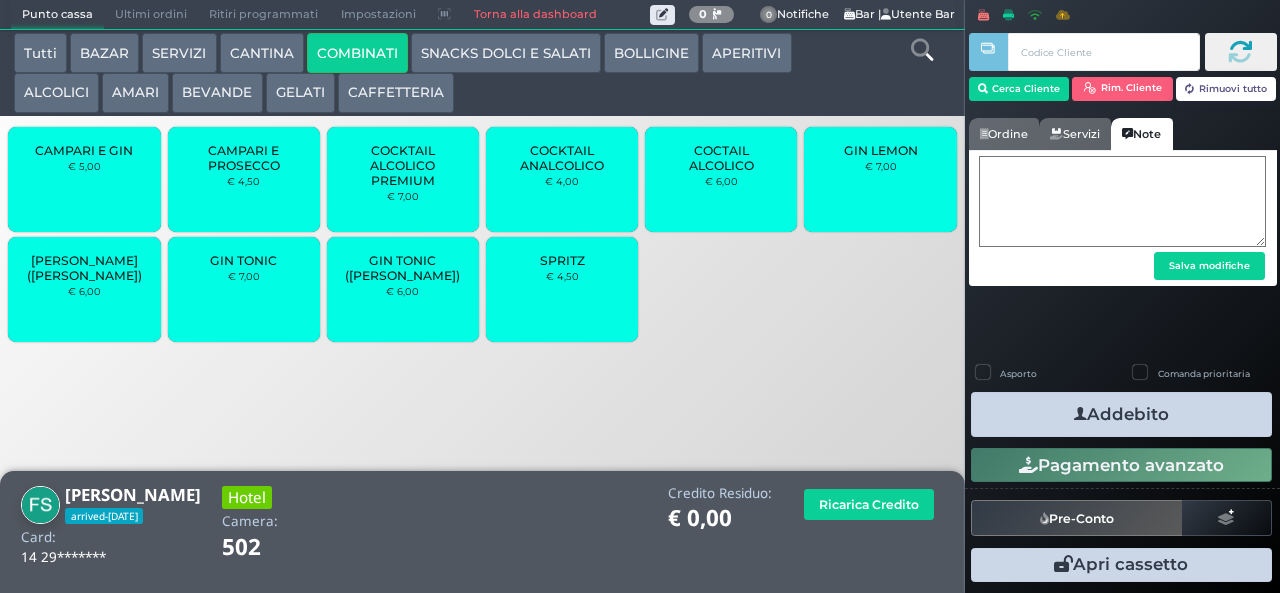 click on "SNACKS DOLCI E SALATI" at bounding box center (506, 53) 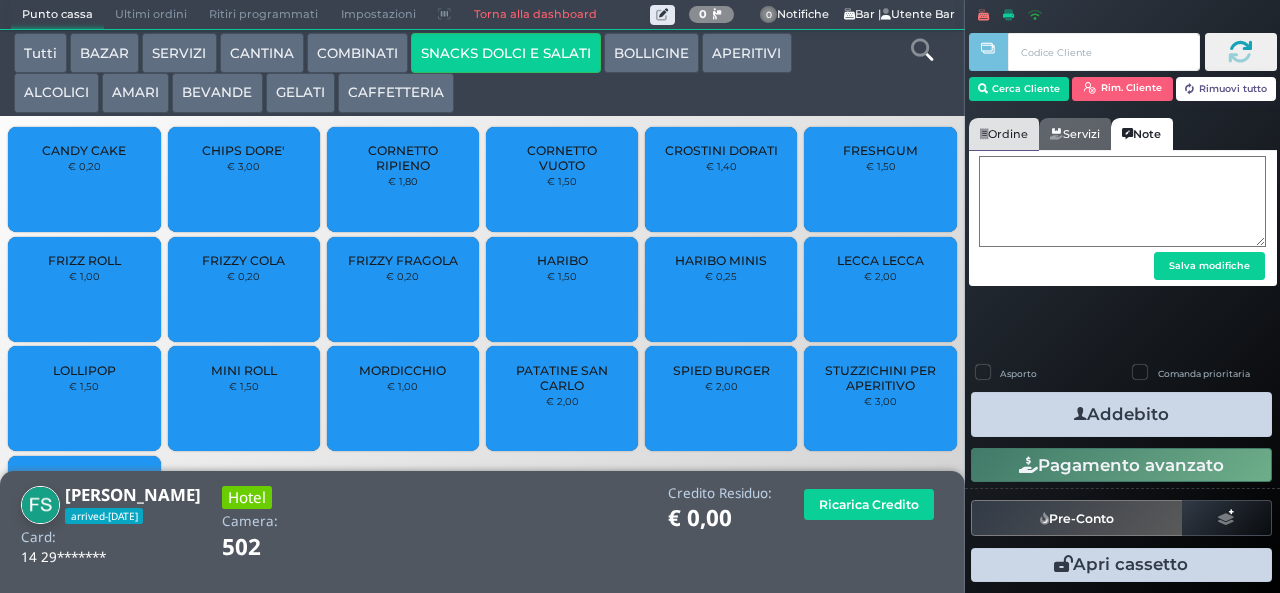 click at bounding box center (984, 134) 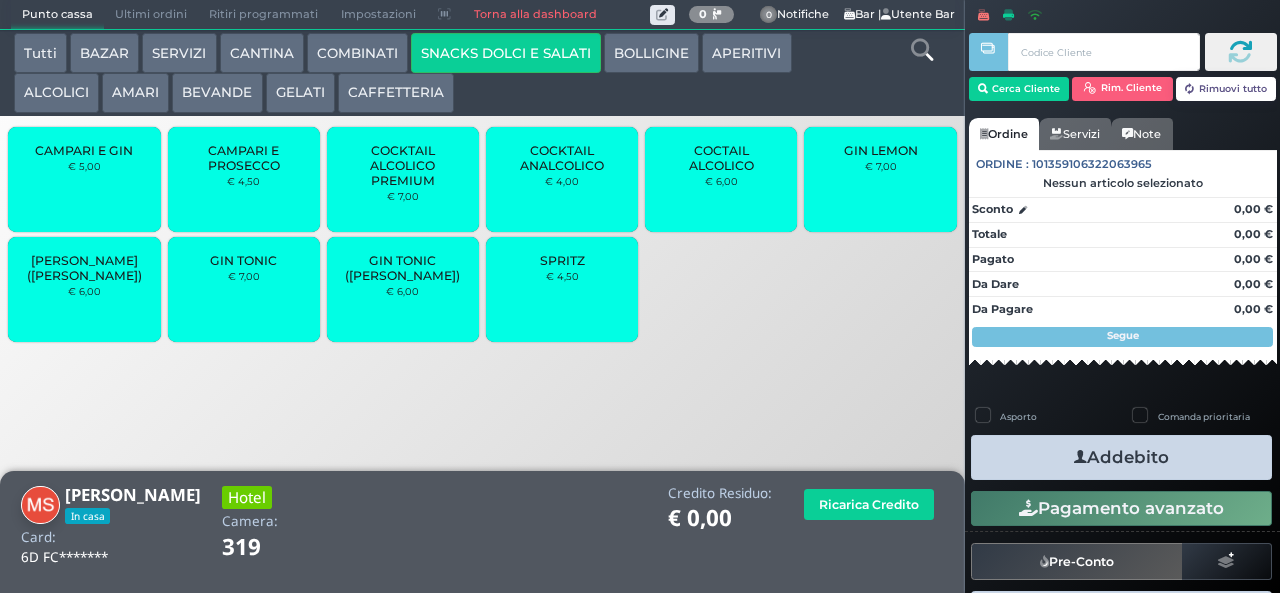 click on "CANTINA" at bounding box center (262, 53) 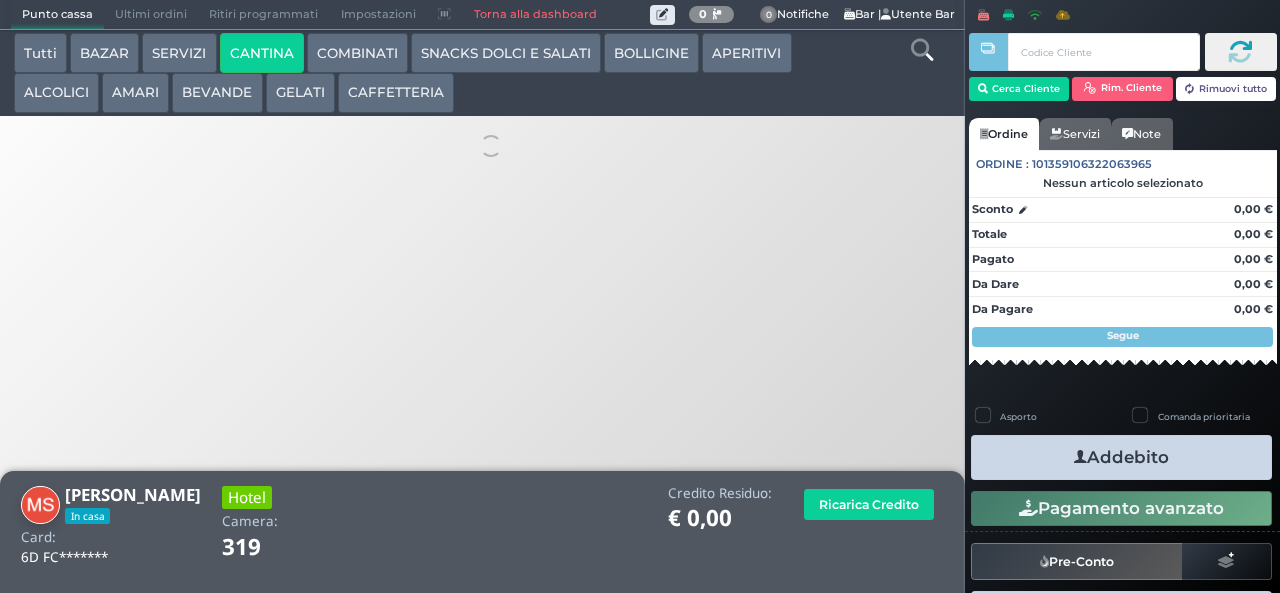 click on "COMBINATI" at bounding box center [357, 53] 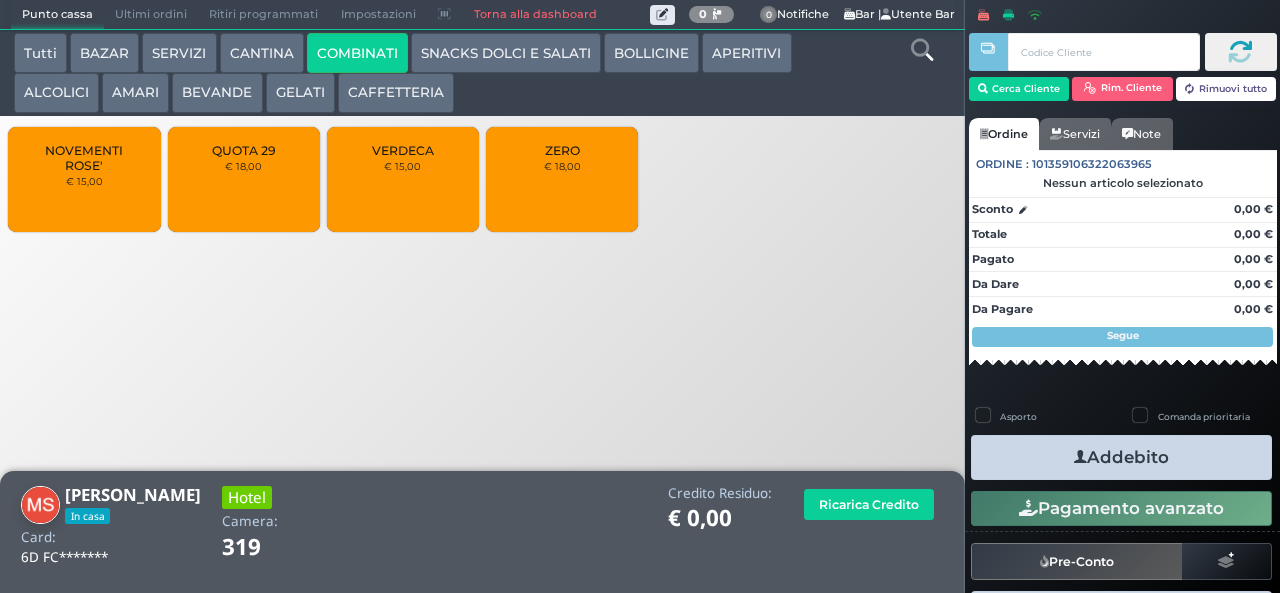 click on "BAZAR" at bounding box center (104, 53) 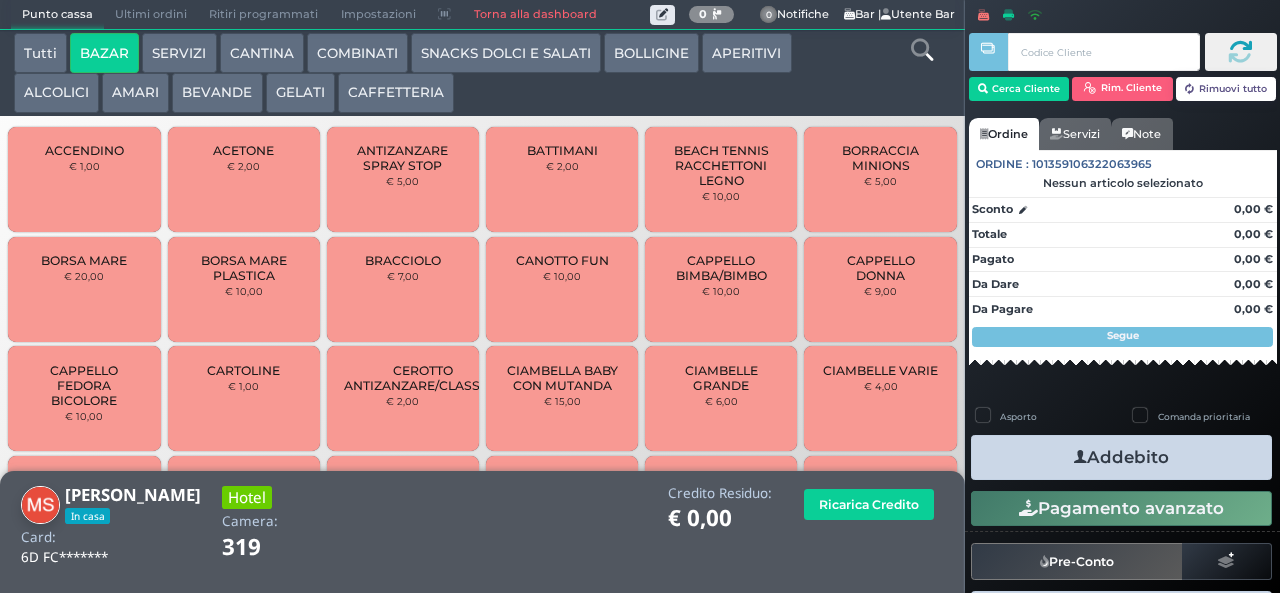 click on "SNACKS DOLCI E SALATI" at bounding box center (506, 53) 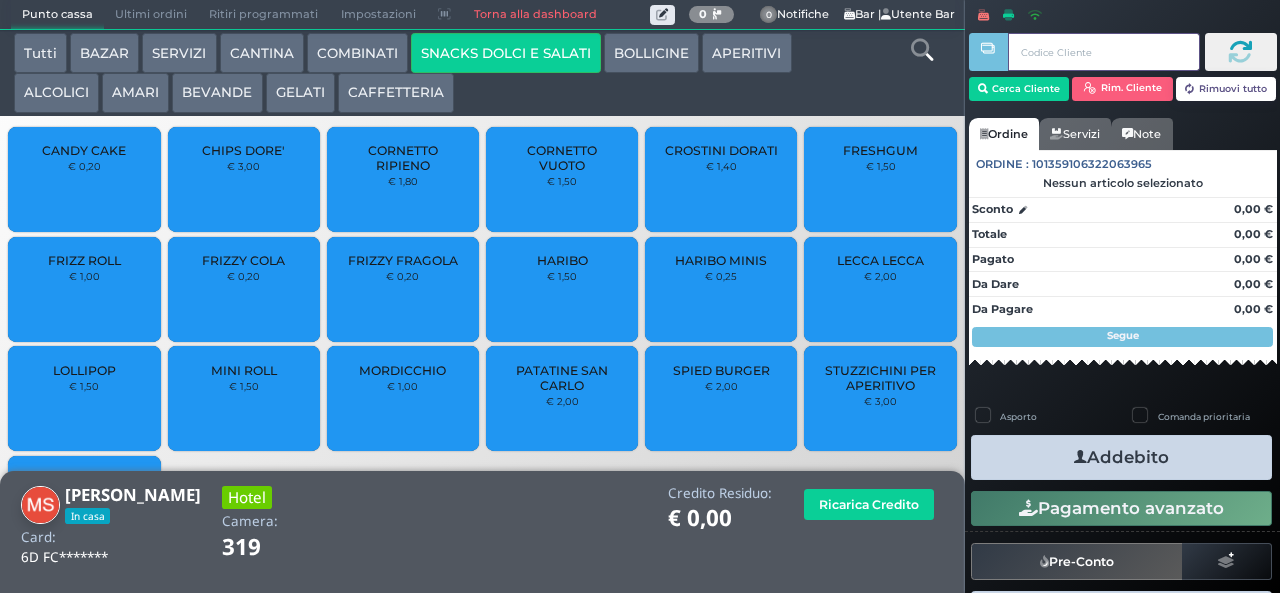 click at bounding box center (1103, 52) 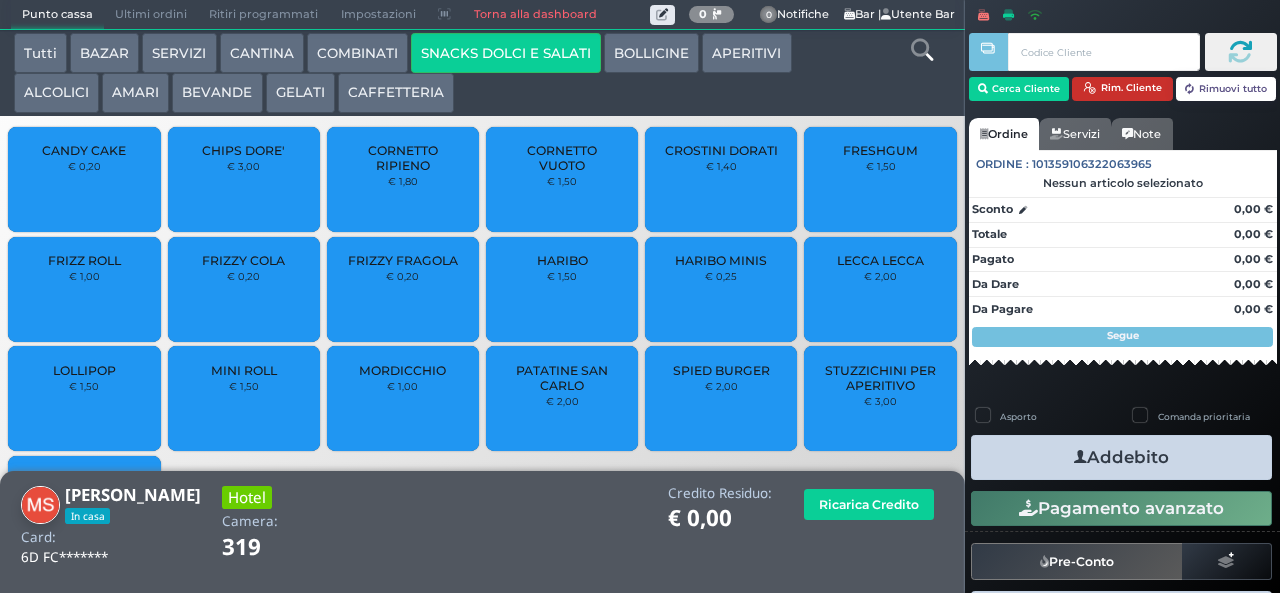 click on "Rim. Cliente" at bounding box center [1122, 89] 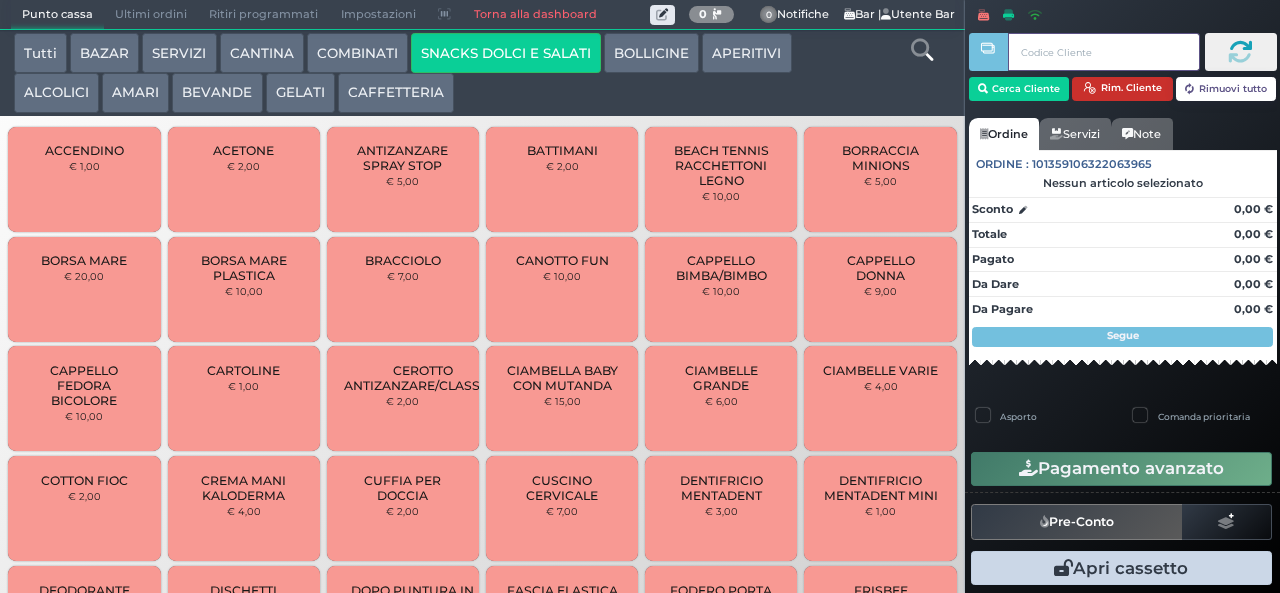 type 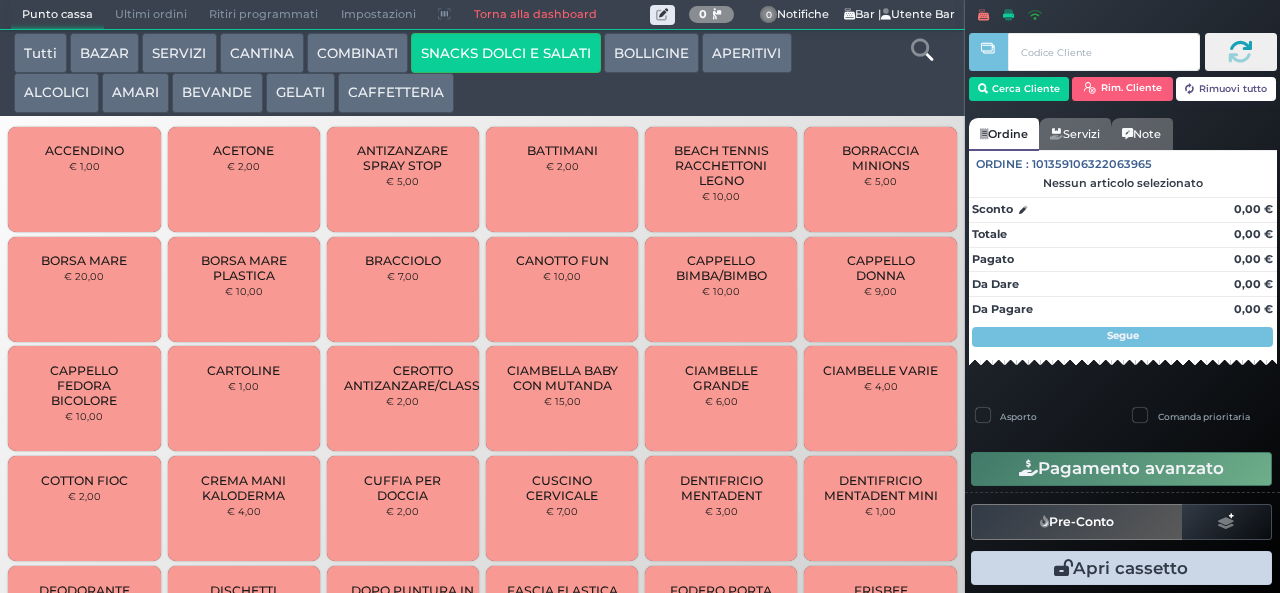 click on "Ordine" at bounding box center [1004, 134] 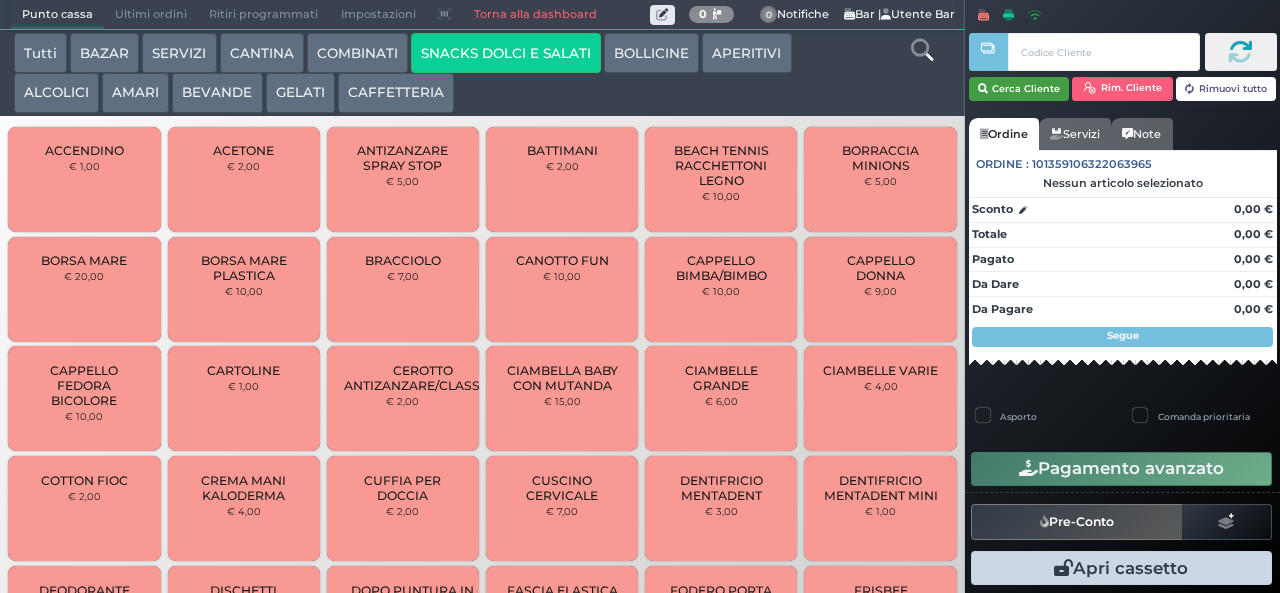 click on "Cerca Cliente" at bounding box center (1019, 89) 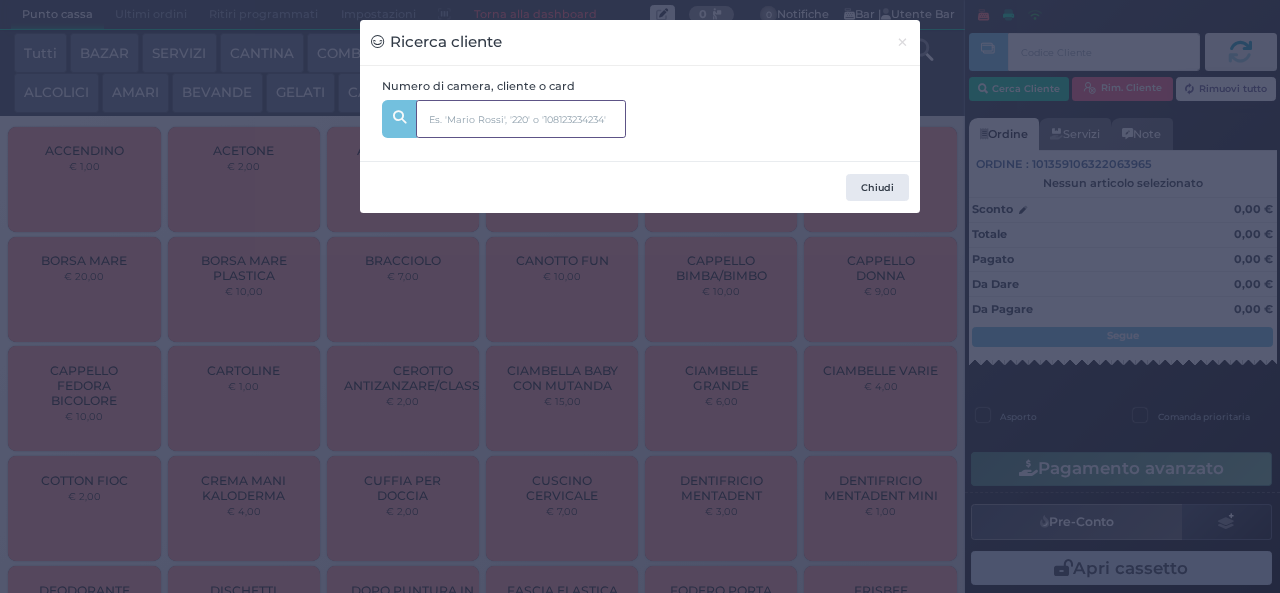 click at bounding box center (521, 119) 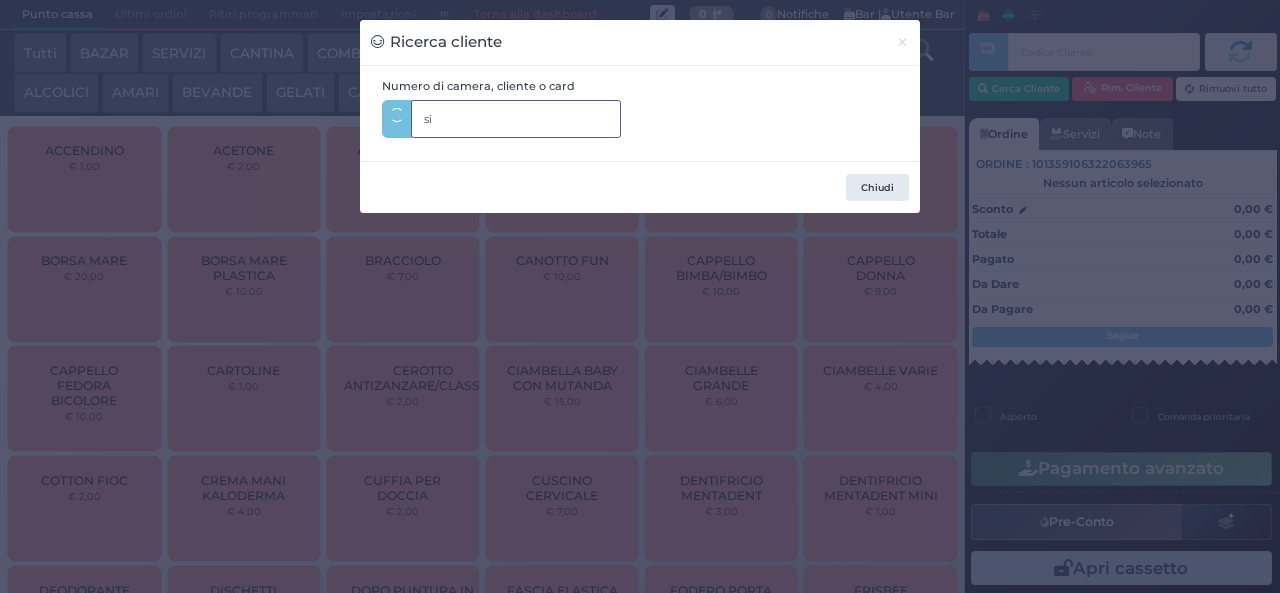 type on "s" 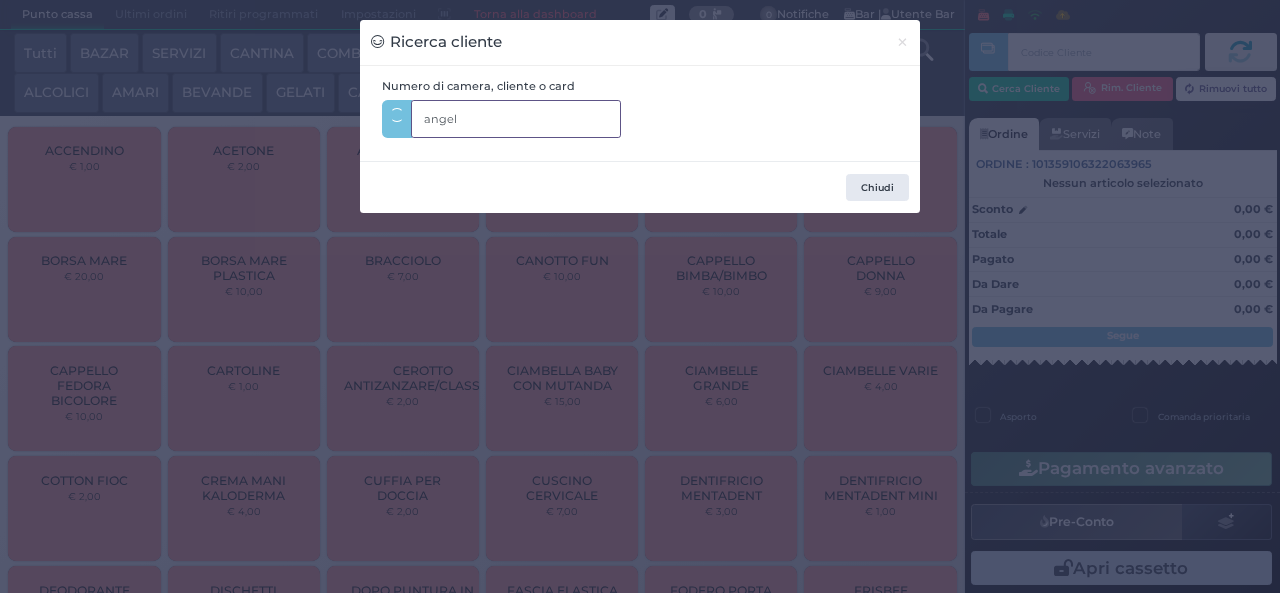 type on "angela" 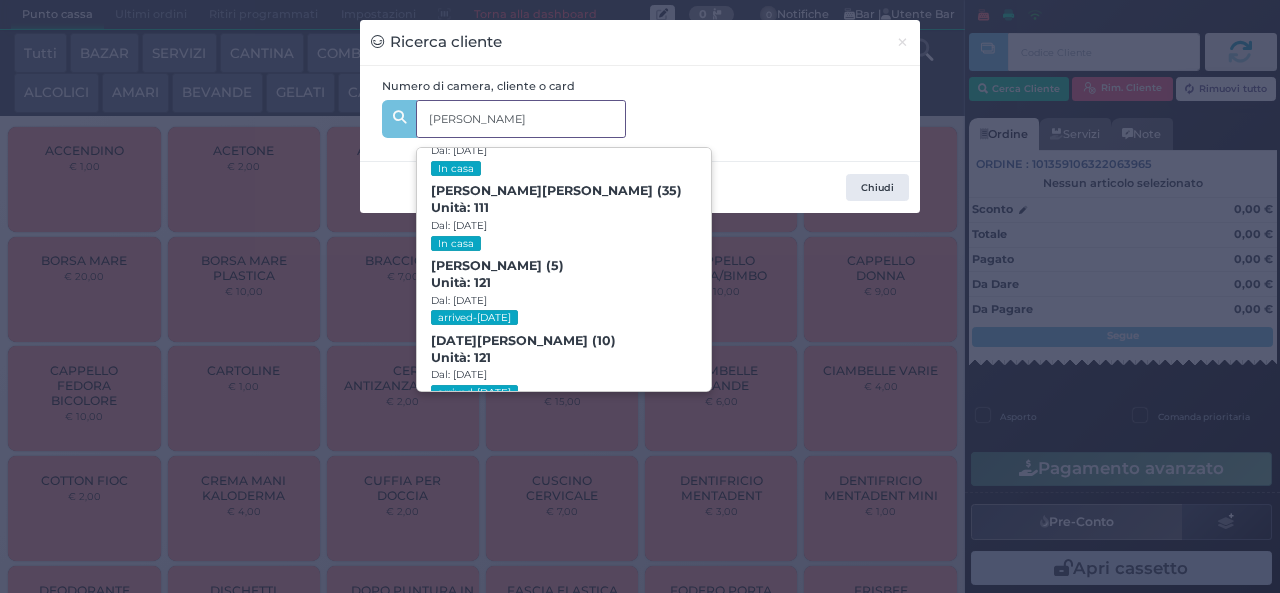 scroll, scrollTop: 382, scrollLeft: 0, axis: vertical 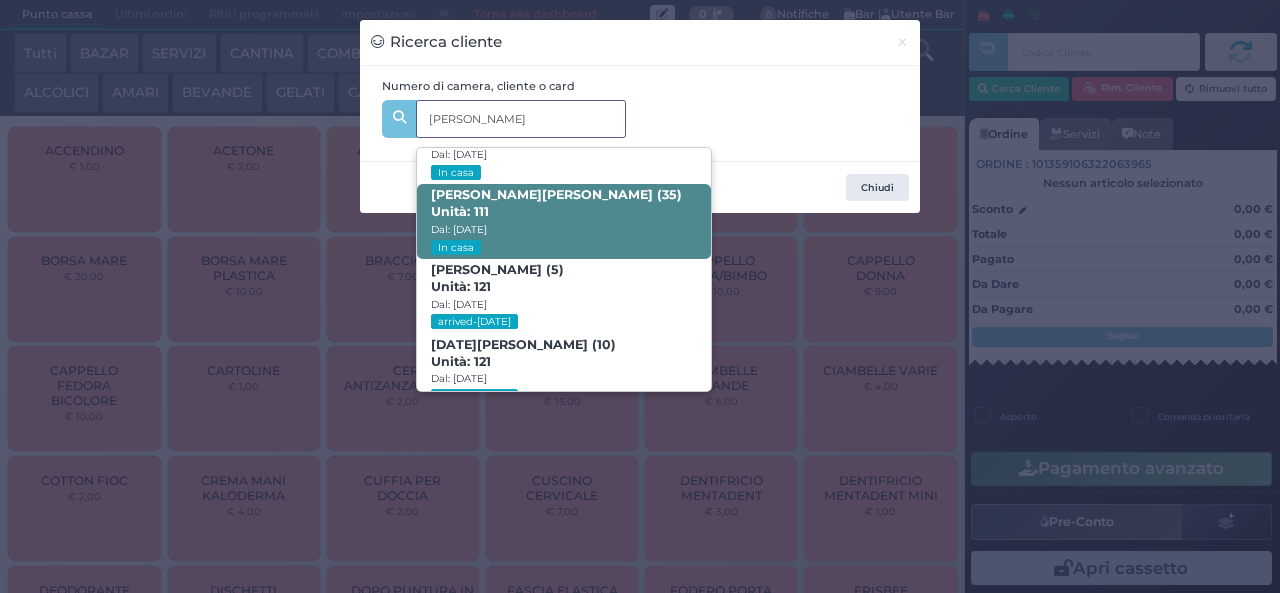 click on "Angela  Simone (35) Unità: 111 Dal: 12/07/2025 In casa" at bounding box center [563, 221] 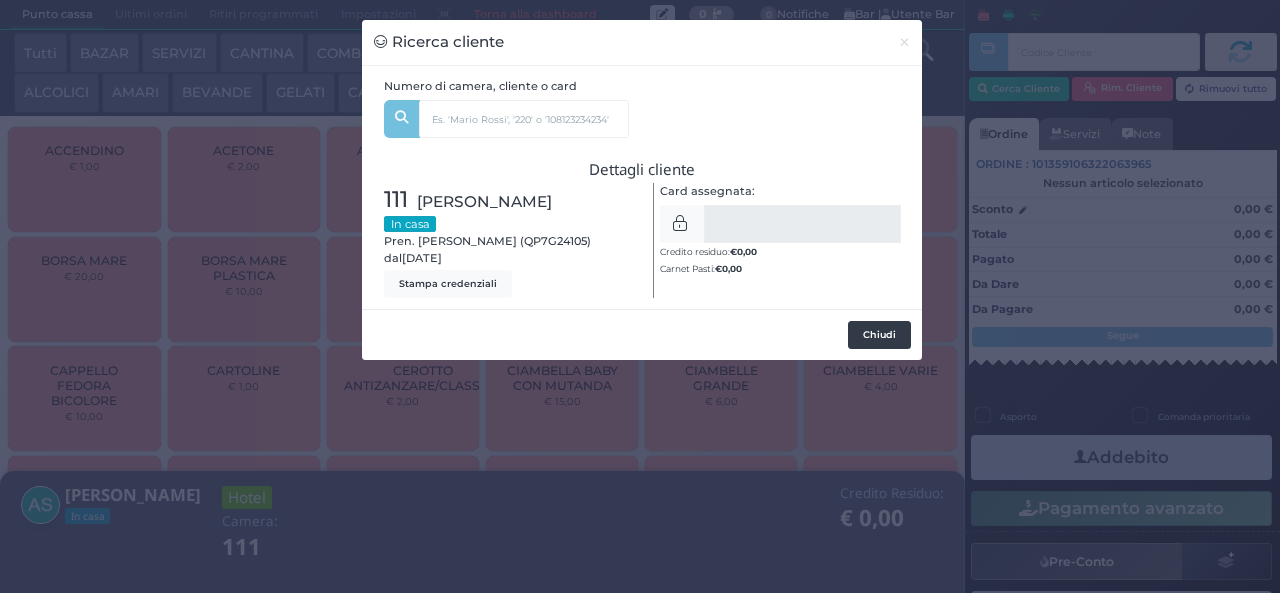click on "Chiudi" at bounding box center [879, 335] 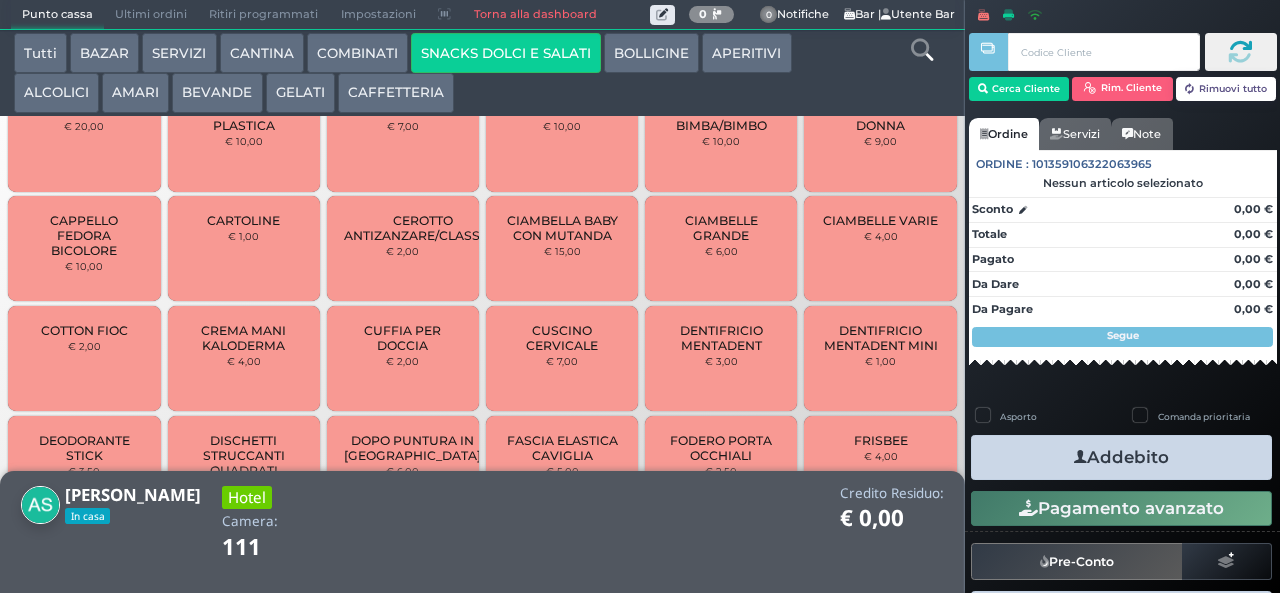 click on "SNACKS DOLCI E SALATI" at bounding box center [506, 53] 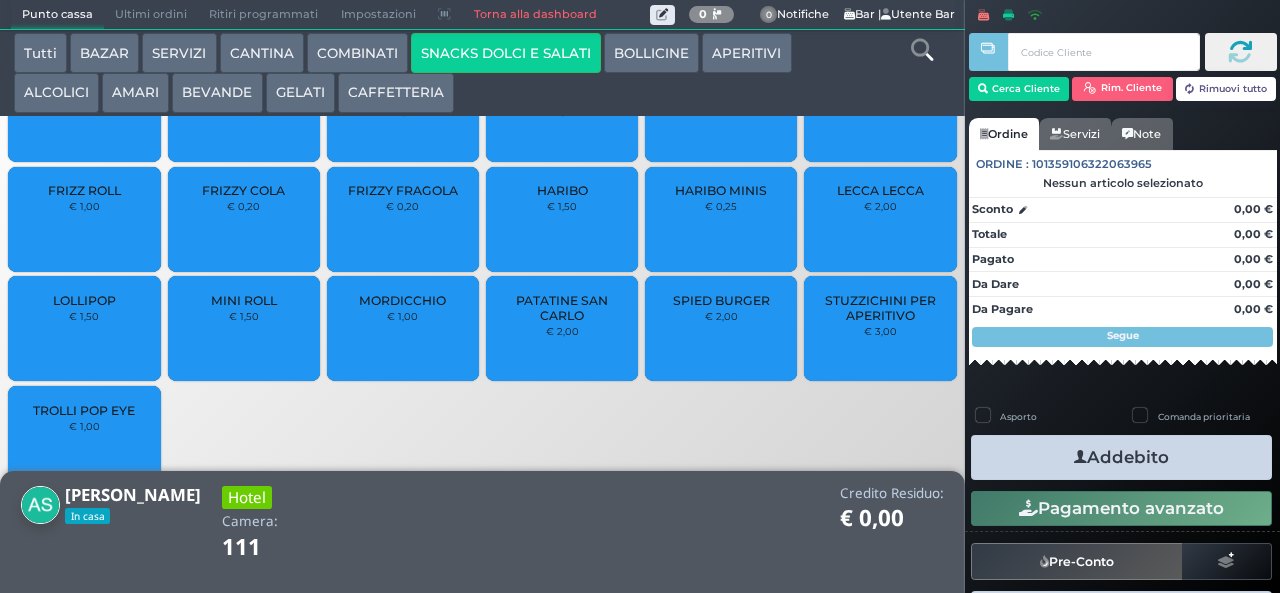 scroll, scrollTop: 107, scrollLeft: 0, axis: vertical 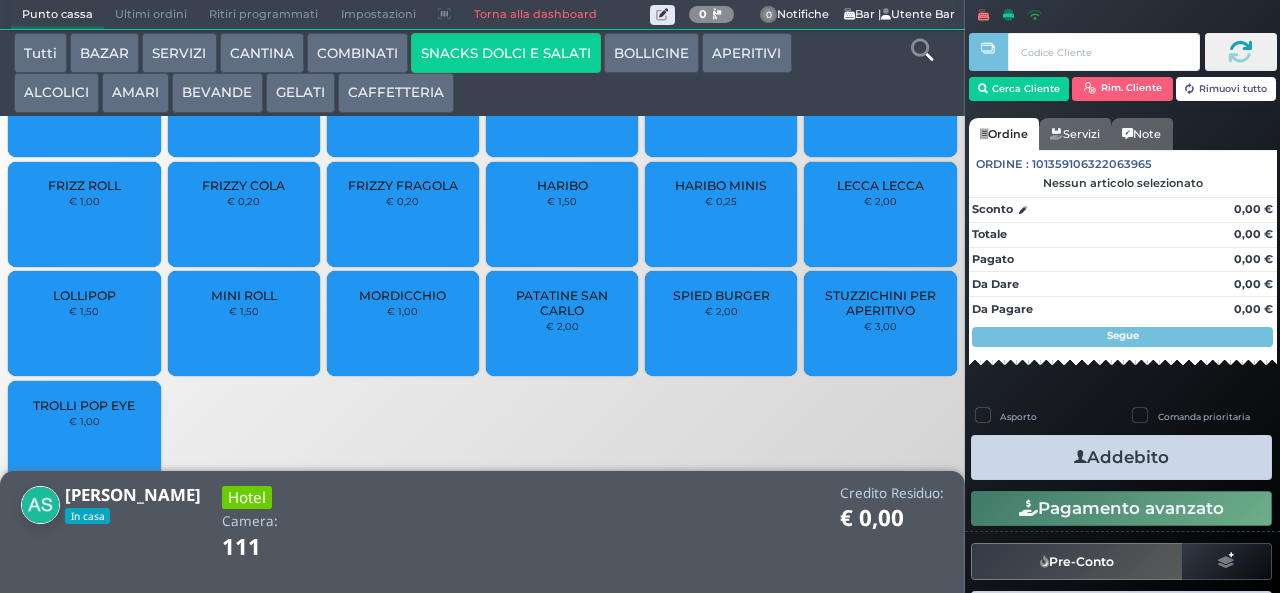 type 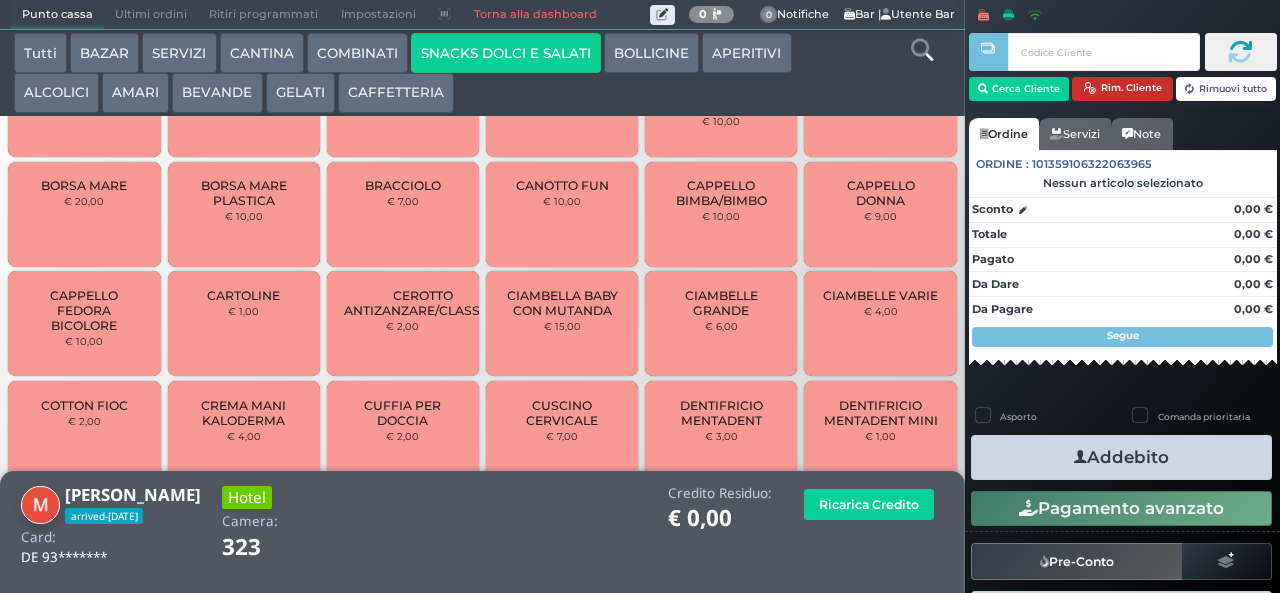 click at bounding box center [1089, 88] 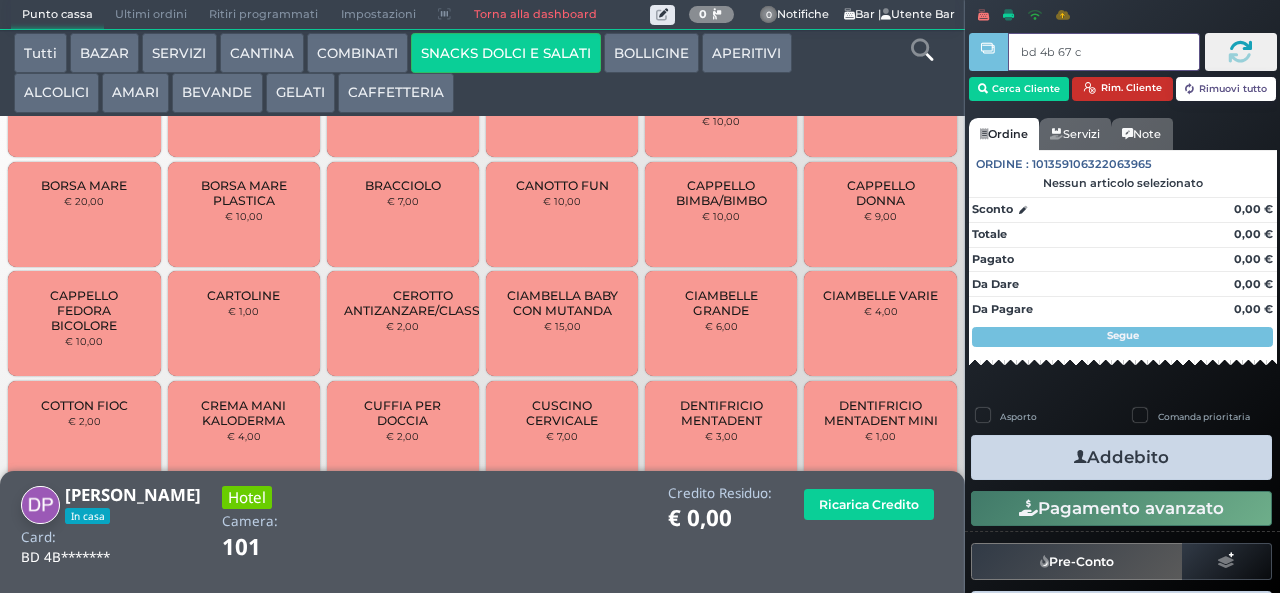 type on "bd 4b 67 c3" 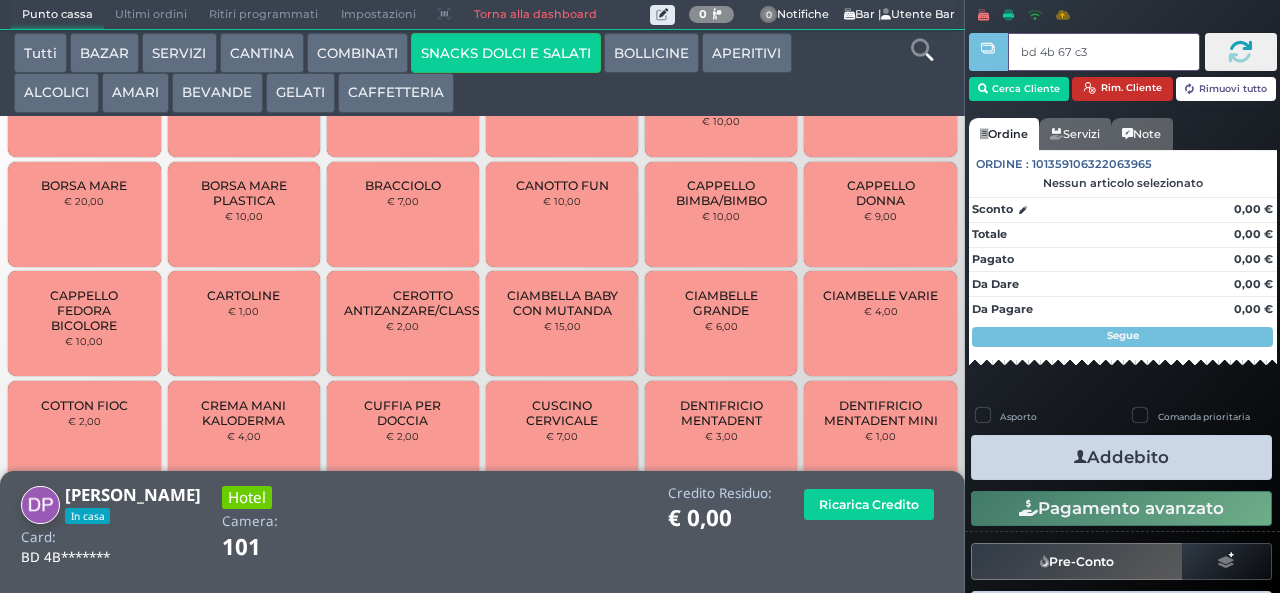 type 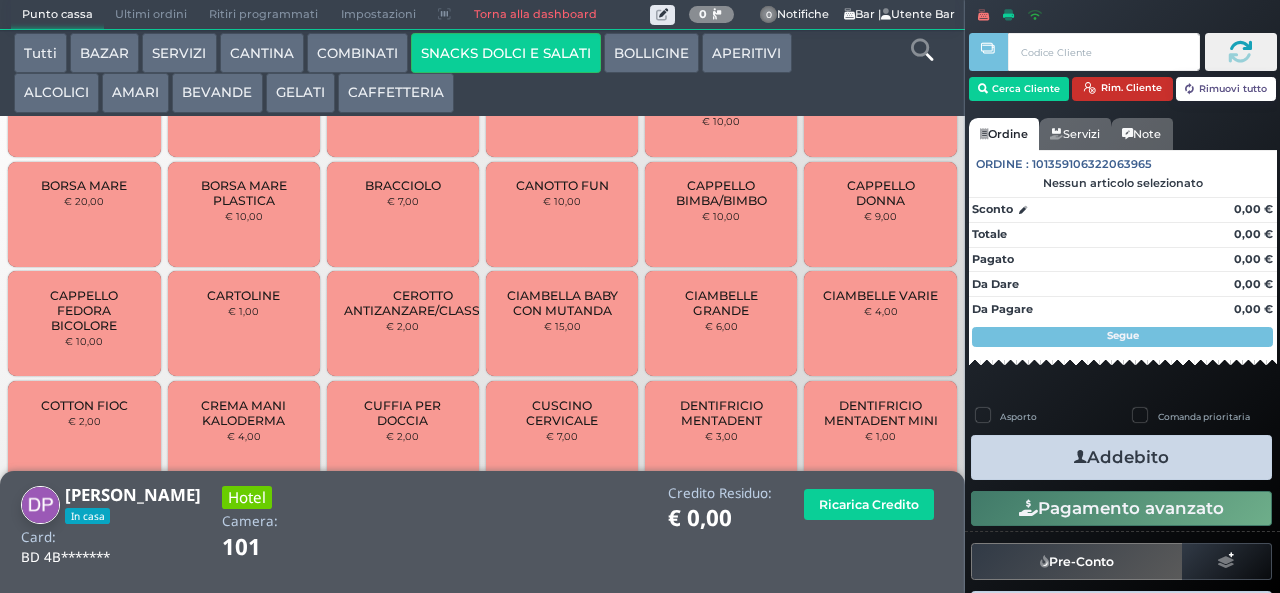 click at bounding box center (1089, 88) 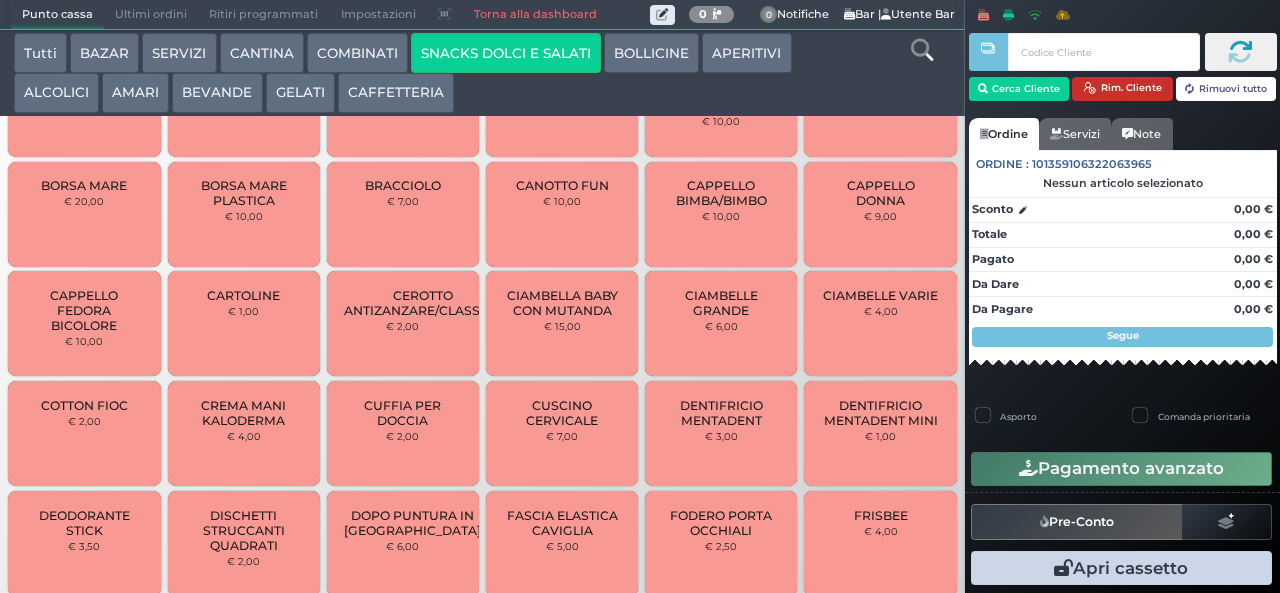 click at bounding box center (1089, 88) 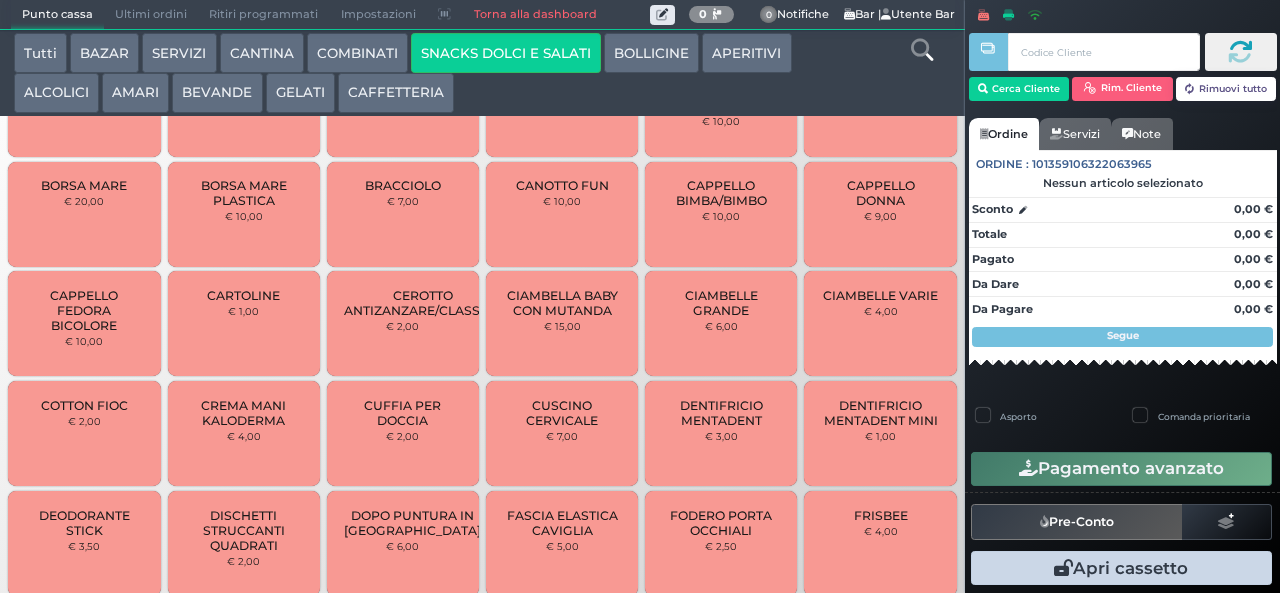 click on "Pagato
0,00 €" at bounding box center (1123, 257) 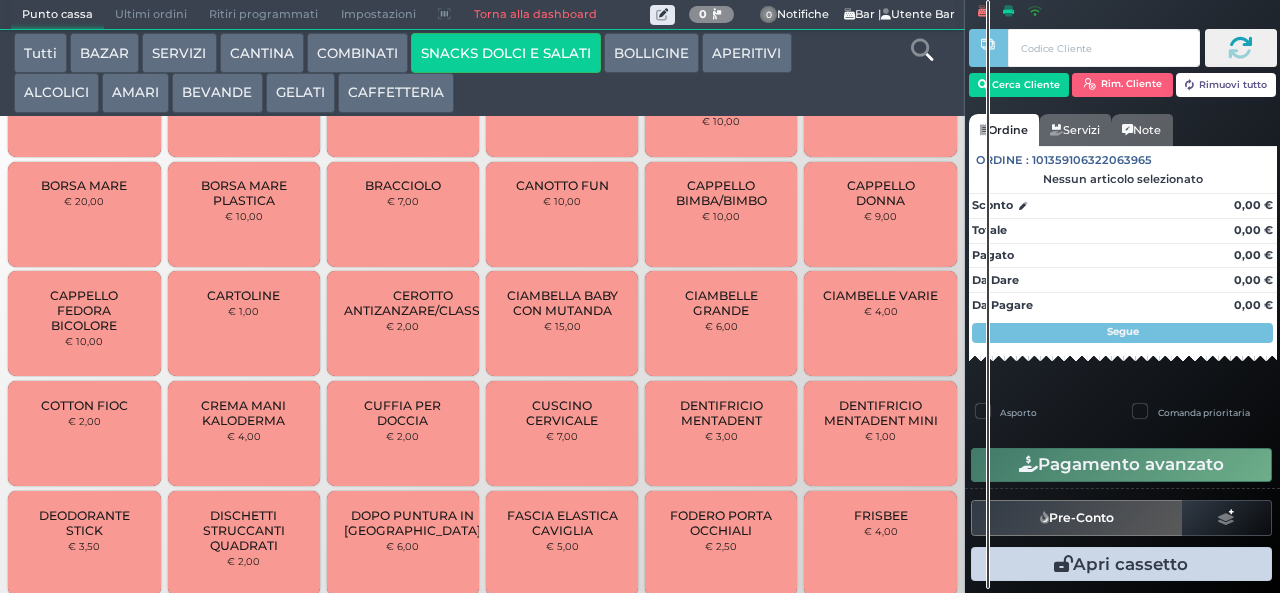 scroll, scrollTop: 0, scrollLeft: 0, axis: both 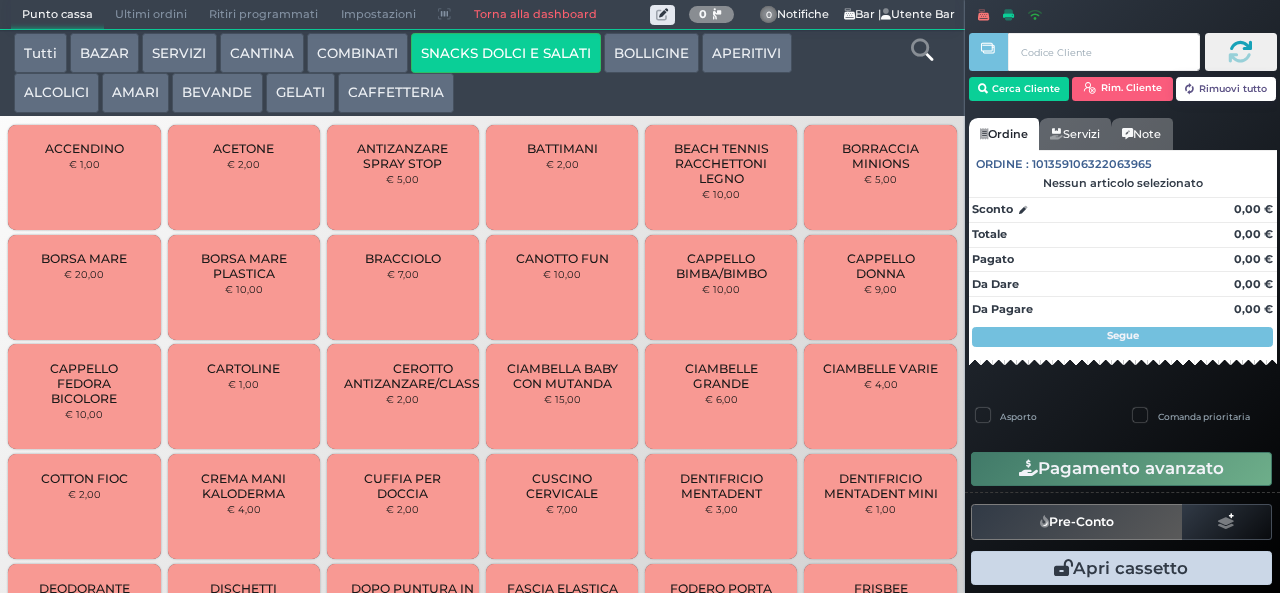 click on "ACCENDINO
€ 1,00" at bounding box center [84, 177] 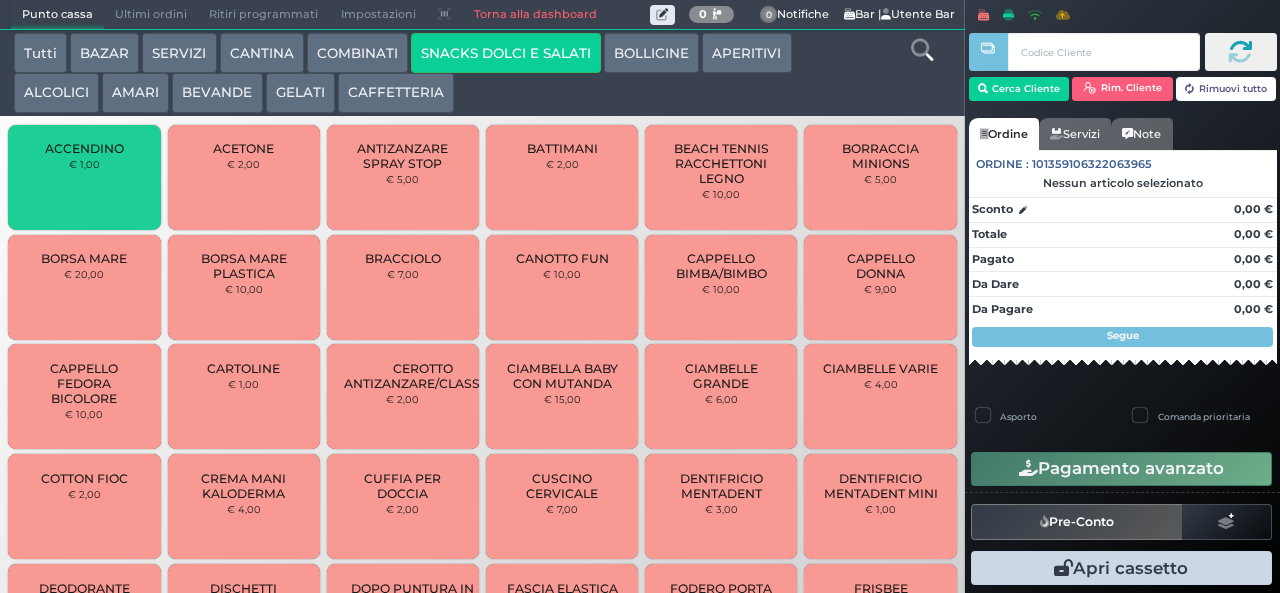 click on "ACETONE
€ 2,00" at bounding box center [244, 177] 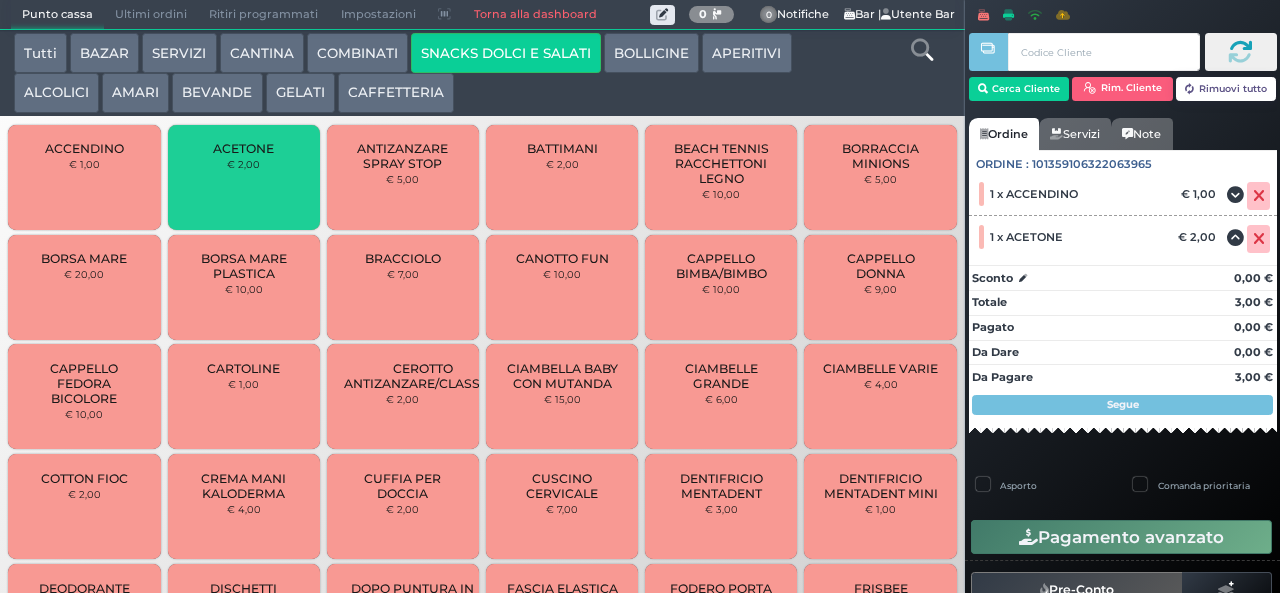 click on "BATTIMANI
€ 2,00" at bounding box center [562, 177] 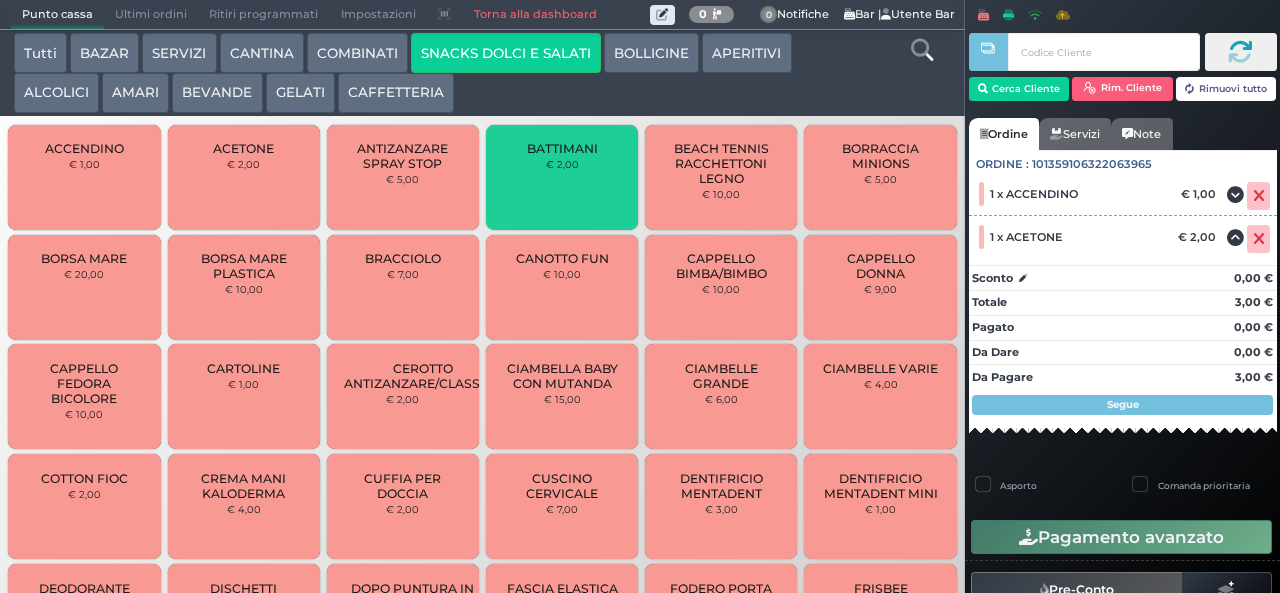 click on "ANTIZANZARE SPRAY STOP" at bounding box center [403, 156] 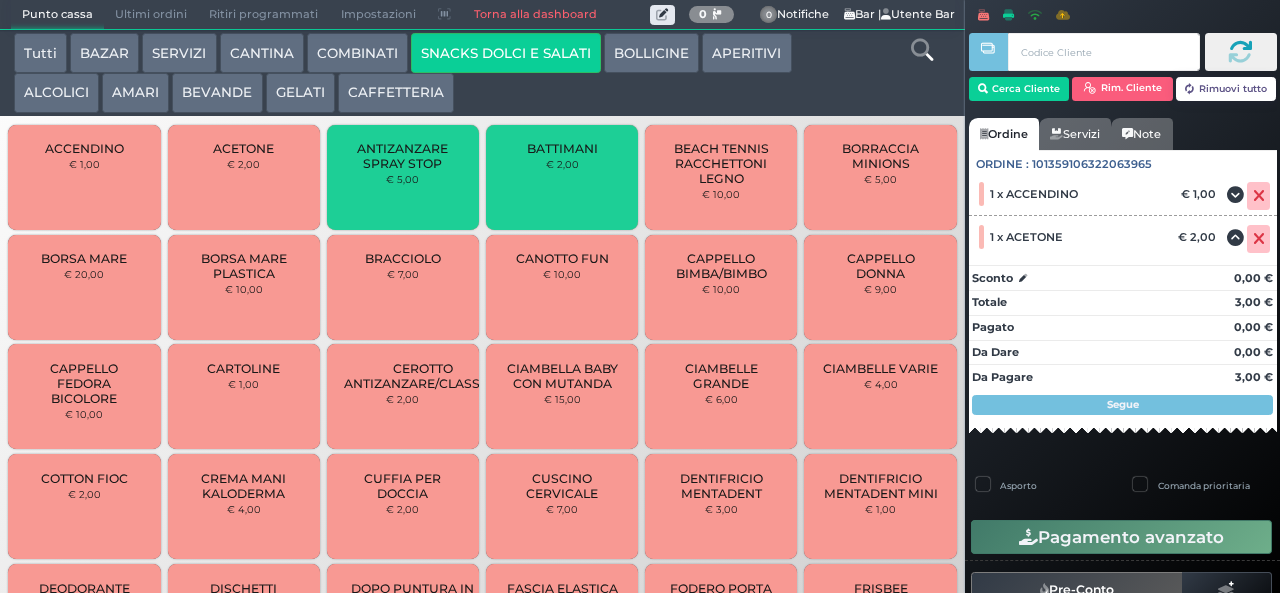 click on "BEACH TENNIS RACCHETTONI LEGNO" at bounding box center (721, 163) 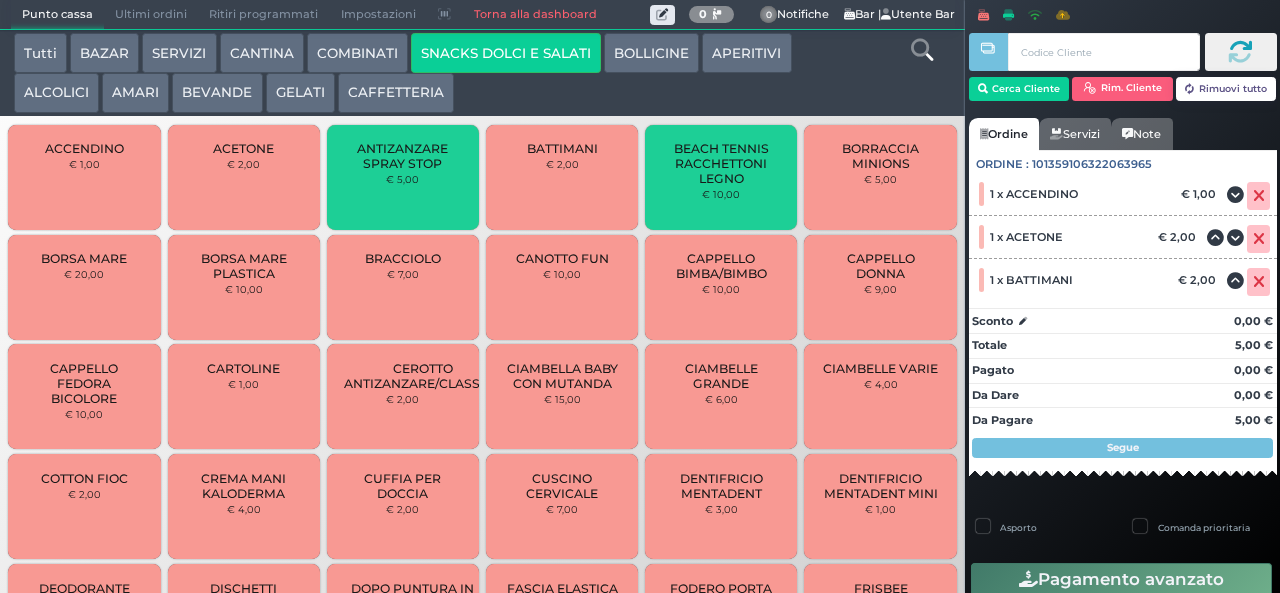 click on "BORRACCIA MINIONS" at bounding box center [880, 156] 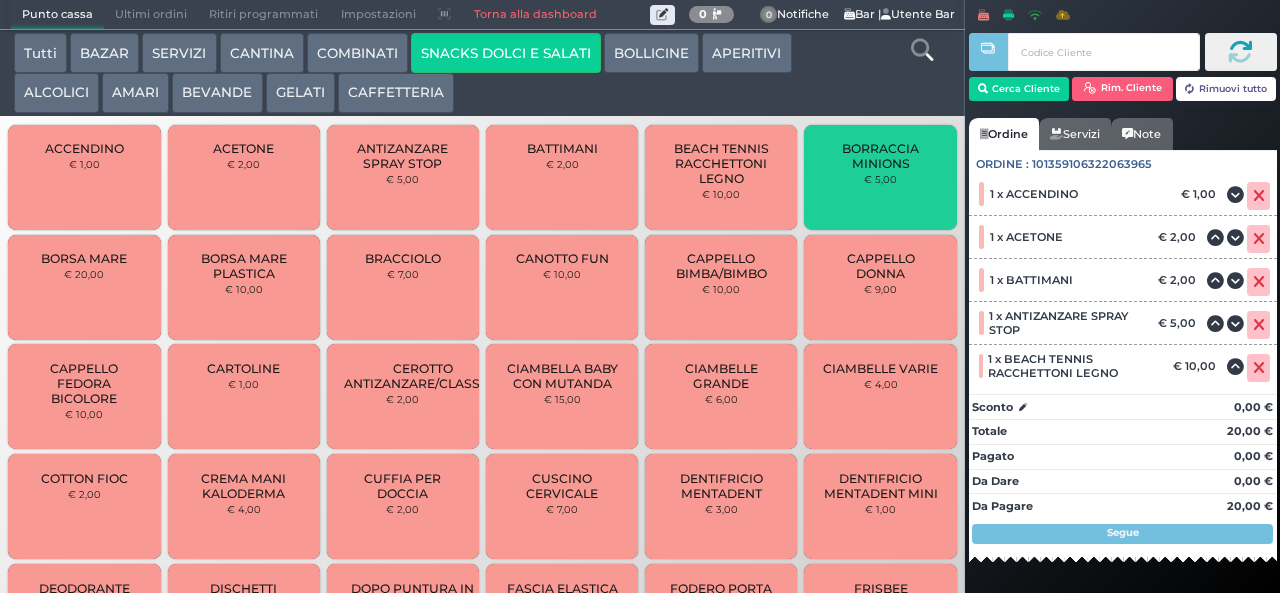 click on "BORSA MARE
€ 20,00" at bounding box center (84, 287) 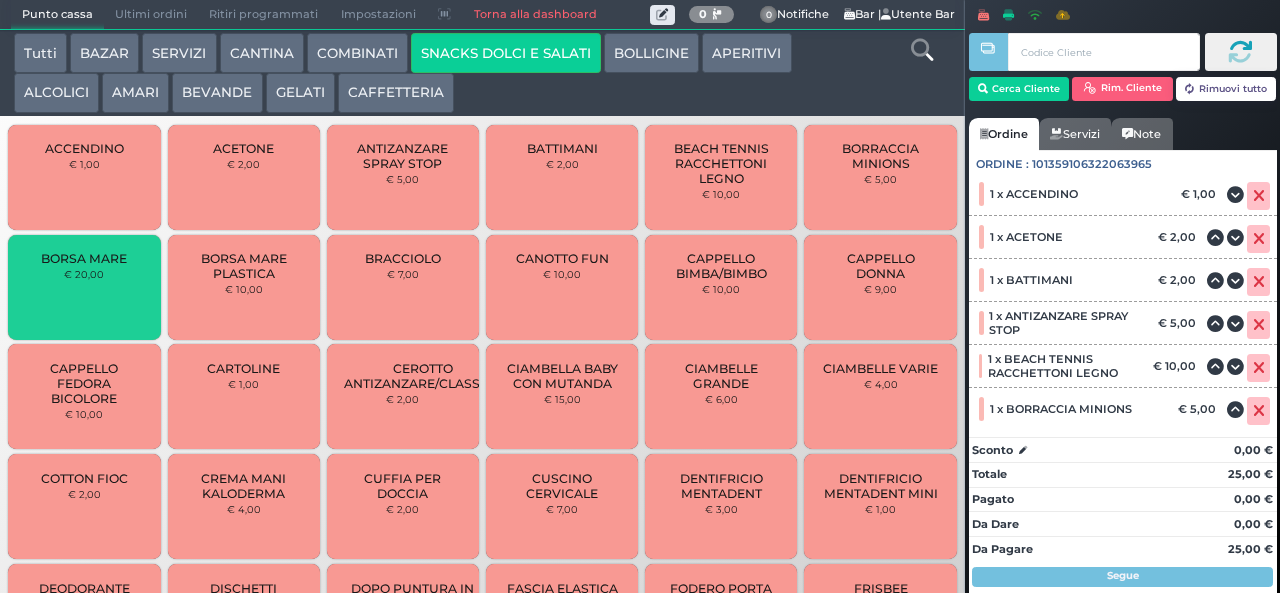 click on "BORSA MARE PLASTICA" at bounding box center [243, 266] 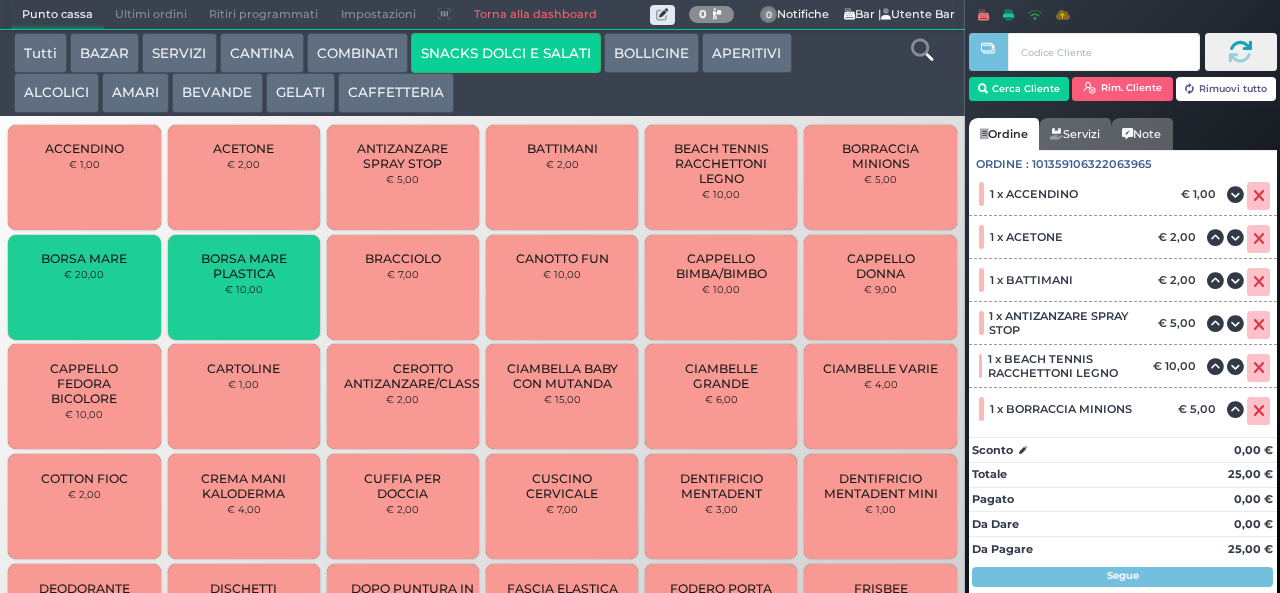 click on "BRACCIOLO
€ 7,00" at bounding box center (403, 287) 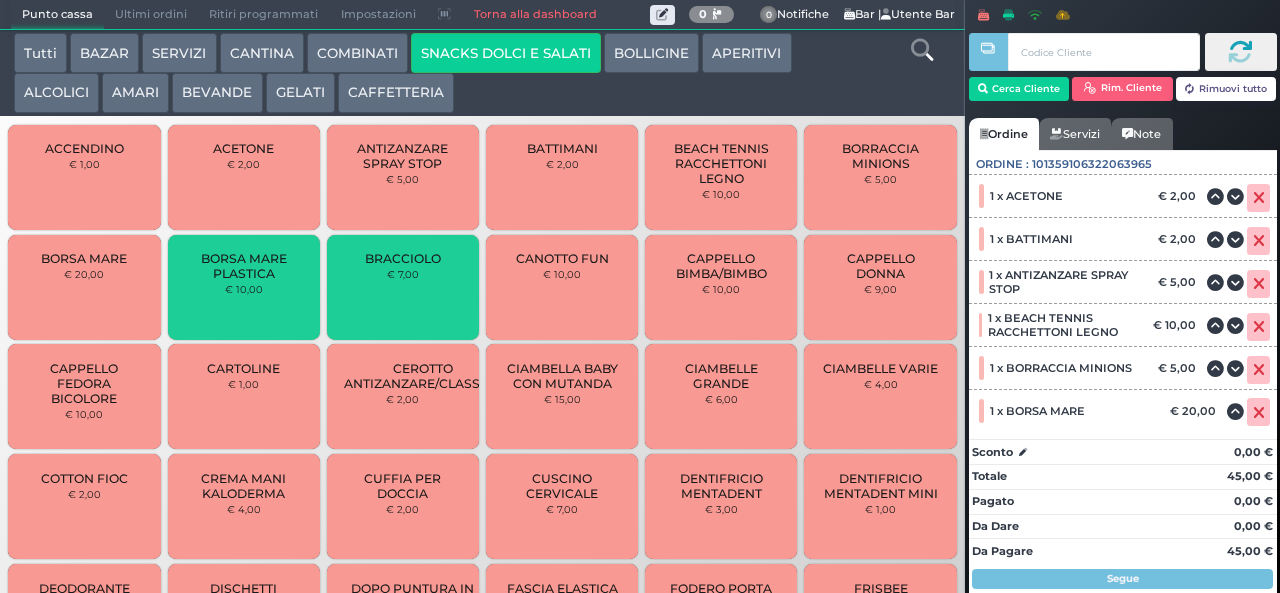 click on "CANOTTO FUN
€ 10,00" at bounding box center (562, 287) 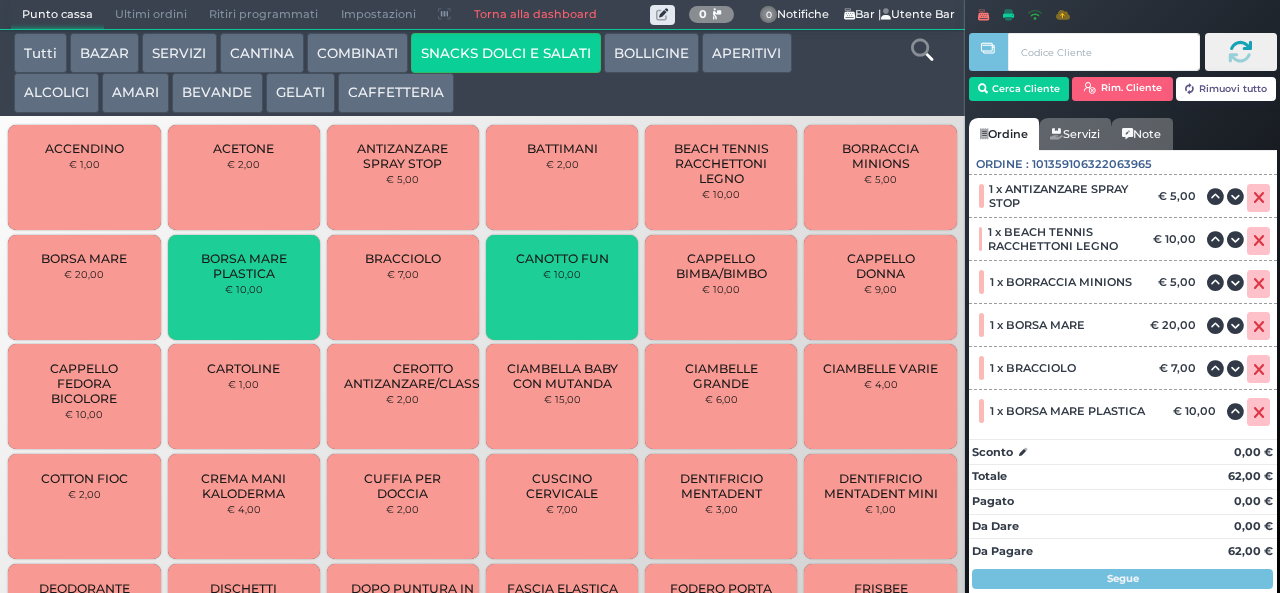 click on "CAPPELLO BIMBA/BIMBO" at bounding box center (721, 266) 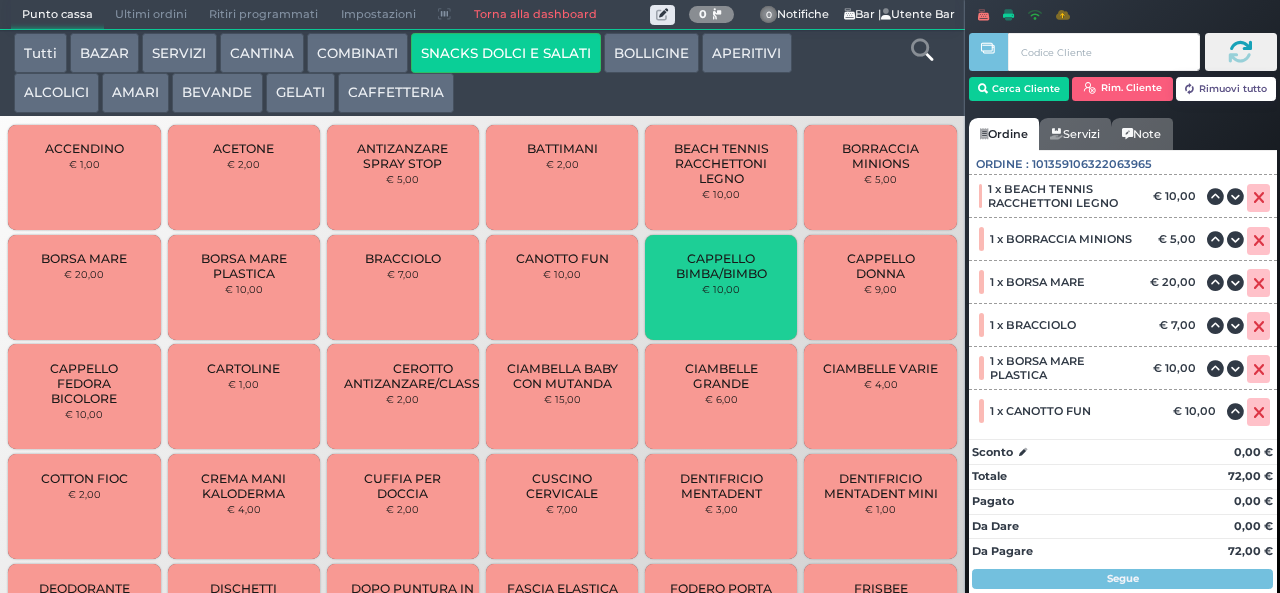 click on "CAPPELLO DONNA" at bounding box center [880, 266] 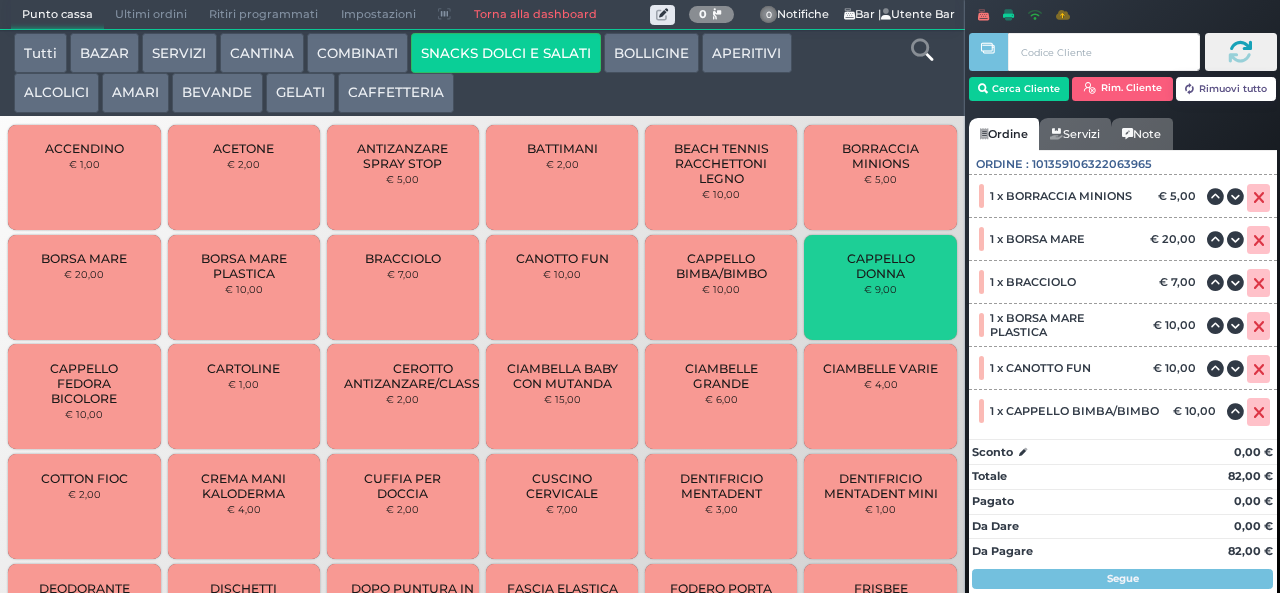 click on "CAPPELLO FEDORA BICOLORE" at bounding box center [84, 383] 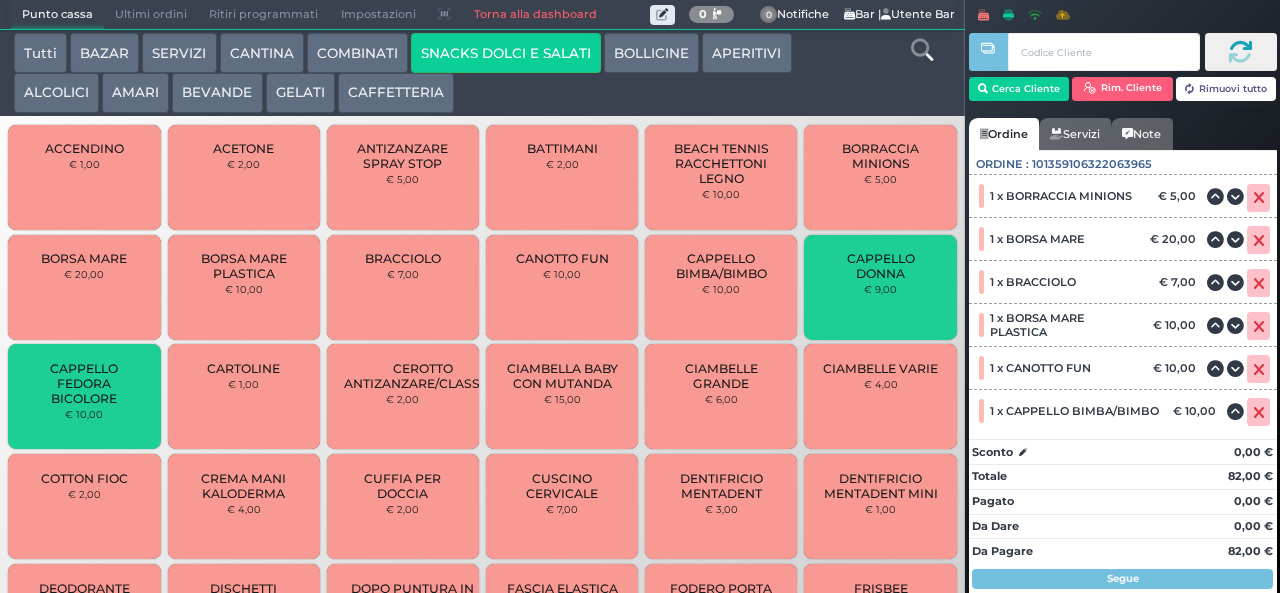 click on "€ 1,00" at bounding box center (243, 384) 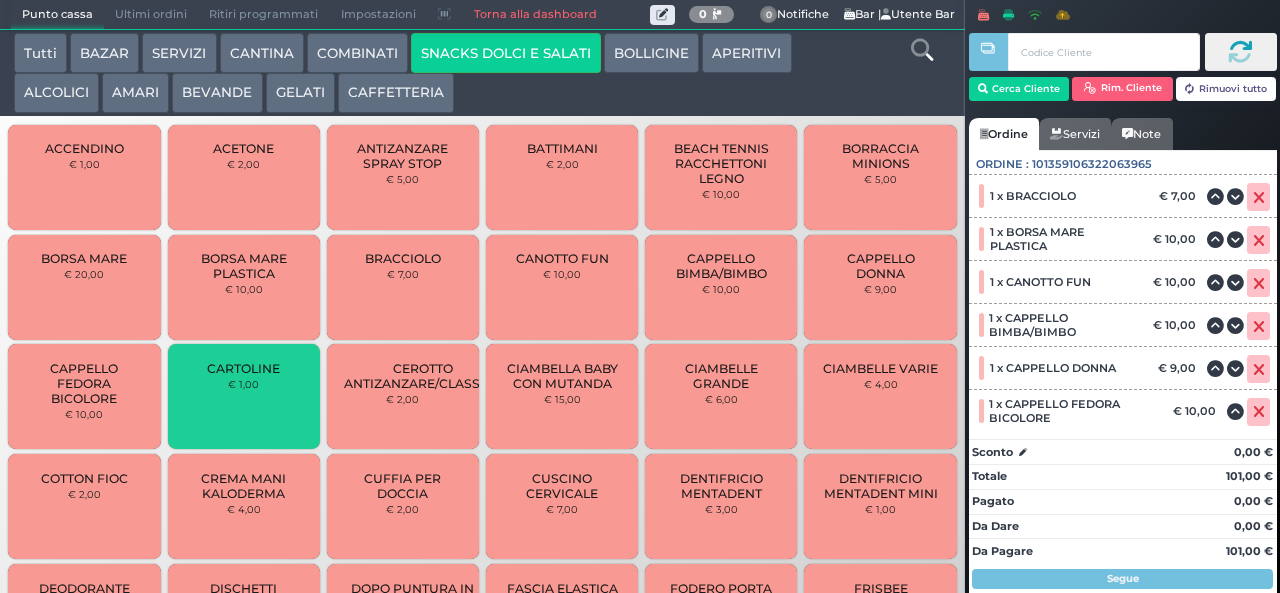 click on "CEROTTO ANTIZANZARE/CLASSICO" at bounding box center [423, 376] 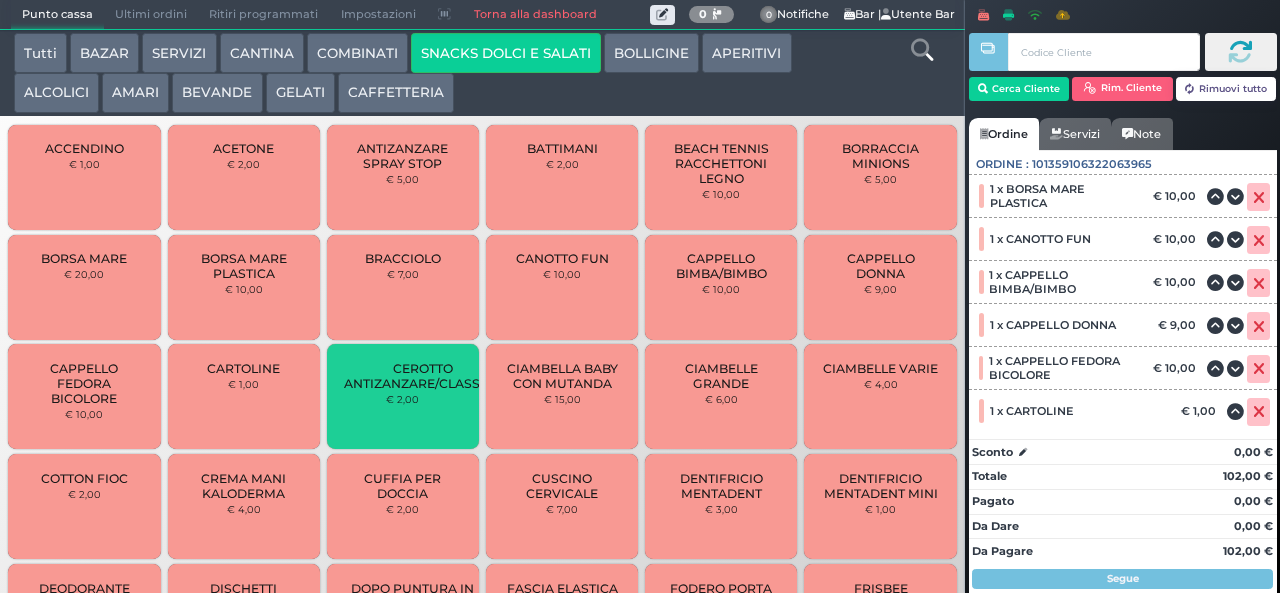 click on "CIAMBELLA BABY CON MUTANDA" at bounding box center [562, 376] 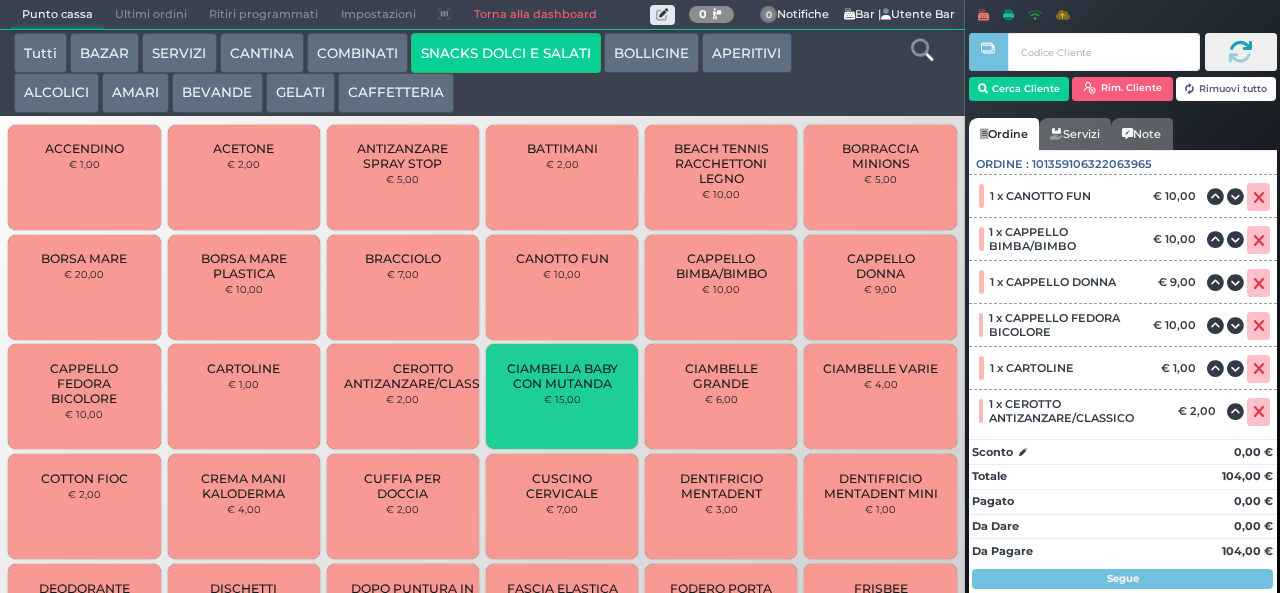 click on "CIAMBELLE  GRANDE" at bounding box center [721, 376] 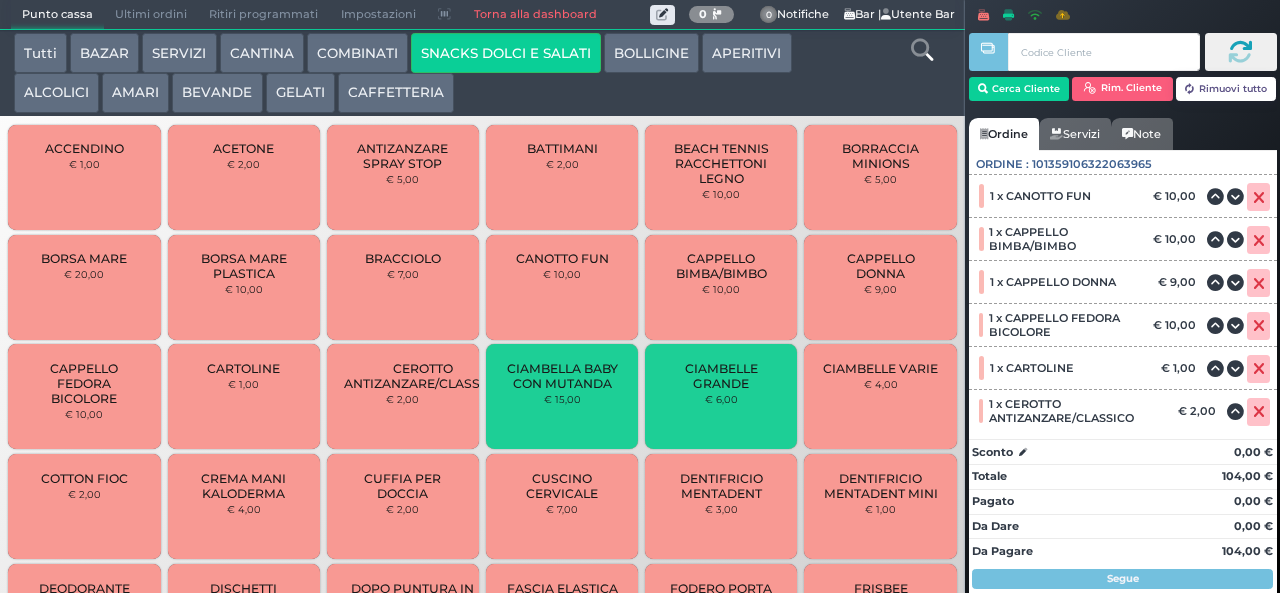 click on "CIAMBELLE VARIE
€ 4,00" at bounding box center [880, 396] 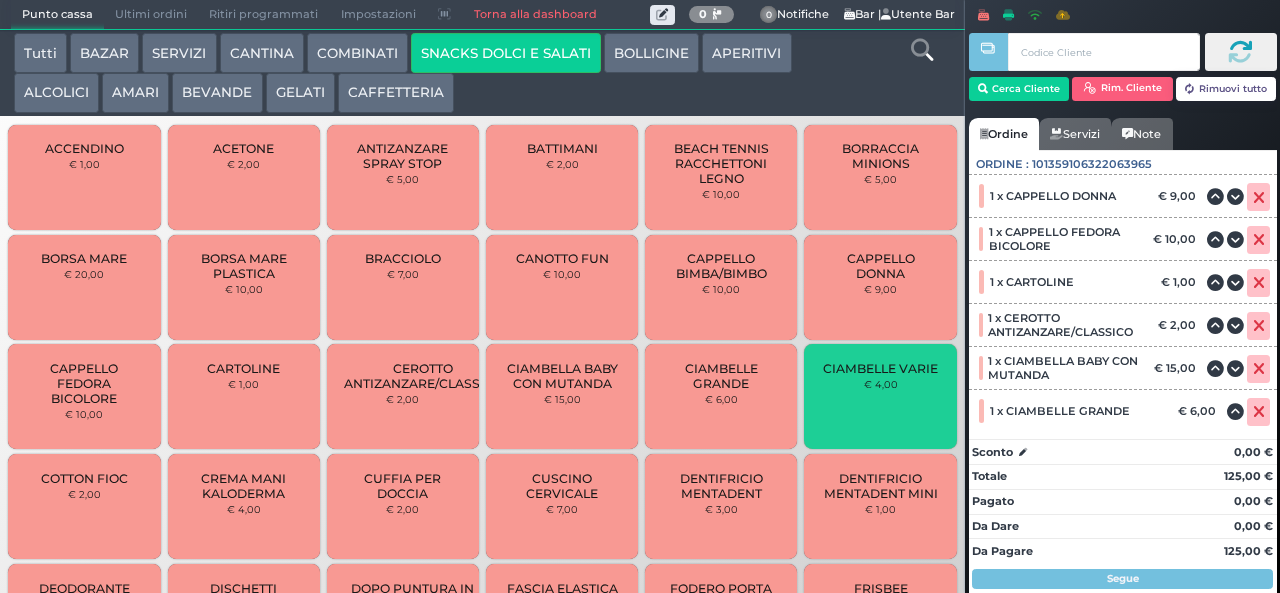 click on "COTTON FIOC
€ 2,00" at bounding box center (84, 506) 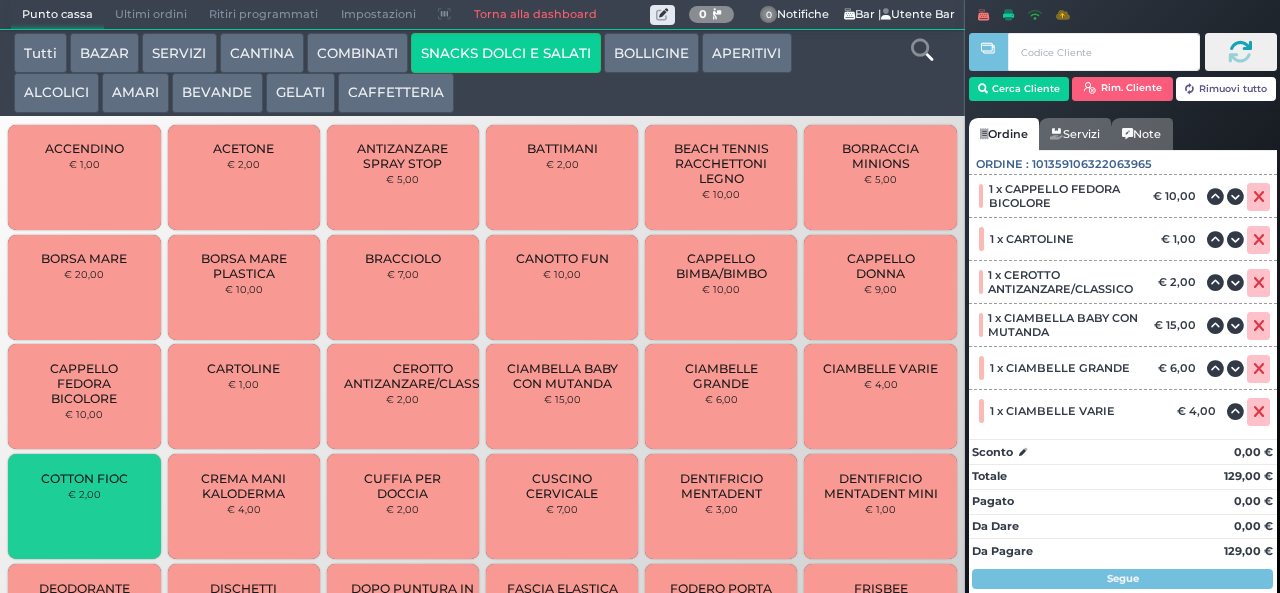 click on "CREMA MANI KALODERMA" at bounding box center (243, 486) 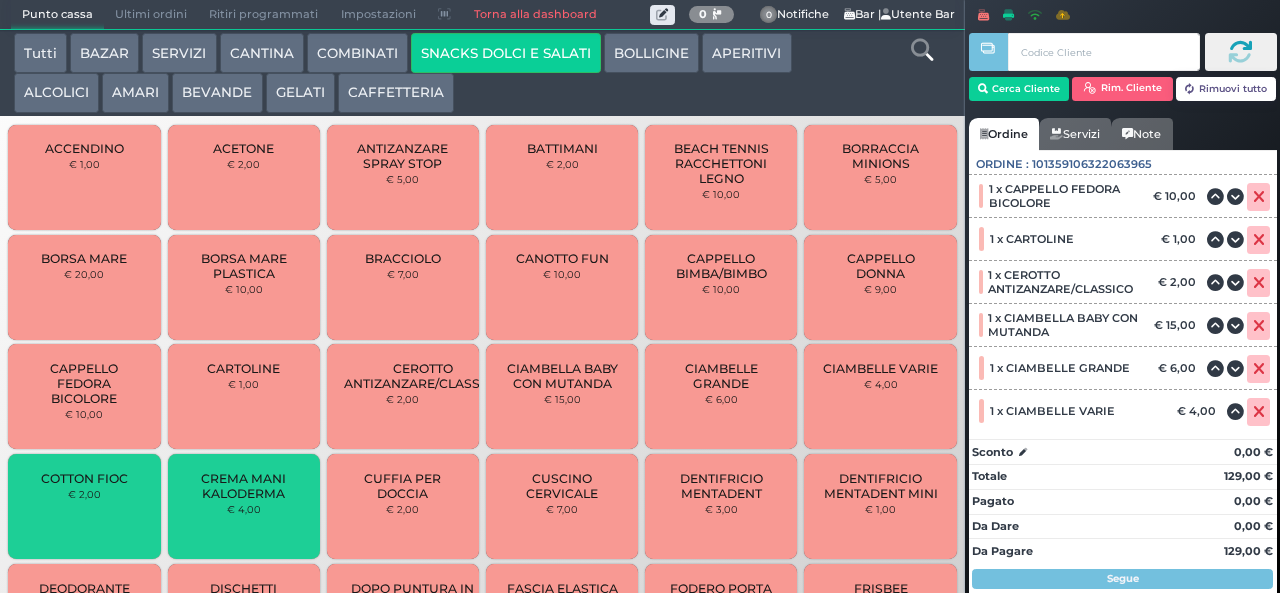 click on "CUFFIA PER DOCCIA" at bounding box center [403, 486] 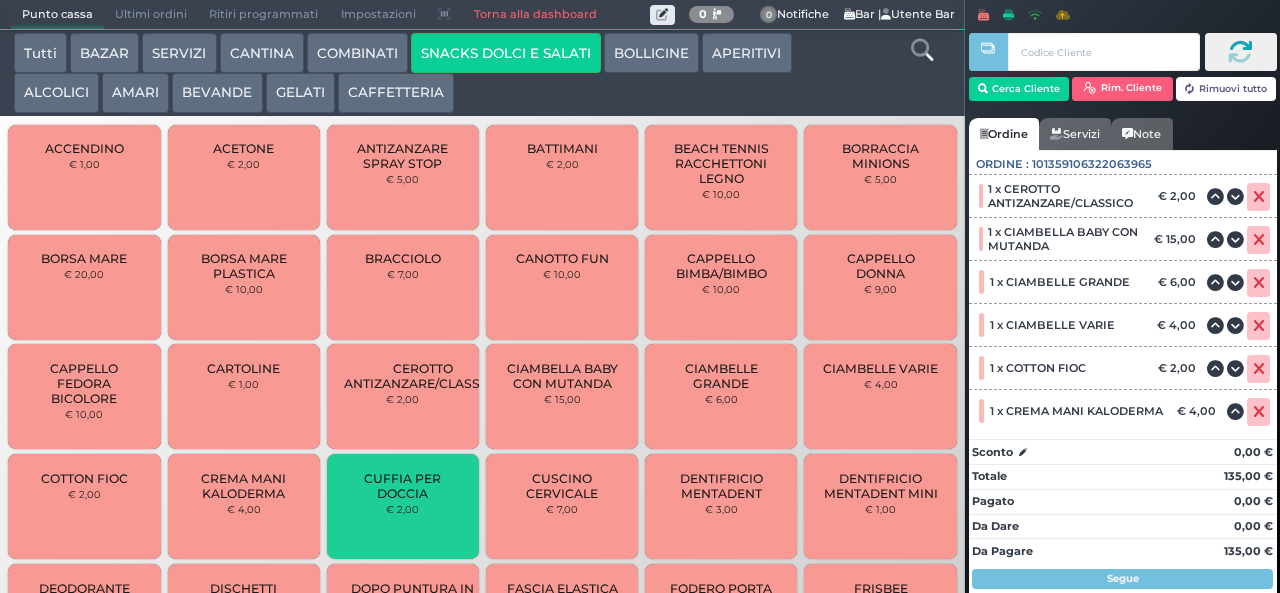 click on "CUSCINO CERVICALE" at bounding box center (562, 486) 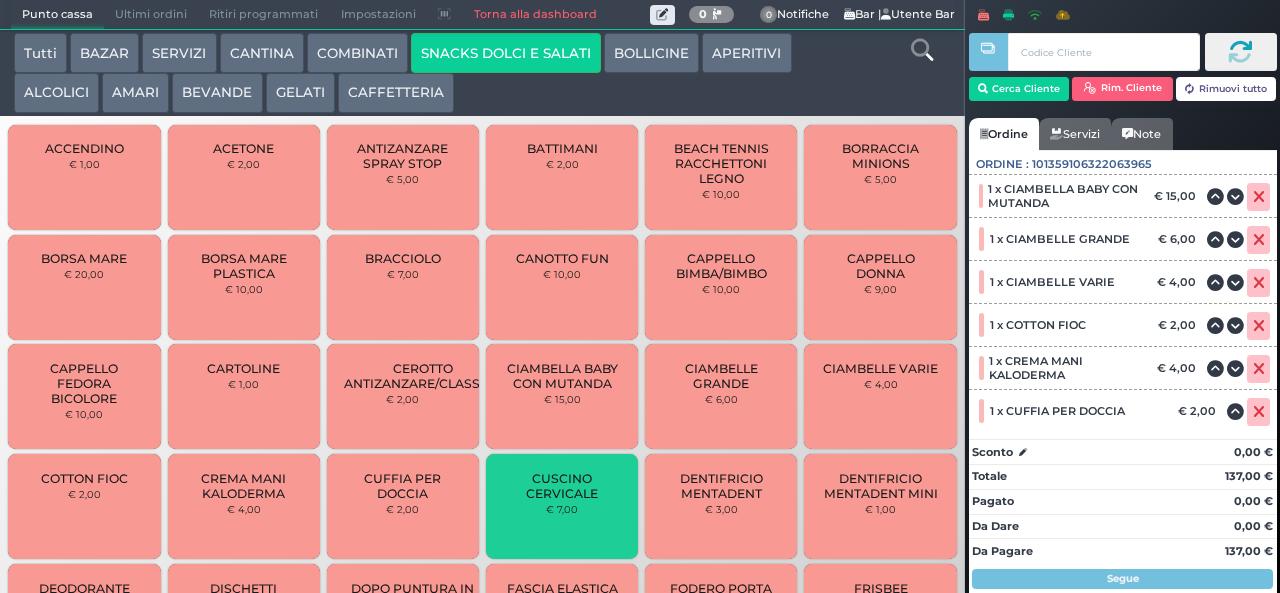 click on "DENTIFRICIO MENTADENT" at bounding box center (721, 486) 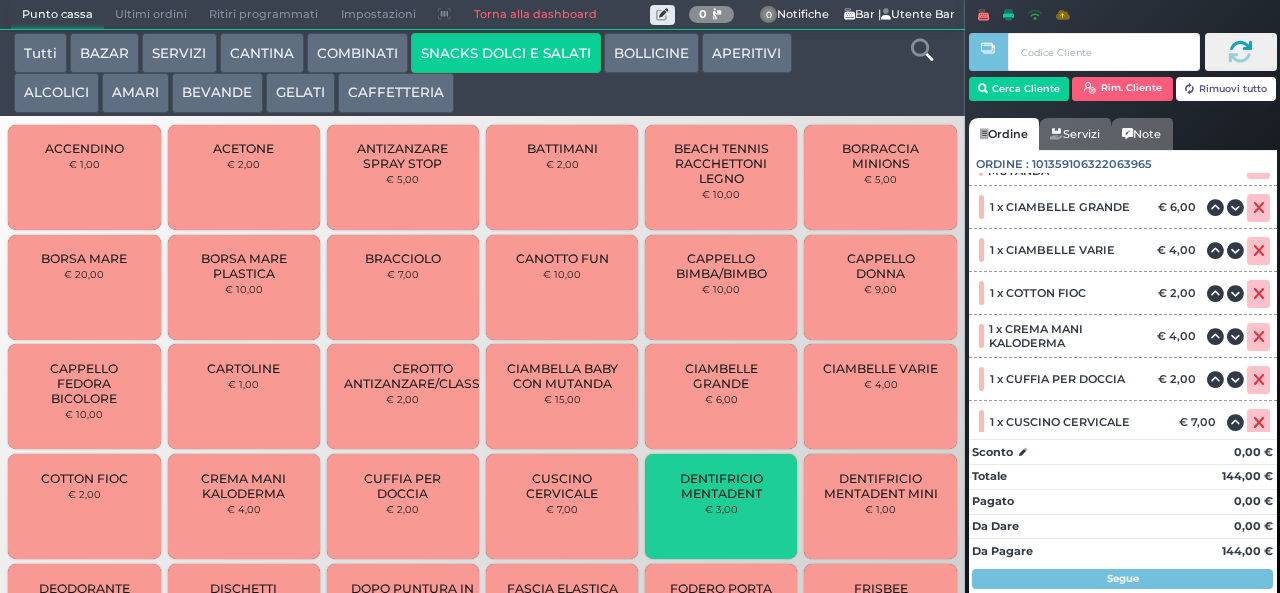 scroll, scrollTop: 1025, scrollLeft: 0, axis: vertical 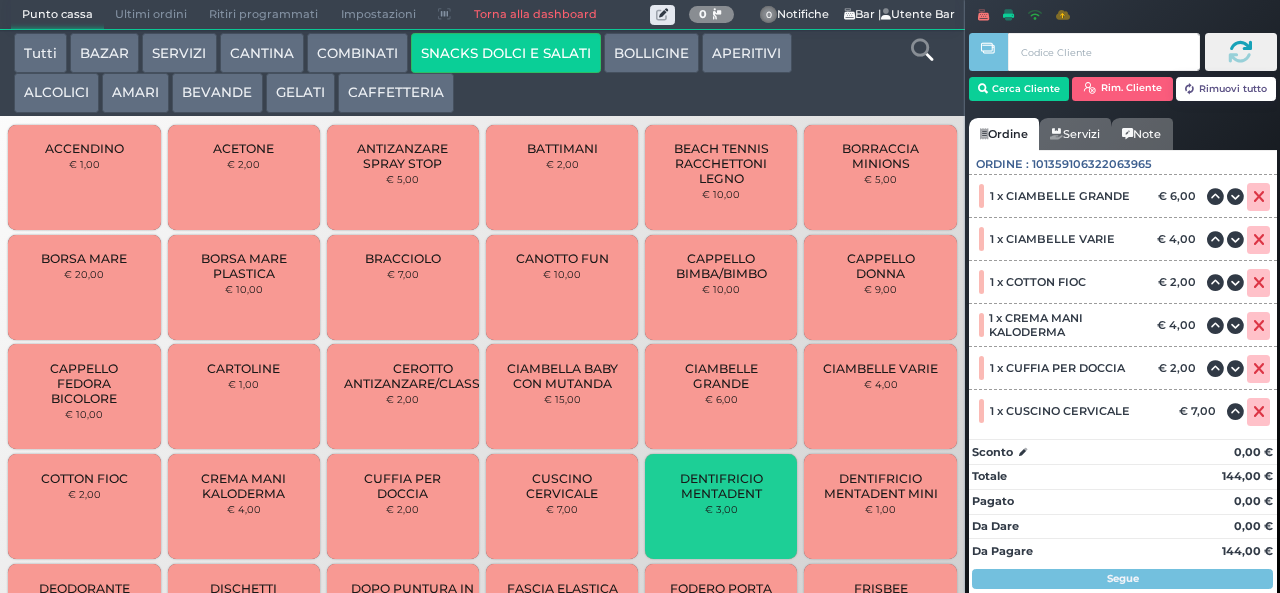 click on "DENTIFRICIO MENTADENT MINI" at bounding box center [880, 486] 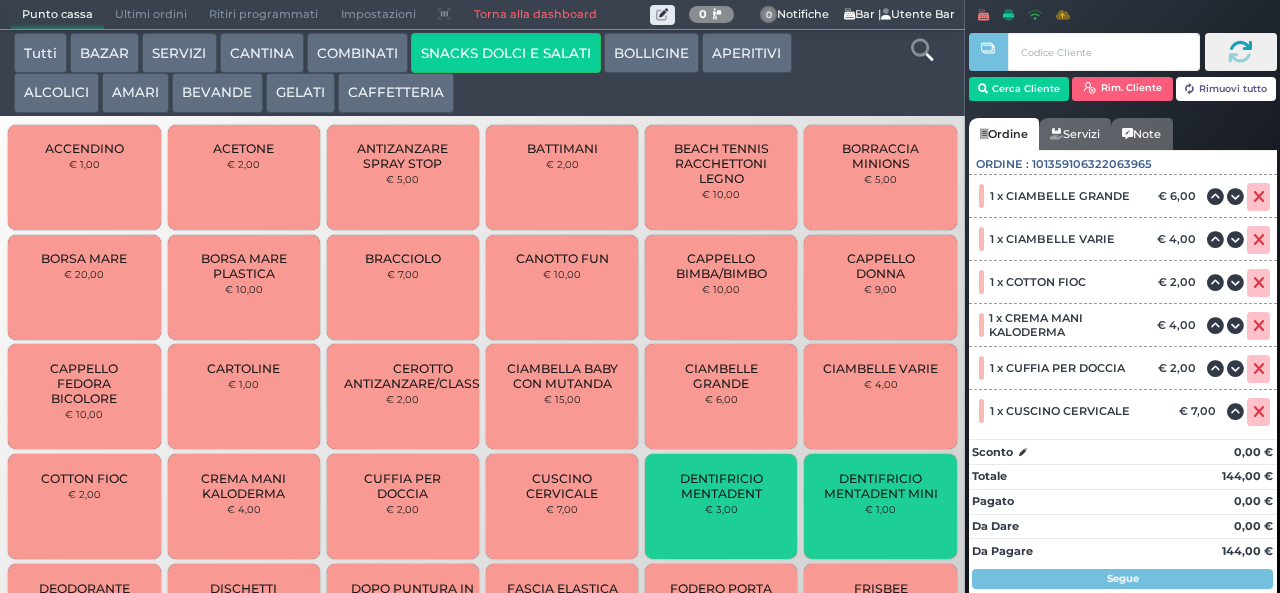 scroll, scrollTop: 92, scrollLeft: 0, axis: vertical 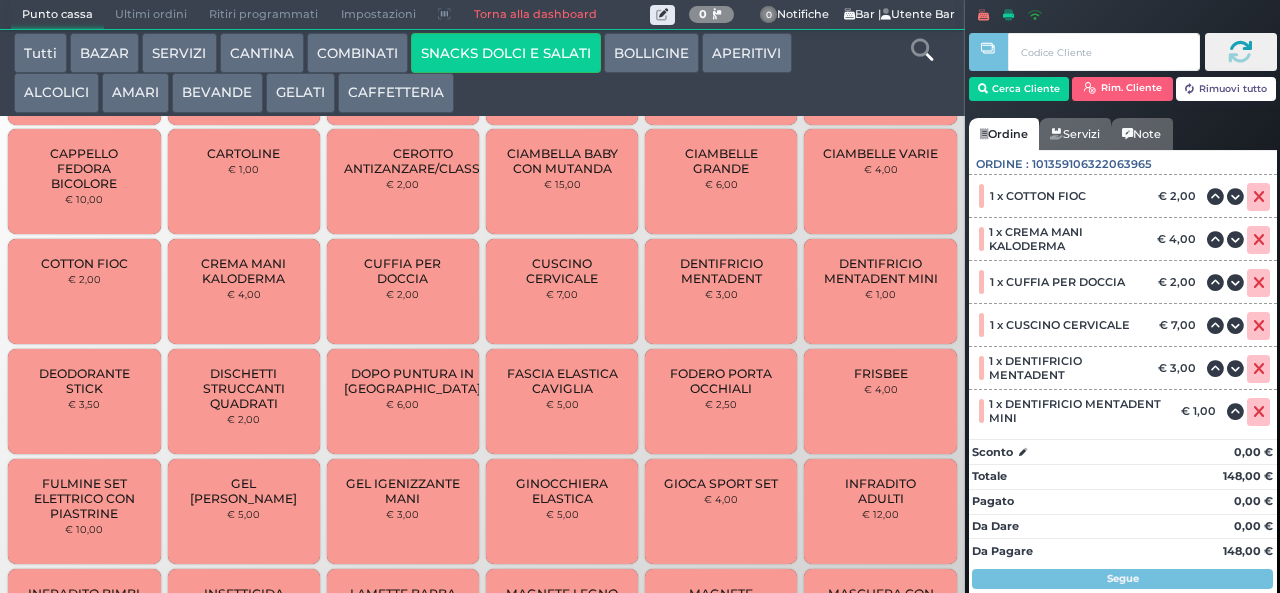 click on "DEODORANTE STICK" at bounding box center (84, 381) 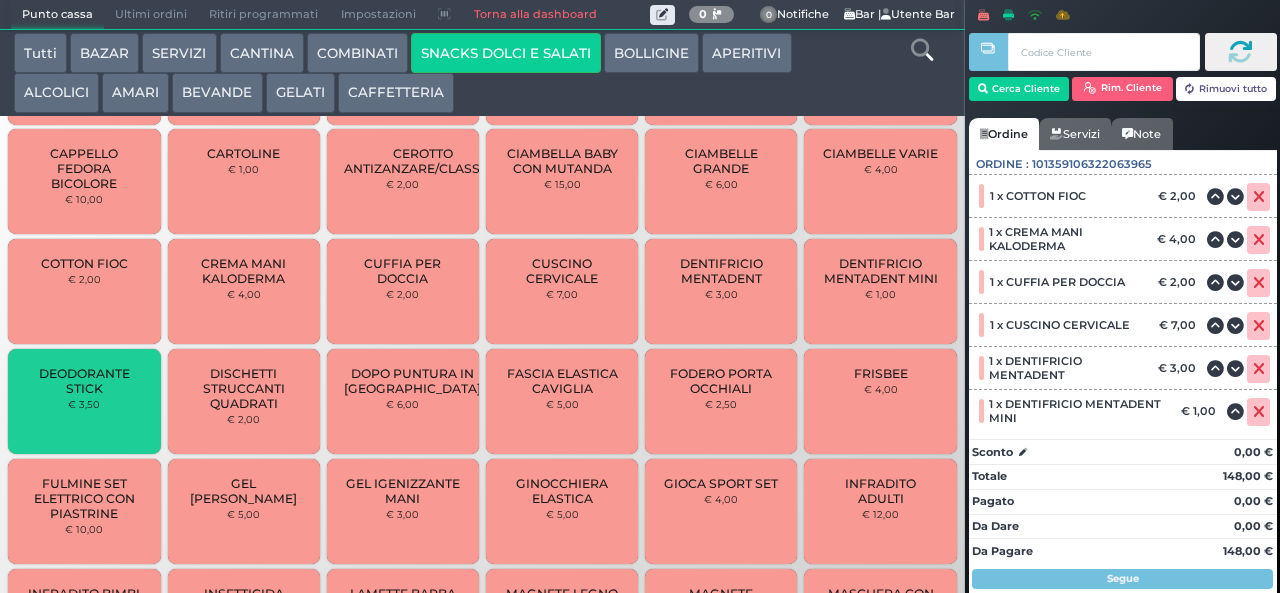click on "DISCHETTI STRUCCANTI QUADRATI" at bounding box center [243, 388] 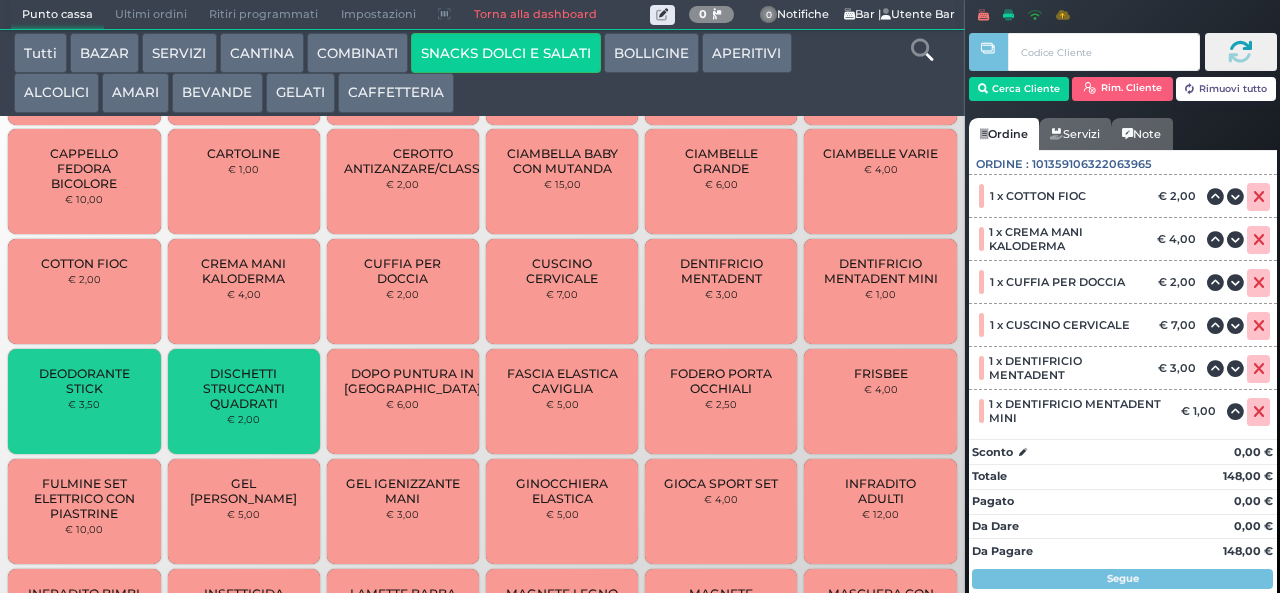 click on "DOPO PUNTURA IN [GEOGRAPHIC_DATA]" at bounding box center (412, 381) 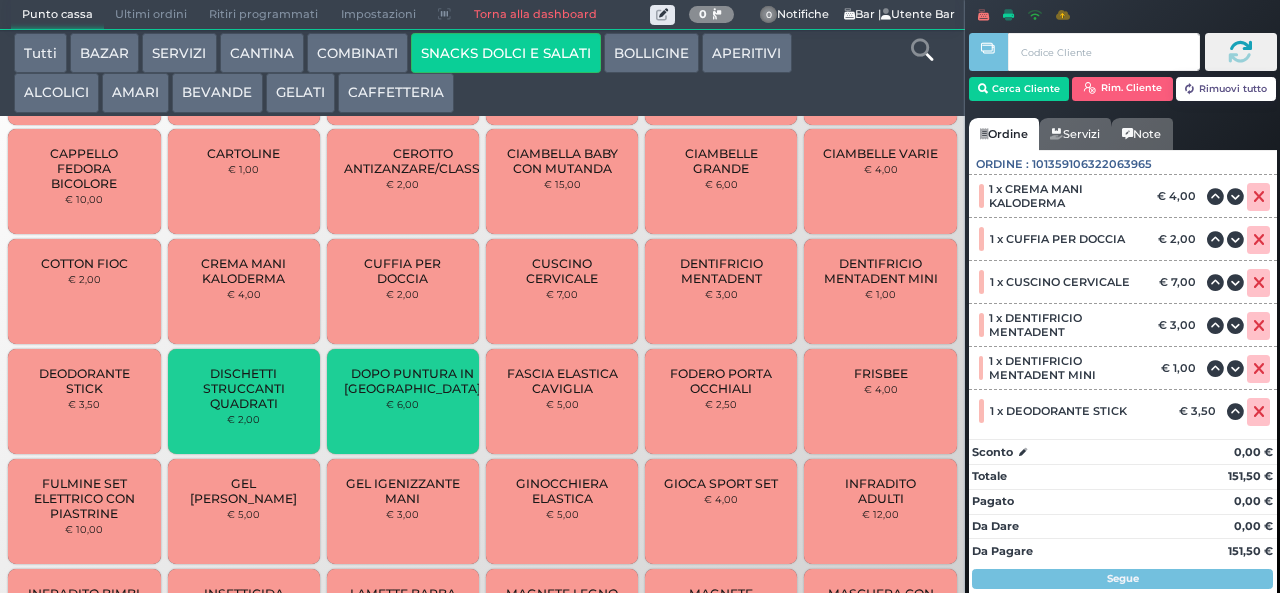 click on "FASCIA ELASTICA CAVIGLIA" at bounding box center [562, 381] 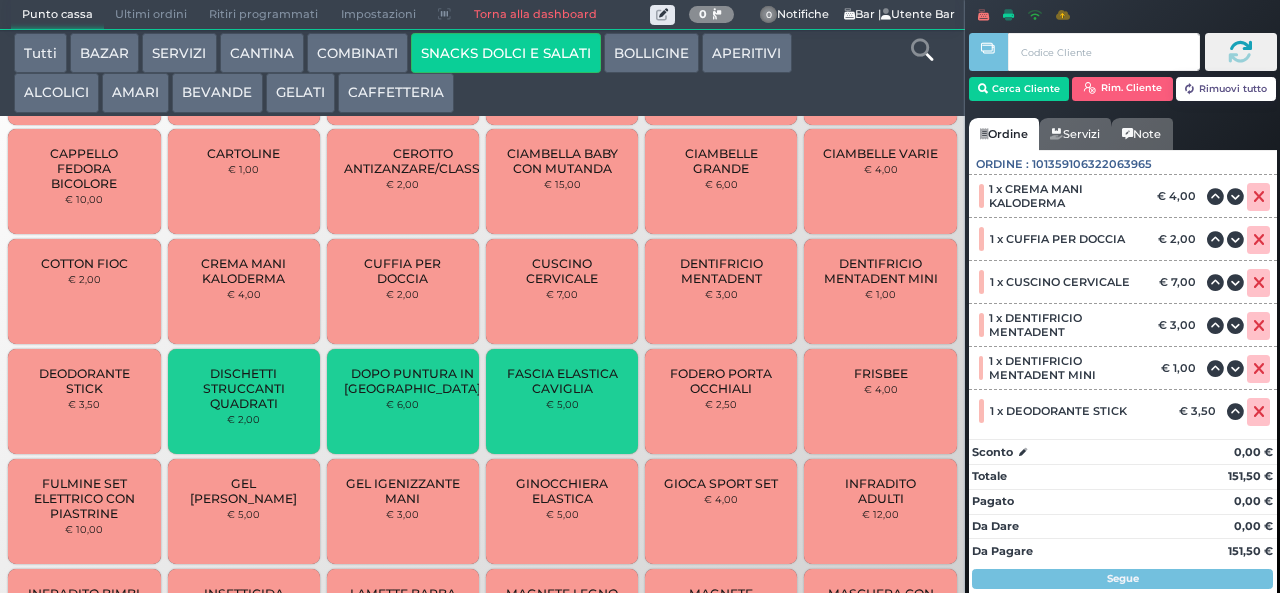 click on "FODERO PORTA OCCHIALI" at bounding box center (721, 381) 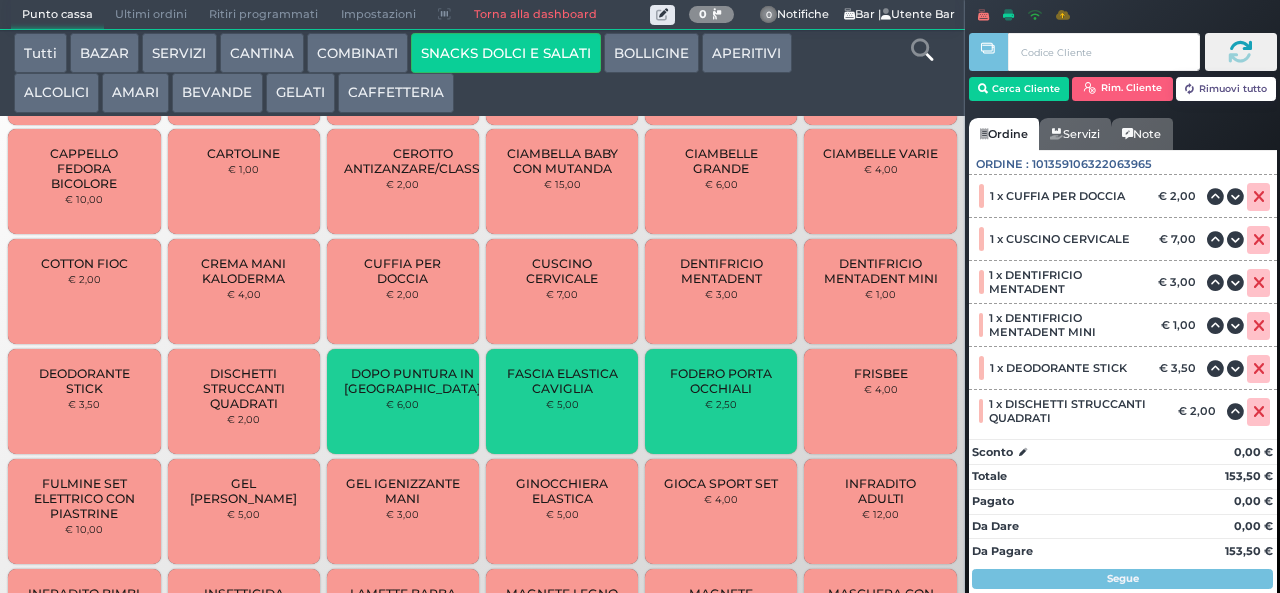 click on "FRISBEE
€ 4,00" at bounding box center [880, 401] 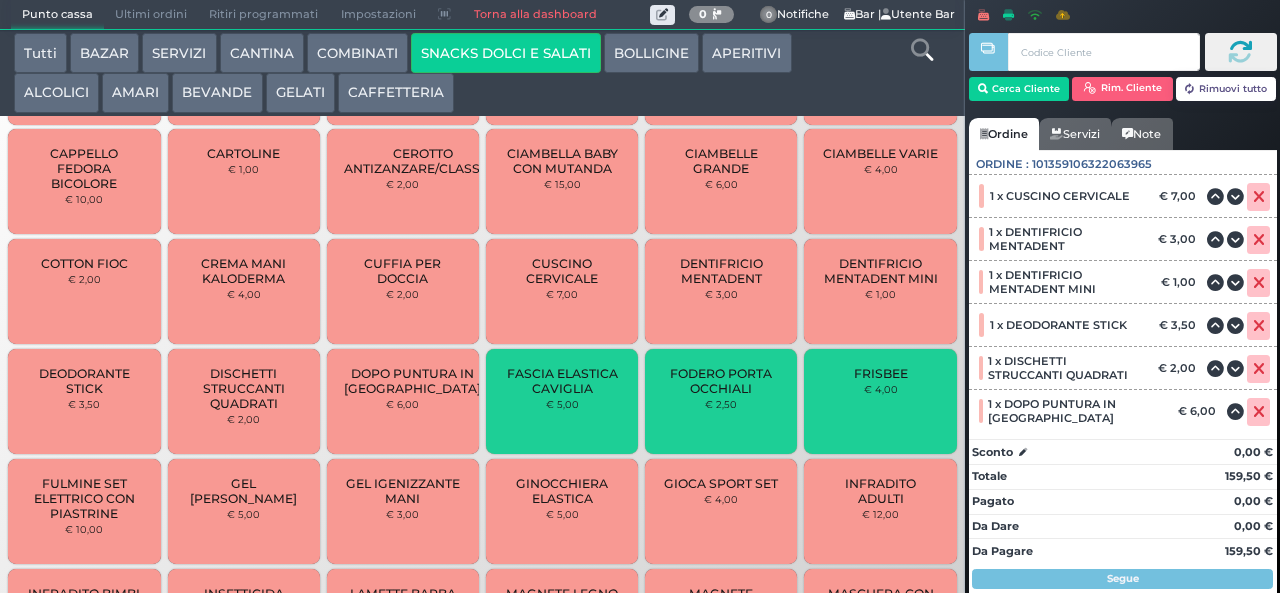 click on "FULMINE SET ELETTRICO CON PIASTRINE" at bounding box center (84, 498) 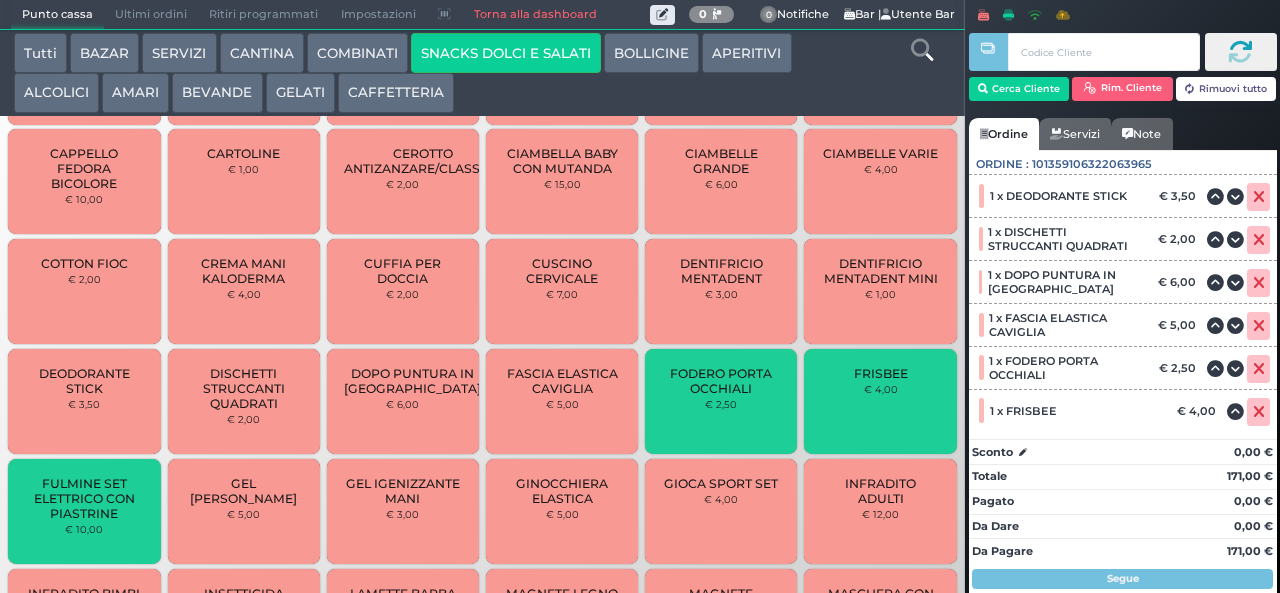 click on "GEL [PERSON_NAME]" at bounding box center [243, 491] 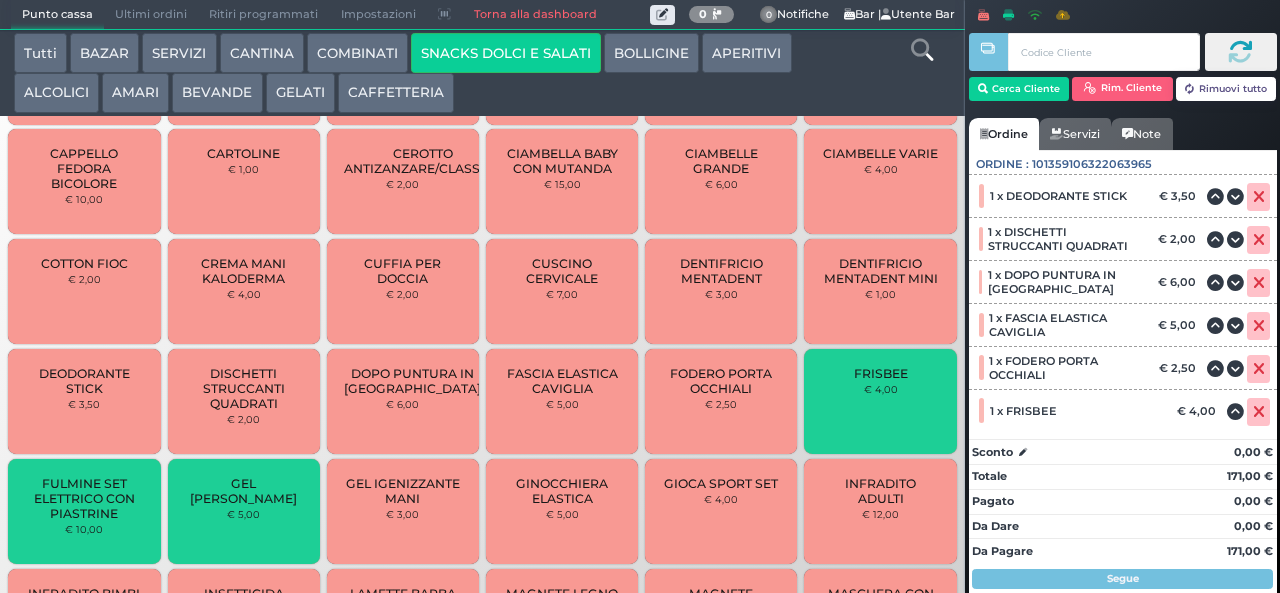 click on "GEL IGENIZZANTE MANI" at bounding box center (403, 491) 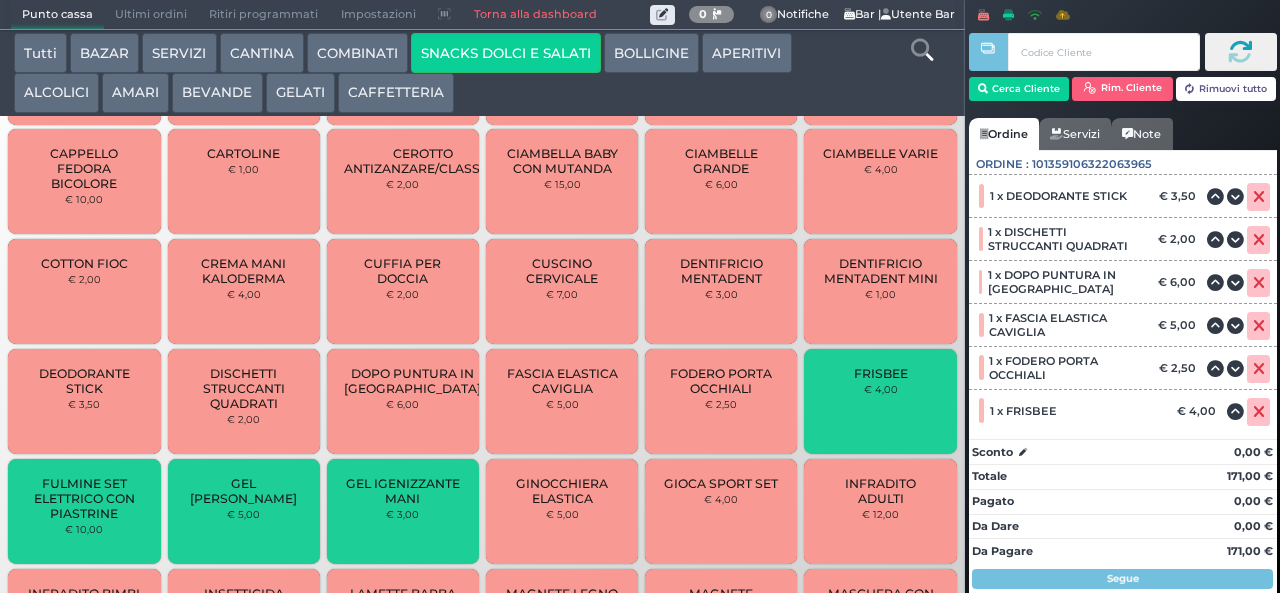 click on "GINOCCHIERA ELASTICA" at bounding box center (562, 491) 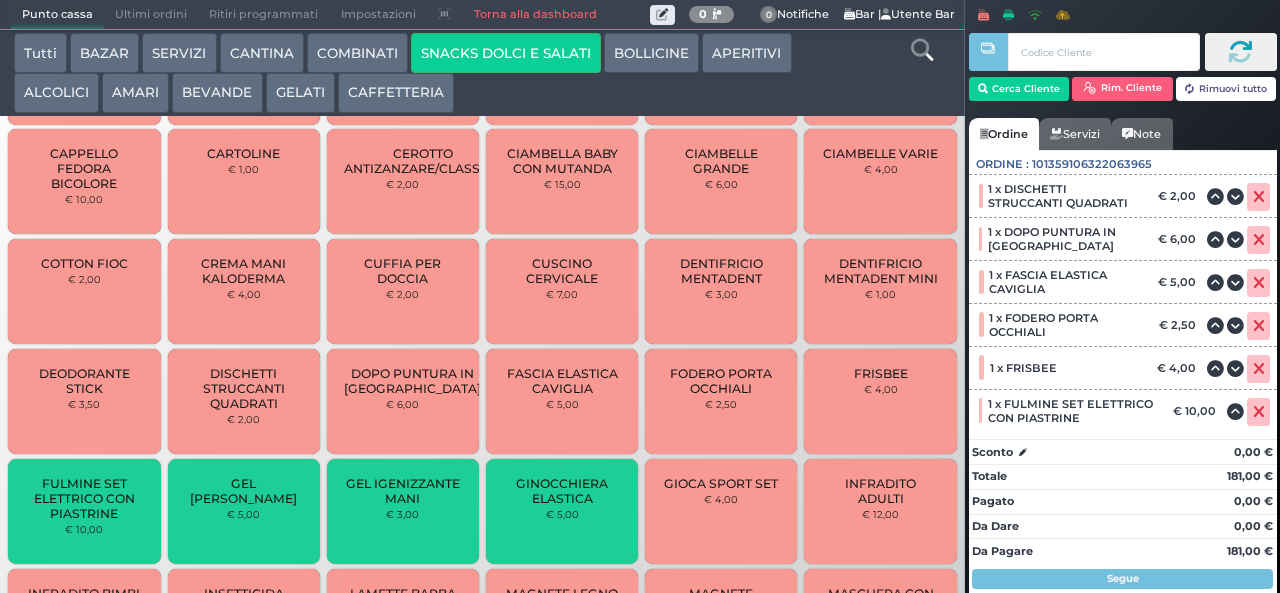 click on "GIOCA SPORT SET" at bounding box center (721, 483) 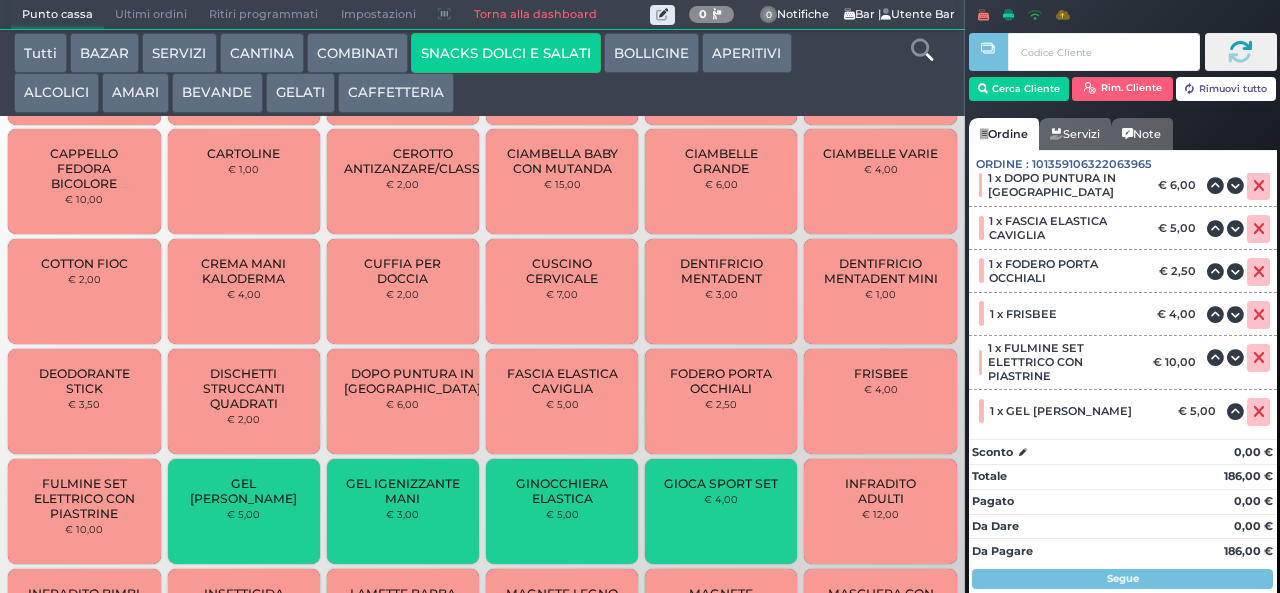 click on "INFRADITO ADULTI" at bounding box center [880, 491] 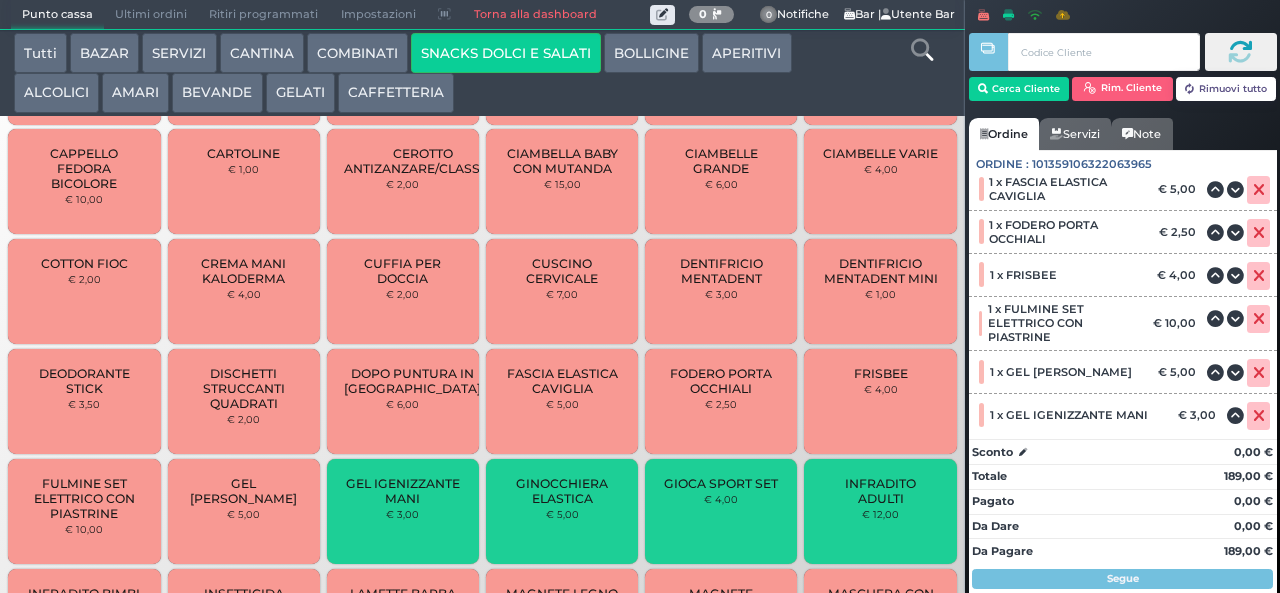 scroll, scrollTop: 1727, scrollLeft: 0, axis: vertical 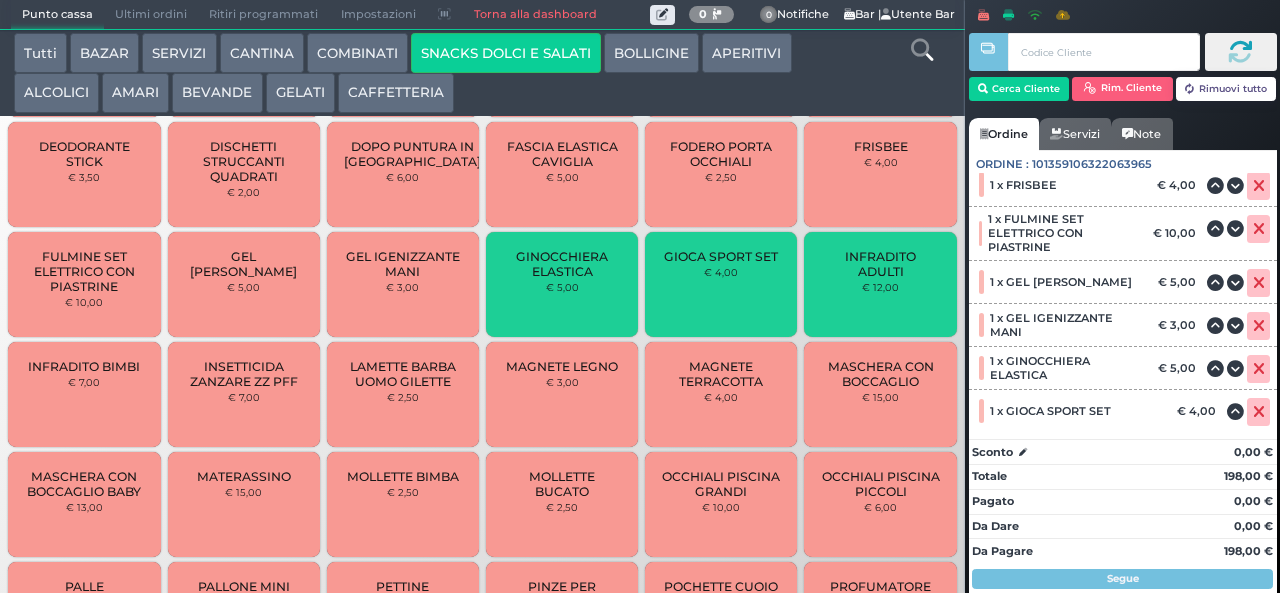 click on "INFRADITO BIMBI
€ 7,00" at bounding box center [84, 394] 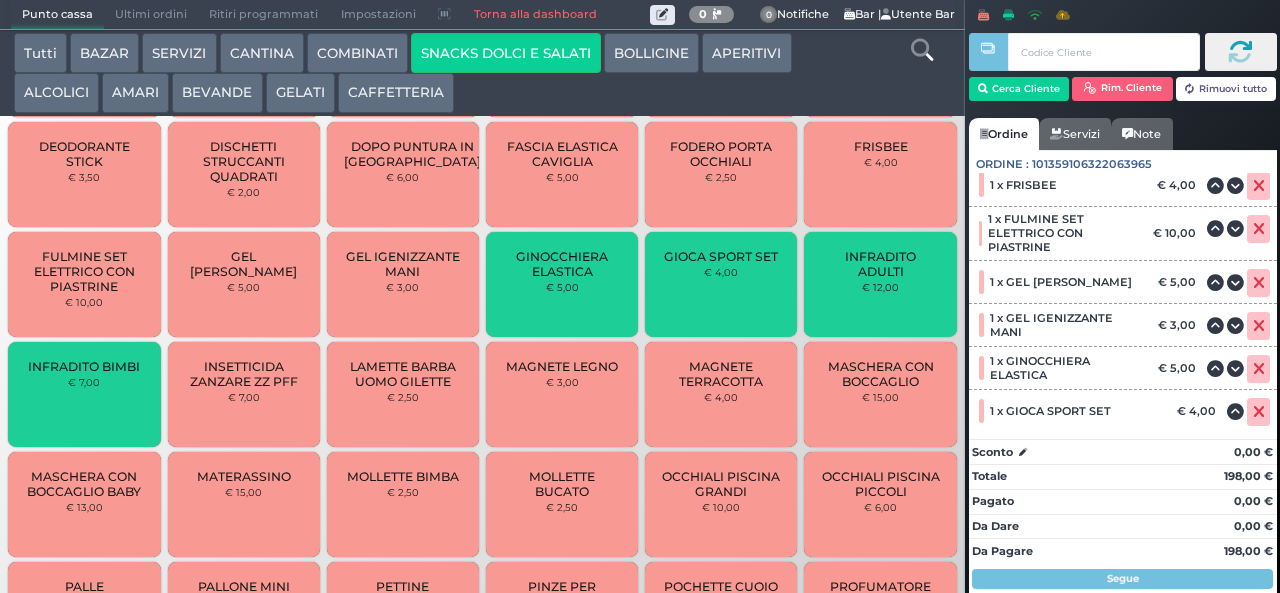 click on "INSETTICIDA ZANZARE ZZ PFF" at bounding box center (243, 374) 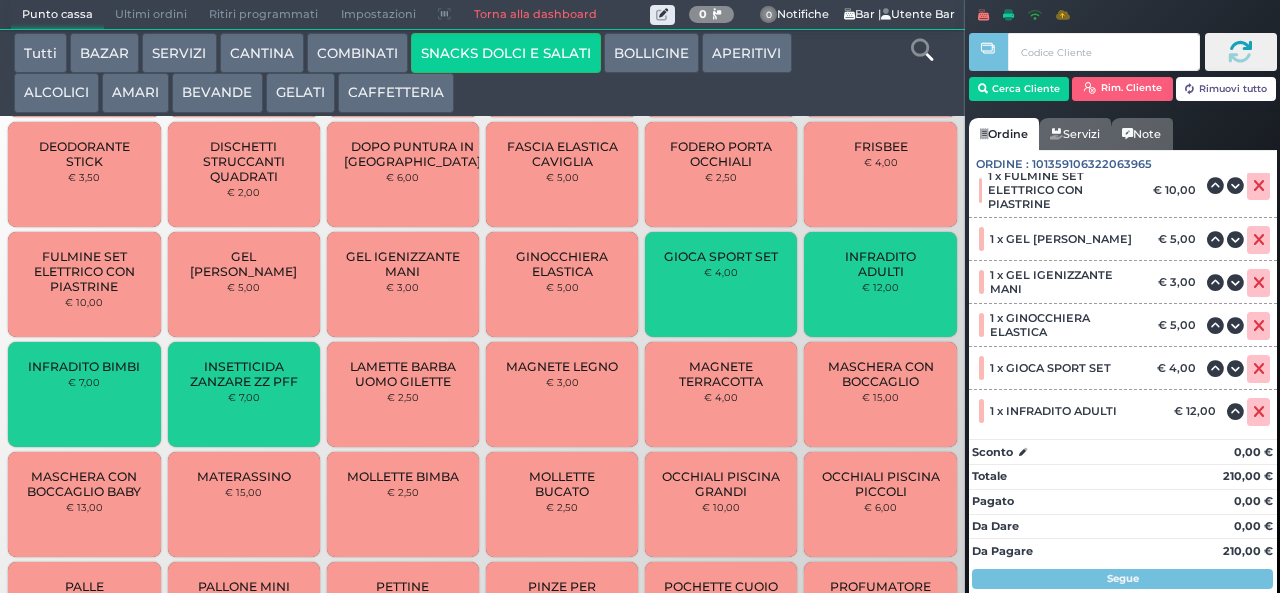 click on "LAMETTE BARBA UOMO GILETTE" at bounding box center [403, 374] 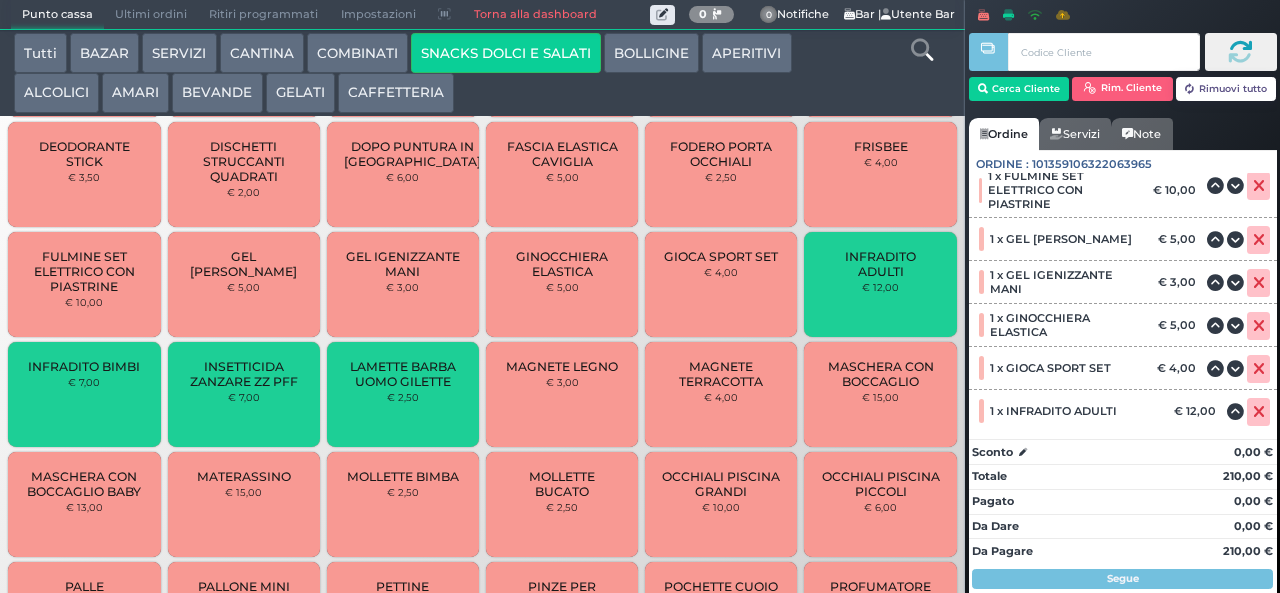 click on "MAGNETE LEGNO
€ 3,00" at bounding box center (562, 394) 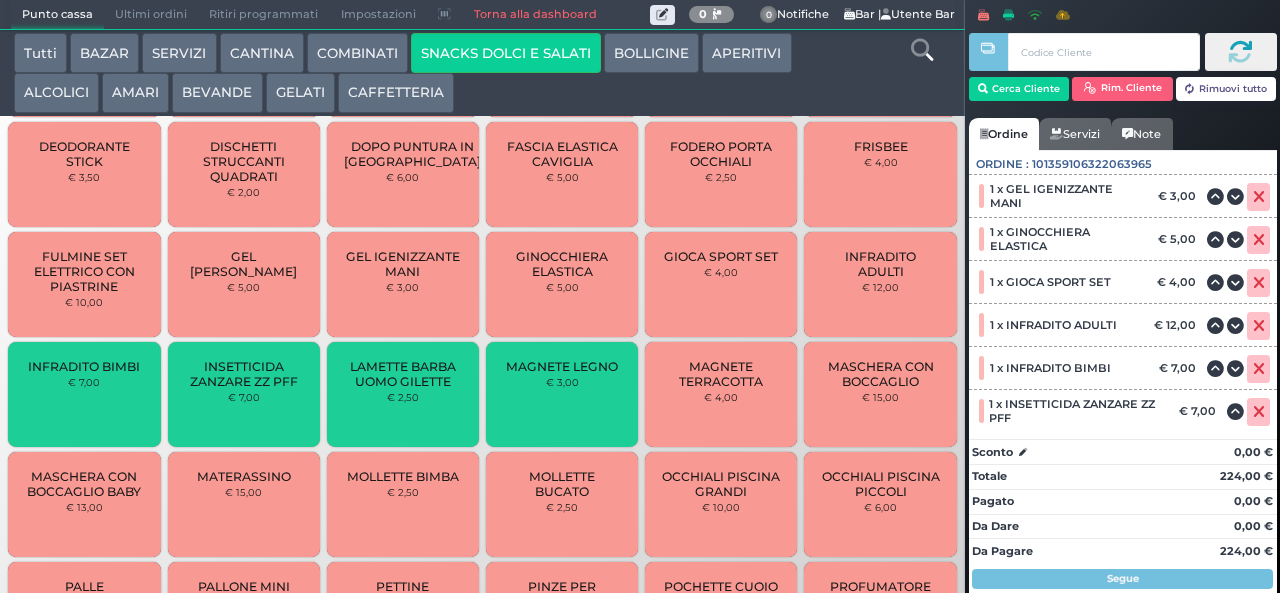 click on "MAGNETE TERRACOTTA" at bounding box center (721, 374) 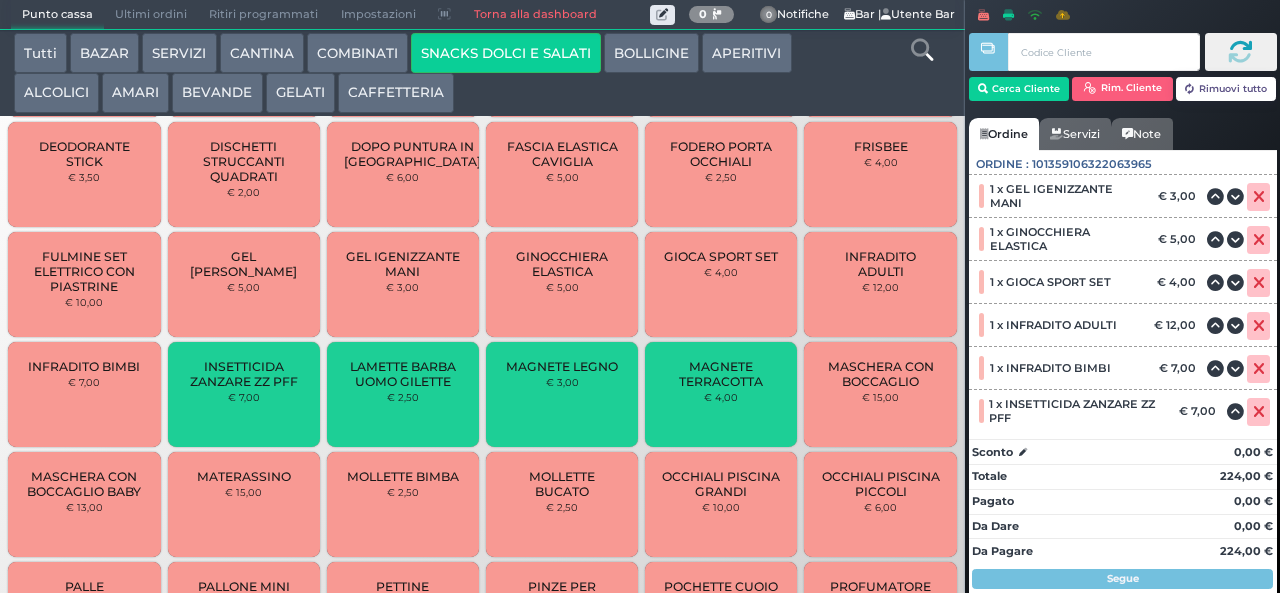 click on "MASCHERA CON BOCCAGLIO" at bounding box center [880, 374] 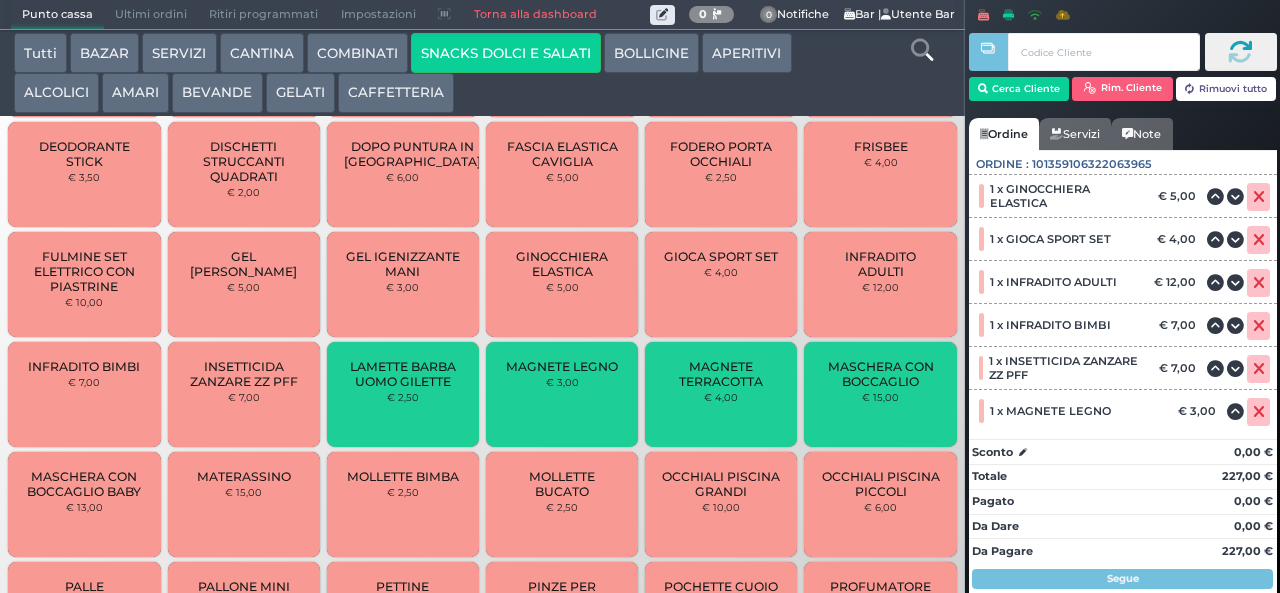 click on "MASCHERA CON BOCCAGLIO BABY" at bounding box center [84, 484] 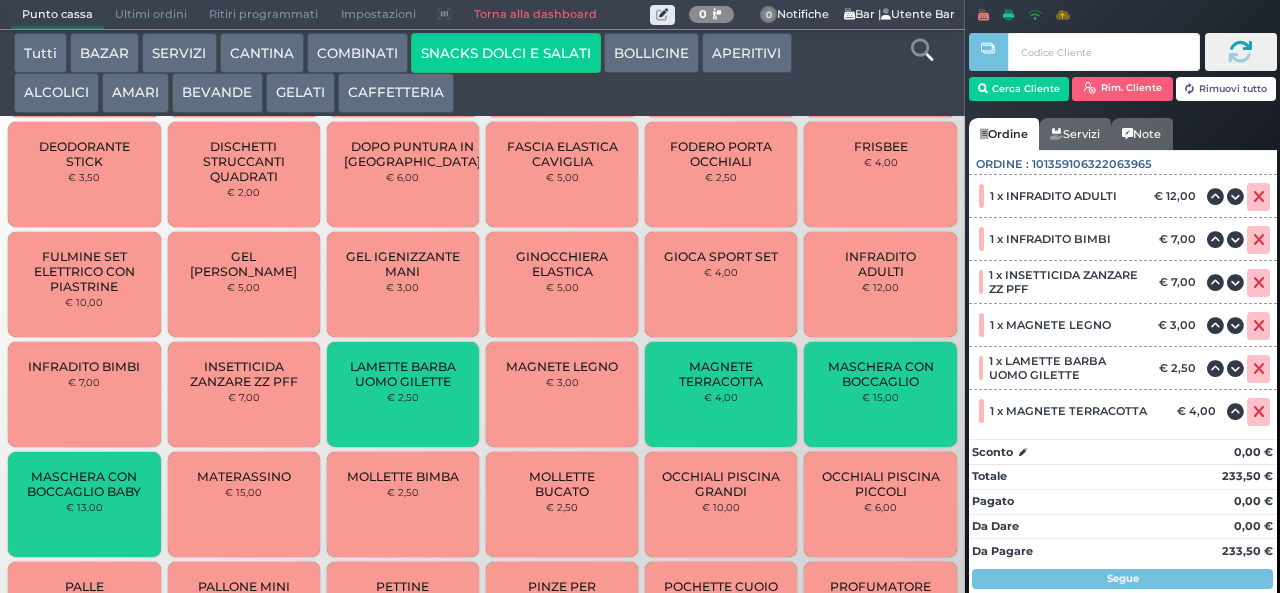 click on "MATERASSINO
€ 15,00" at bounding box center [244, 504] 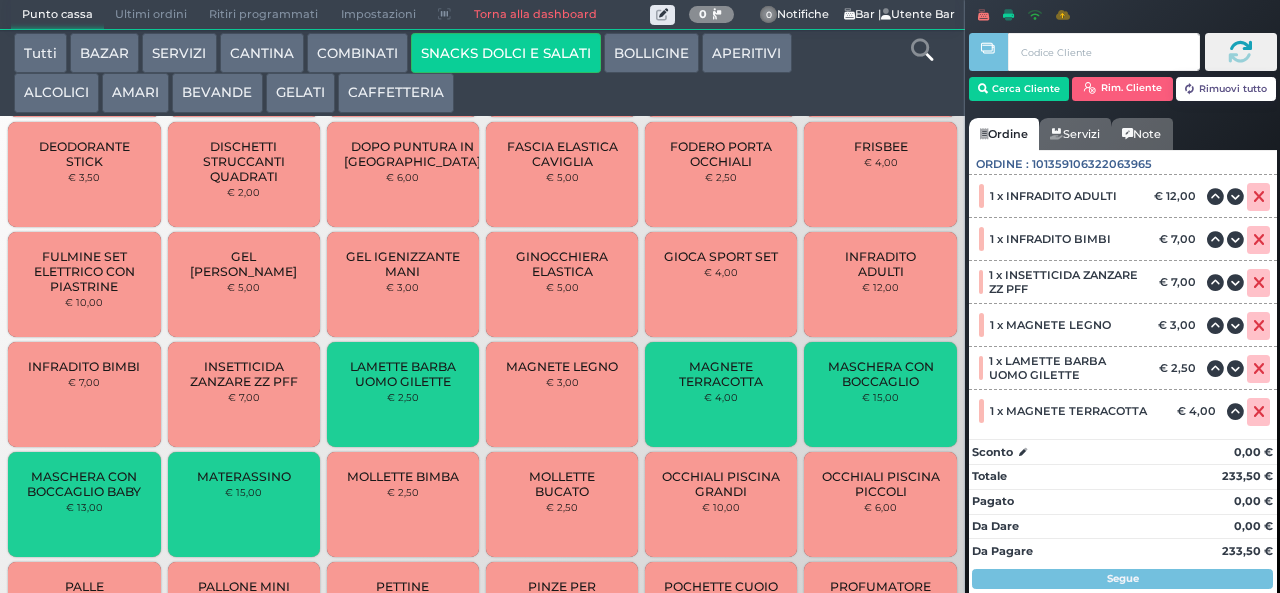 click on "MOLLETTE BIMBA" at bounding box center (403, 476) 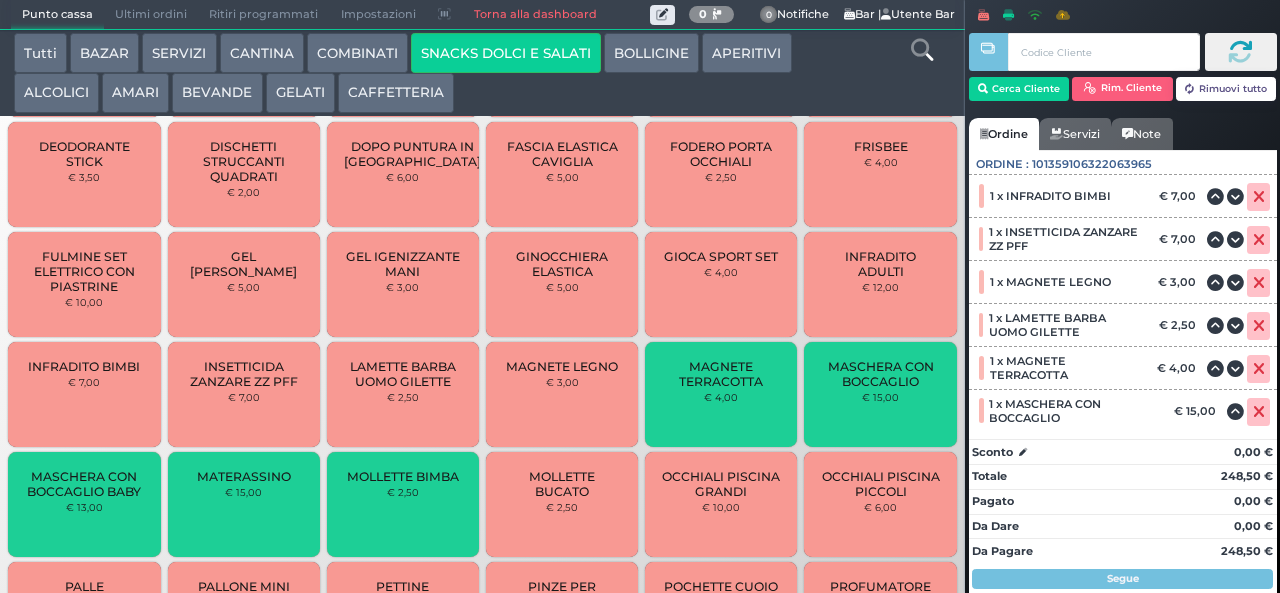 click on "MOLLETTE BUCATO" at bounding box center (562, 484) 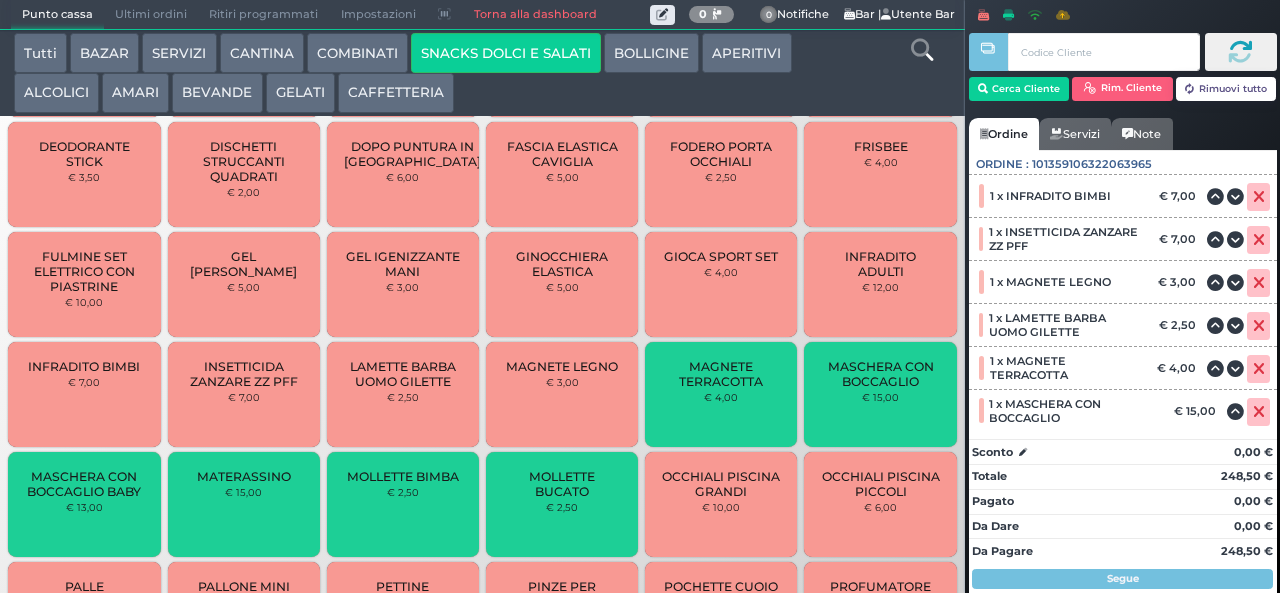click on "OCCHIALI PISCINA GRANDI" at bounding box center (721, 484) 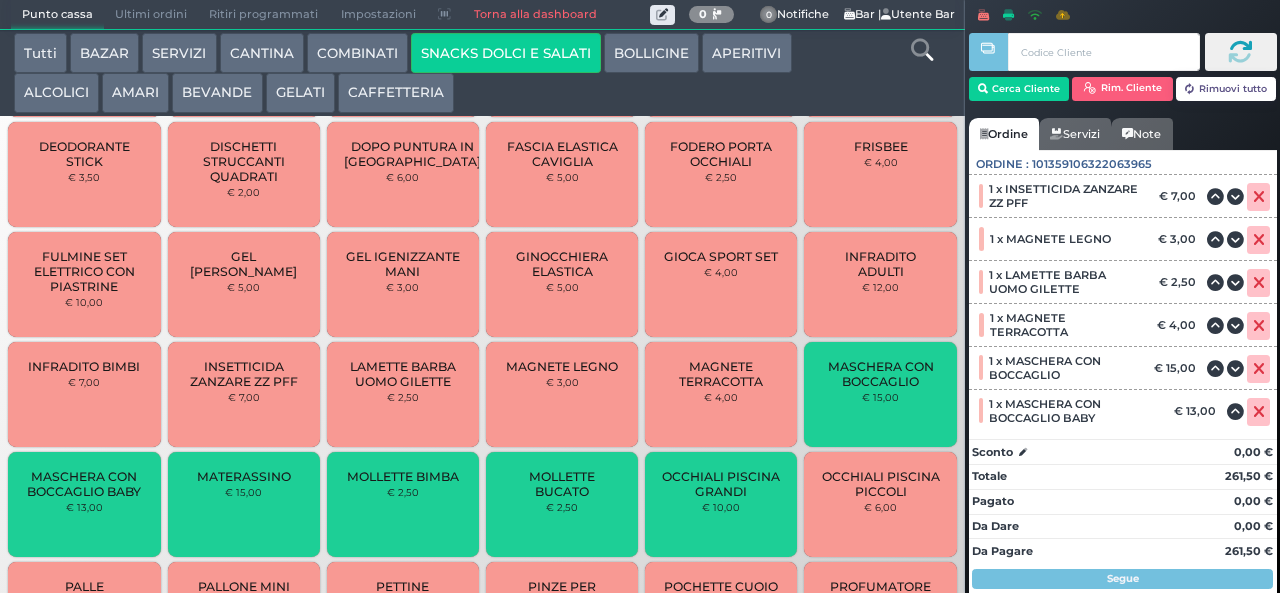 click on "OCCHIALI PISCINA PICCOLI" at bounding box center [880, 484] 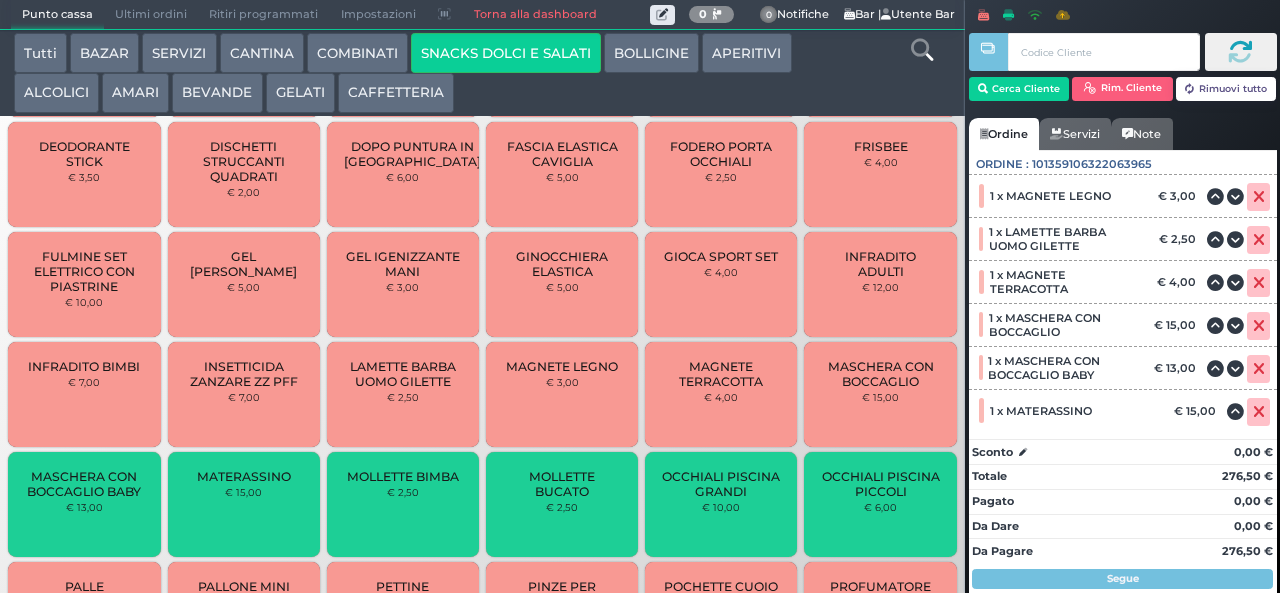 scroll, scrollTop: 2520, scrollLeft: 0, axis: vertical 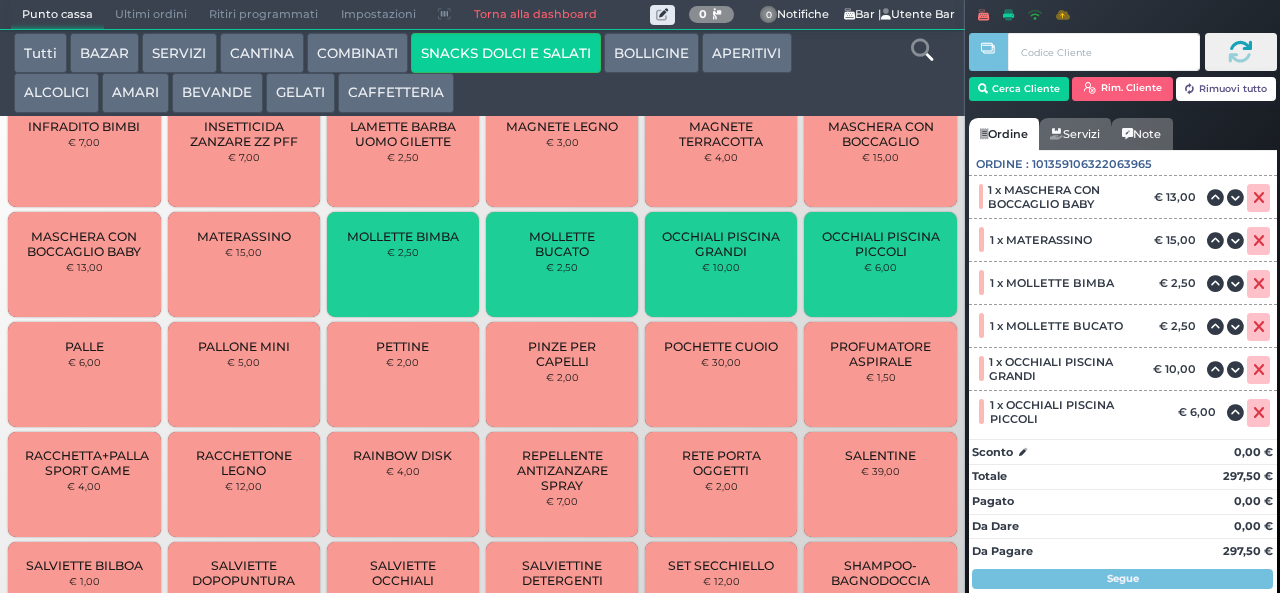 click on "PALLE
€ 6,00" at bounding box center (84, 374) 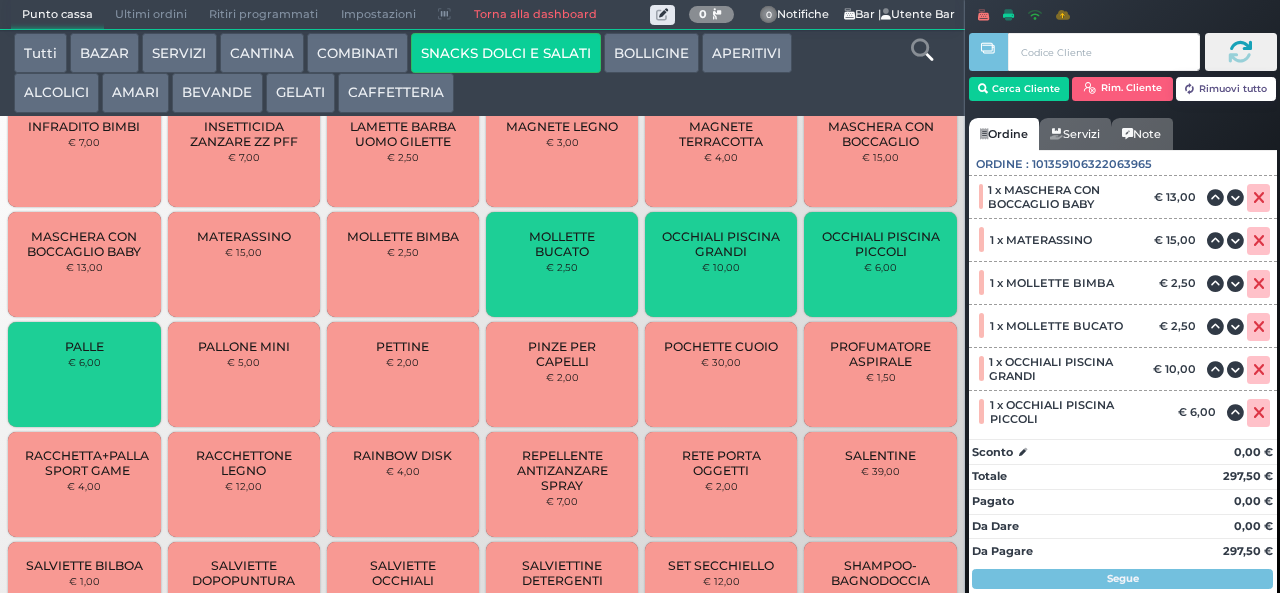 click on "PALLONE MINI
€ 5,00" at bounding box center [244, 374] 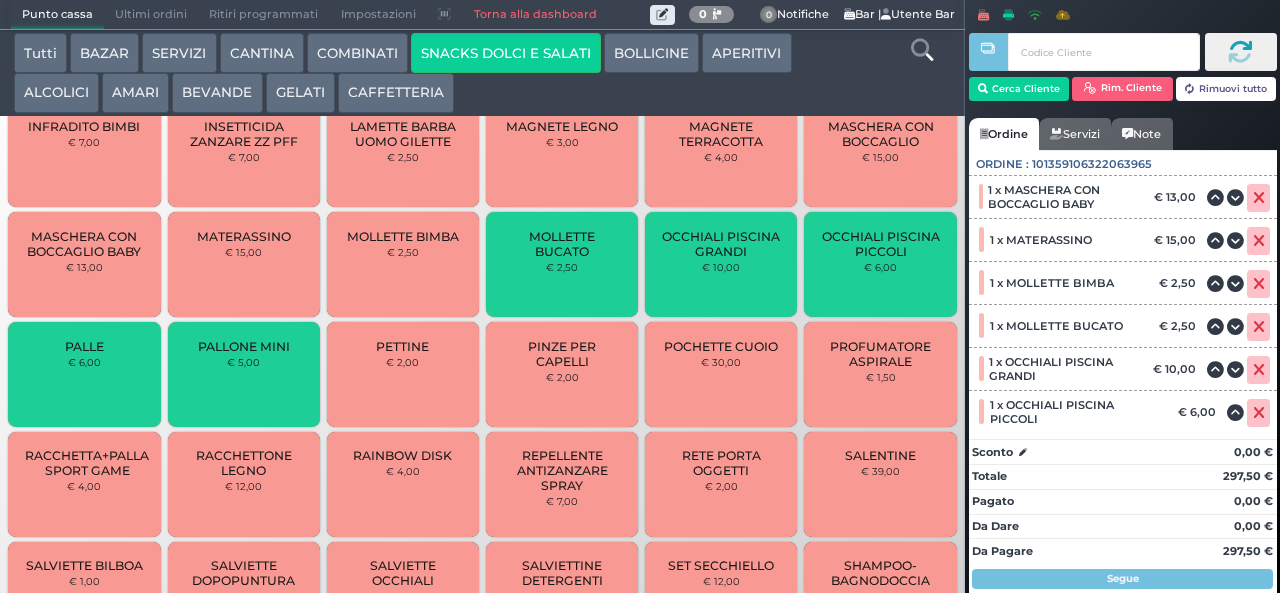 click on "PETTINE
€ 2,00" at bounding box center [403, 374] 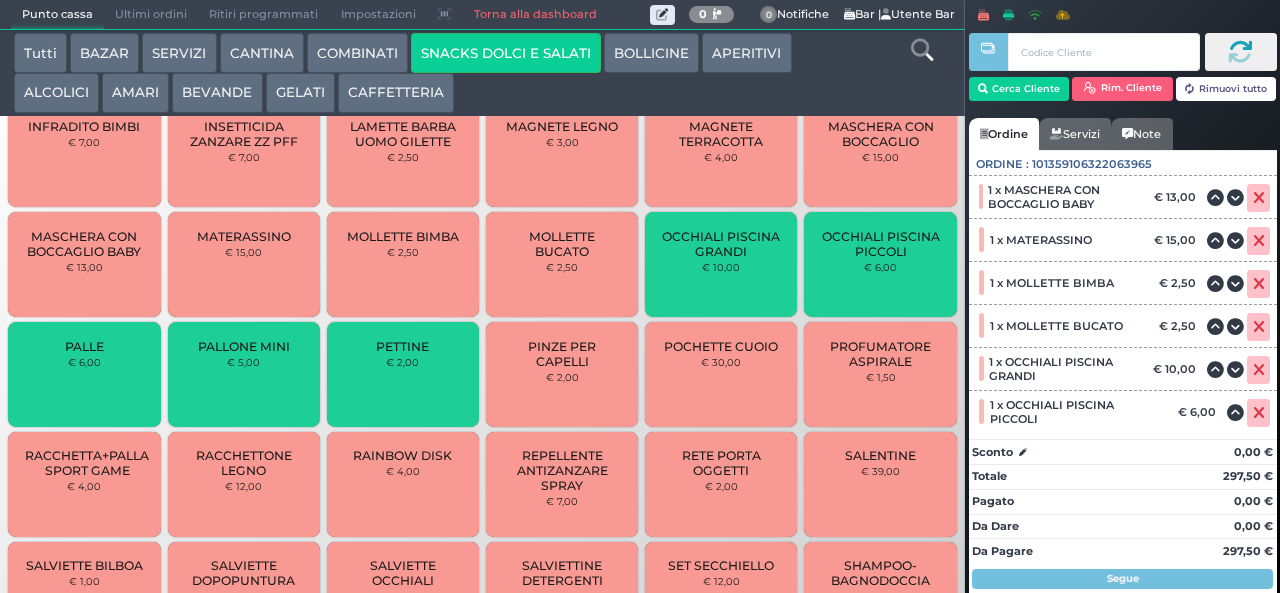click on "POCHETTE CUOIO
€ 30,00" at bounding box center [721, 377] 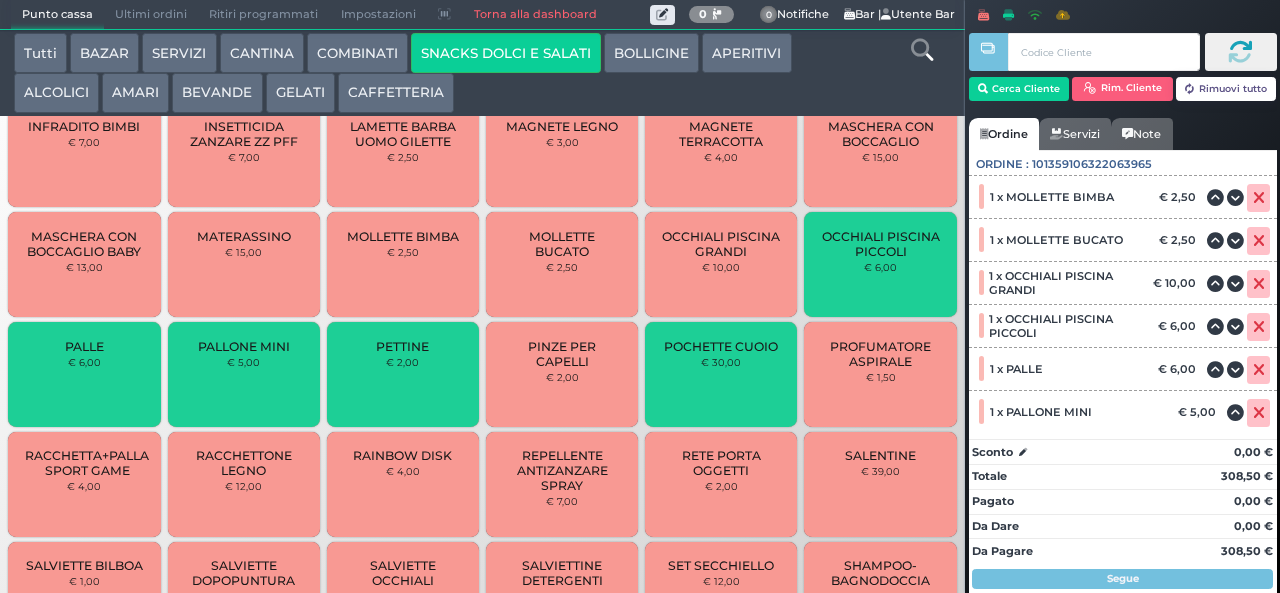 click on "PINZE PER CAPELLI
€ 2,00" at bounding box center [562, 374] 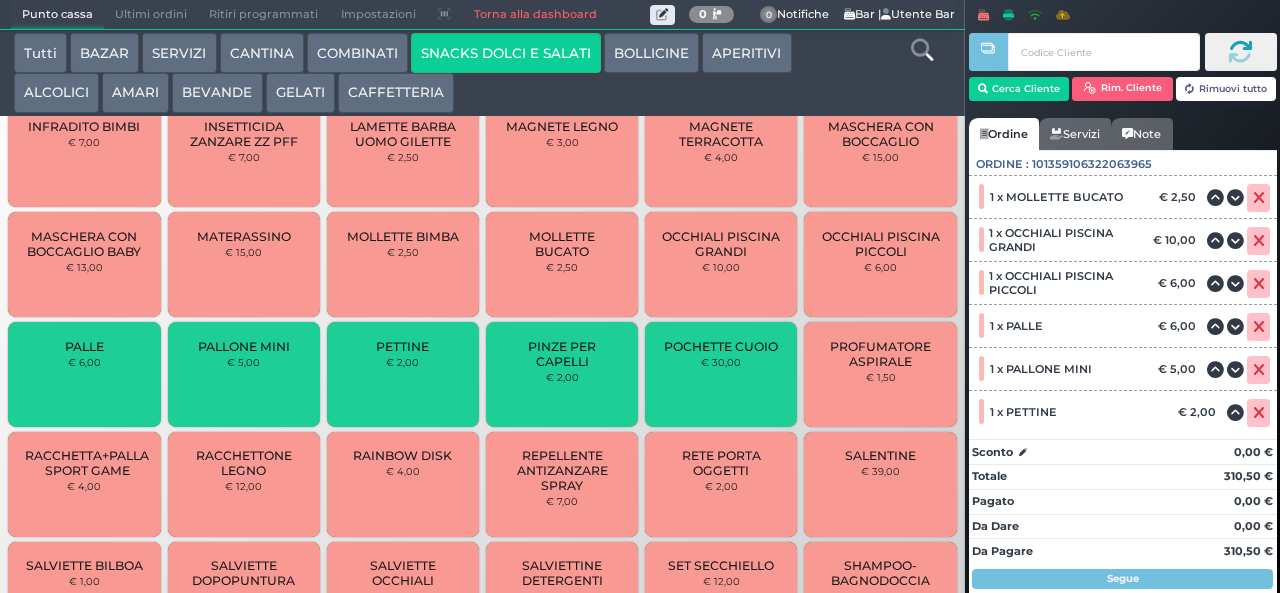 click on "€ 1,50" at bounding box center (881, 377) 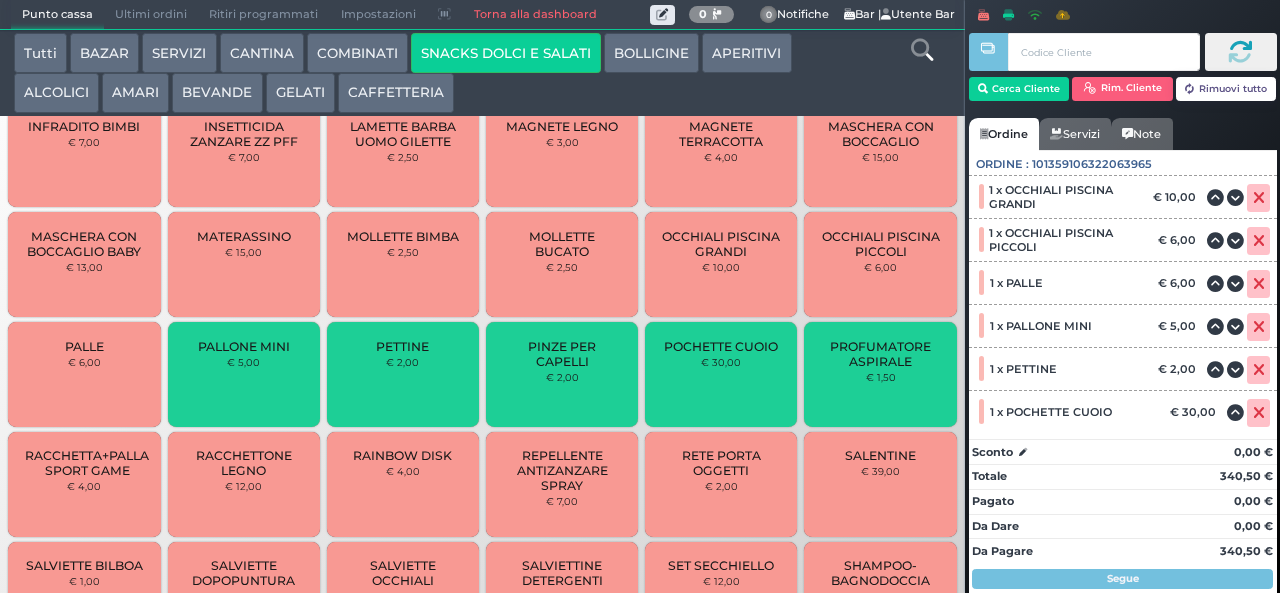 click on "RACCHETTA+PALLA SPORT GAME" at bounding box center (87, 463) 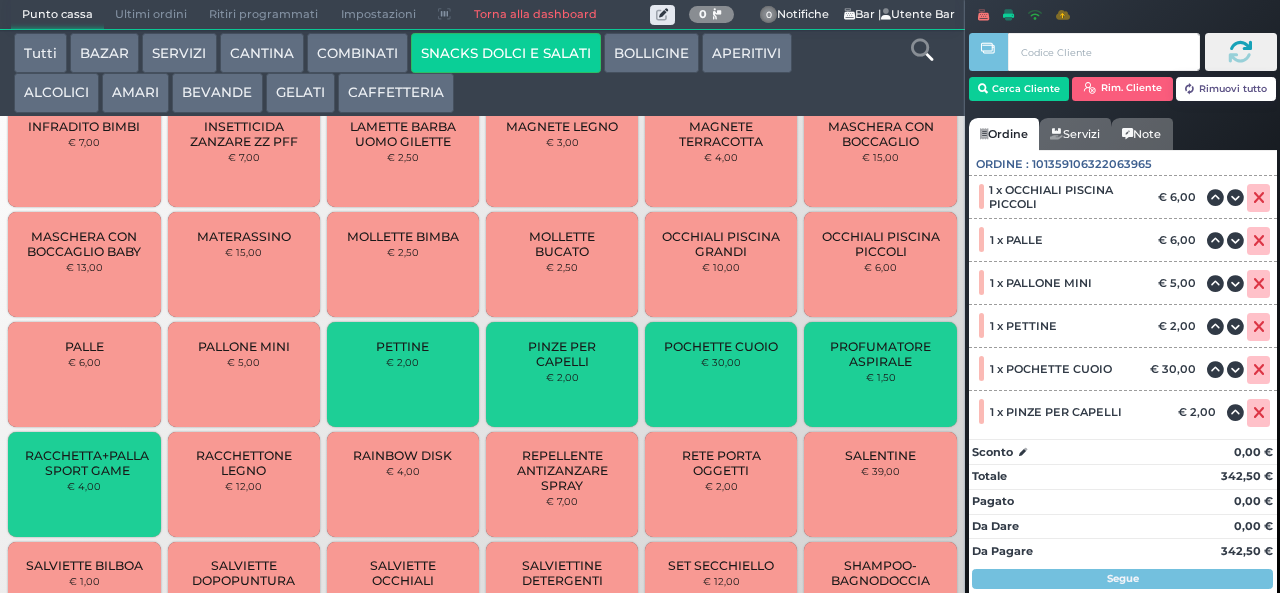 click on "RACCHETTONE LEGNO" at bounding box center [243, 463] 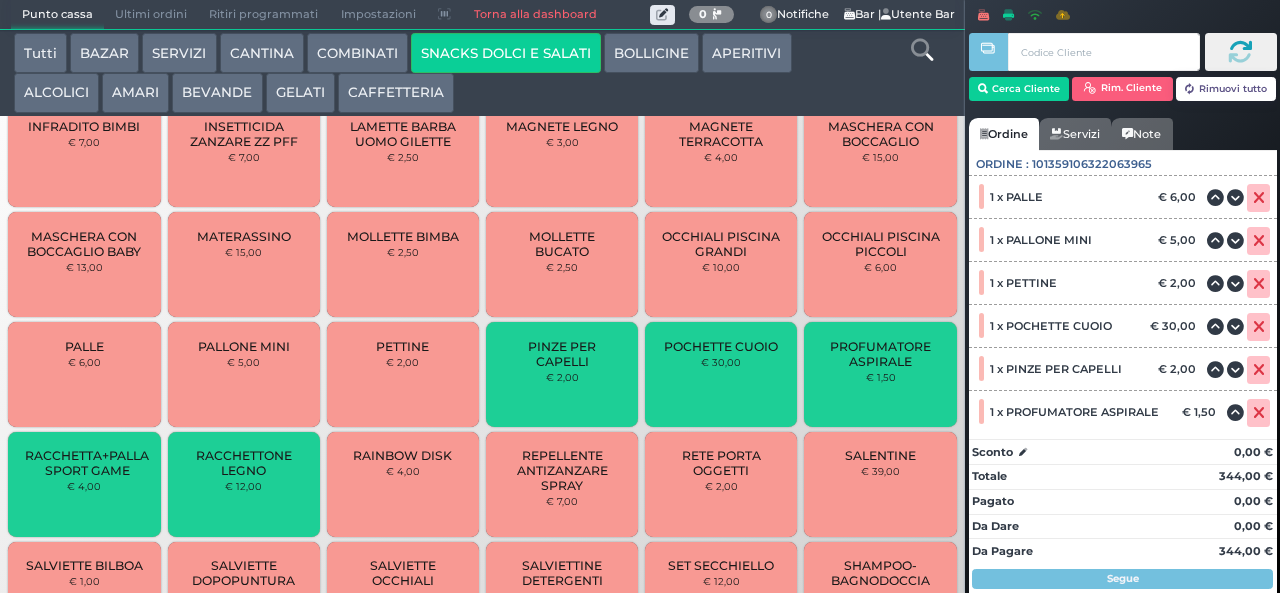 click on "RAINBOW DISK" at bounding box center (402, 455) 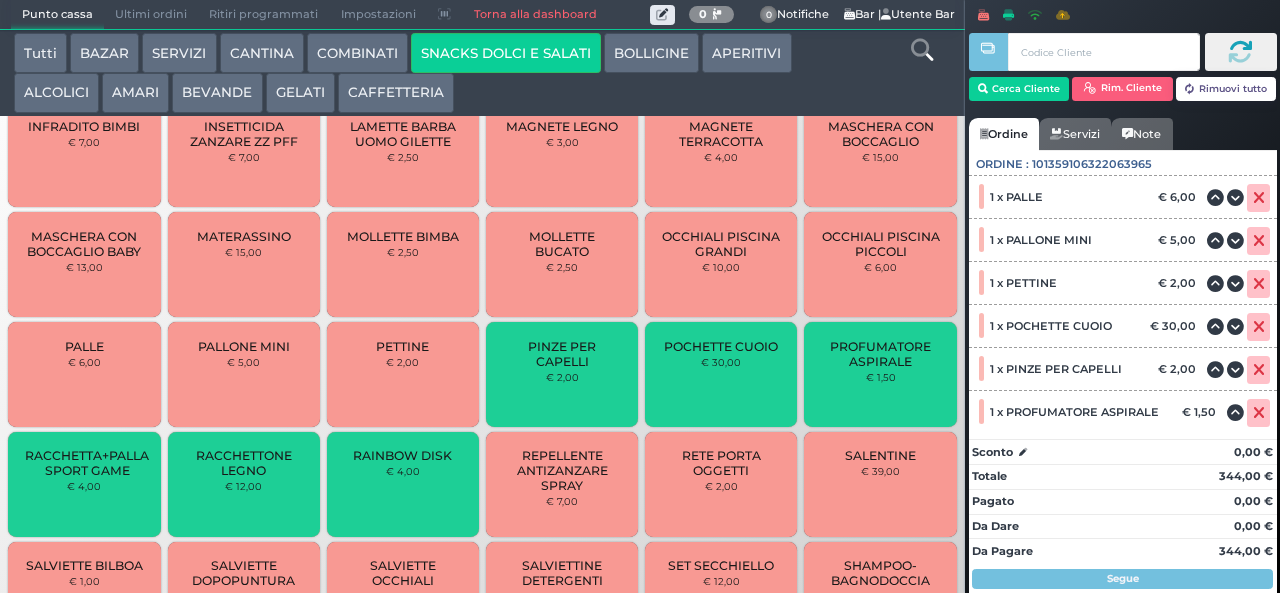 click on "RAINBOW DISK" at bounding box center (402, 455) 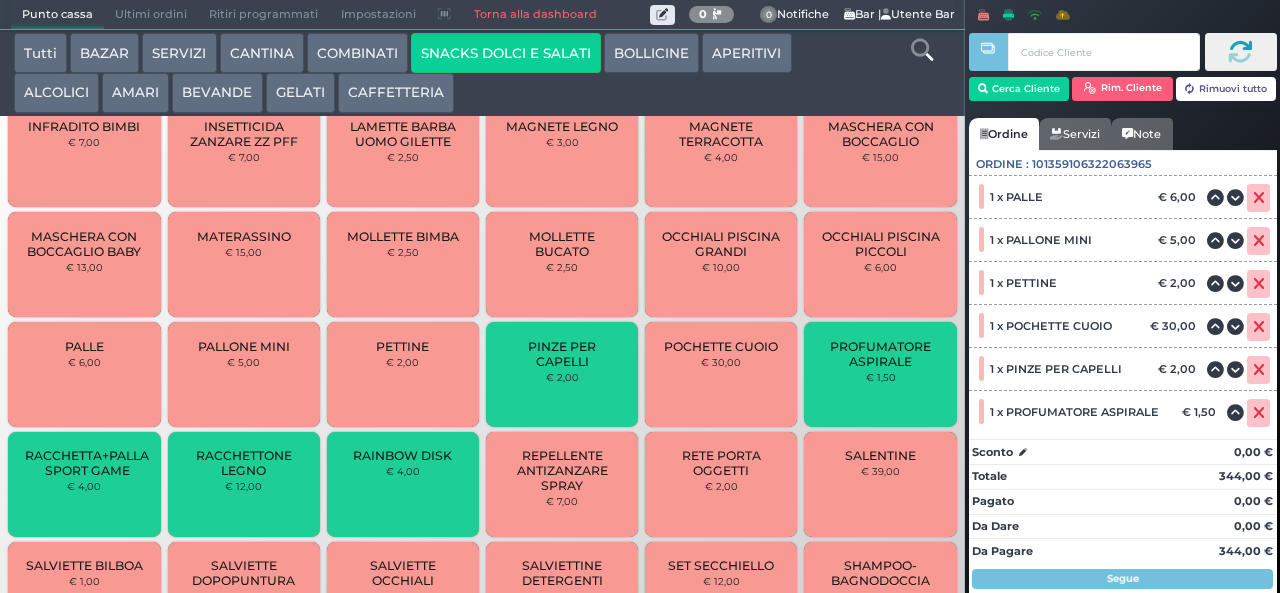 click on "REPELLENTE ANTIZANZARE SPRAY" at bounding box center (562, 470) 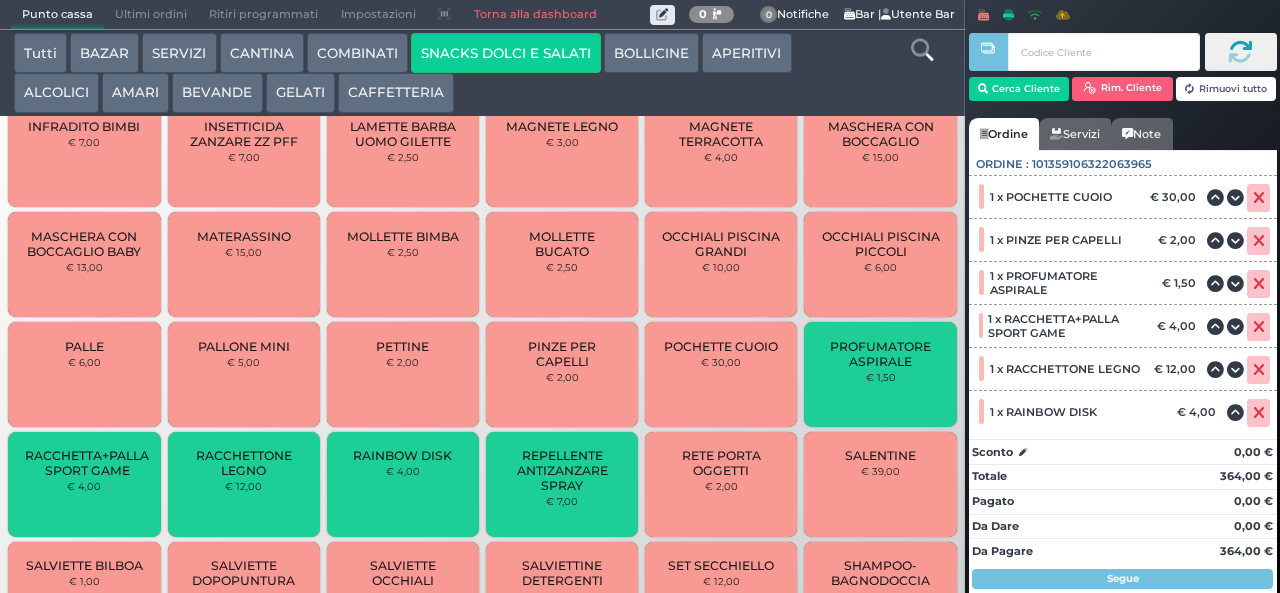 click on "SALENTINE
€ 39,00" at bounding box center [880, 484] 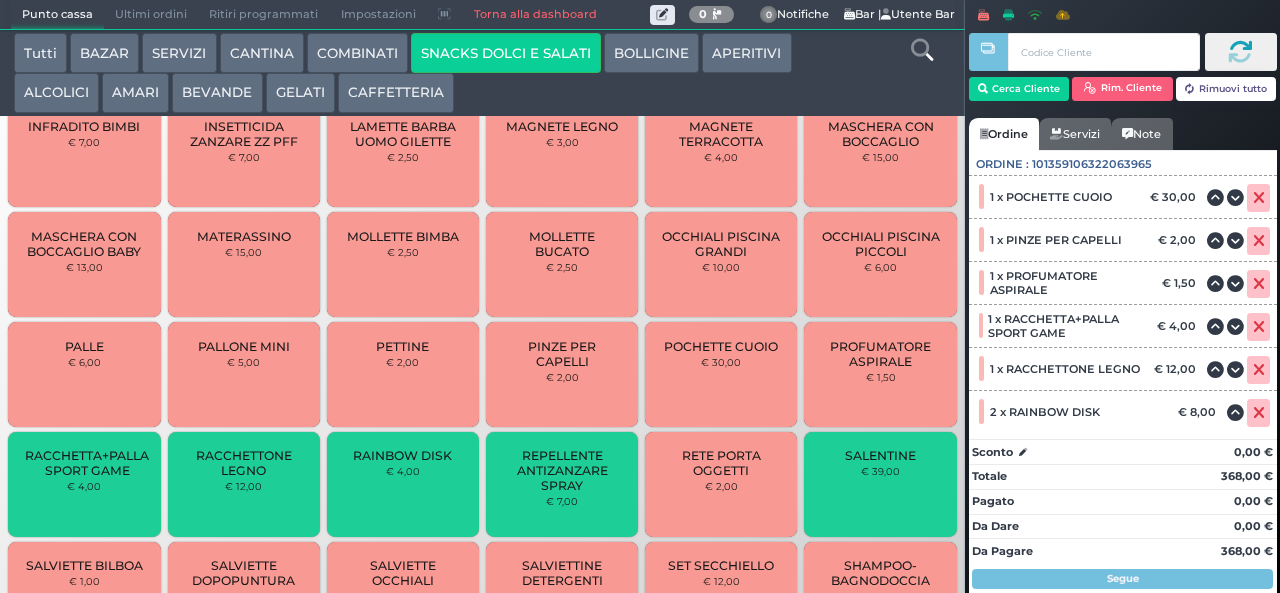 click on "RETE PORTA OGGETTI" at bounding box center [721, 463] 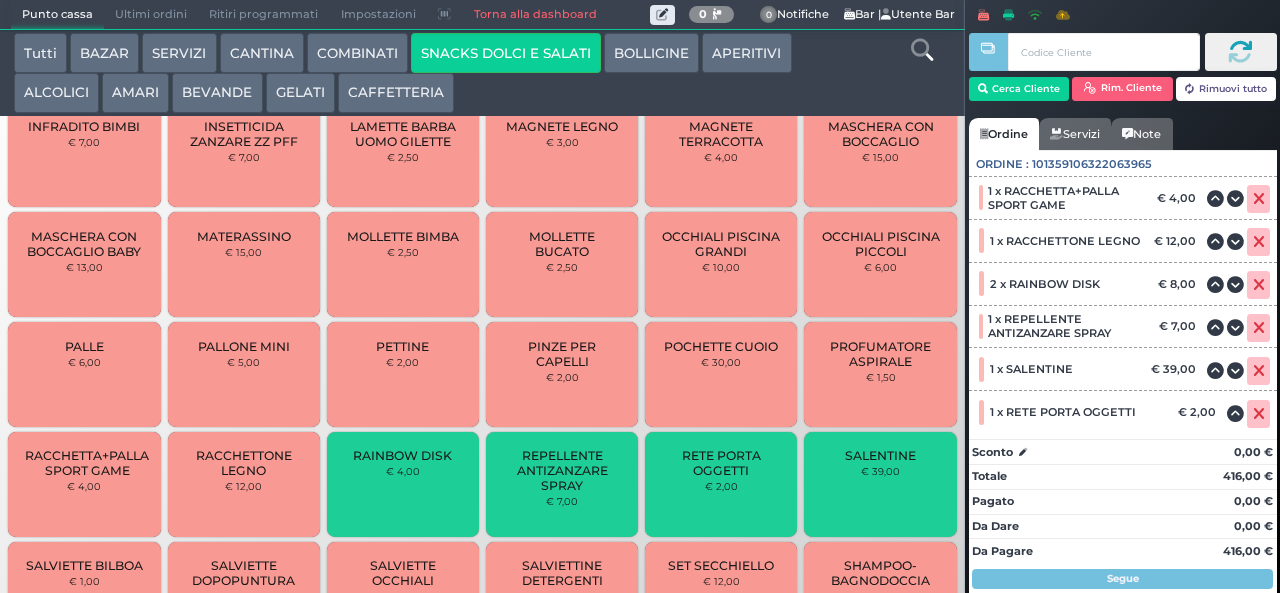 scroll, scrollTop: 3388, scrollLeft: 0, axis: vertical 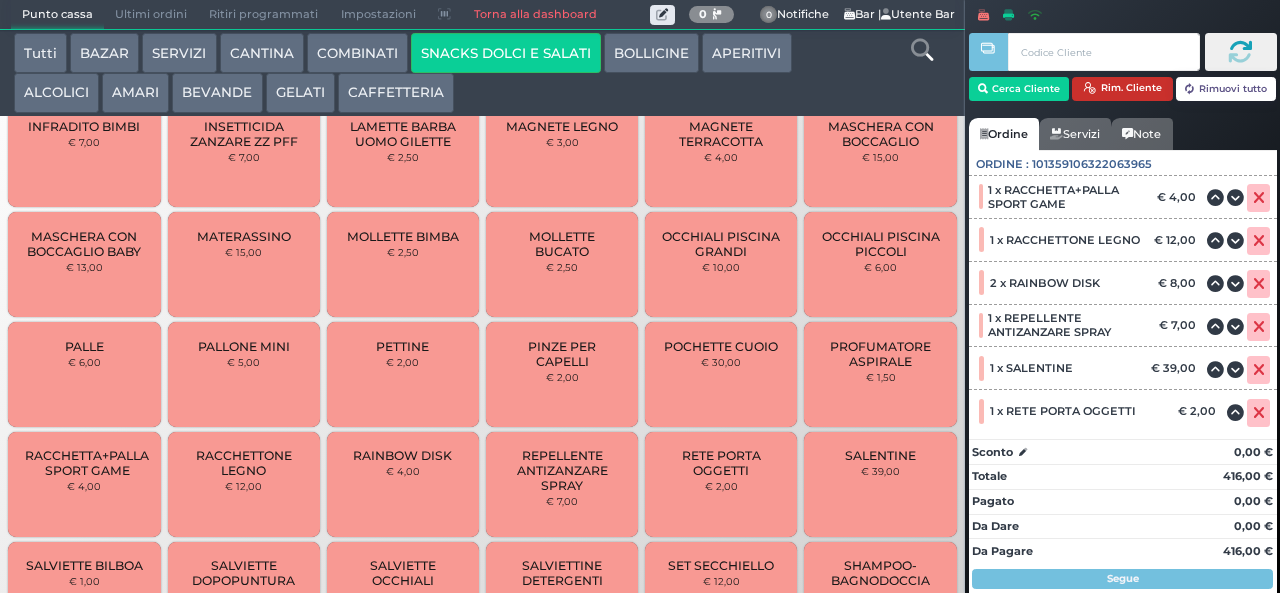 click on "Rim. Cliente" at bounding box center (1122, 89) 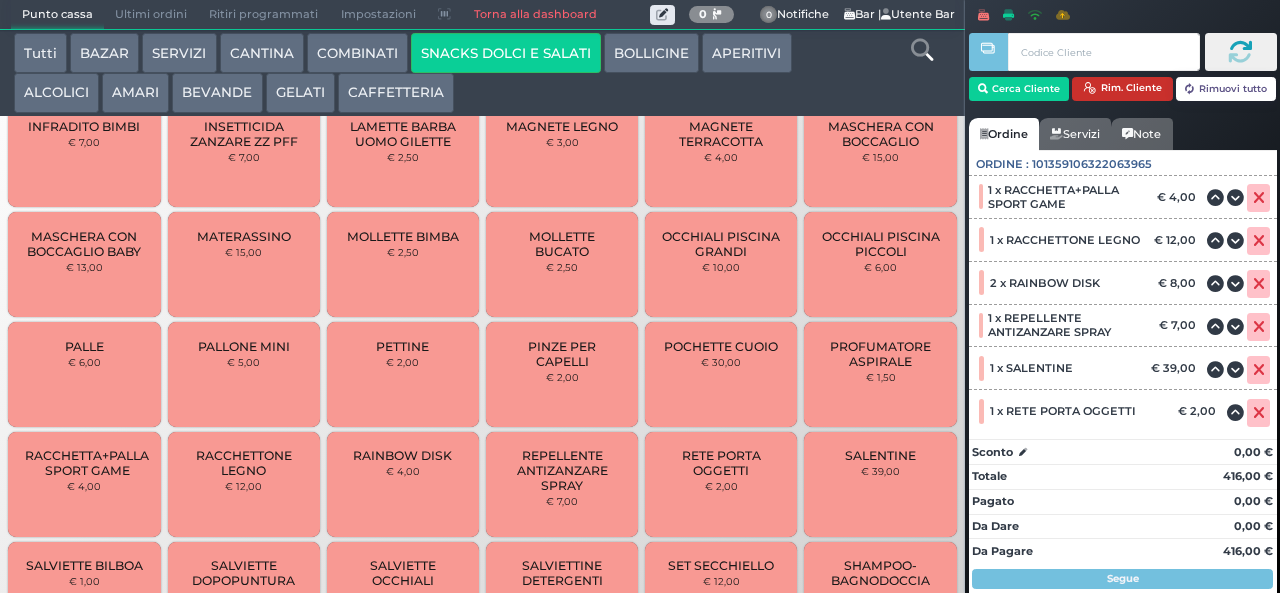 click on "Rim. Cliente" at bounding box center [1122, 89] 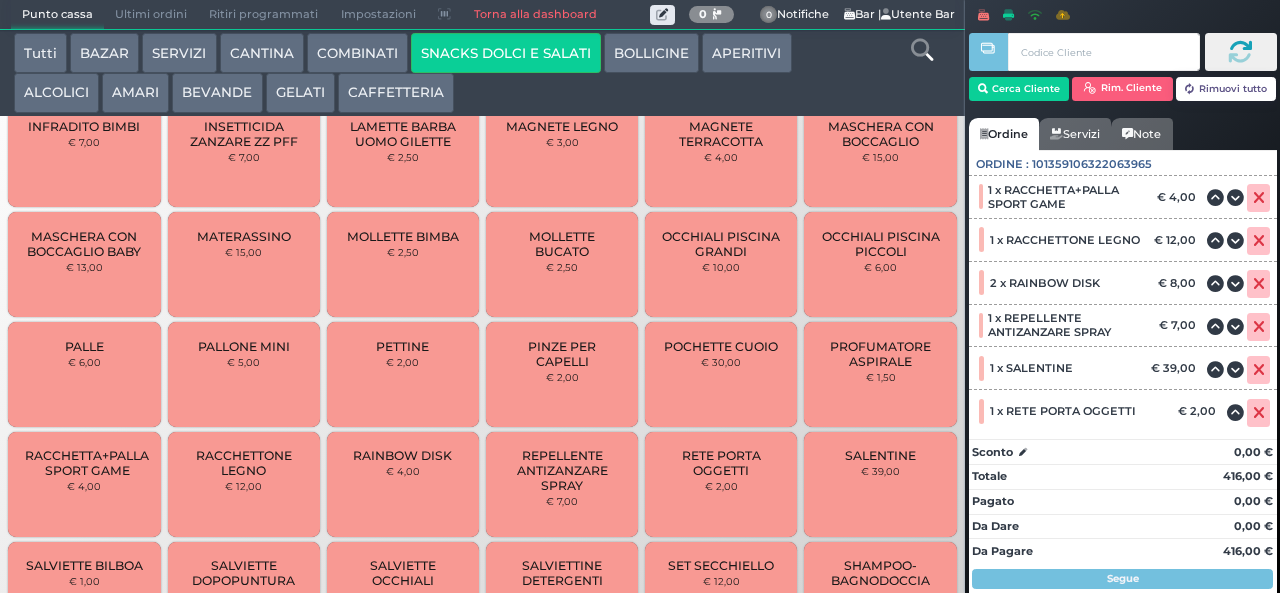 click on "Rimuovi tutto" at bounding box center [1226, 89] 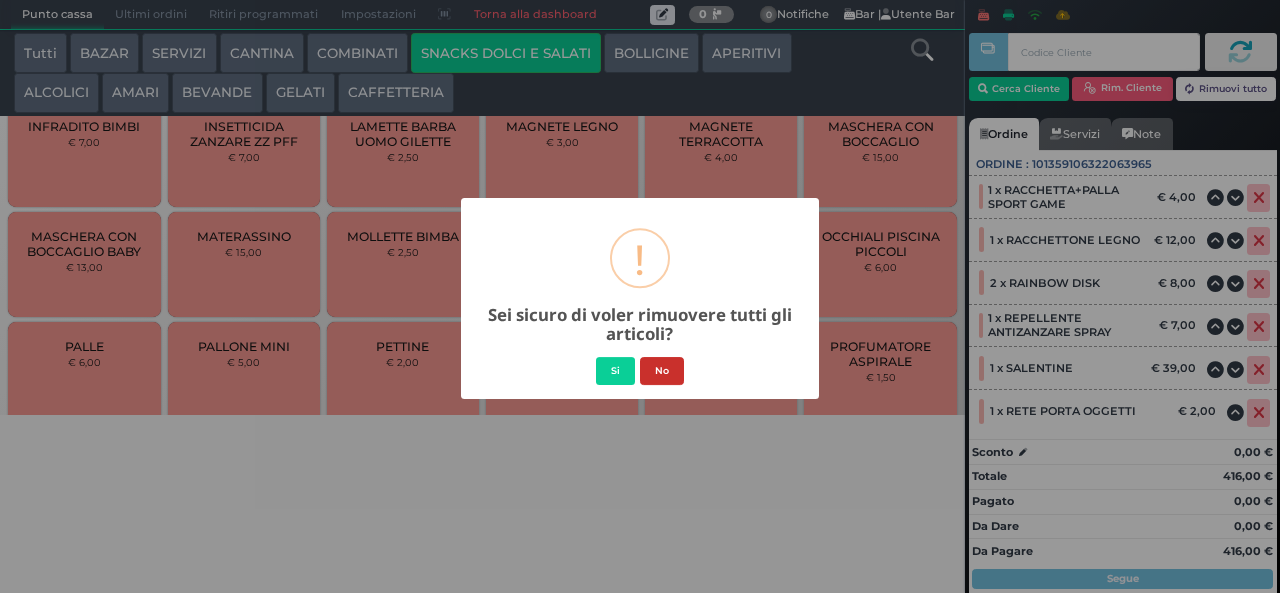click on "No" at bounding box center (662, 371) 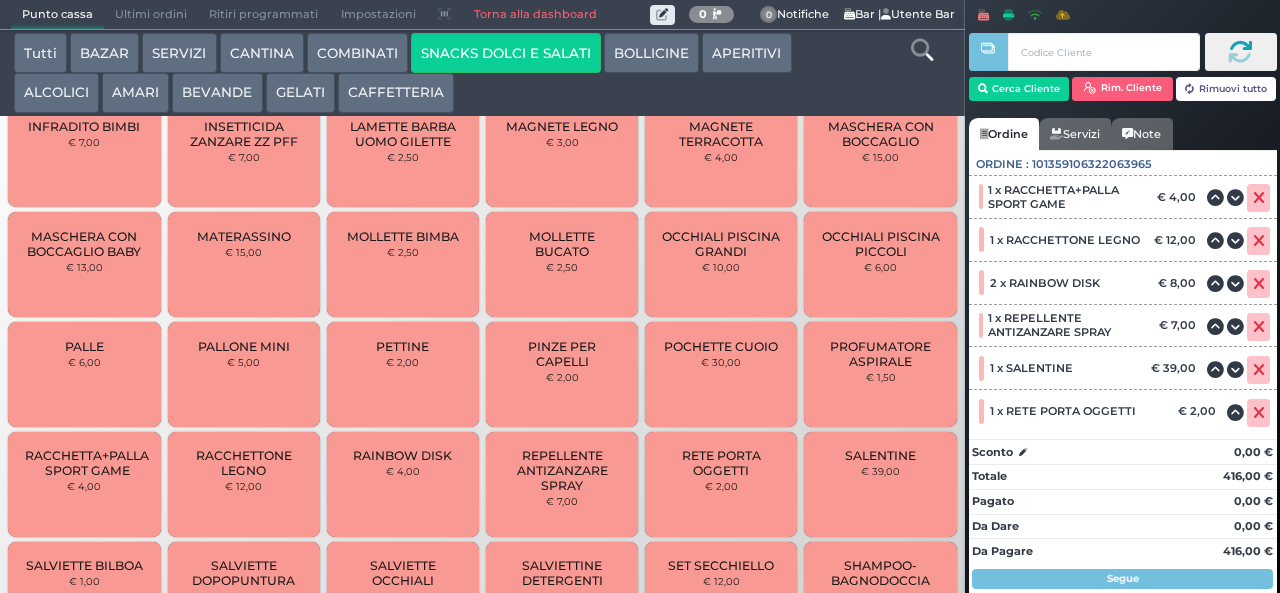 click on "Rimuovi tutto" at bounding box center [1226, 89] 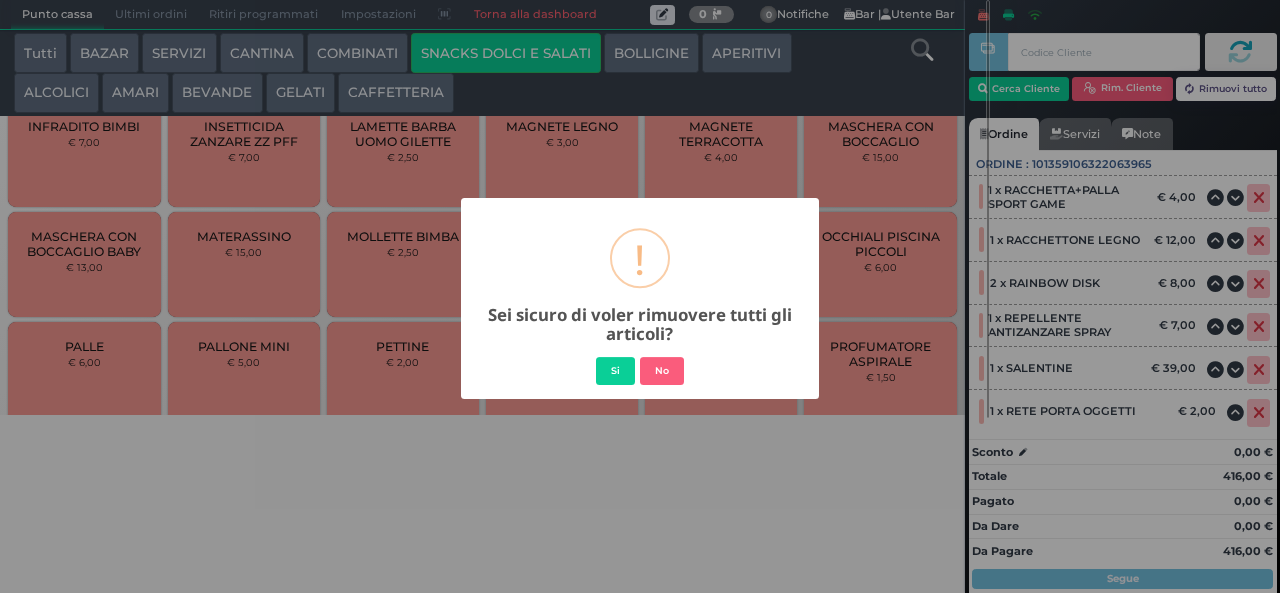 click on "Si" at bounding box center (615, 371) 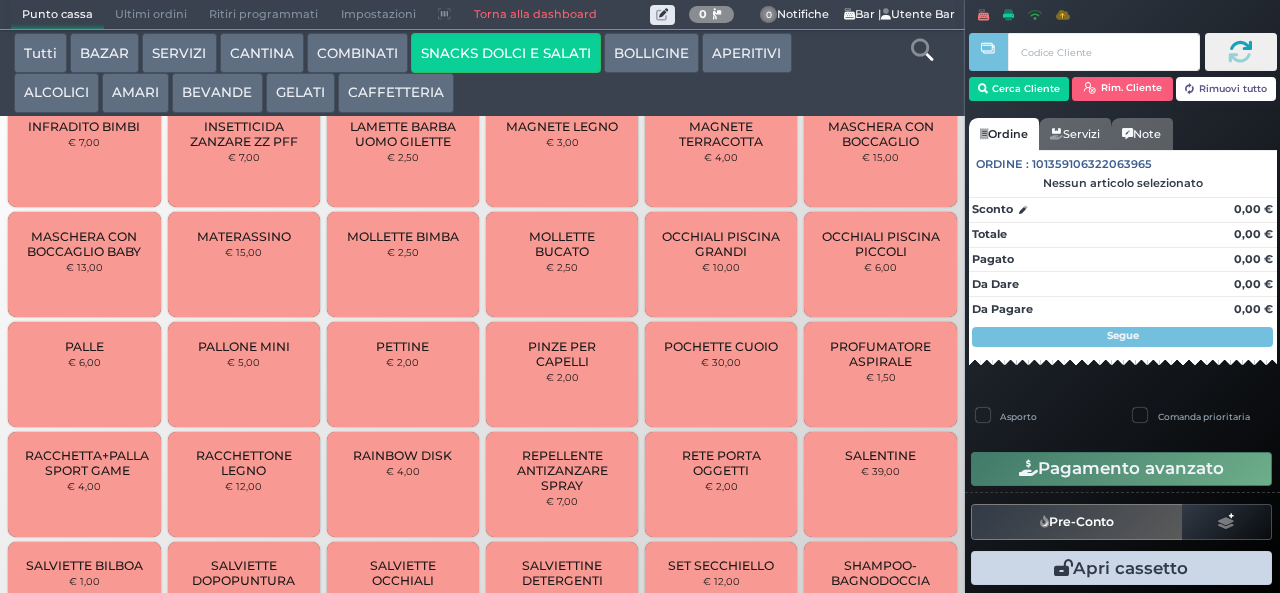 scroll, scrollTop: 0, scrollLeft: 0, axis: both 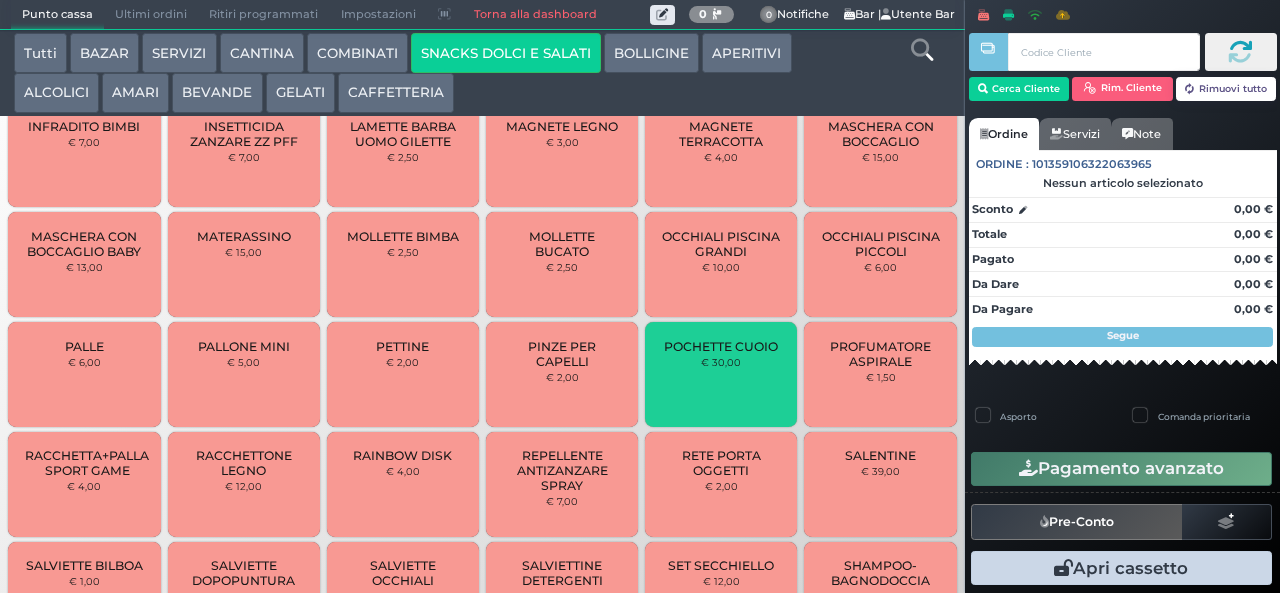 click on "RETE PORTA OGGETTI" at bounding box center (721, 463) 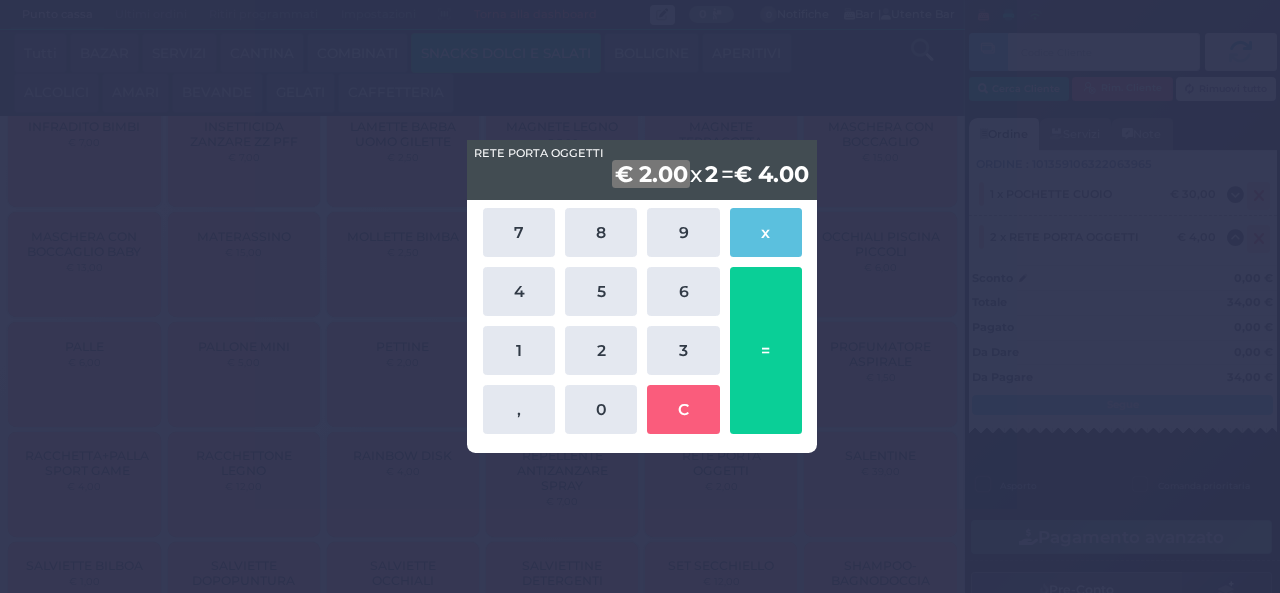 click on "€ 2.00  x  2  =  € 4.00" at bounding box center [642, 170] 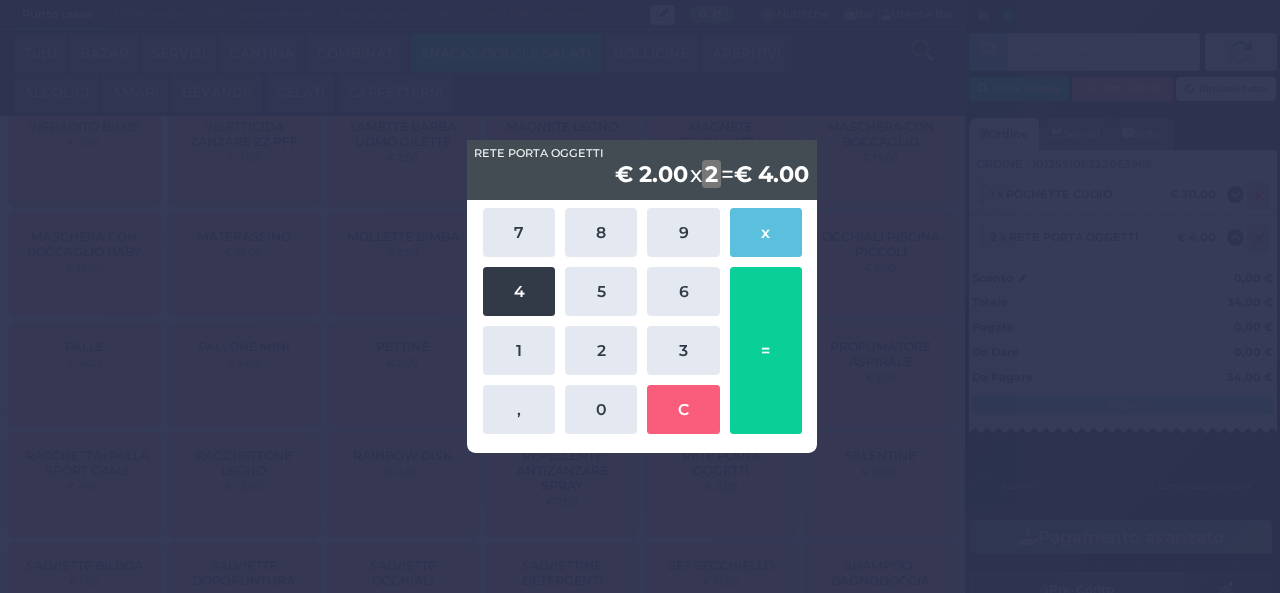 click on "4" at bounding box center [519, 291] 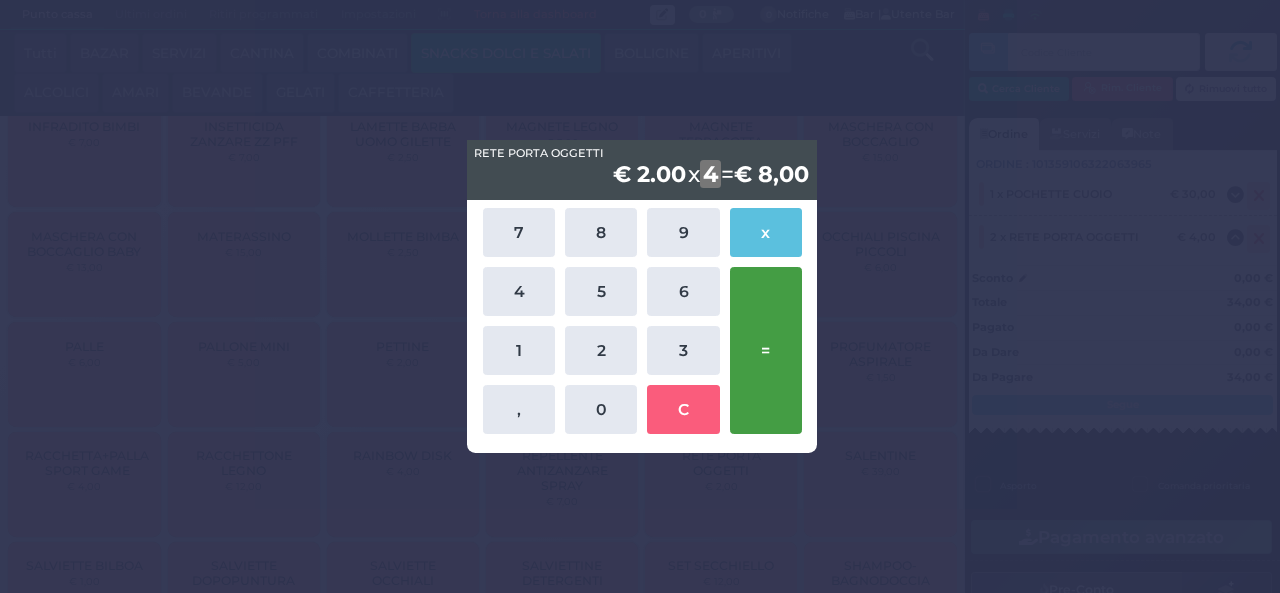 click on "=" at bounding box center [766, 350] 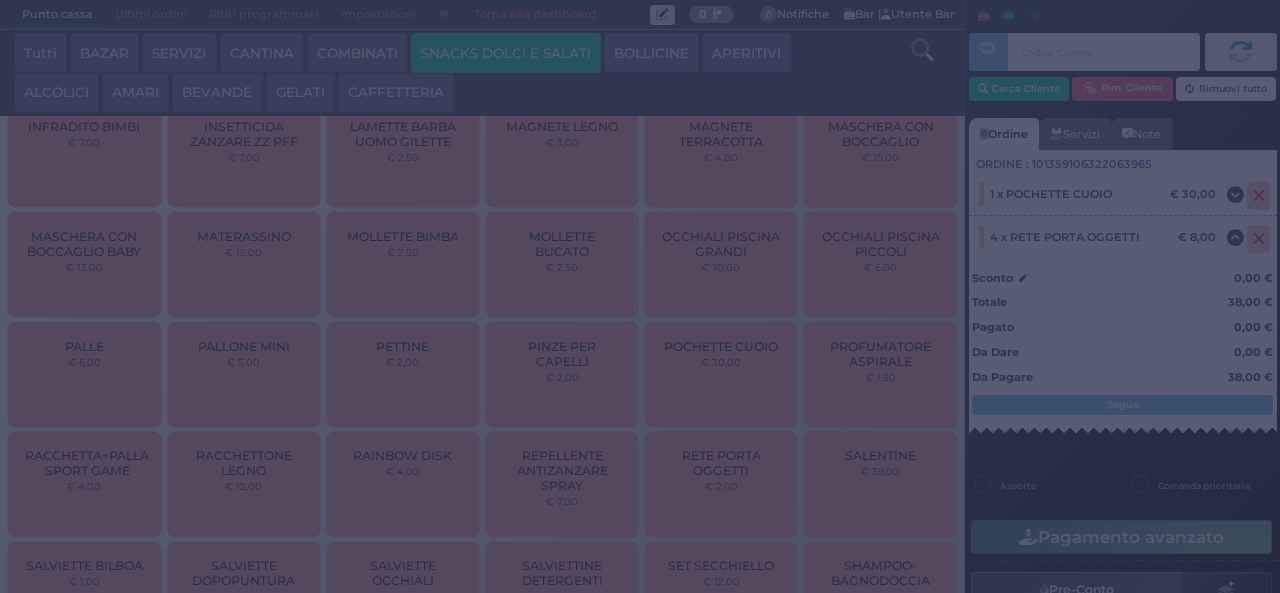 click at bounding box center (640, 296) 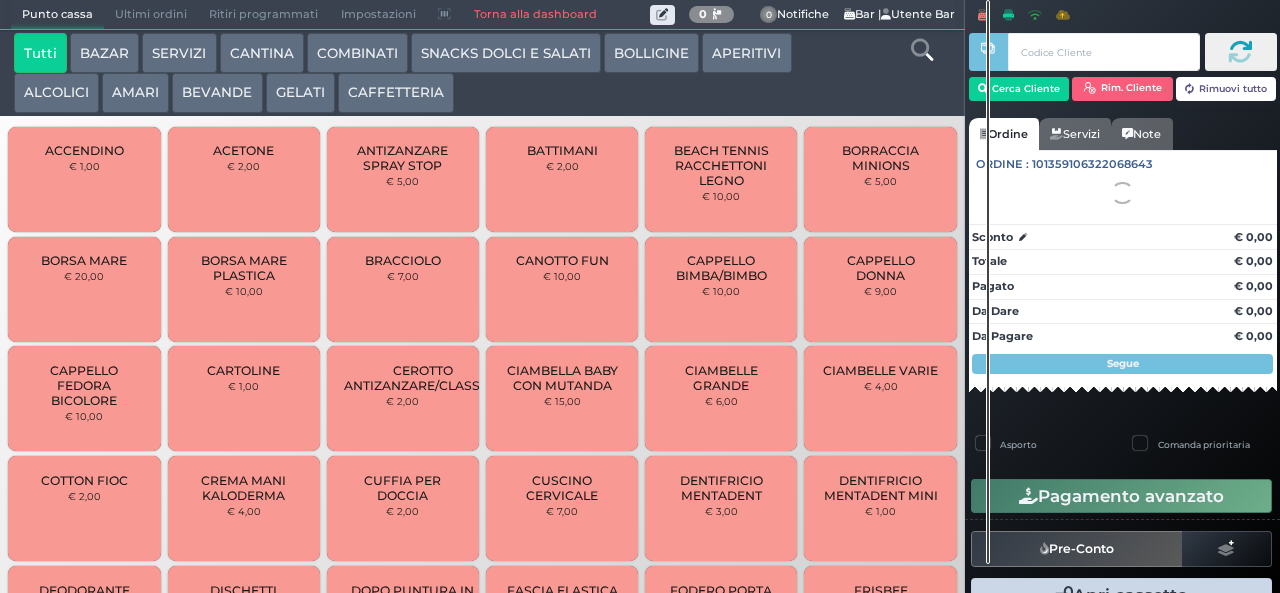 scroll, scrollTop: 0, scrollLeft: 0, axis: both 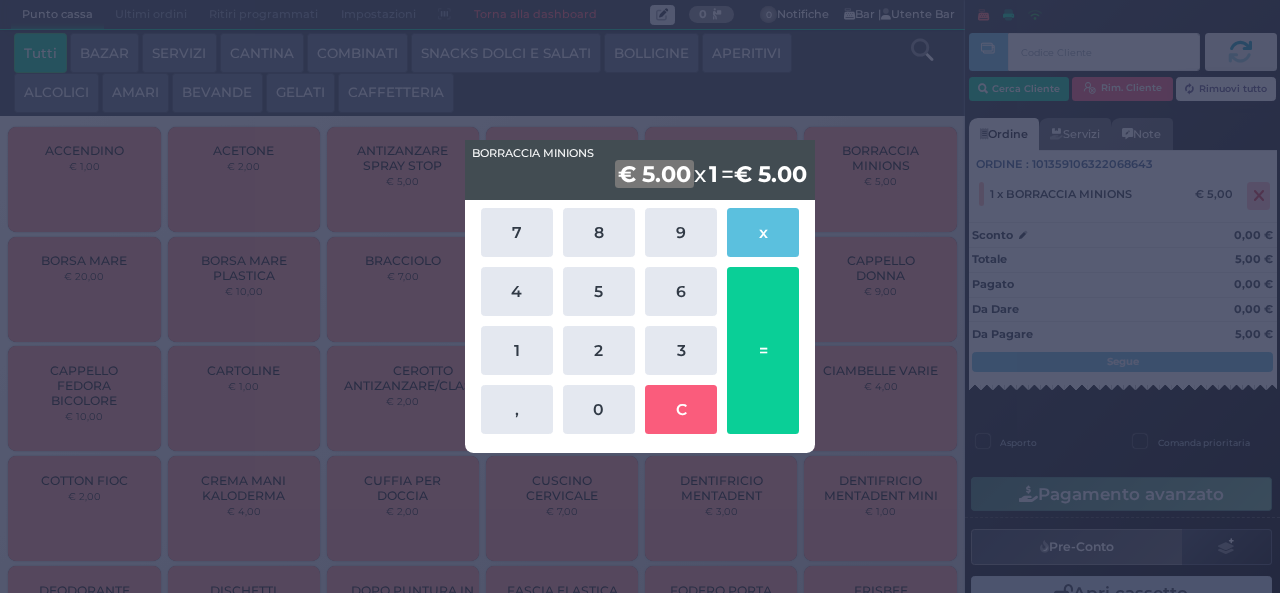 click on "BORRACCIA MINIONS
BORRACCIA MINIONS
€ 5.00  x  1  =  € 5.00
7
8
9
x
4
5
6
1
2
3
,
0
C
=" at bounding box center [640, 296] 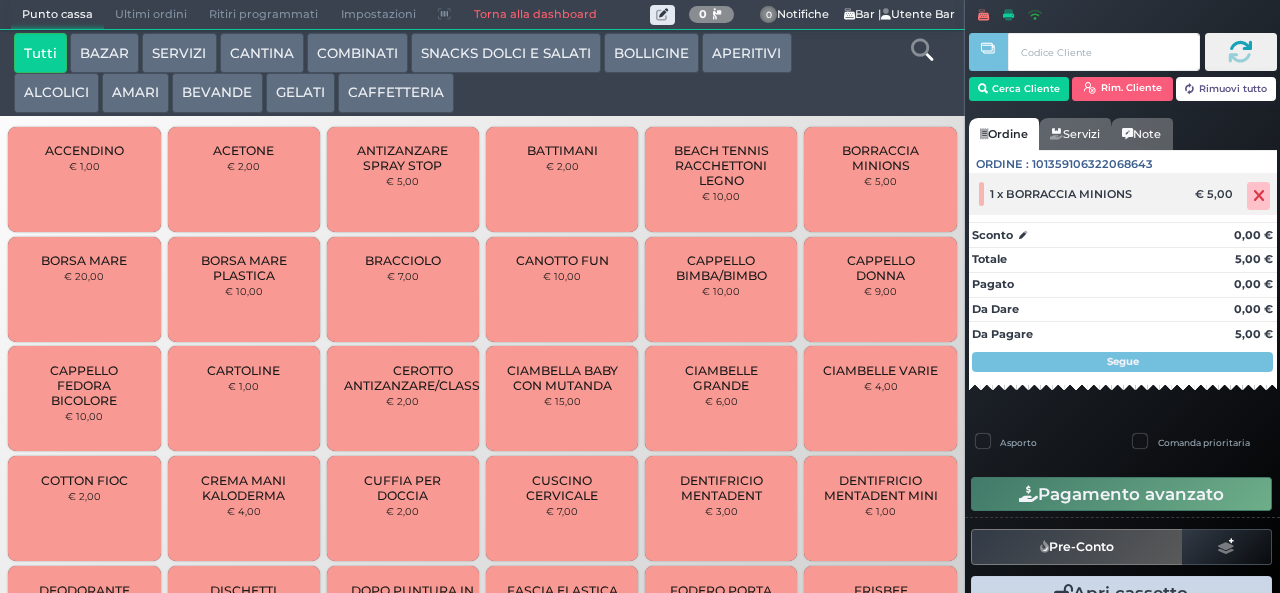 click at bounding box center (1259, 196) 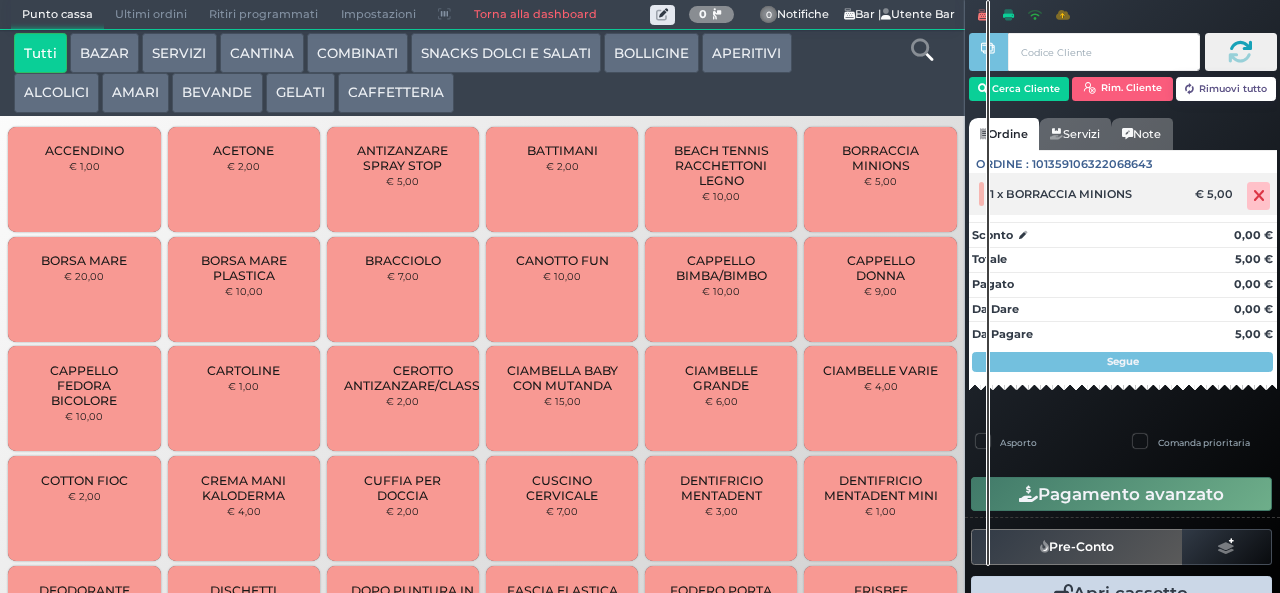 click at bounding box center (1259, 196) 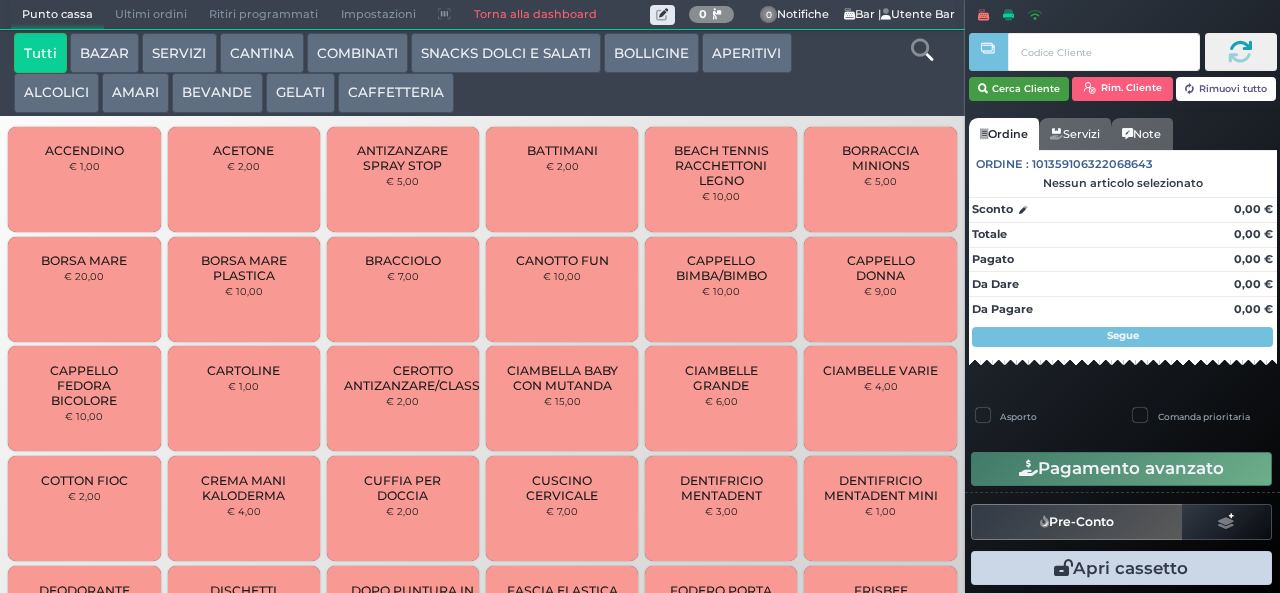 click on "Cerca Cliente" at bounding box center [1019, 89] 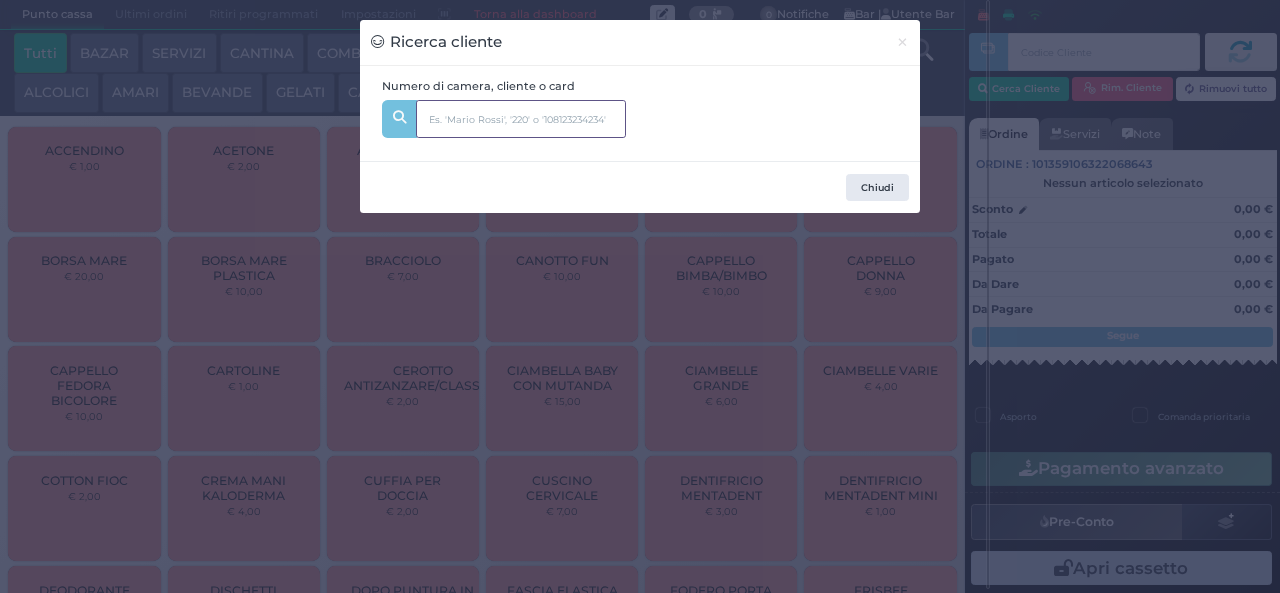 click at bounding box center (521, 119) 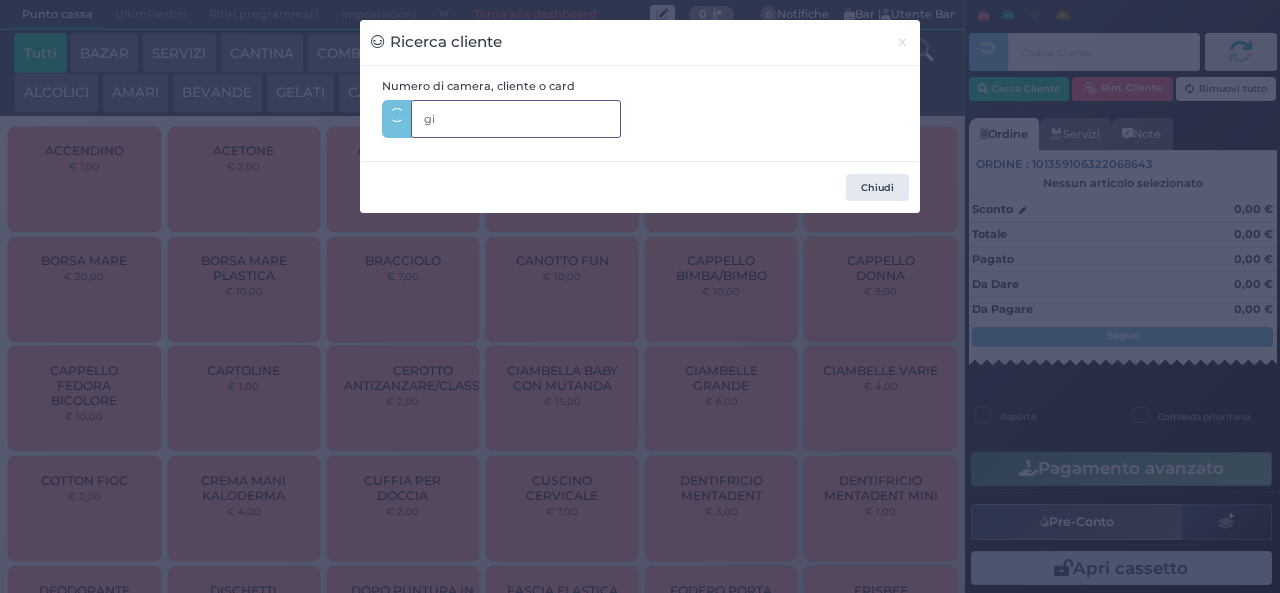 type on "g" 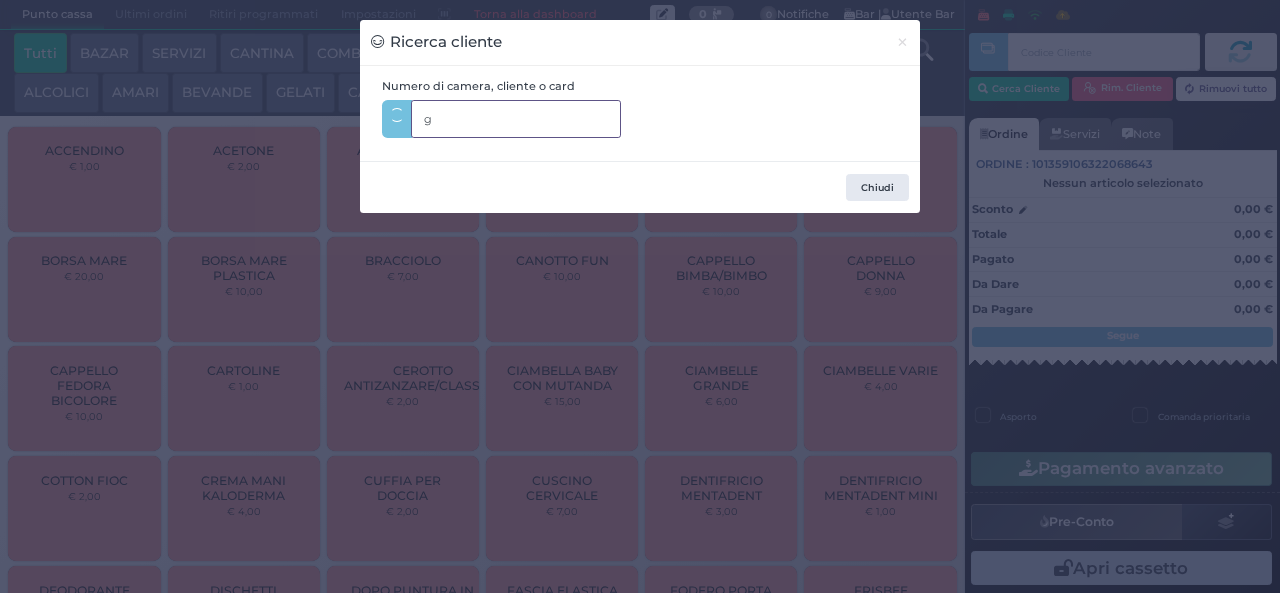 type 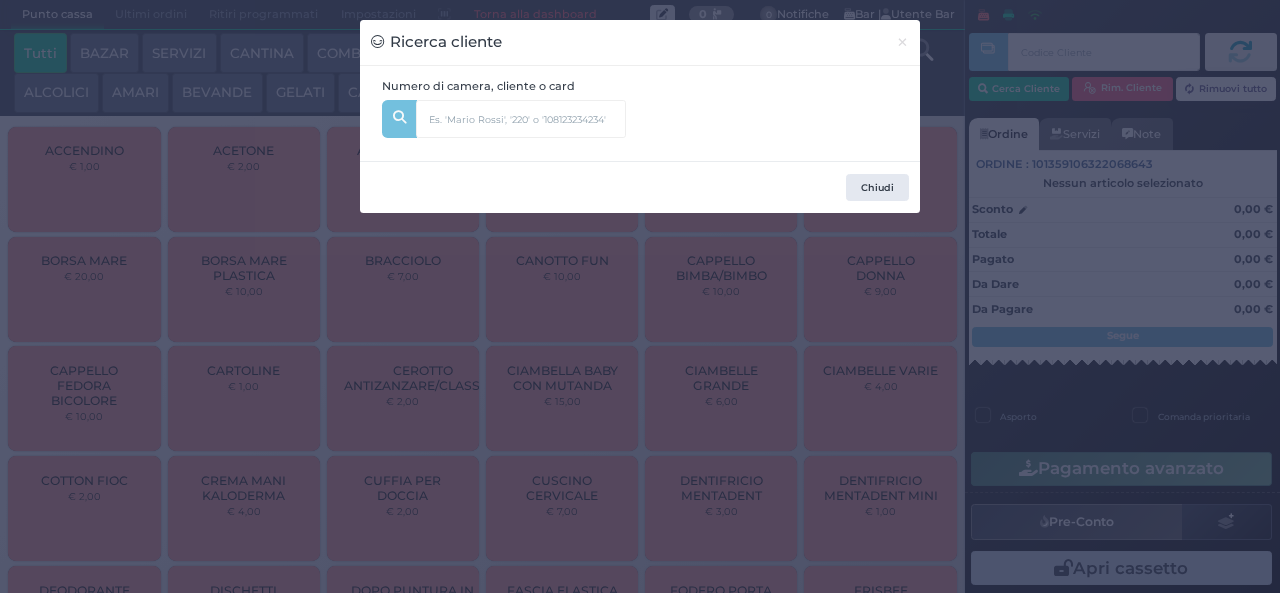 click on "Ricerca cliente
×
Numero di camera, cliente o card
g
[GEOGRAPHIC_DATA]" at bounding box center [640, 296] 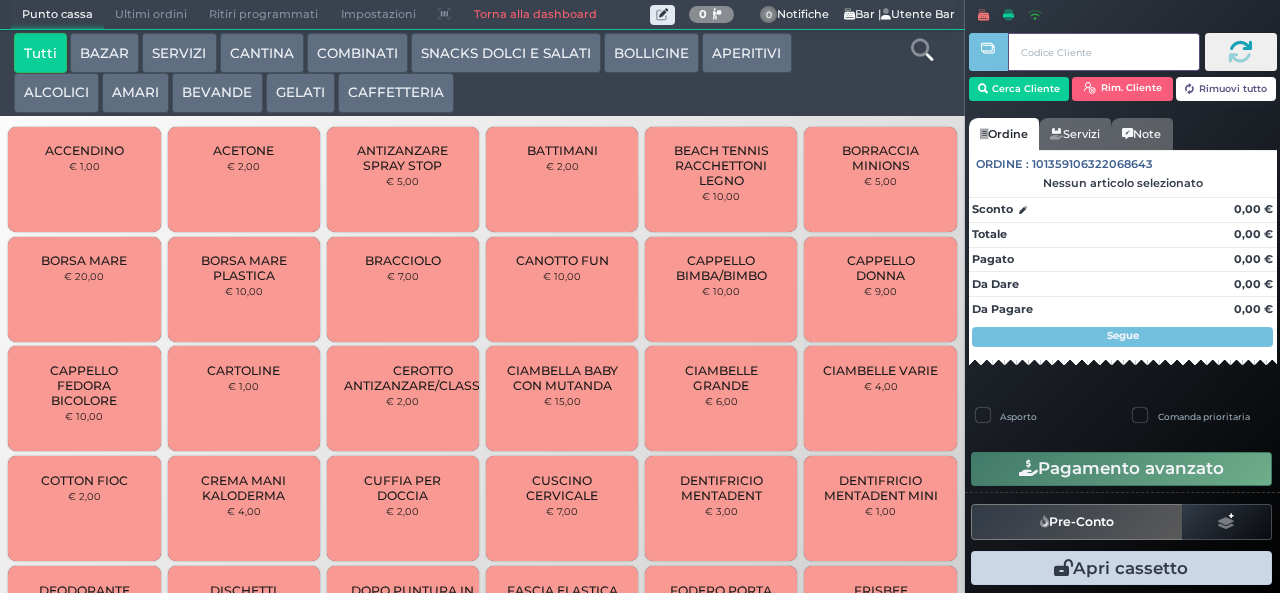 type 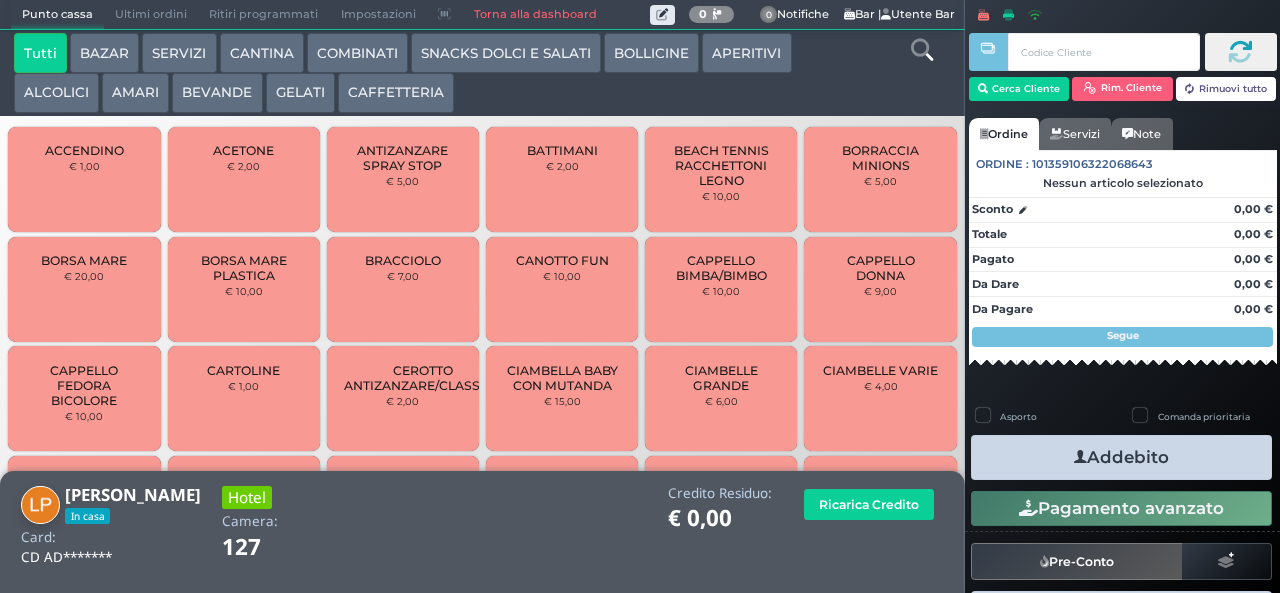 click on "SNACKS DOLCI E SALATI" at bounding box center [506, 53] 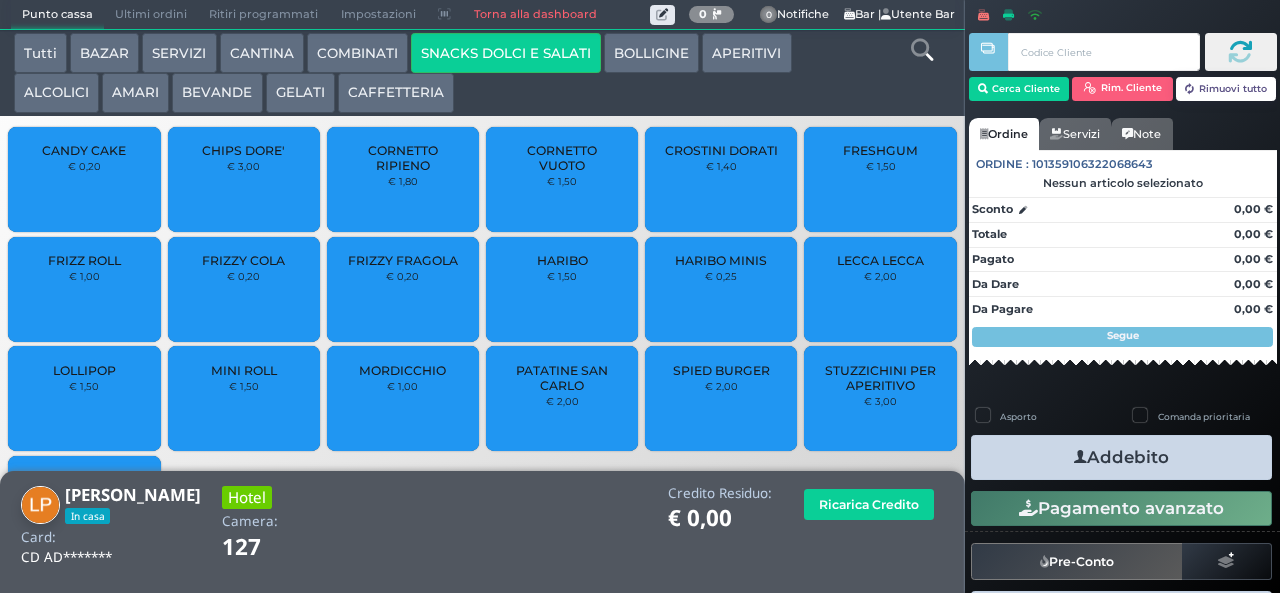 type 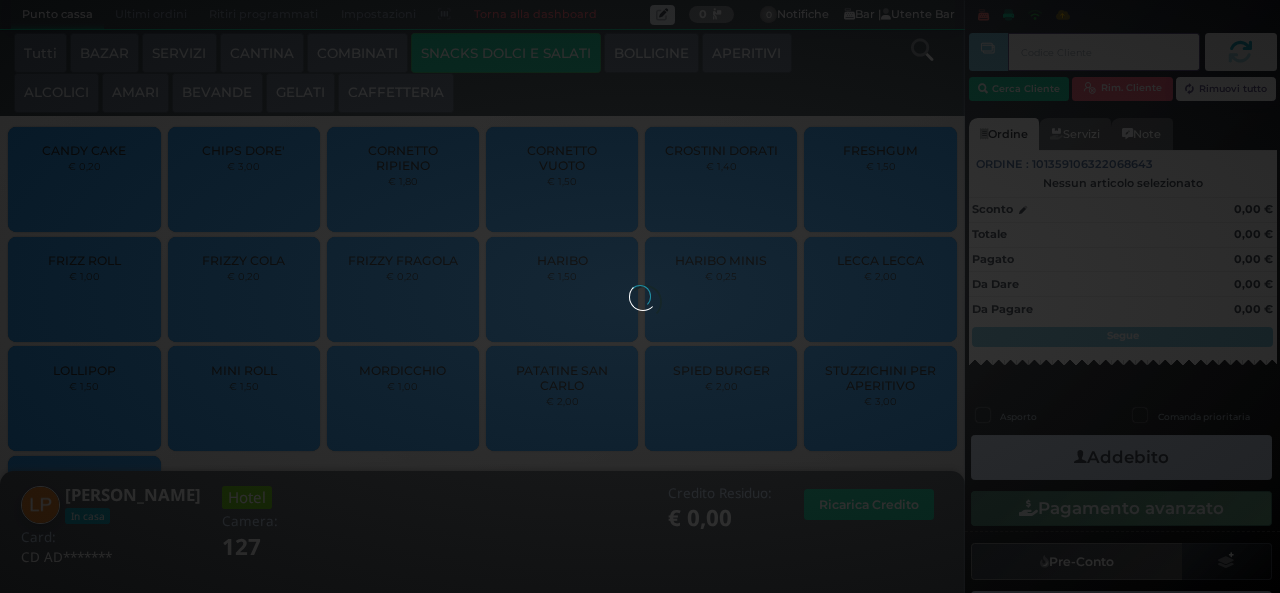 type 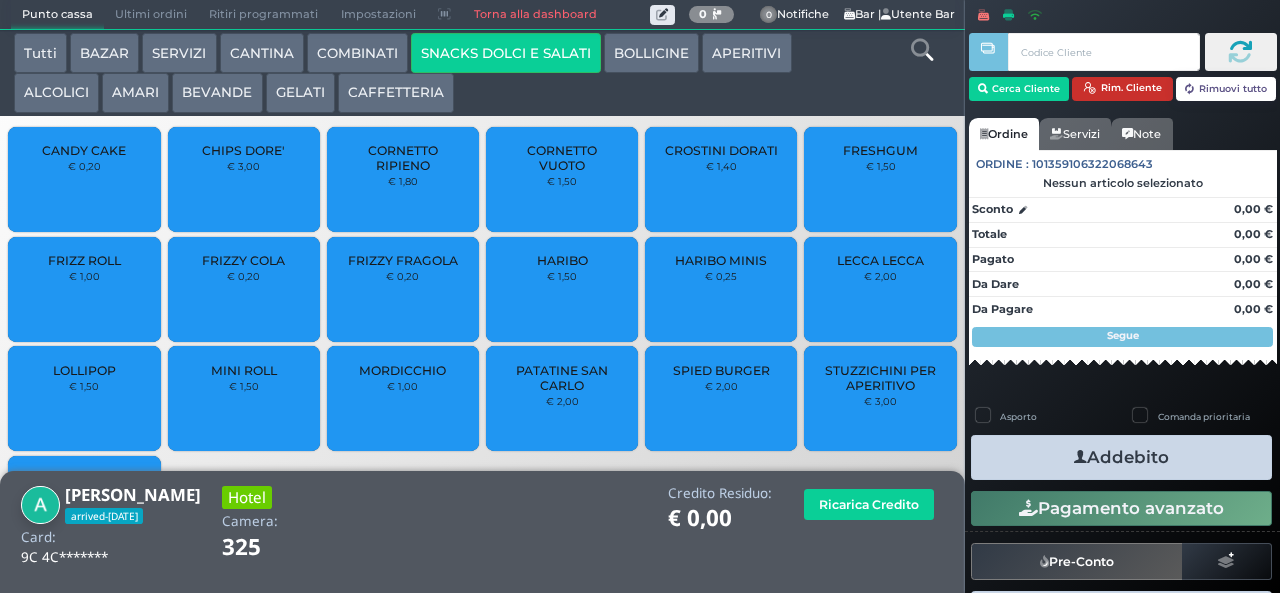 click at bounding box center [1089, 88] 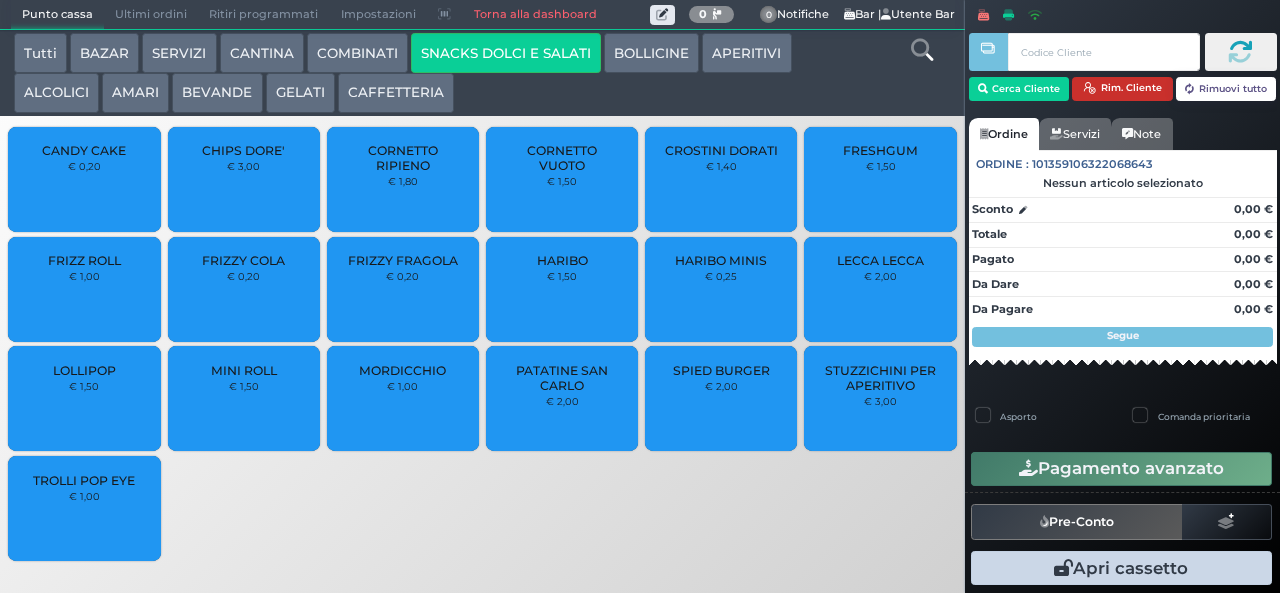 type 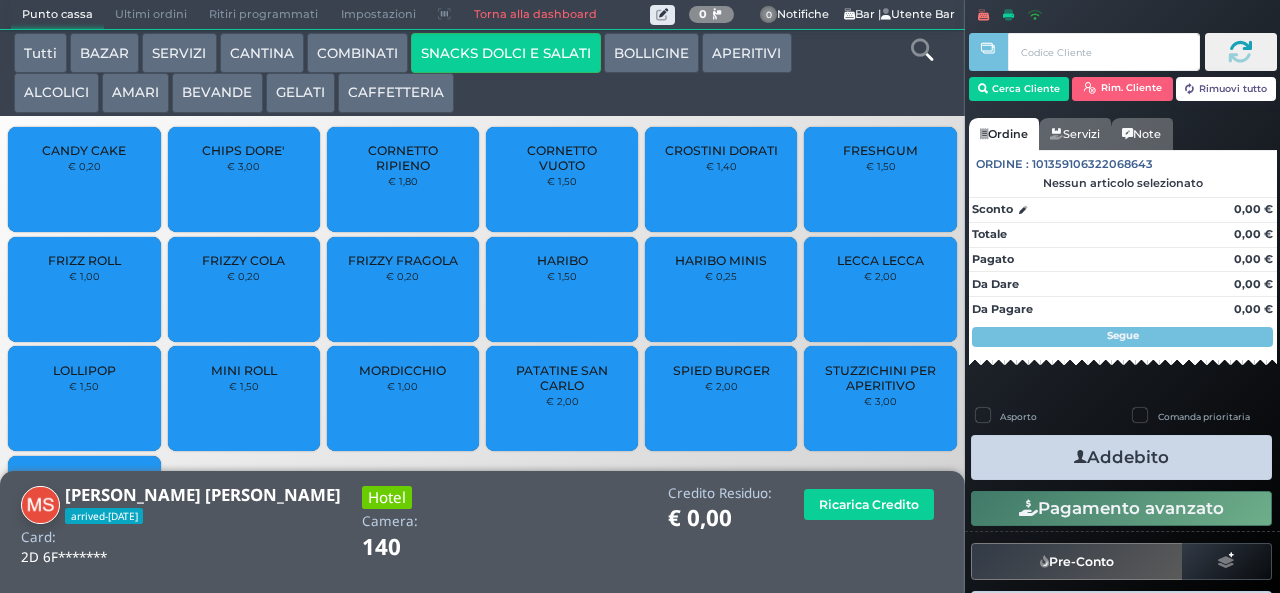 click on "GELATI" at bounding box center [300, 93] 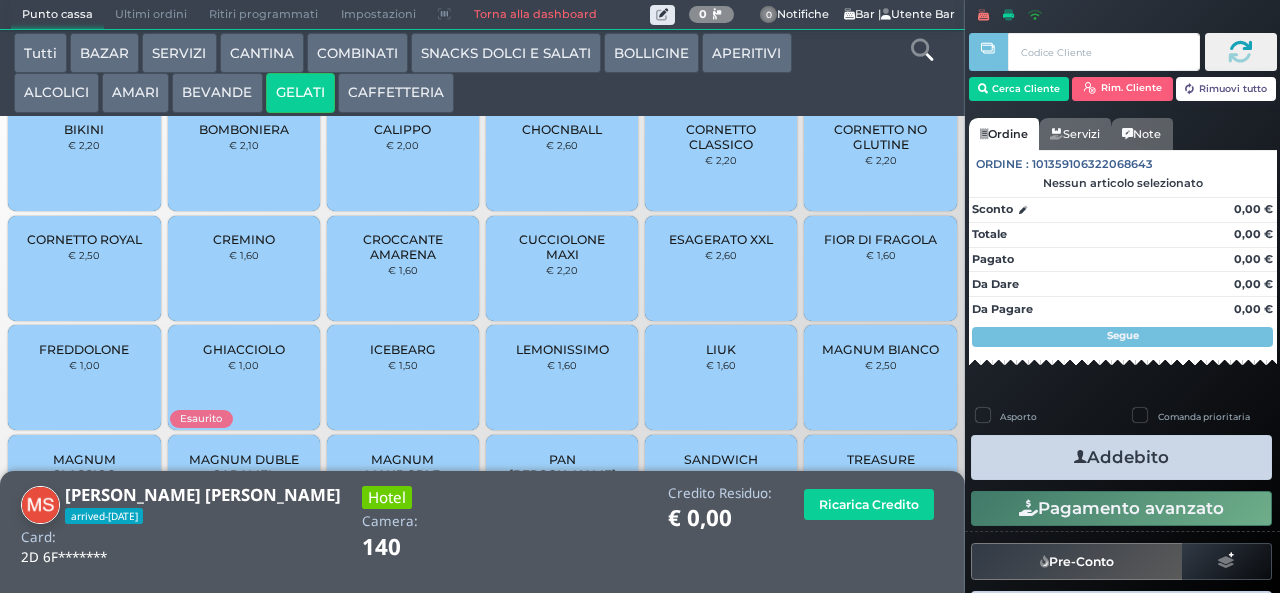 scroll, scrollTop: 133, scrollLeft: 0, axis: vertical 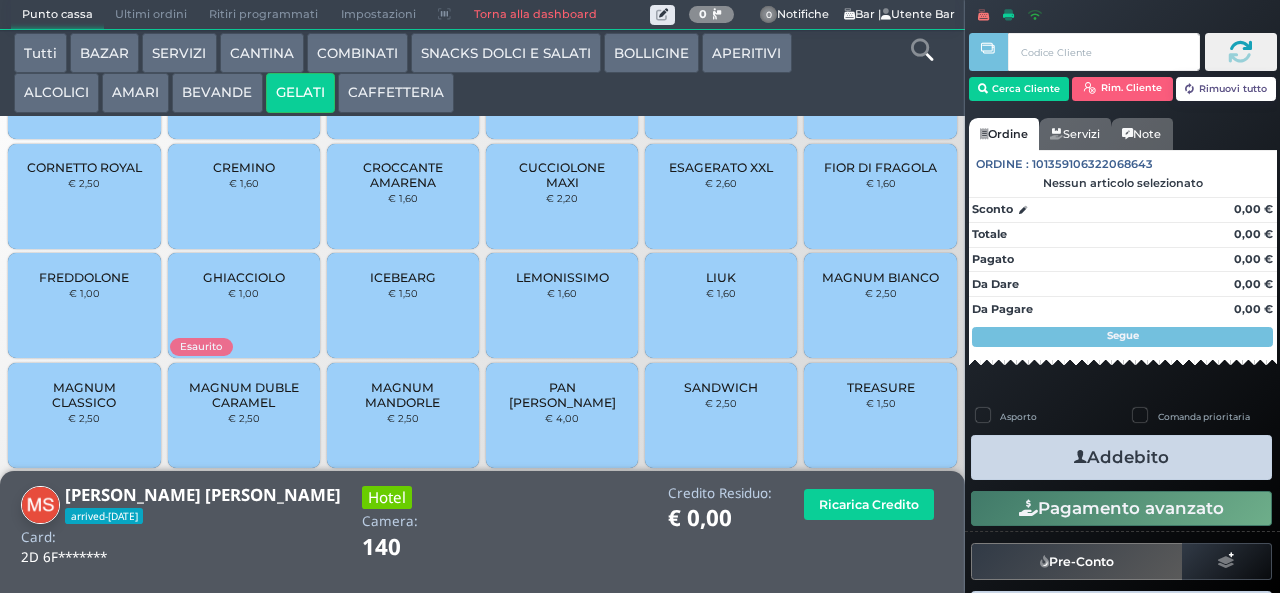 click on "TREASURE" at bounding box center [881, 387] 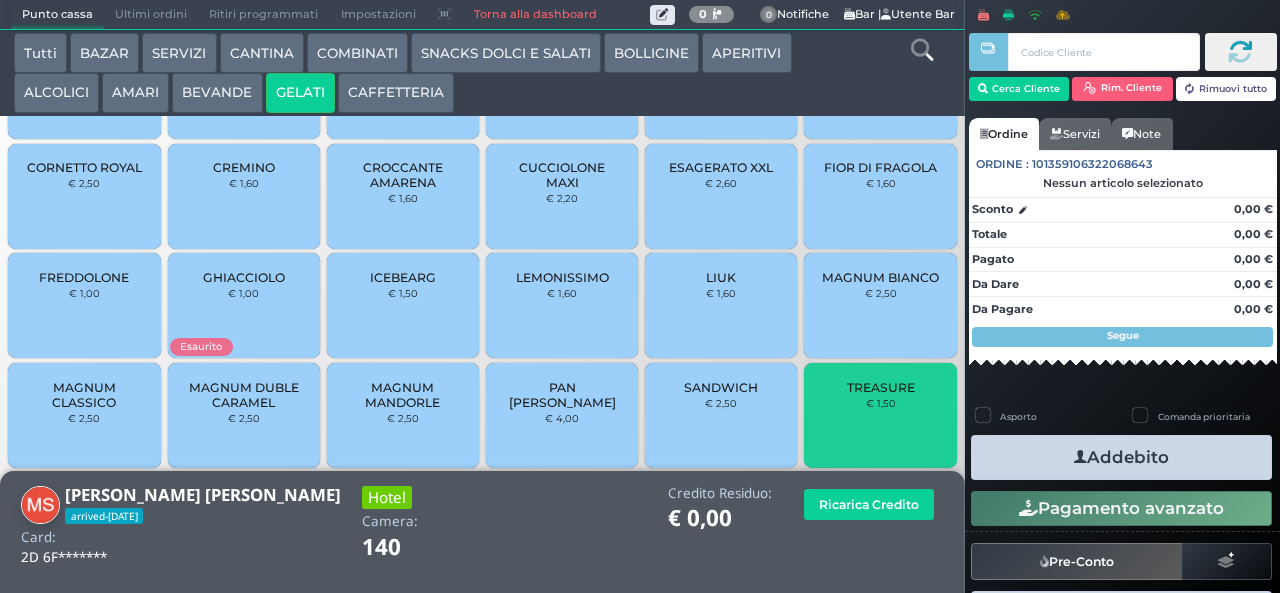 scroll, scrollTop: 0, scrollLeft: 0, axis: both 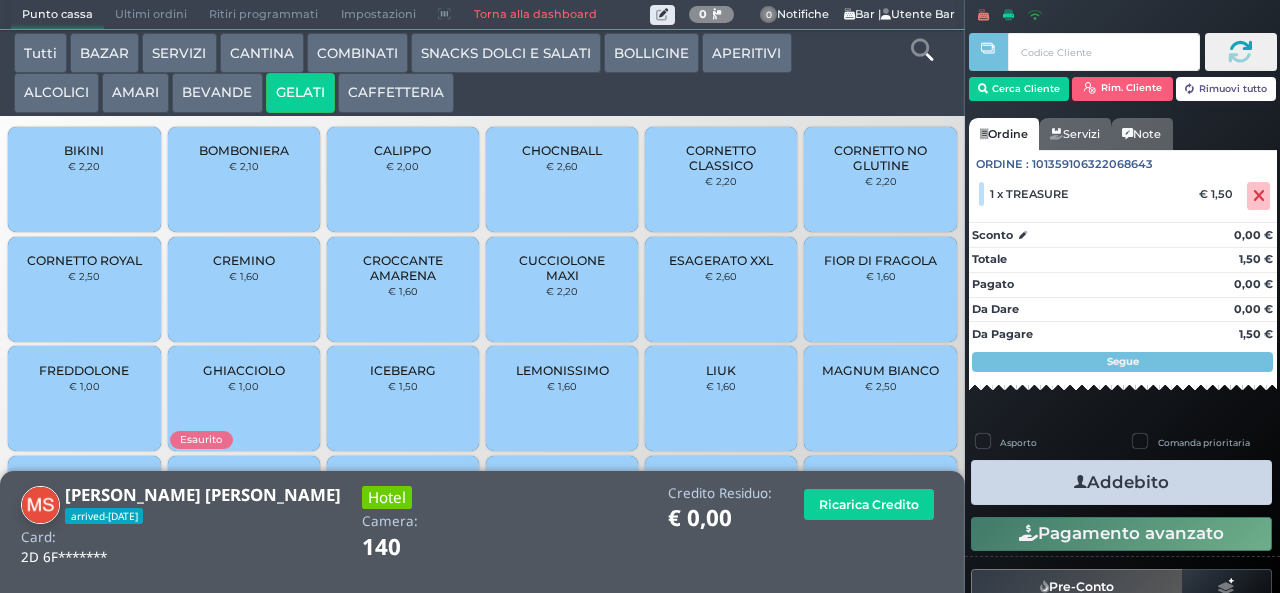 click on "CORNETTO CLASSICO" at bounding box center [721, 158] 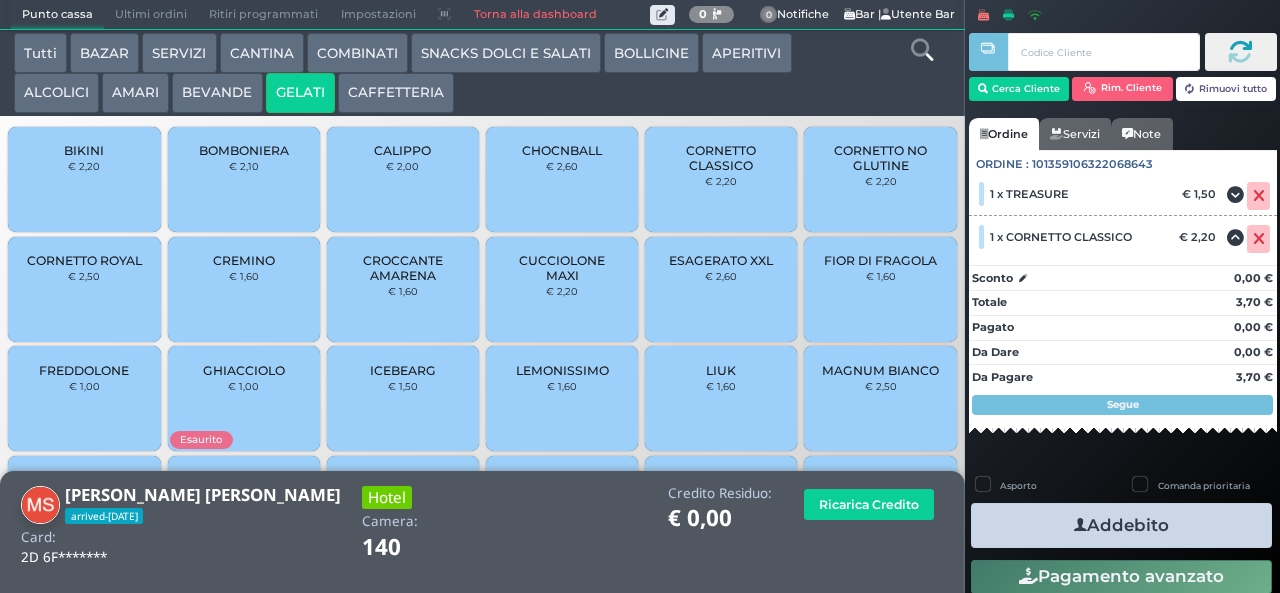 click at bounding box center (1189, 89) 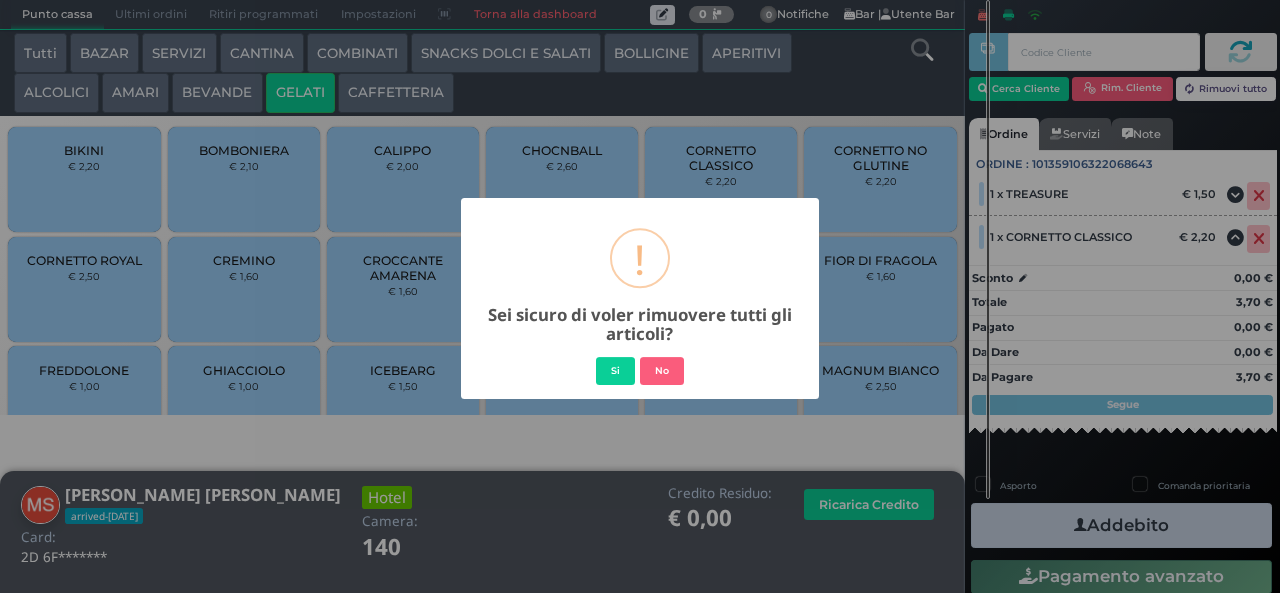 click on "× ! Sei sicuro di voler rimuovere tutti gli articoli? Si No No" at bounding box center (640, 296) 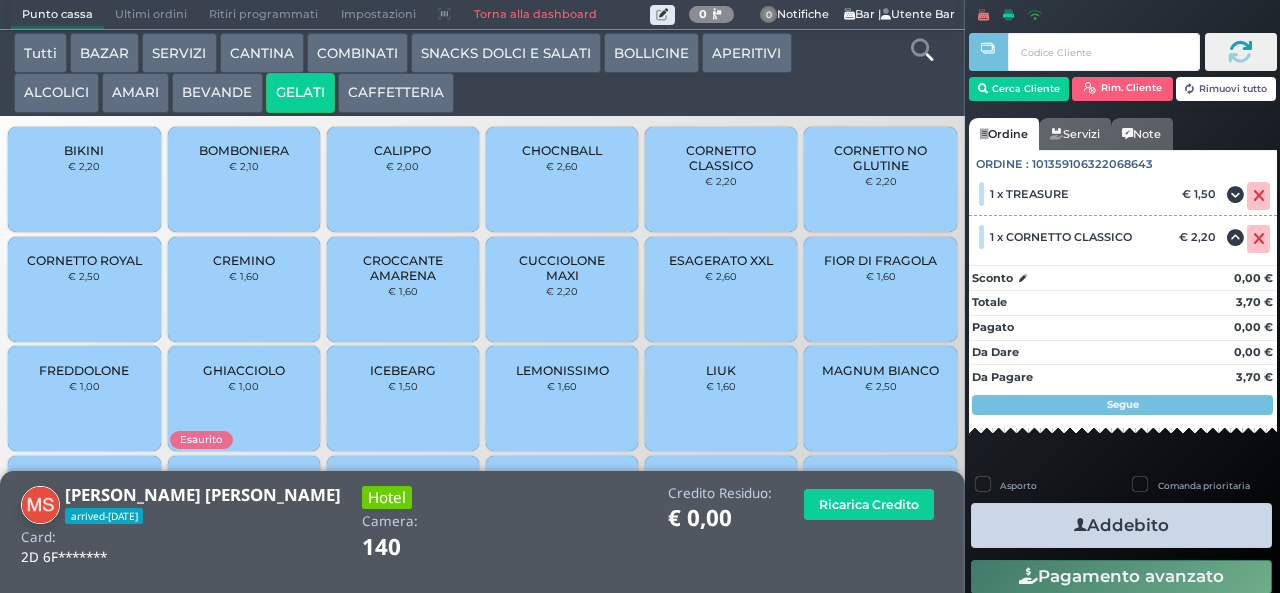 click at bounding box center [1189, 89] 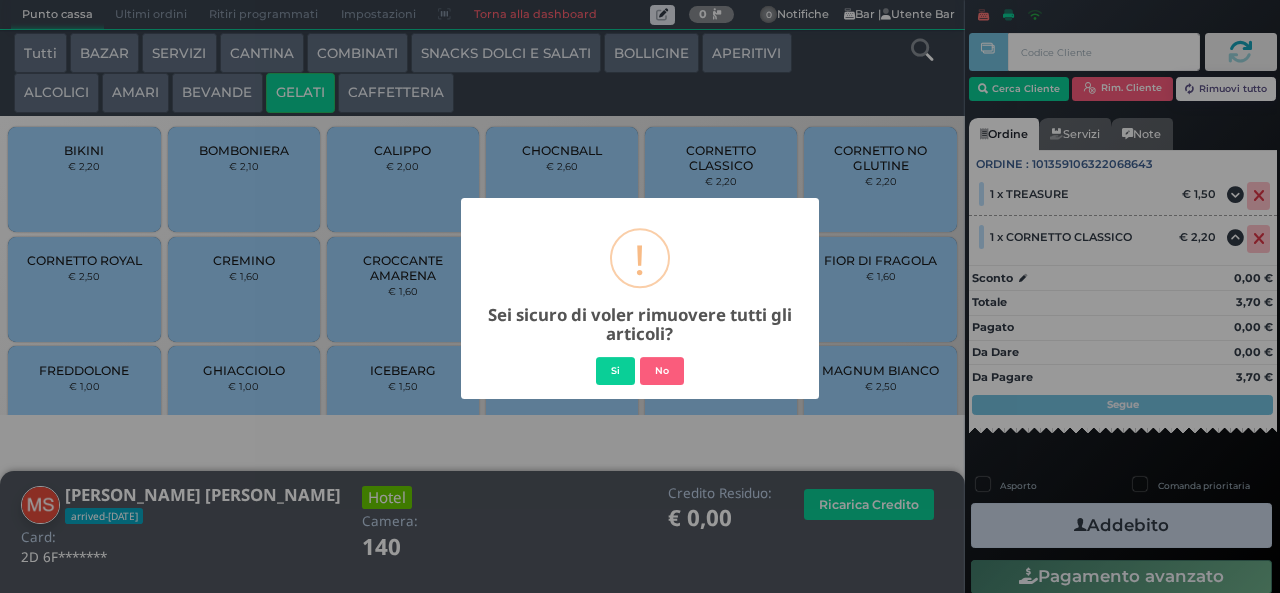 click on "Si" at bounding box center (615, 371) 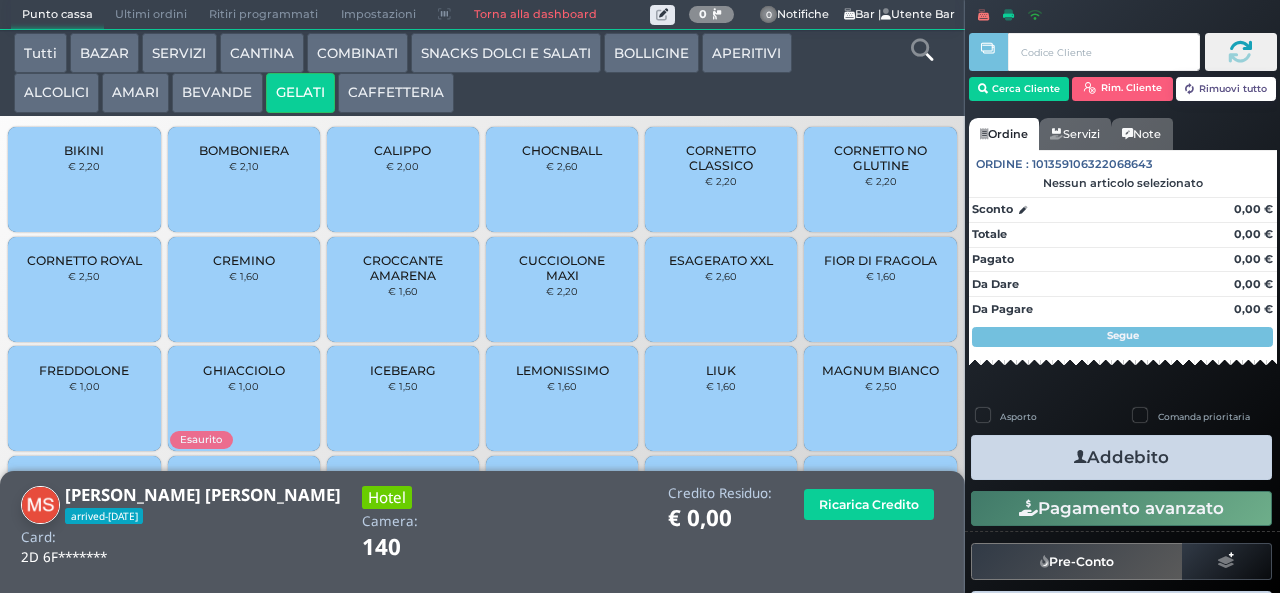 click on "Rimuovi tutto" at bounding box center (1226, 89) 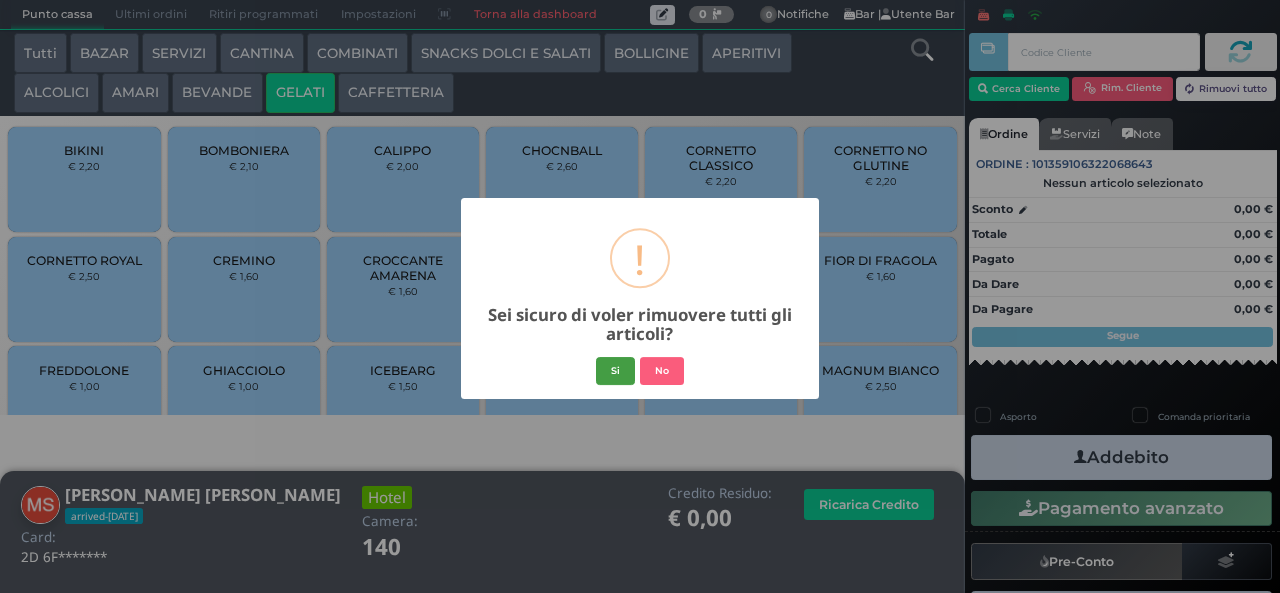 click on "Si" at bounding box center [615, 371] 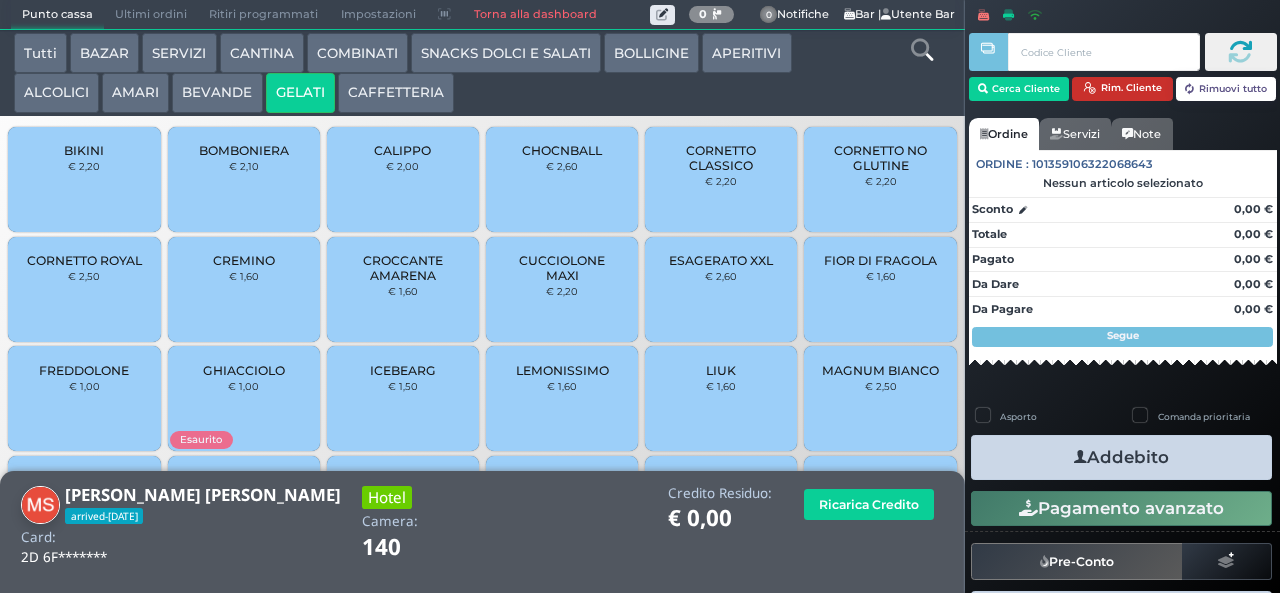 click on "Rim. Cliente" at bounding box center [1122, 89] 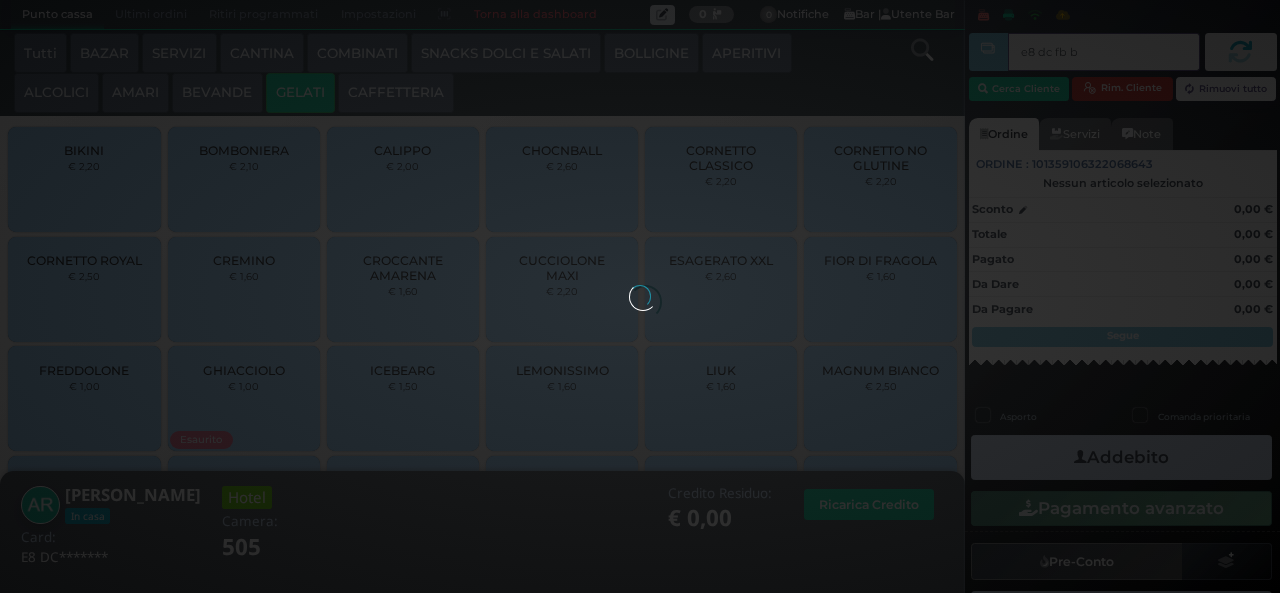 type on "e8 dc fb b9" 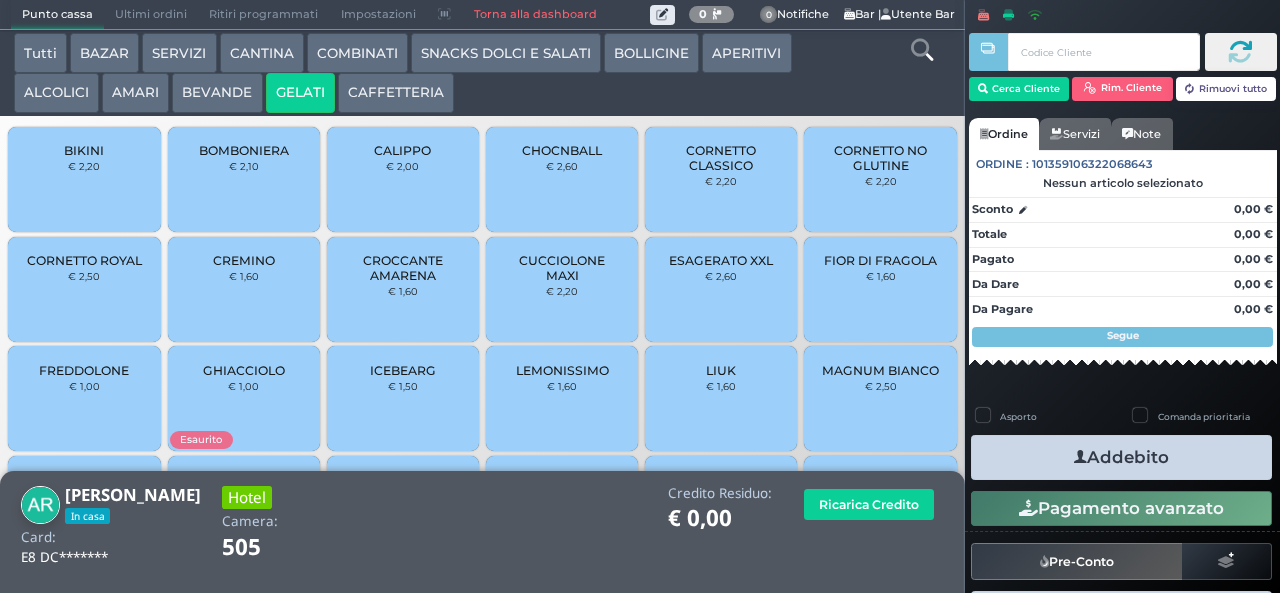 click on "ALCOLICI" at bounding box center [56, 93] 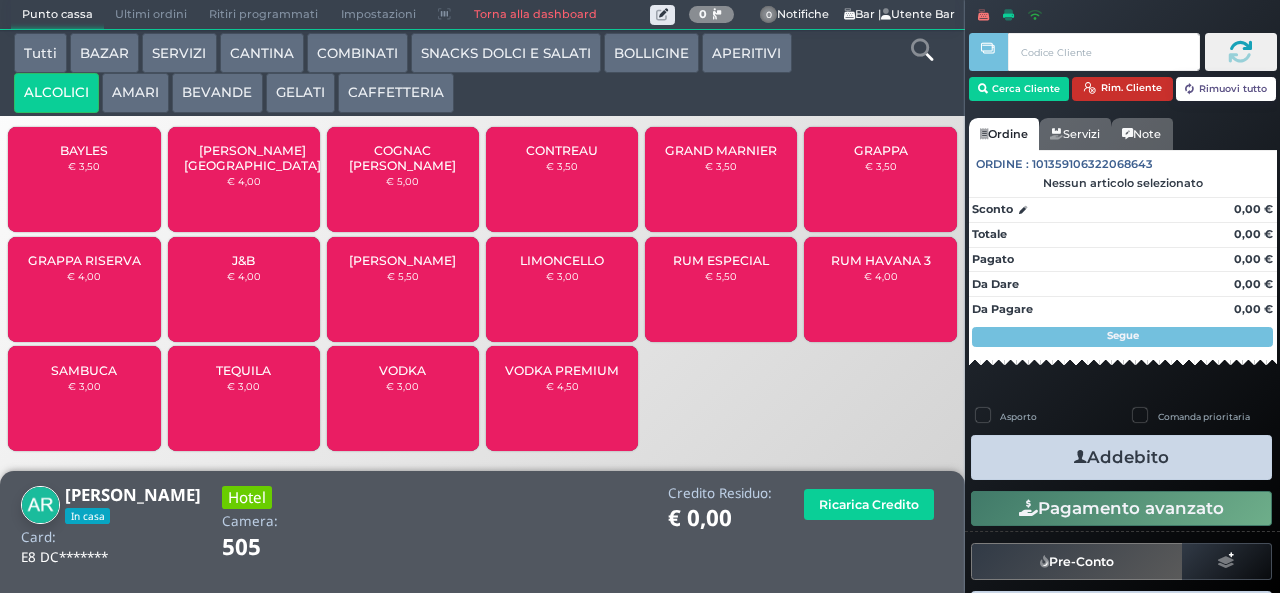 click at bounding box center (1089, 88) 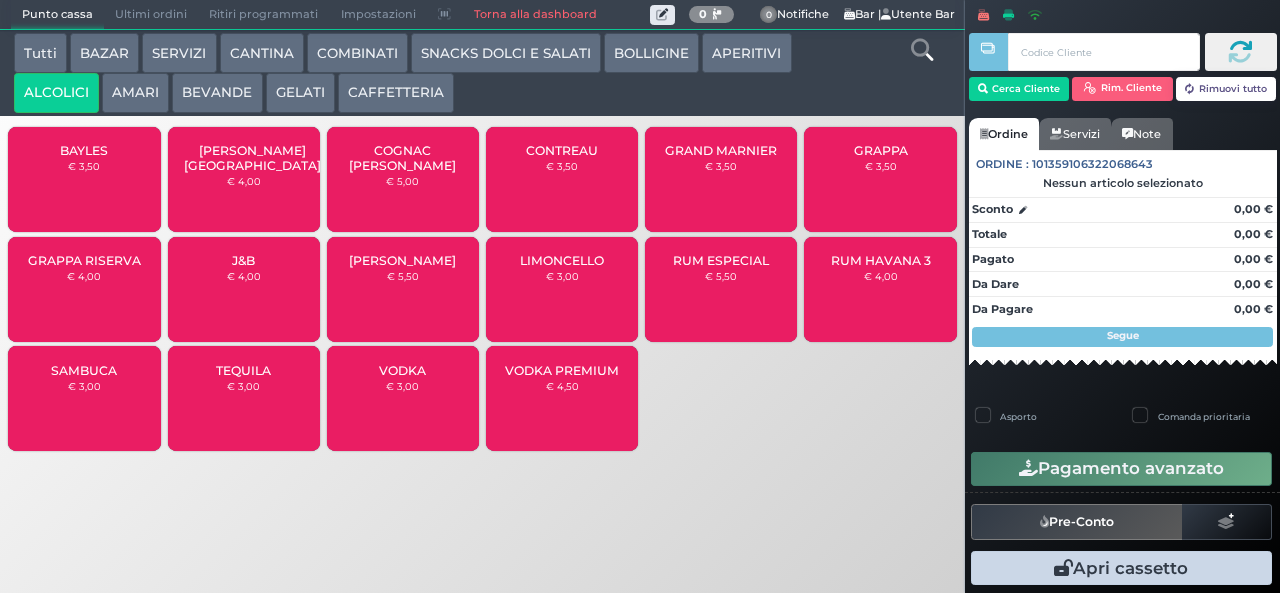 click on "Rim. Cliente" at bounding box center (1122, 89) 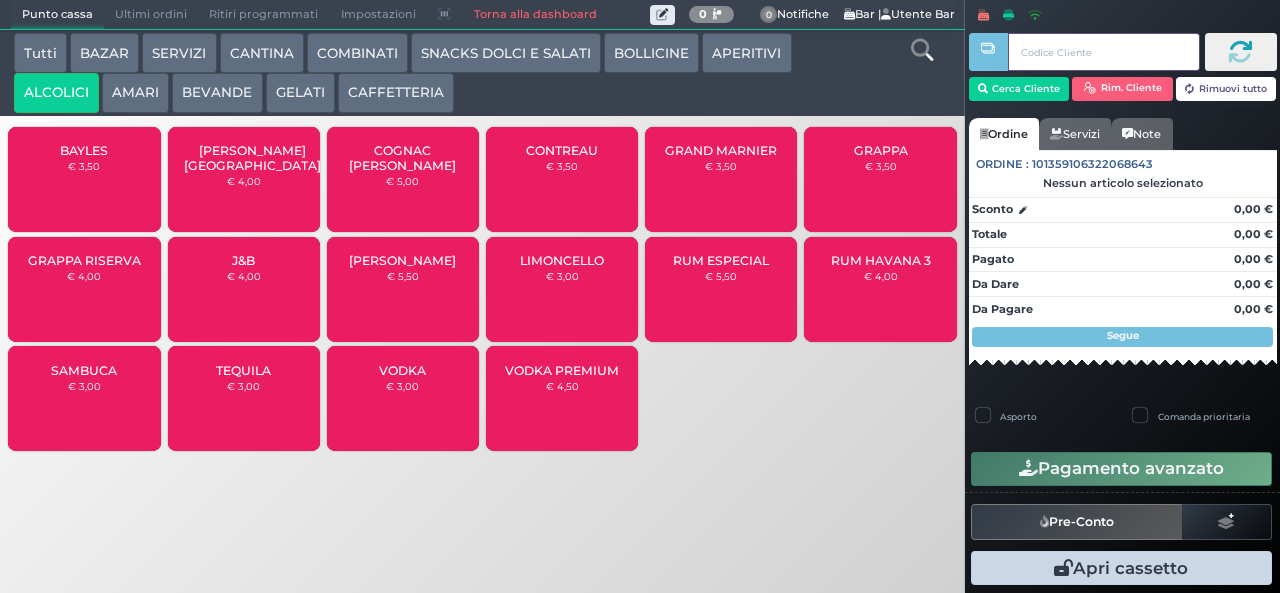 type 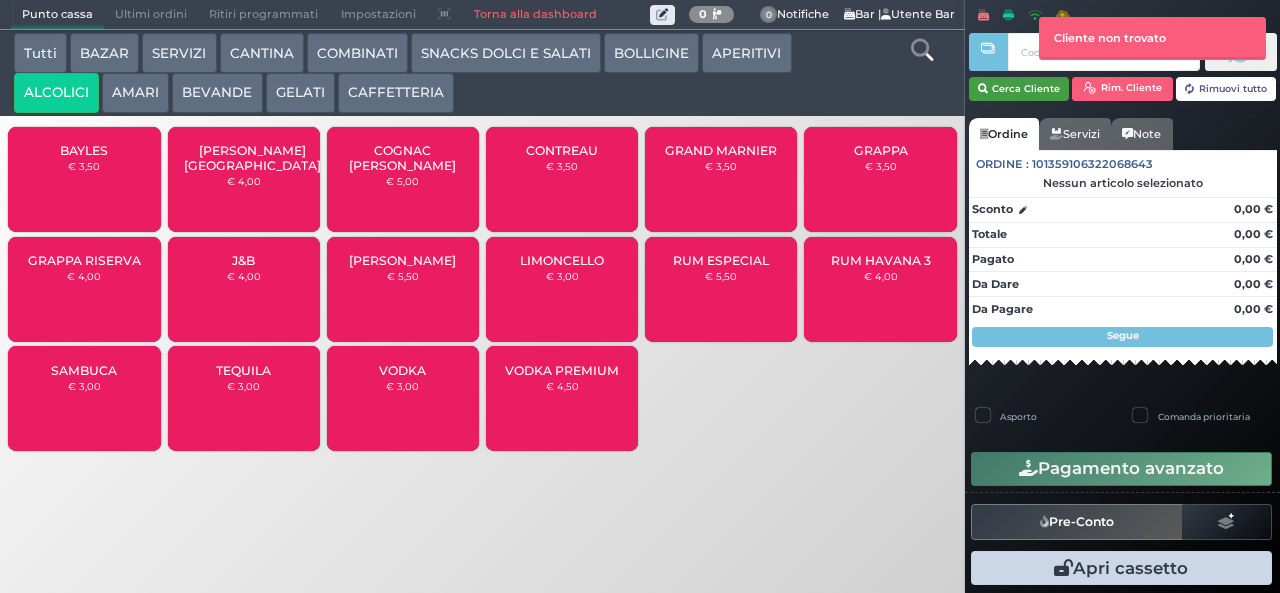 click on "Cerca Cliente" at bounding box center (1019, 89) 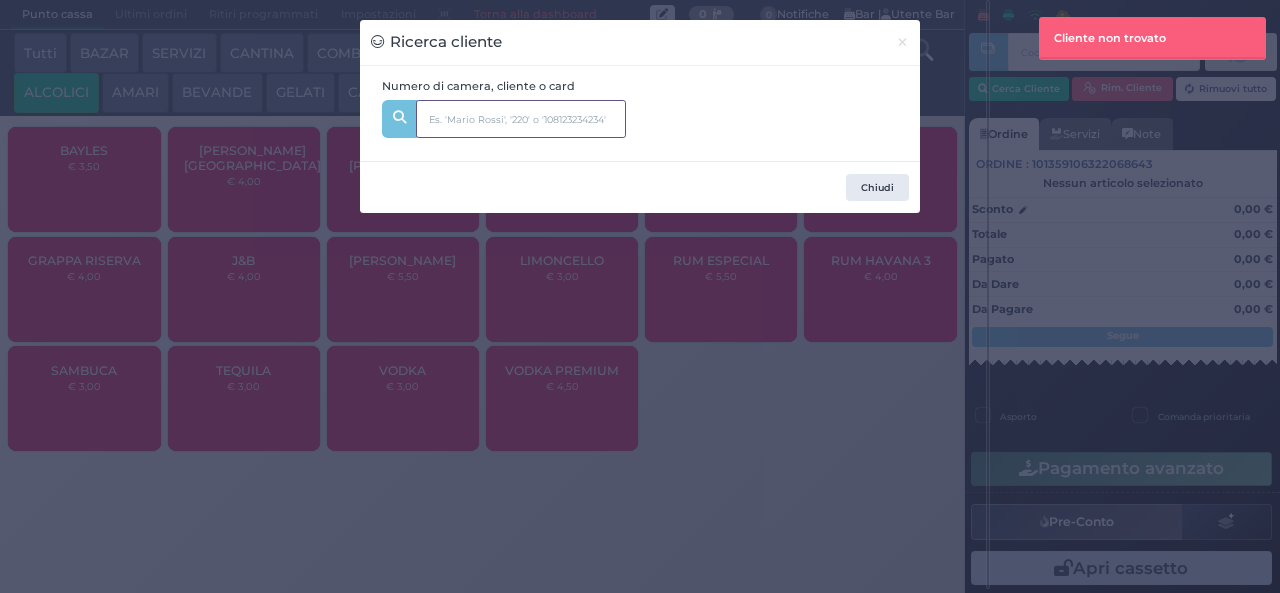 click at bounding box center (521, 119) 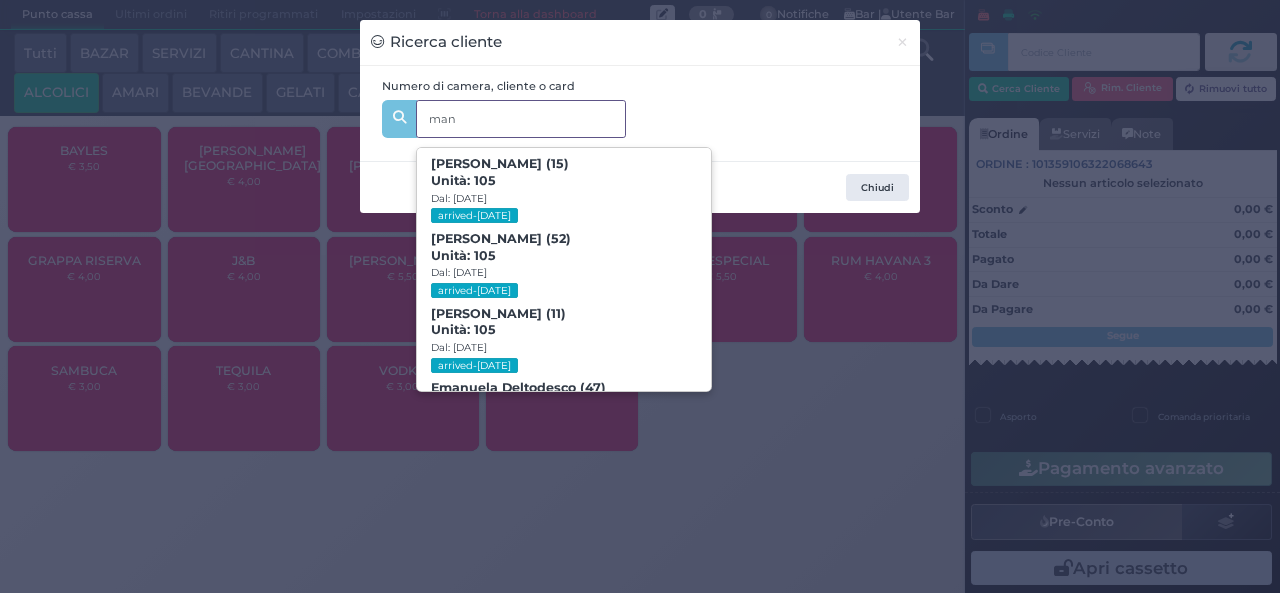 type on "manc" 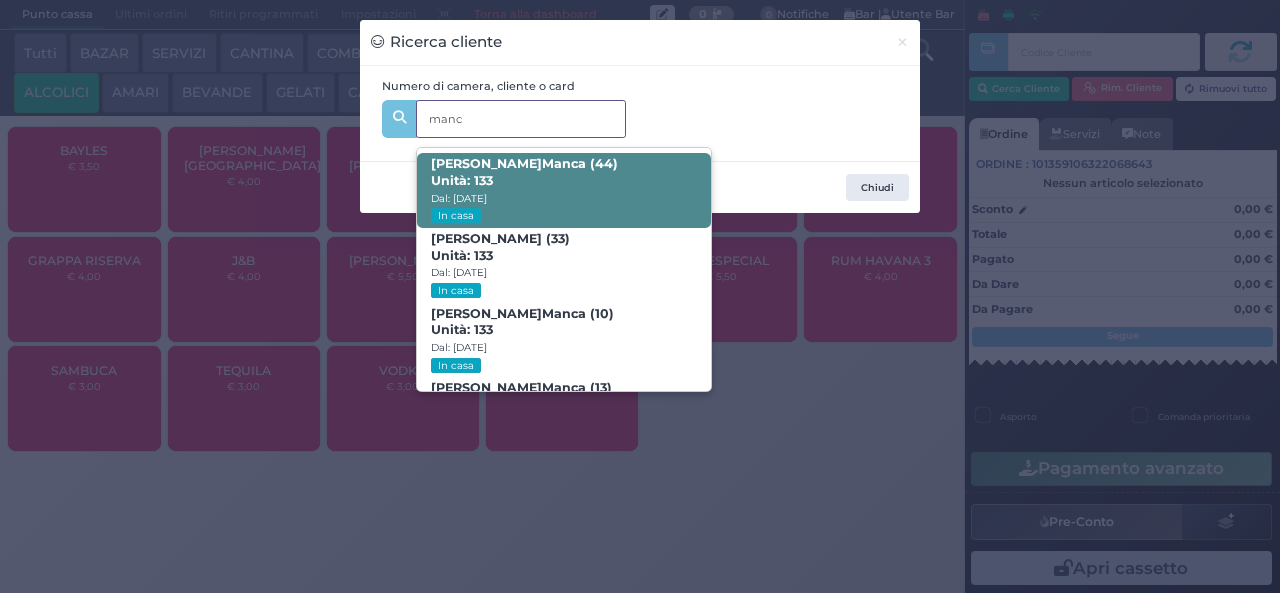 click on "[PERSON_NAME] a (44) Unità: 133 Dal: [DATE] In casa" at bounding box center (563, 190) 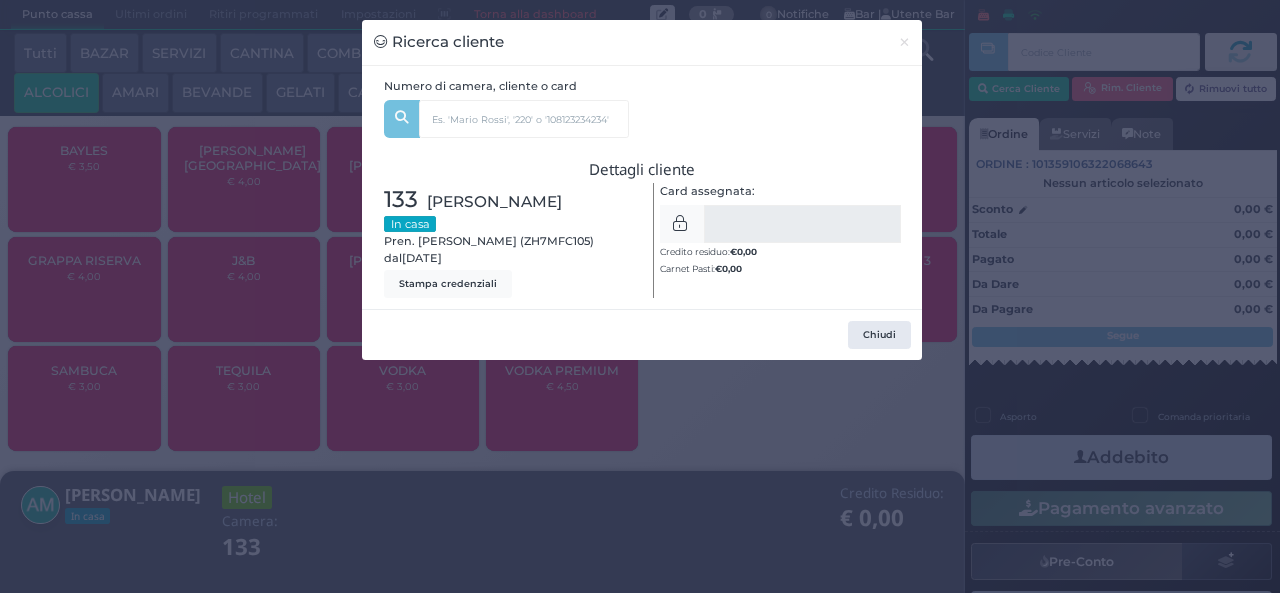 click on "Ricerca cliente
×
Numero di camera, cliente o card
[PERSON_NAME] a (44) Unità: 133 Dal: [DATE] In casa Natascia Petroselli (33) Unità: 133 Dal: [DATE] In casa [PERSON_NAME] a (10) Unità: 133 Dal: [DATE] In casa [PERSON_NAME] a (13) Unità: 133 Dal: [DATE] In casa
Dettagli cliente
133
[PERSON_NAME]
In casa
Pren. [PERSON_NAME] (ZH7MFC105)  dal  [DATE]
Stampa credenziali
Card assegnata:
SALVA
€  0,00 €" at bounding box center (640, 296) 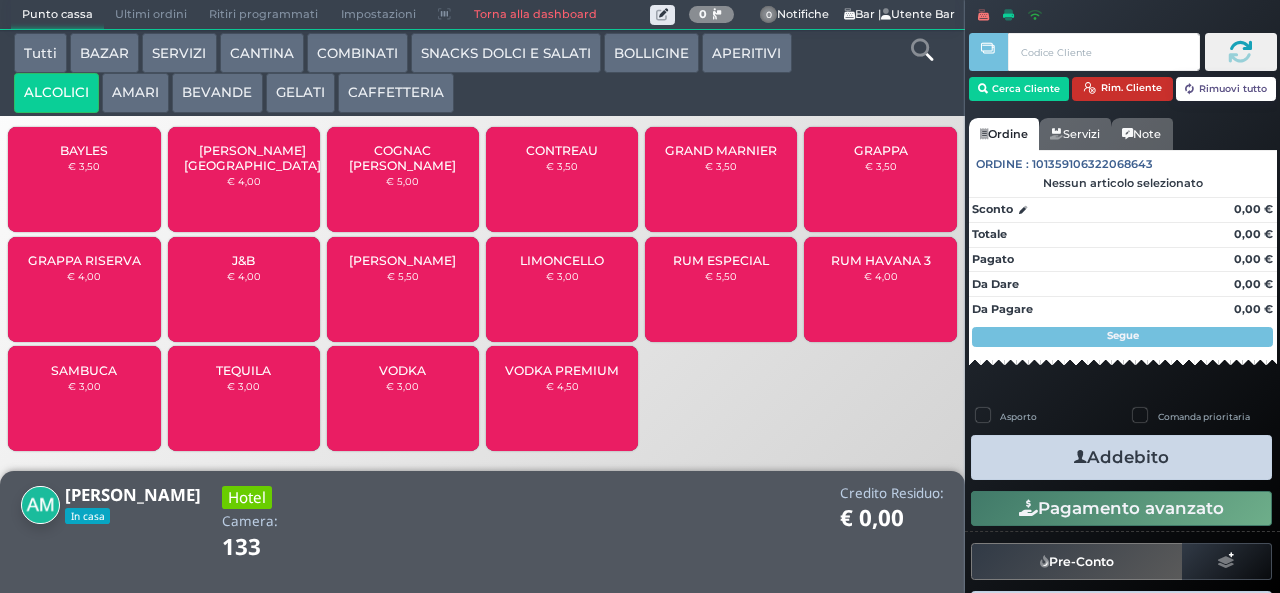 click on "Rim. Cliente" at bounding box center [1122, 89] 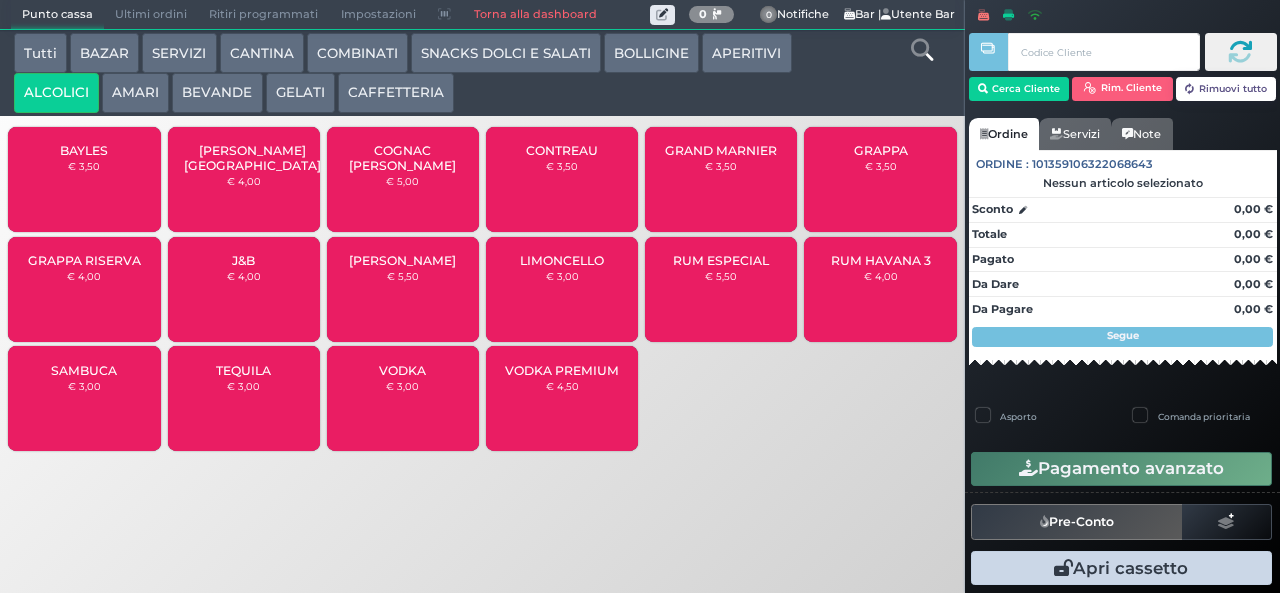 click on "Rim. Cliente" at bounding box center (1122, 89) 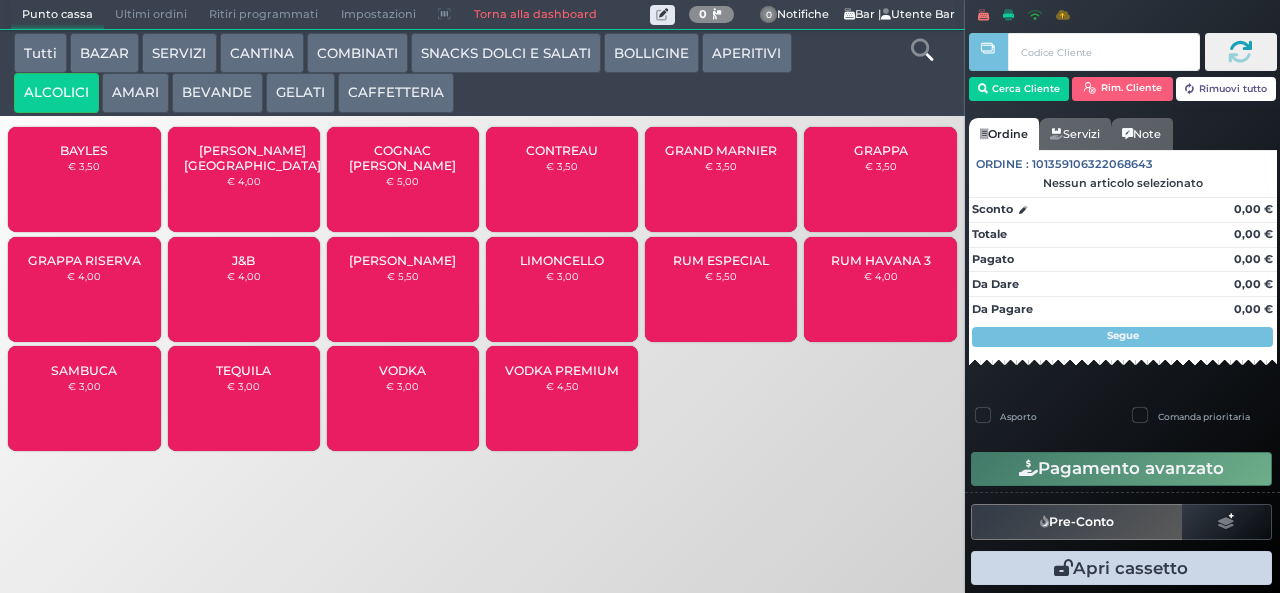 click on "GELATI" at bounding box center (300, 93) 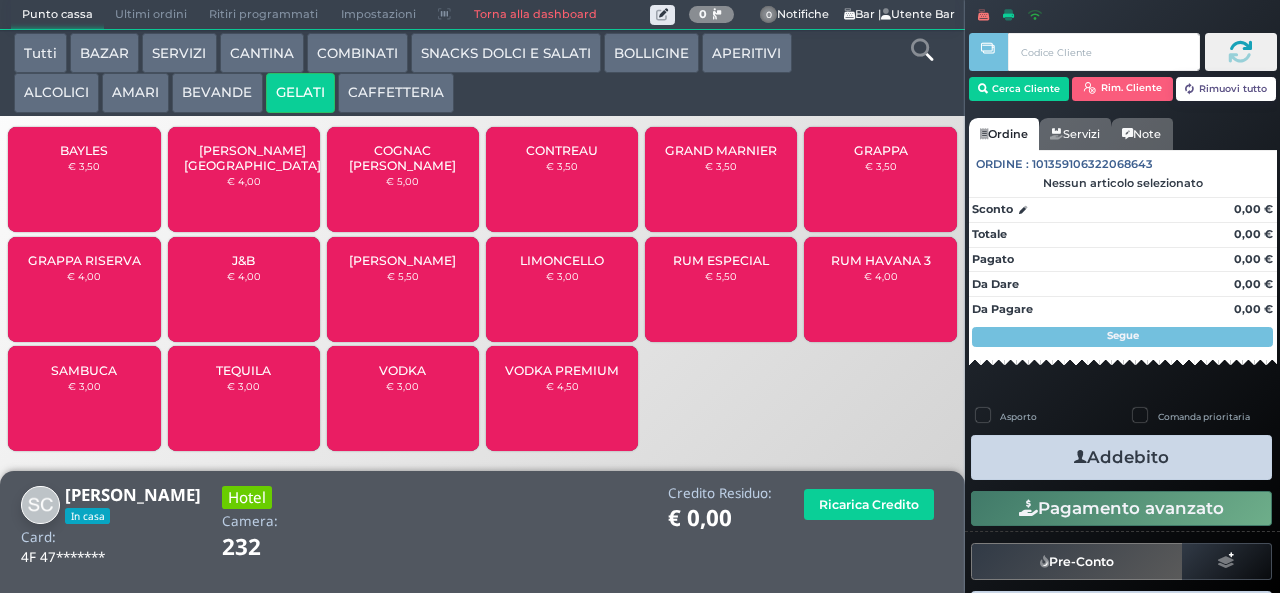 click on "BEVANDE" at bounding box center [217, 93] 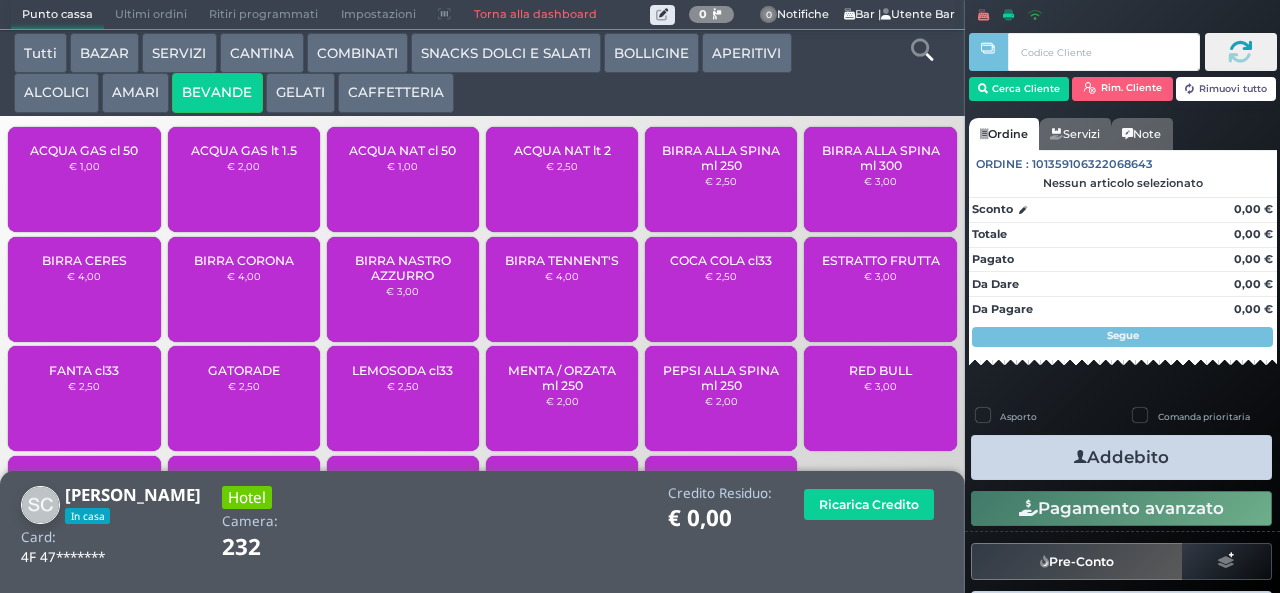 click on "SNACKS DOLCI E SALATI" at bounding box center (506, 53) 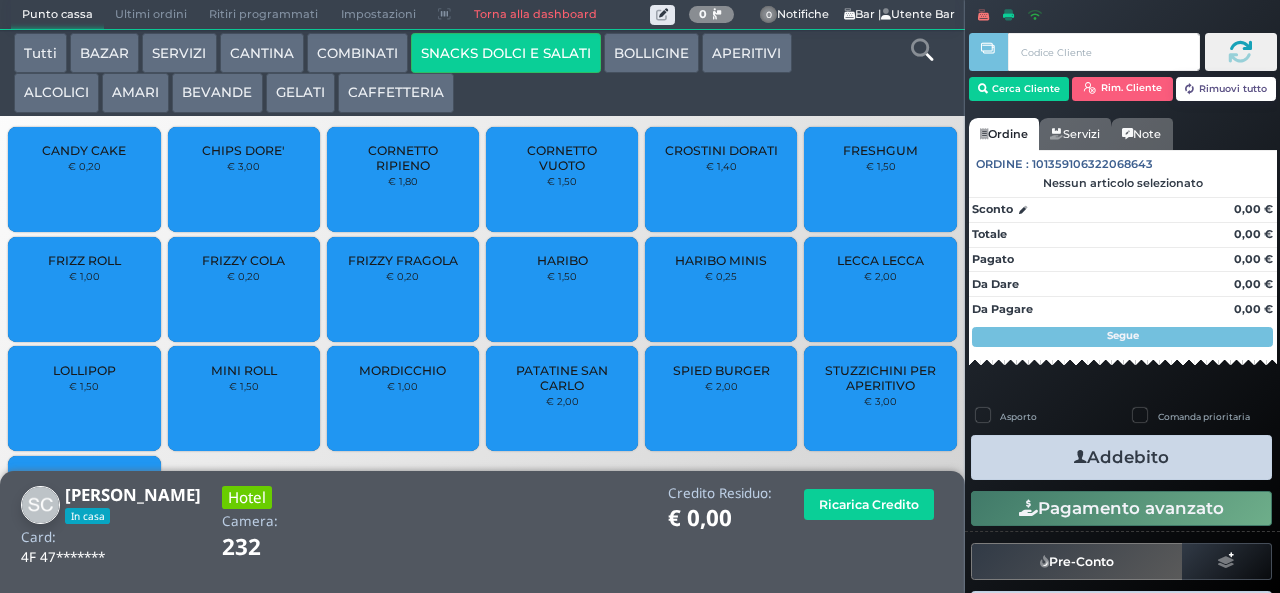 click on "CAFFETTERIA" at bounding box center (396, 93) 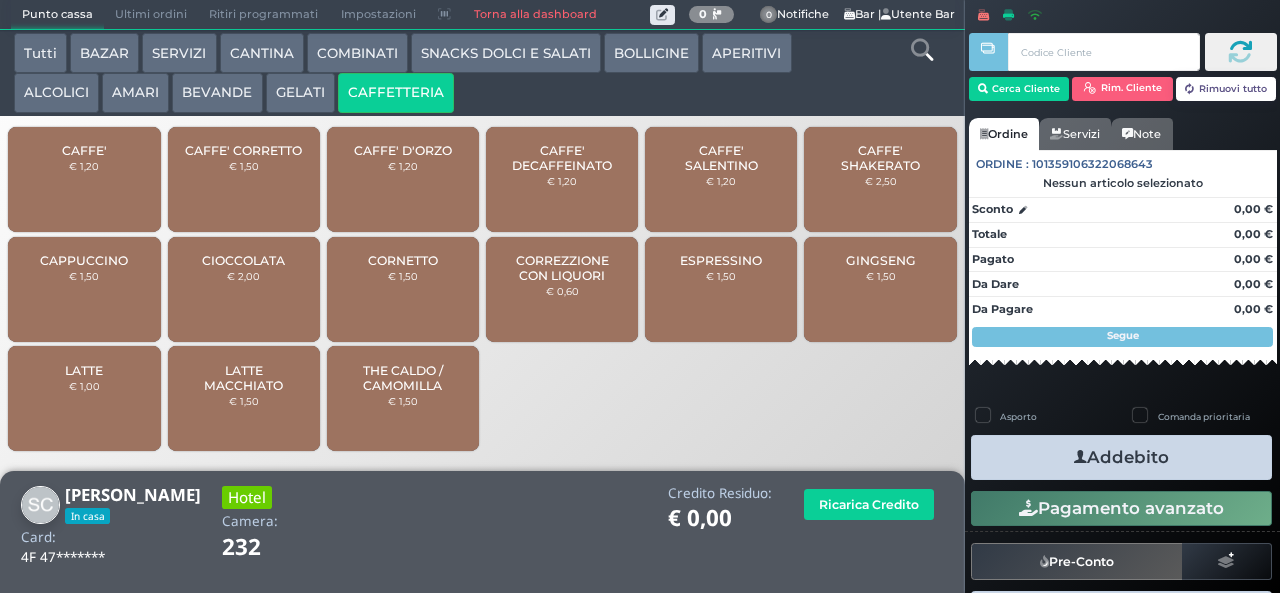 click on "CORREZZIONE CON LIQUORI" at bounding box center [562, 268] 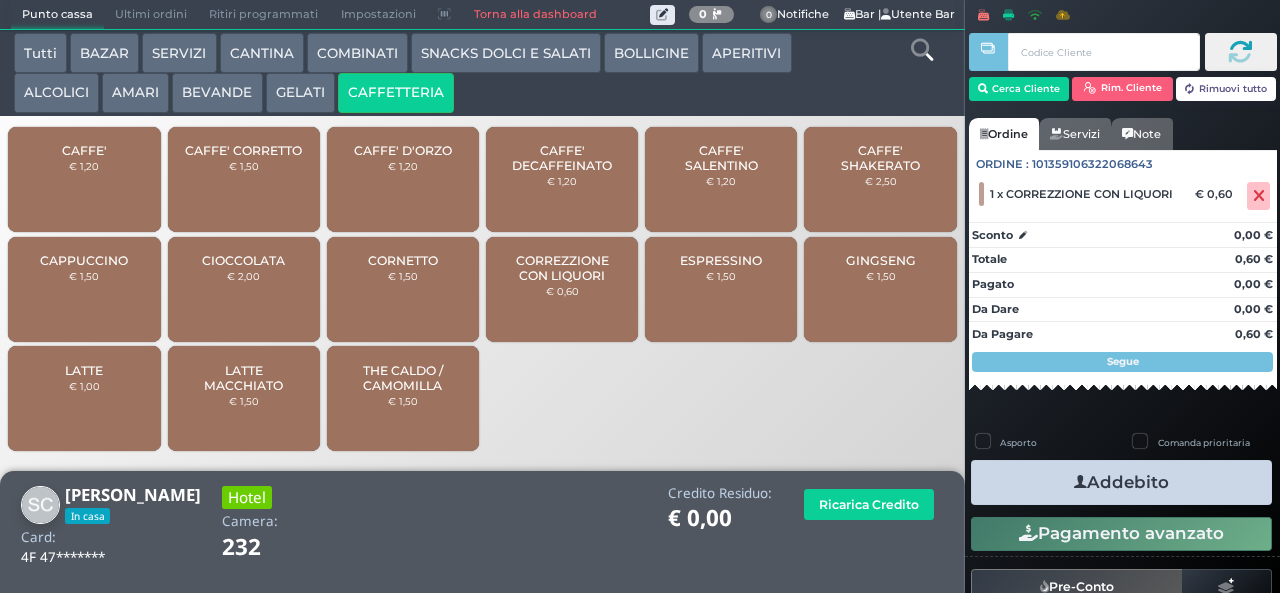 click on "SNACKS DOLCI E SALATI" at bounding box center (506, 53) 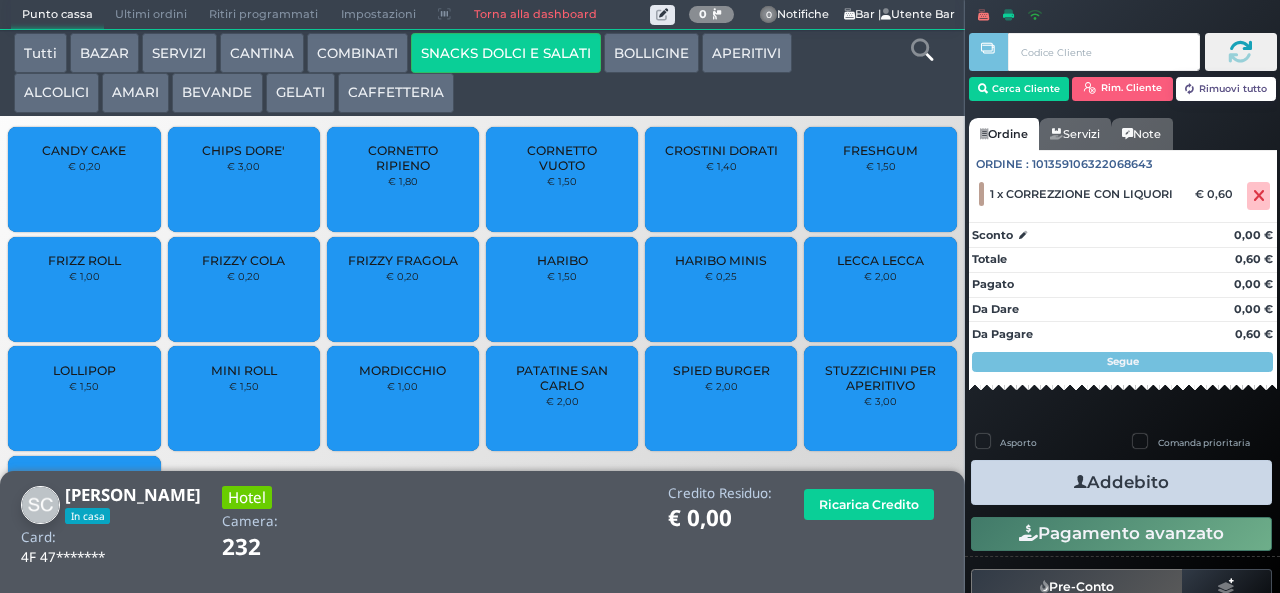 click on "€ 0,25" at bounding box center [721, 276] 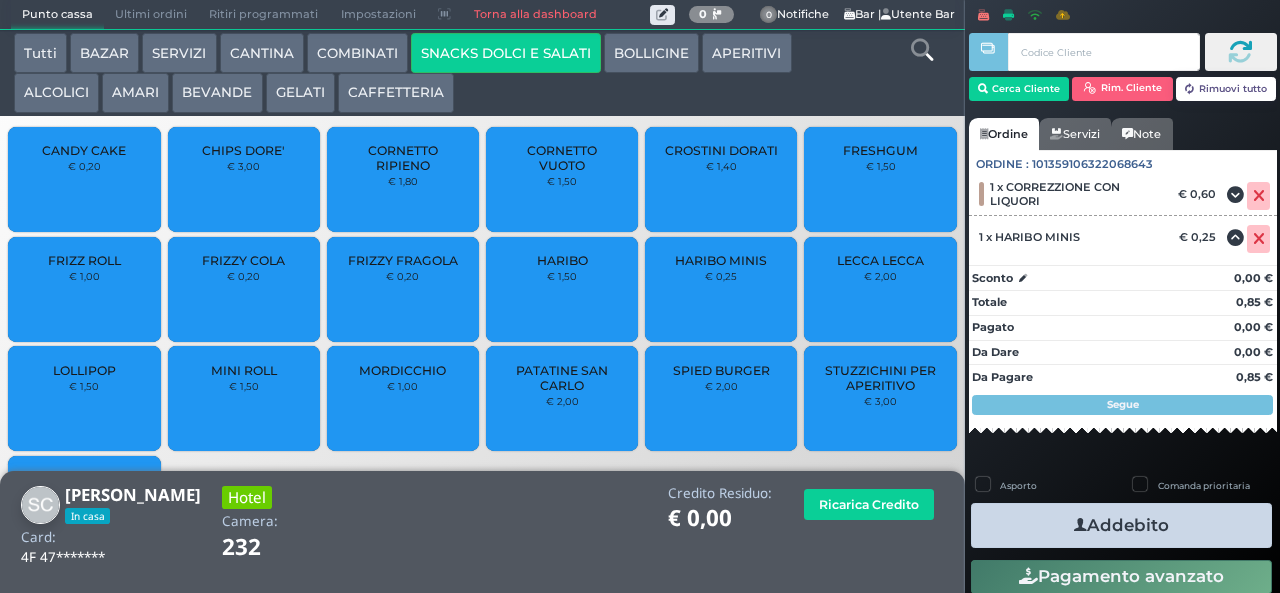 click on "COMBINATI" at bounding box center [357, 53] 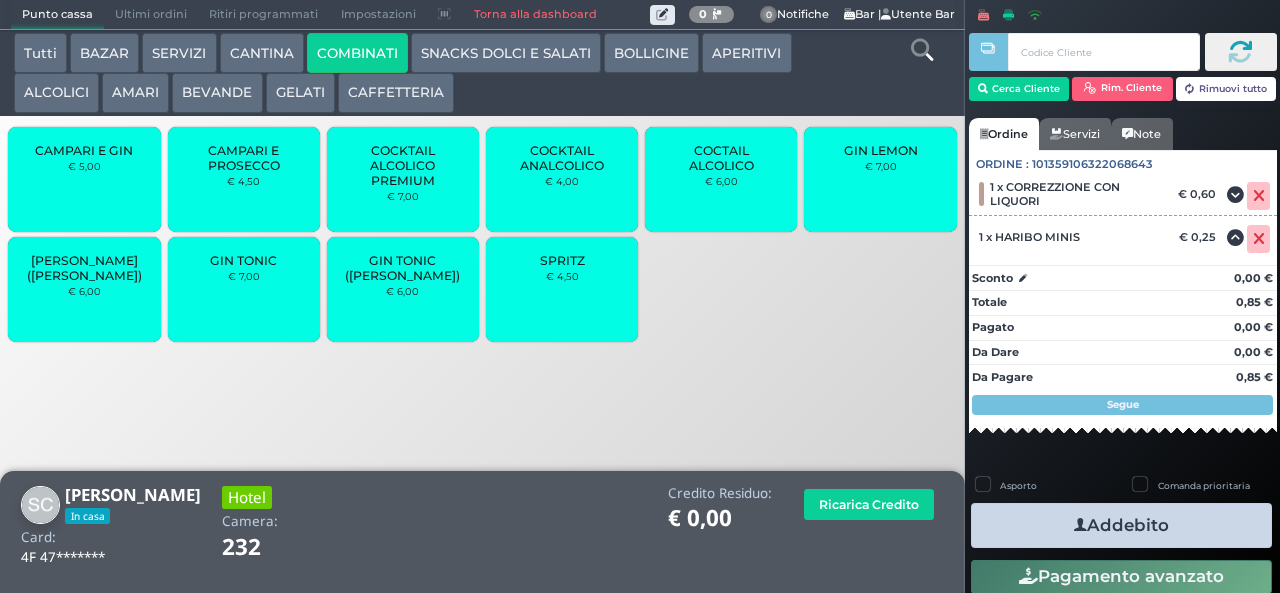 click on "AMARI" at bounding box center (135, 93) 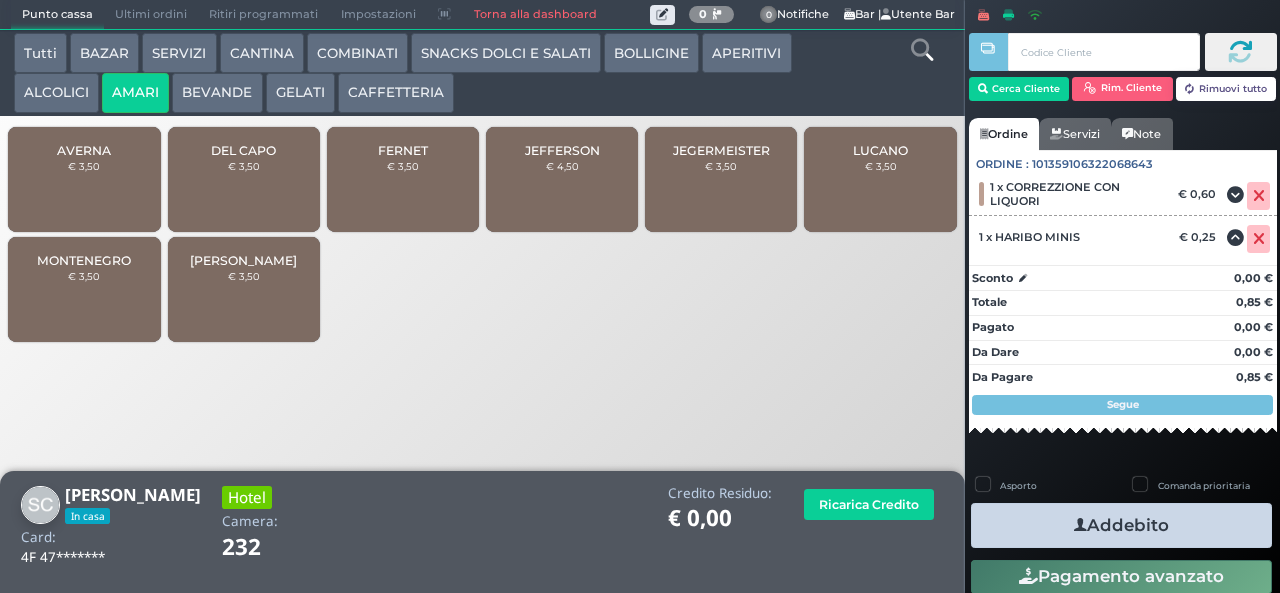 click on "JEFFERSON
€ 4,50" at bounding box center [562, 179] 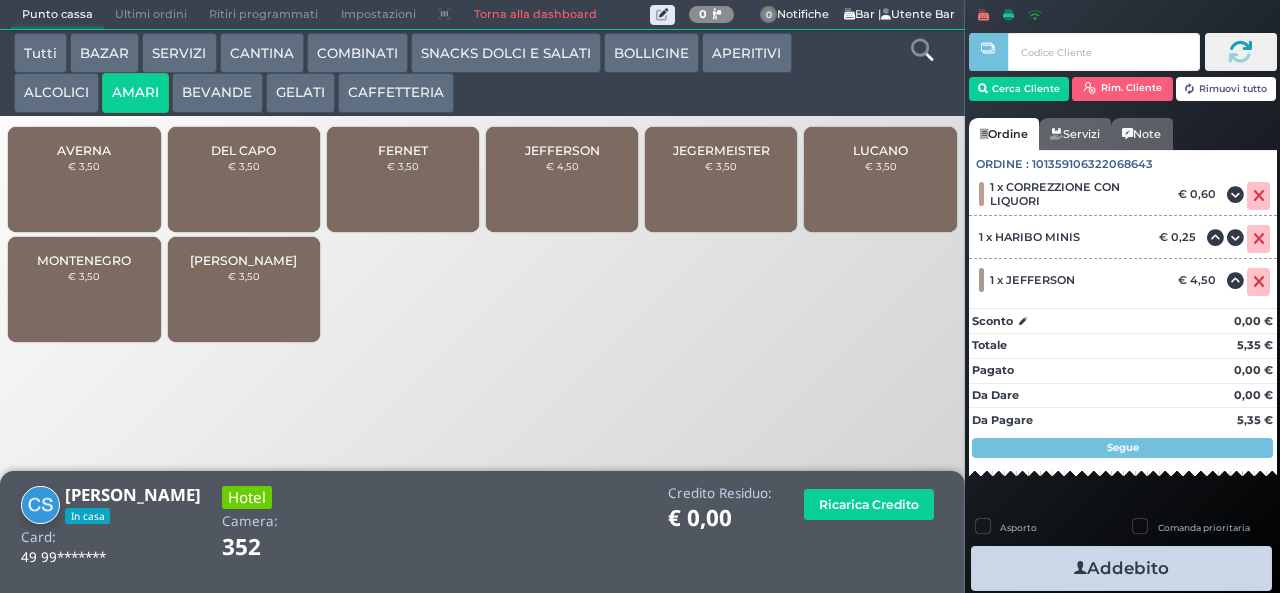 click on "GELATI" at bounding box center [300, 93] 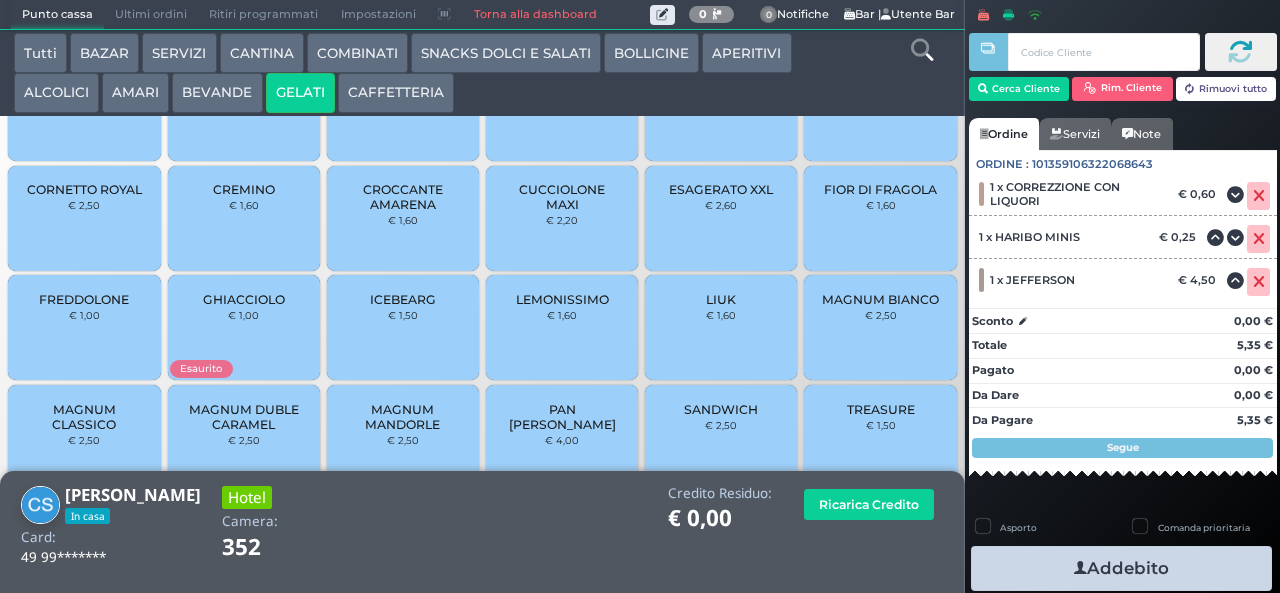 scroll, scrollTop: 133, scrollLeft: 0, axis: vertical 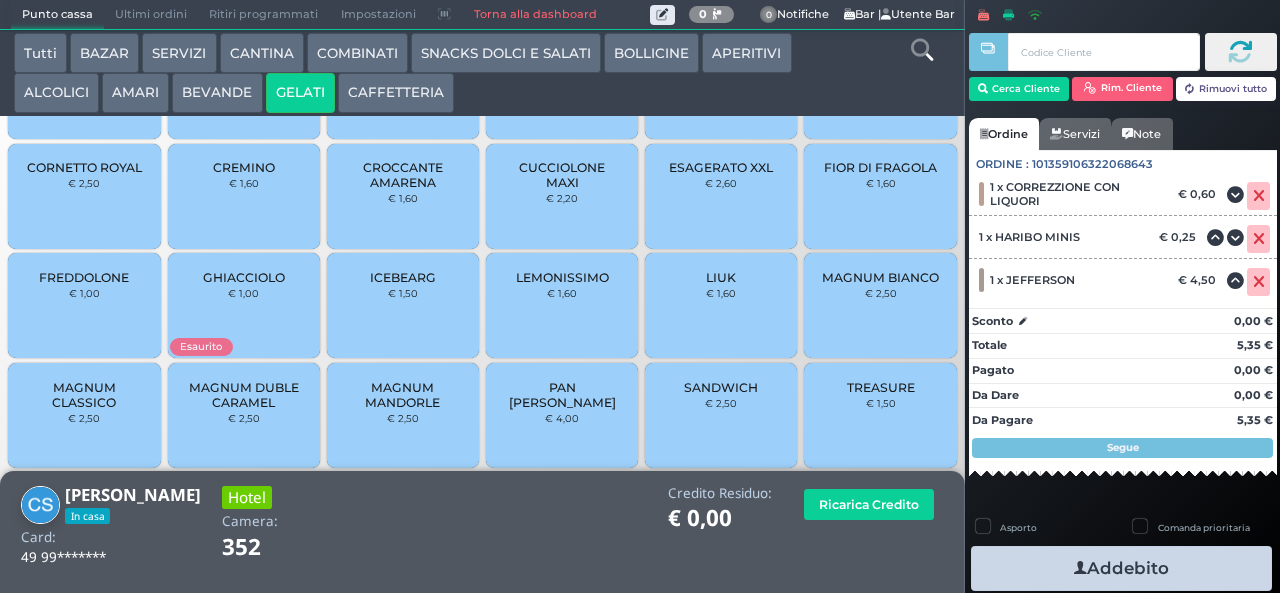 click on "€ 1,50" at bounding box center [881, 403] 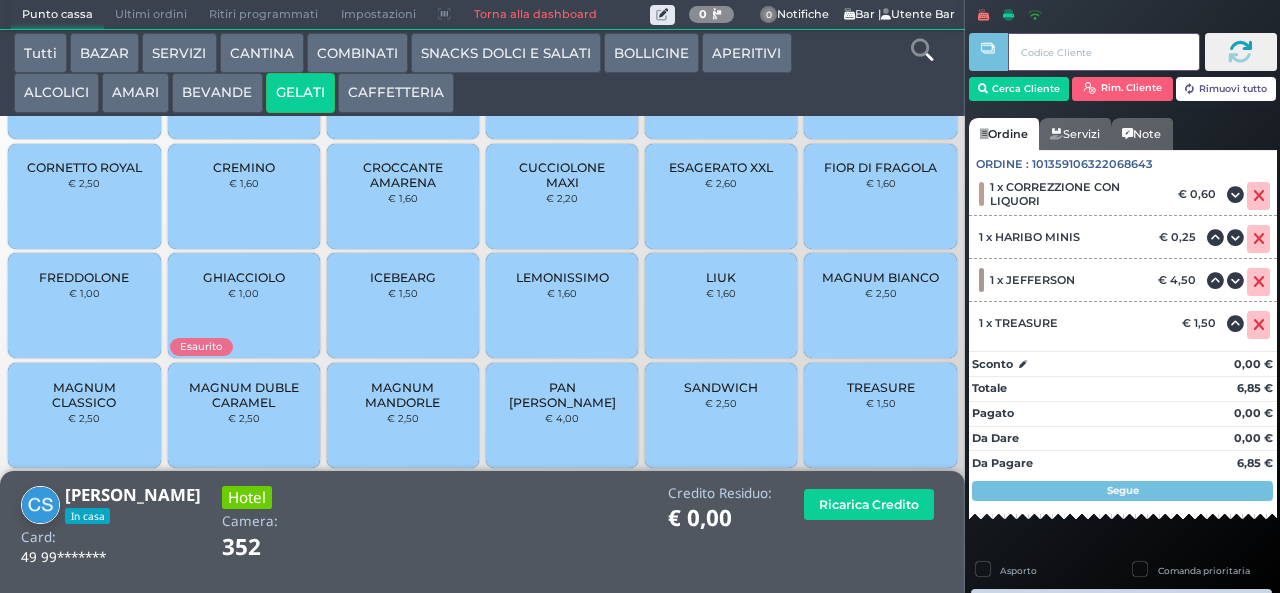 type 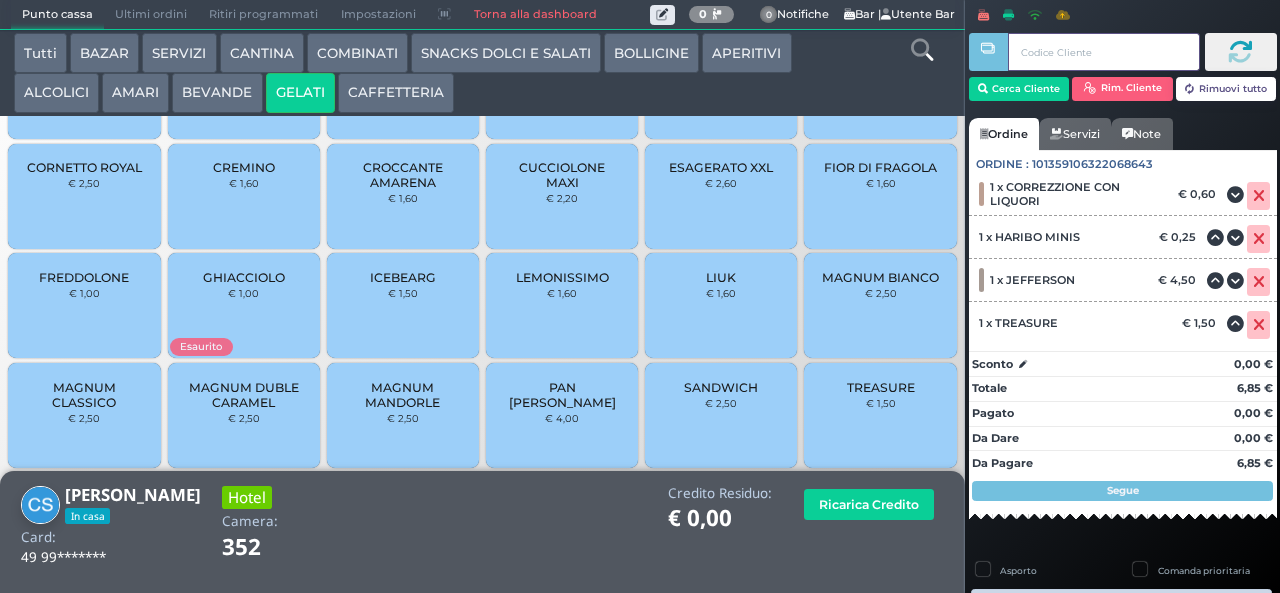 scroll, scrollTop: 0, scrollLeft: 0, axis: both 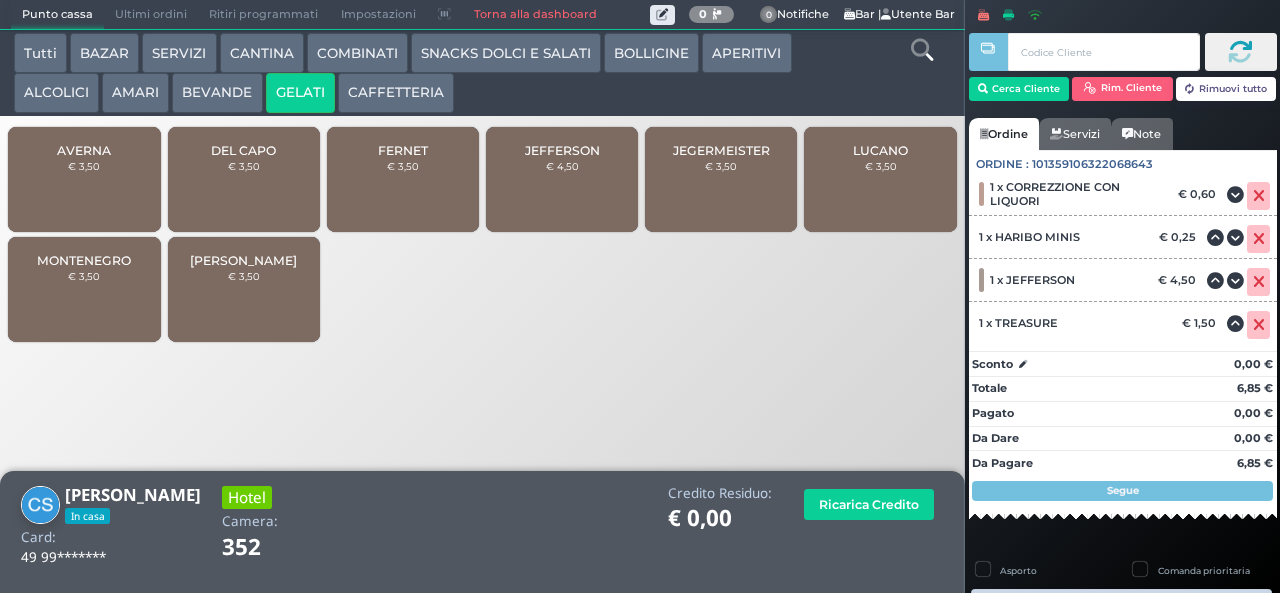 click on "GELATI" at bounding box center (300, 93) 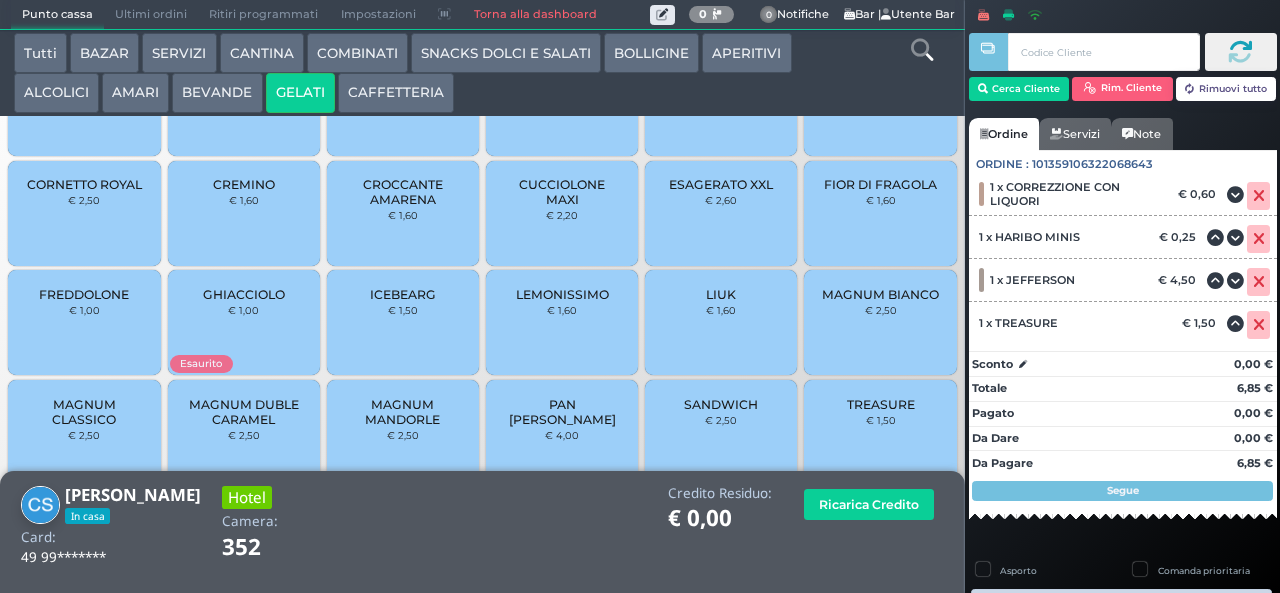 scroll, scrollTop: 133, scrollLeft: 0, axis: vertical 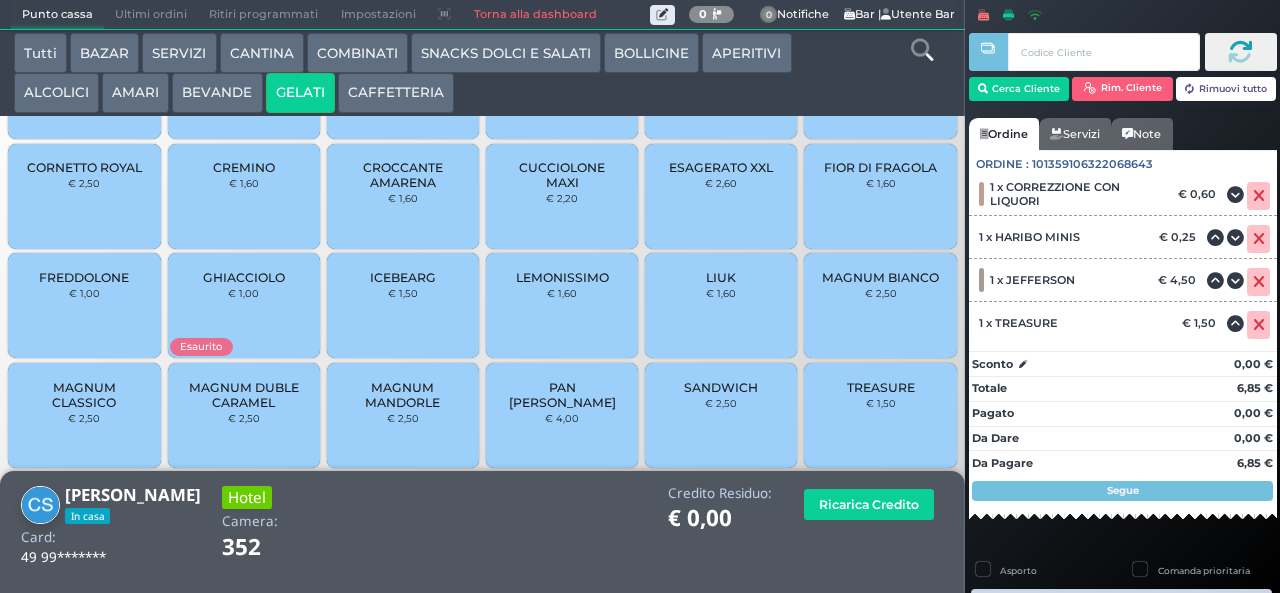 type 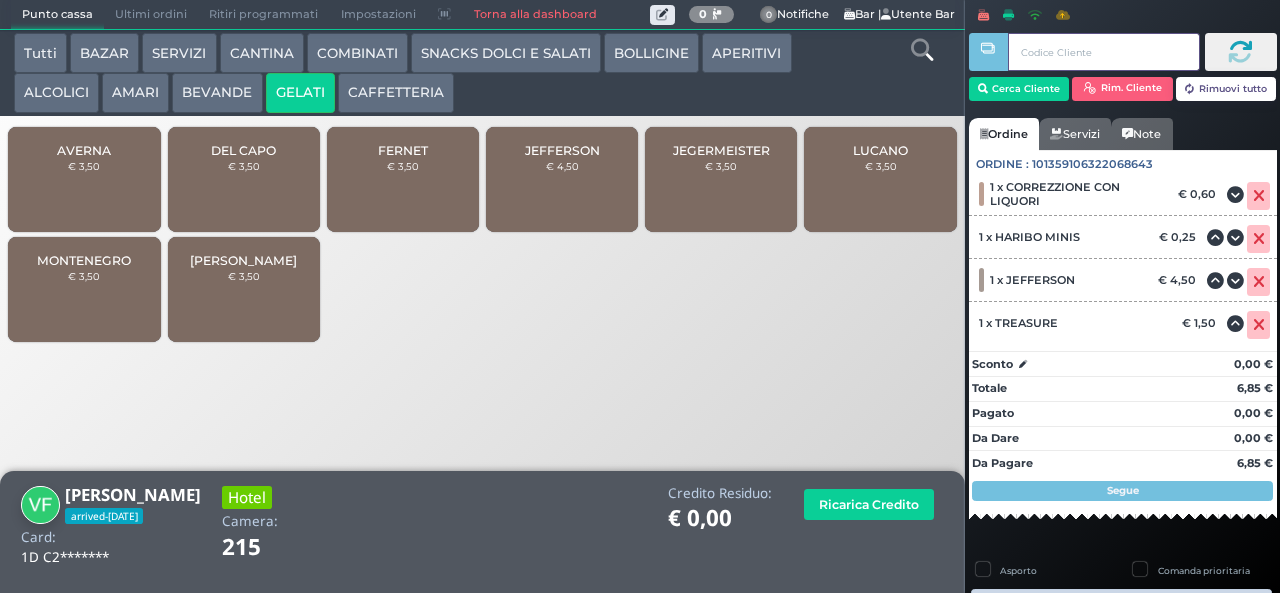 scroll, scrollTop: 0, scrollLeft: 0, axis: both 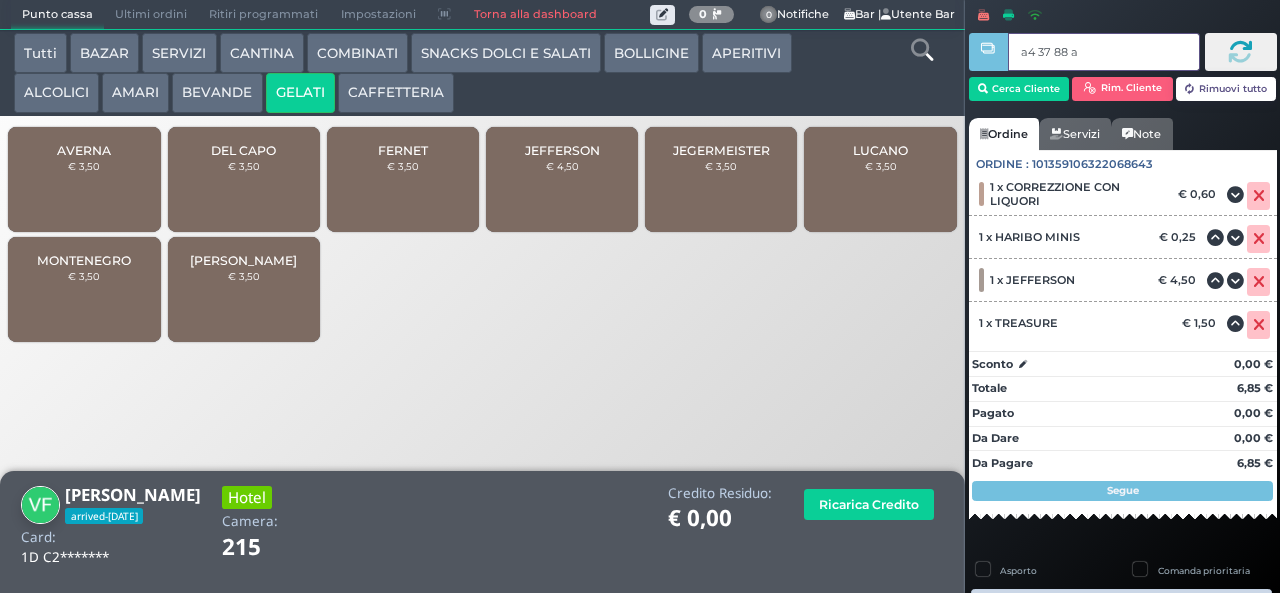 type on "a4 37 88 af" 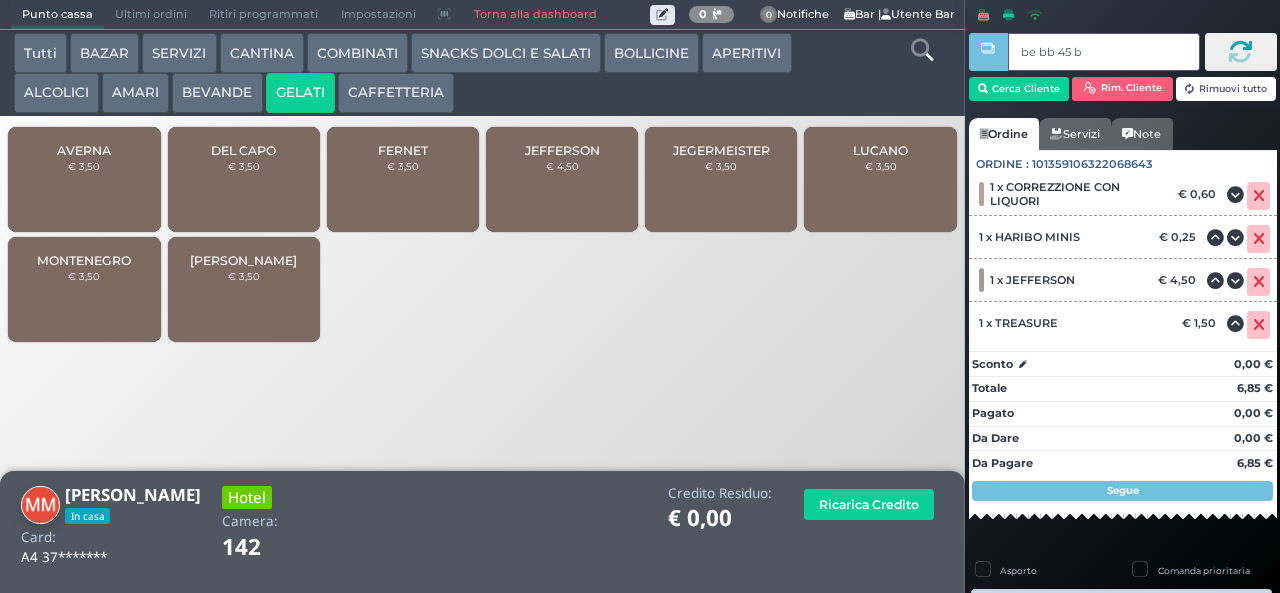 type on "be bb 45 b9" 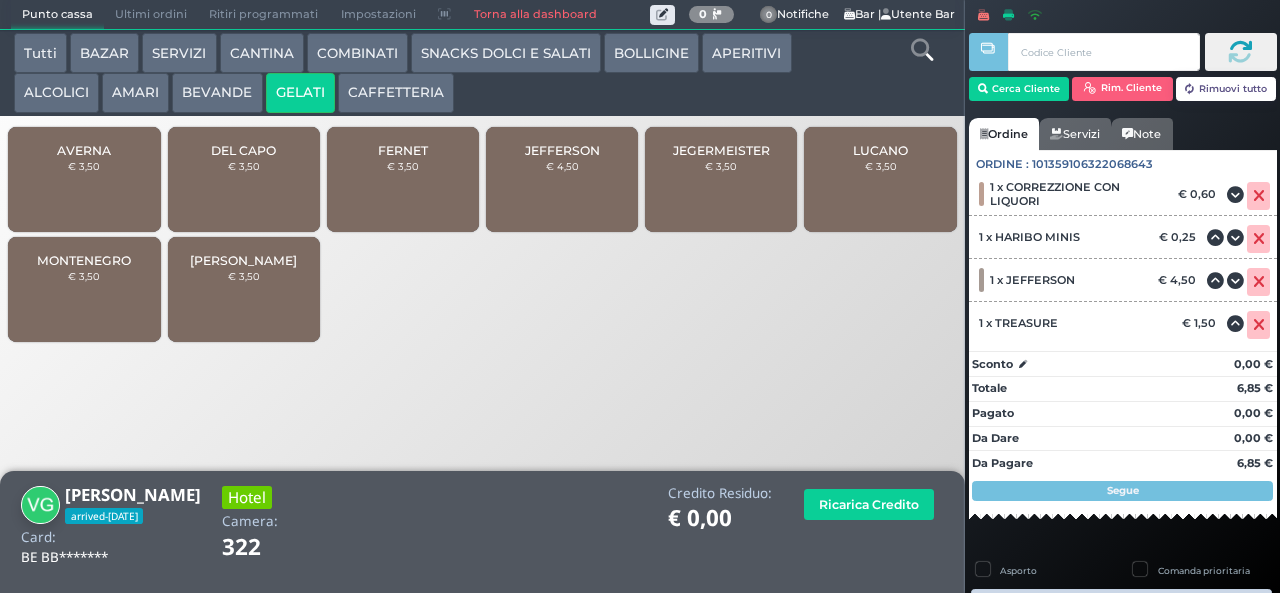 click on "SNACKS DOLCI E SALATI" at bounding box center [506, 53] 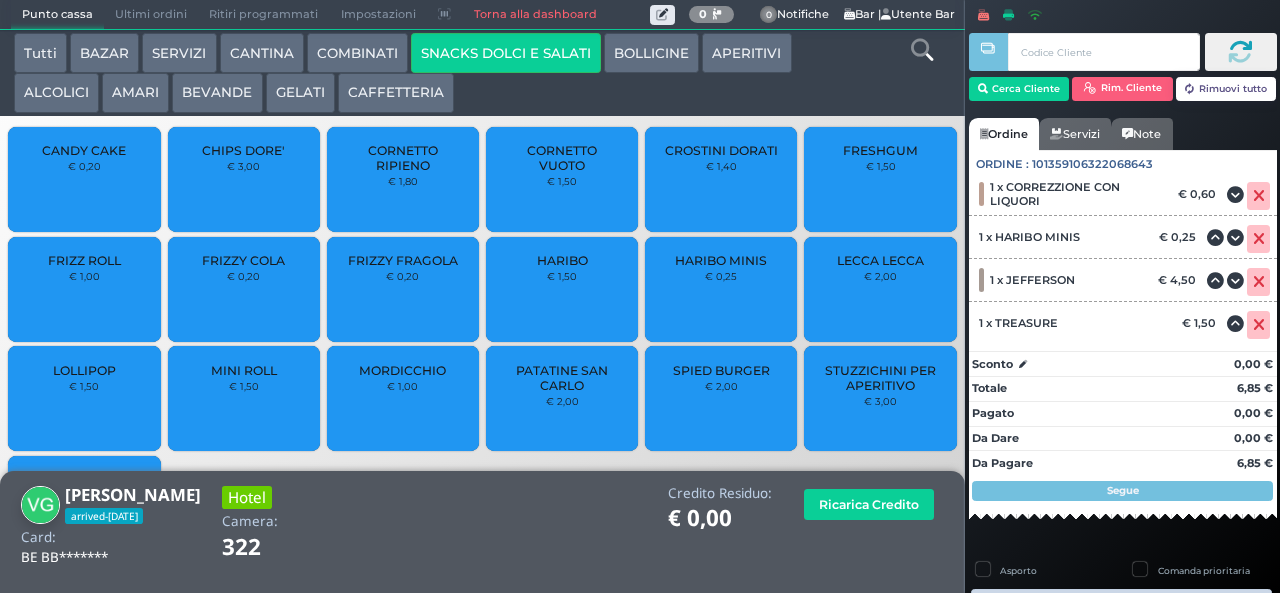 click on "SNACKS DOLCI E SALATI" at bounding box center [506, 53] 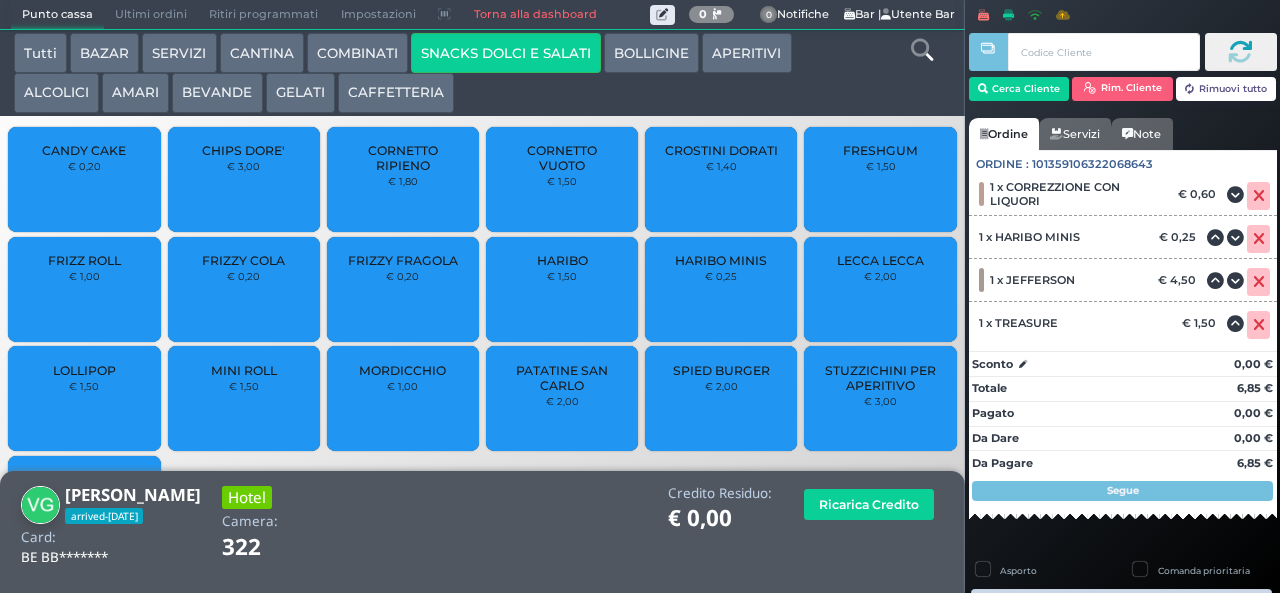 click on "Rimuovi tutto" at bounding box center (1226, 89) 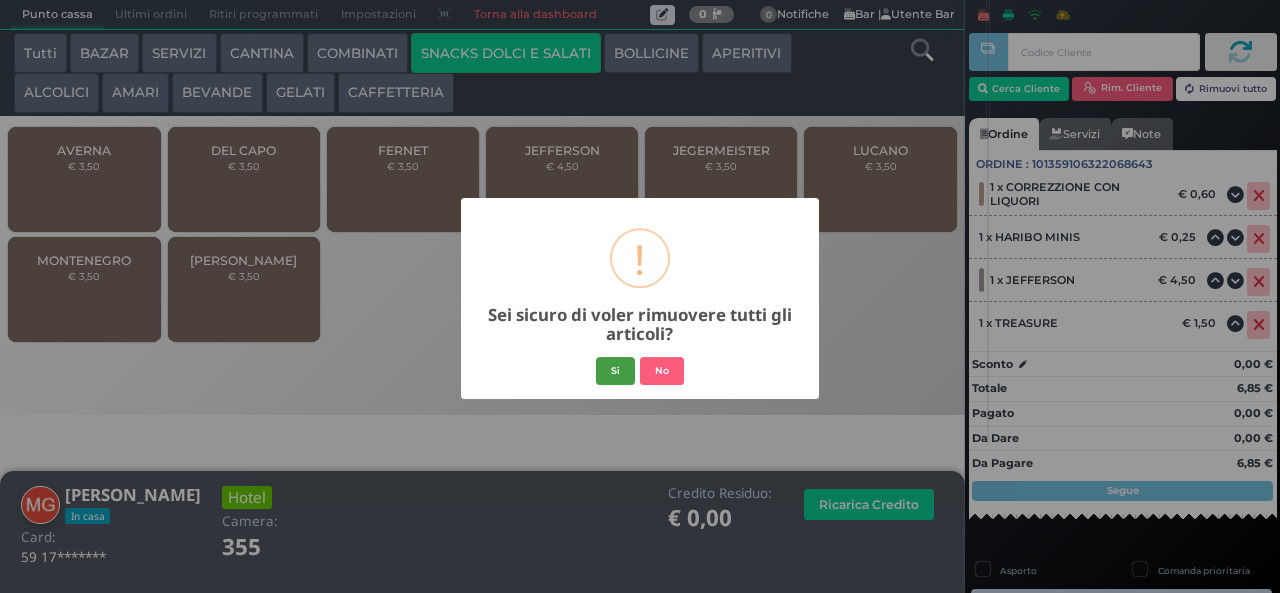 click on "Si" at bounding box center (615, 371) 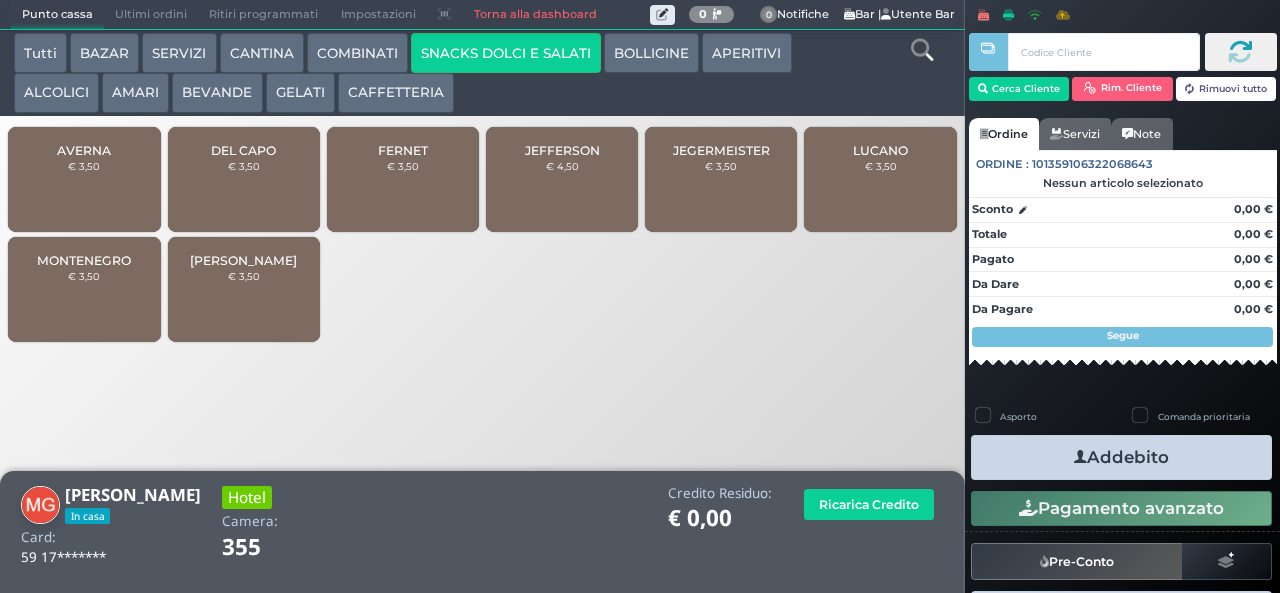 click on "€ 3,50" at bounding box center (403, 166) 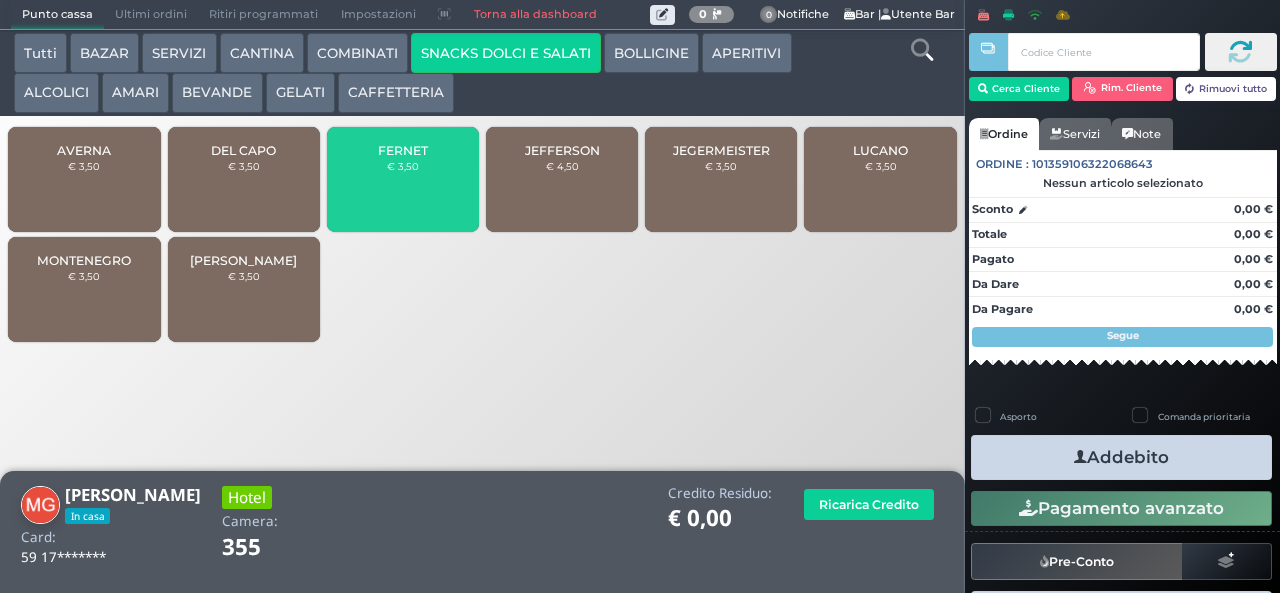 click on "FERNET" at bounding box center (403, 150) 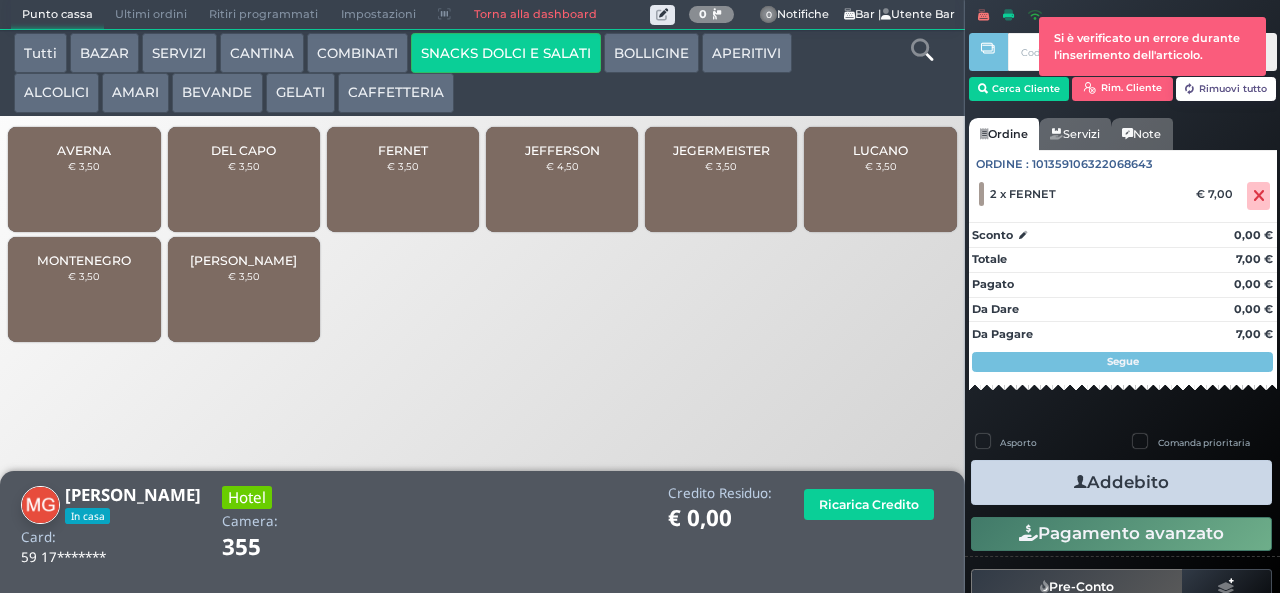 click on "€ 3,50" at bounding box center (403, 166) 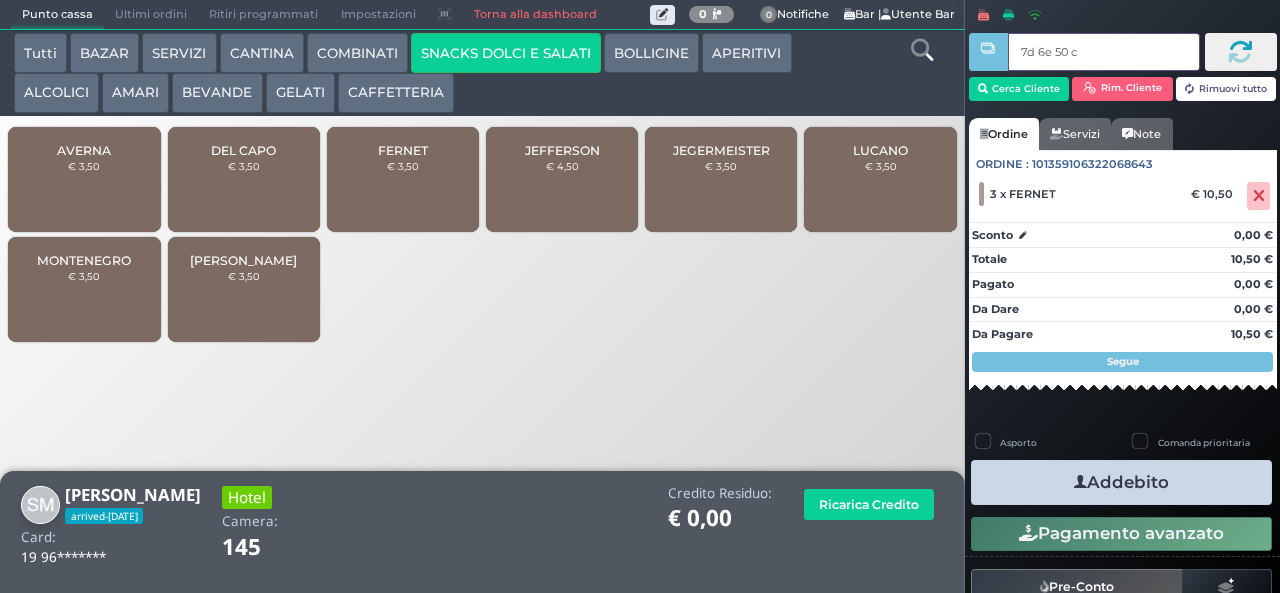 type on "7d 6e 50 c3" 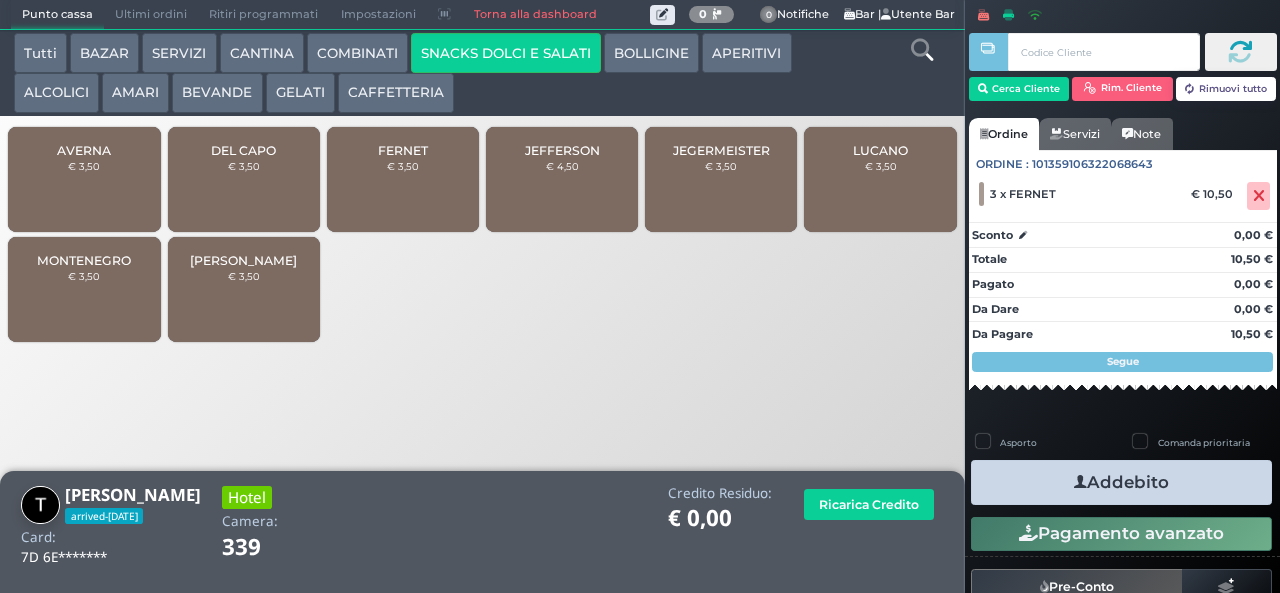 click on "GELATI" at bounding box center (300, 93) 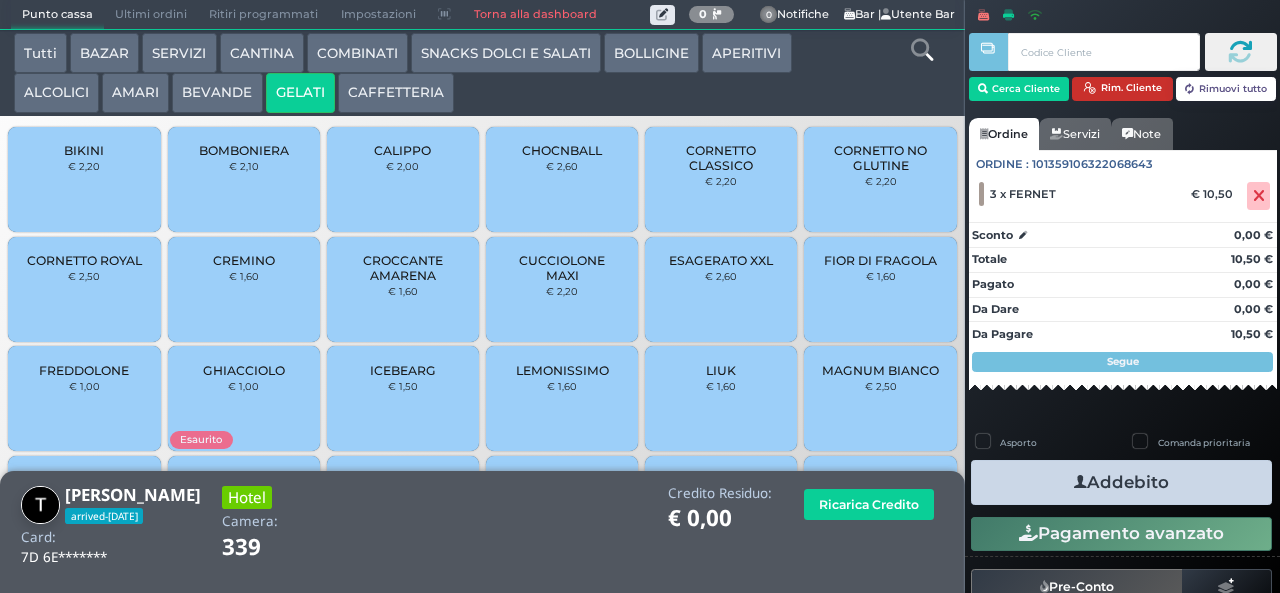 click on "Rim. Cliente" at bounding box center [1122, 89] 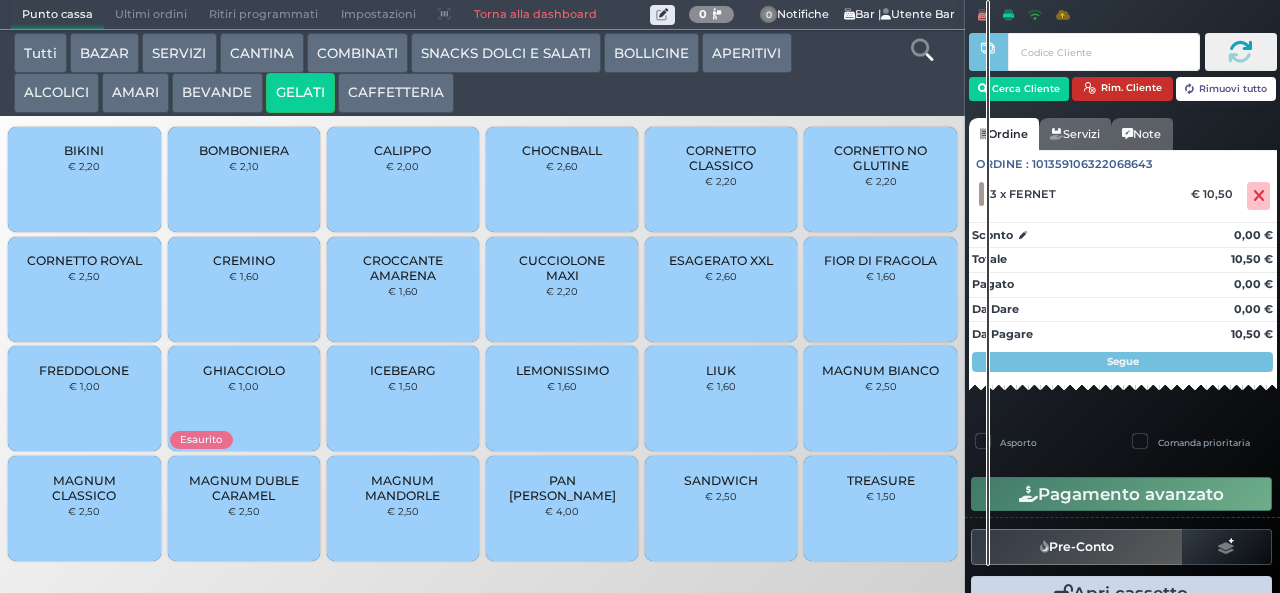 click on "Rim. Cliente" at bounding box center [1122, 89] 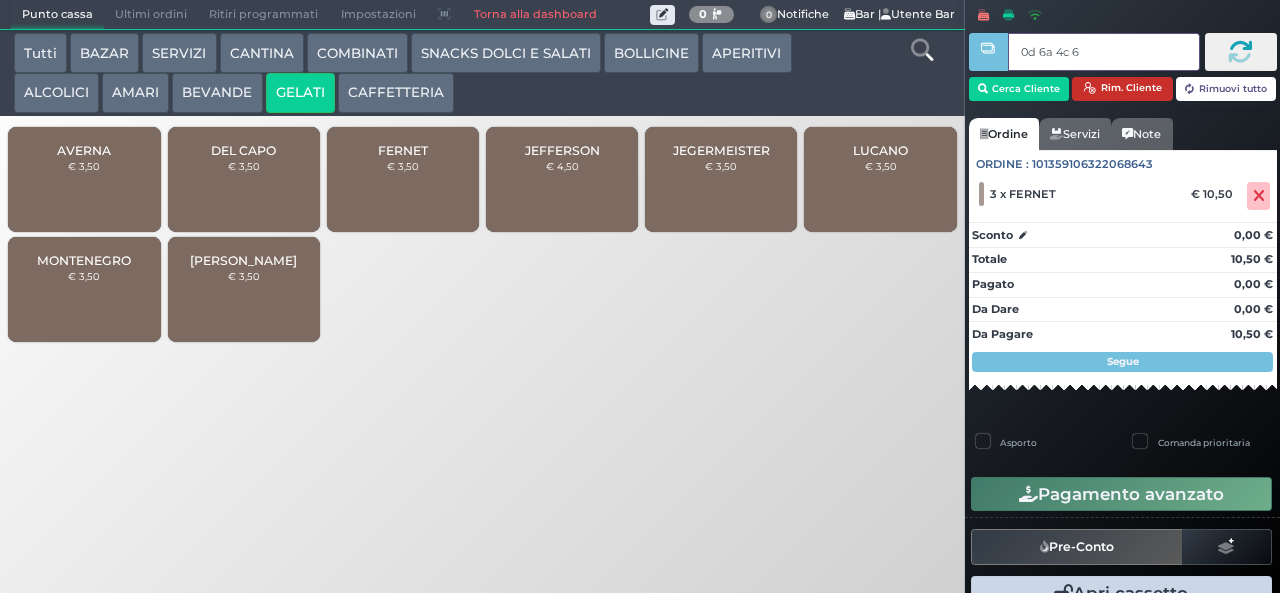 type on "0d 6a 4c 66" 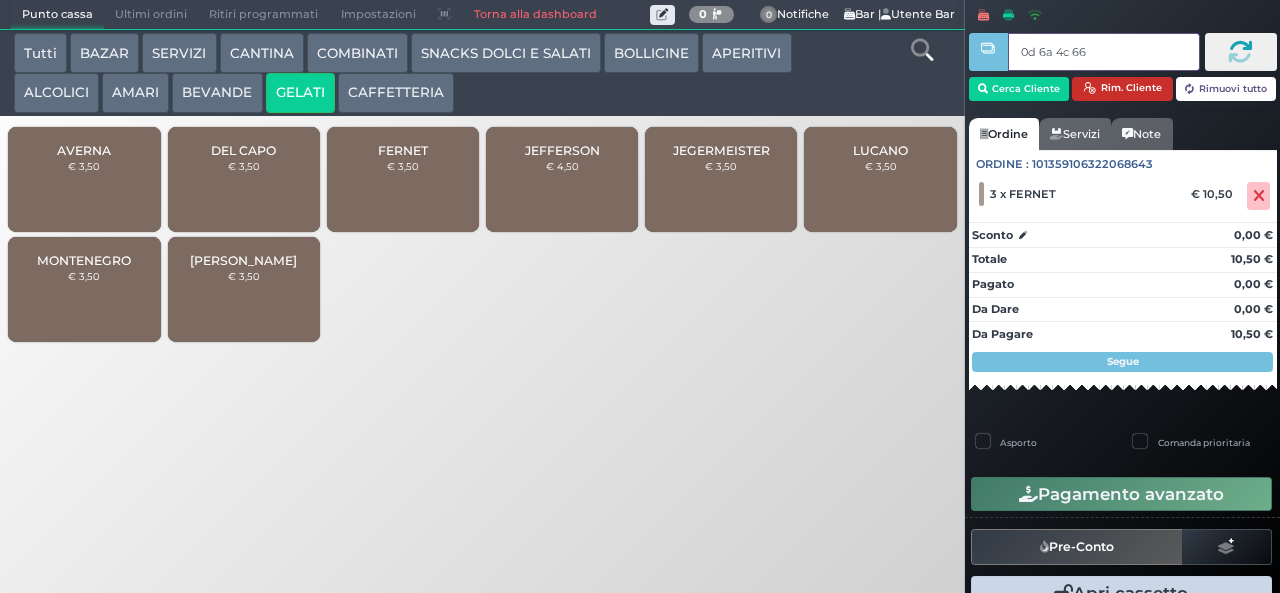 type 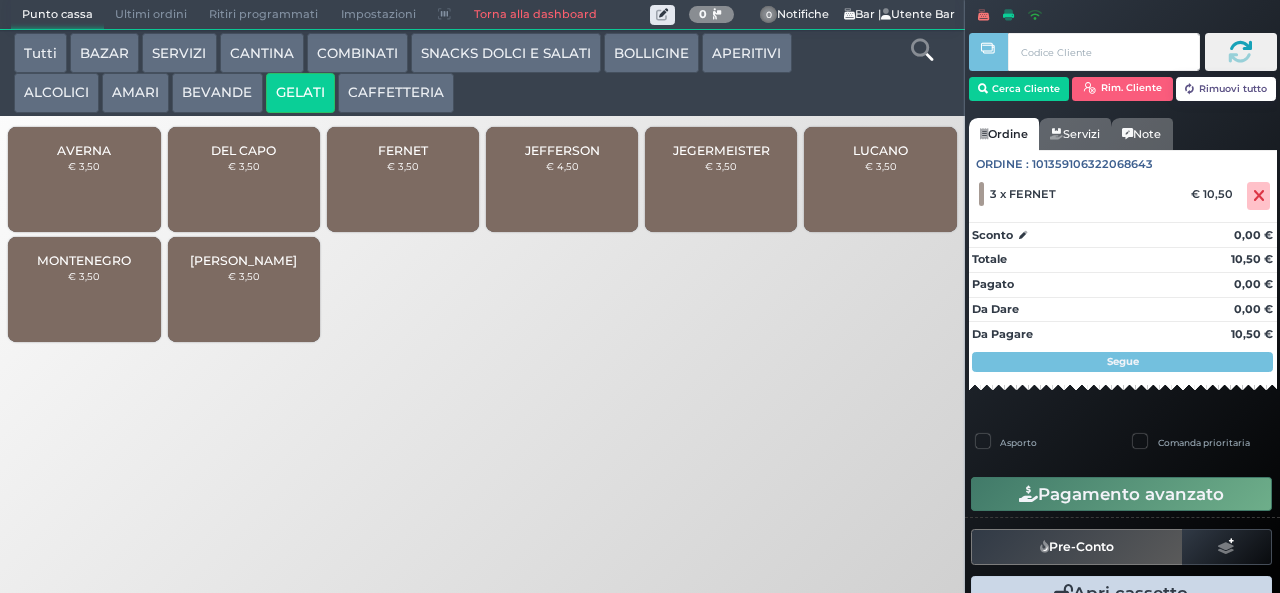 click on "SNACKS DOLCI E SALATI" at bounding box center [506, 53] 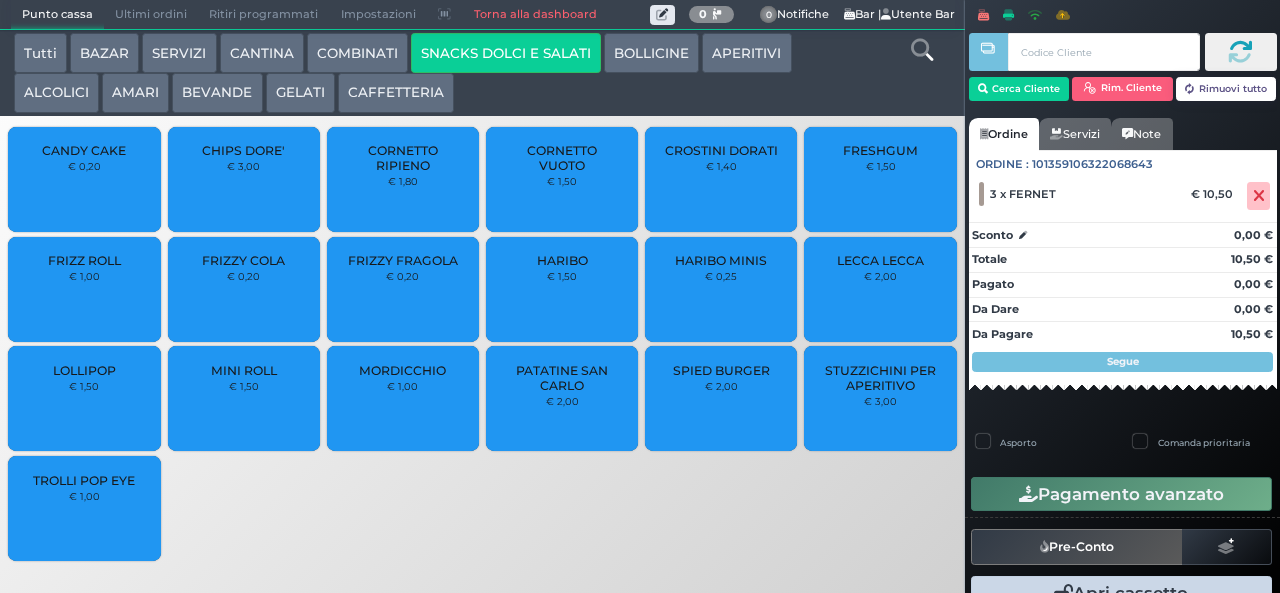 click on "COMBINATI" at bounding box center [357, 53] 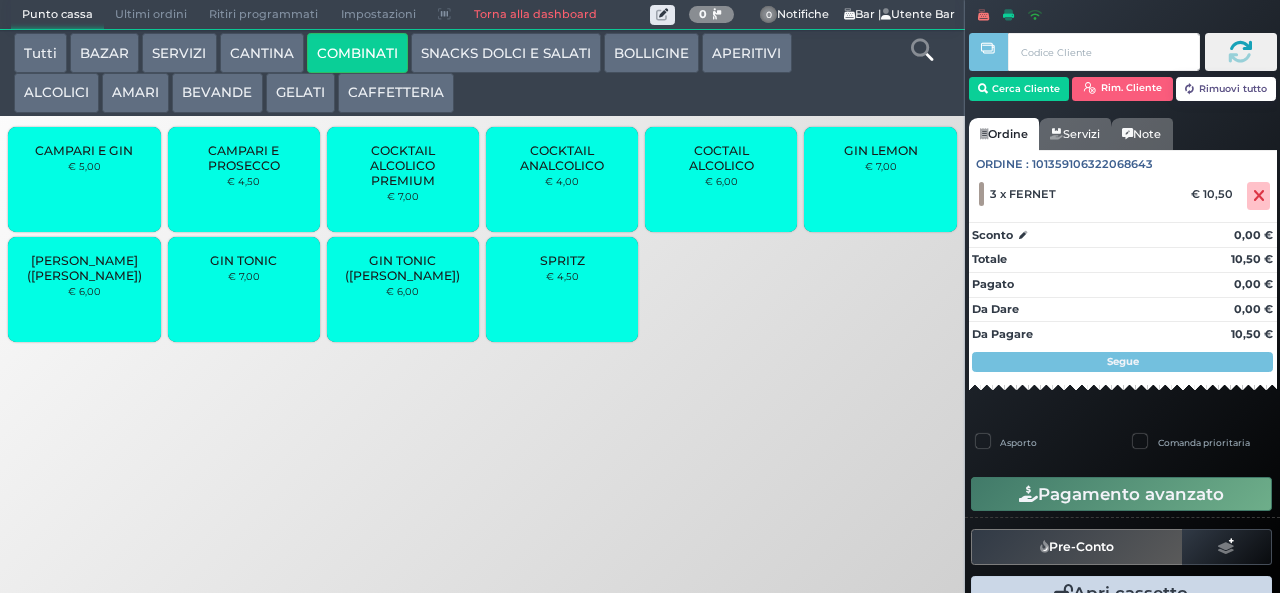 click on "CANTINA" at bounding box center (262, 53) 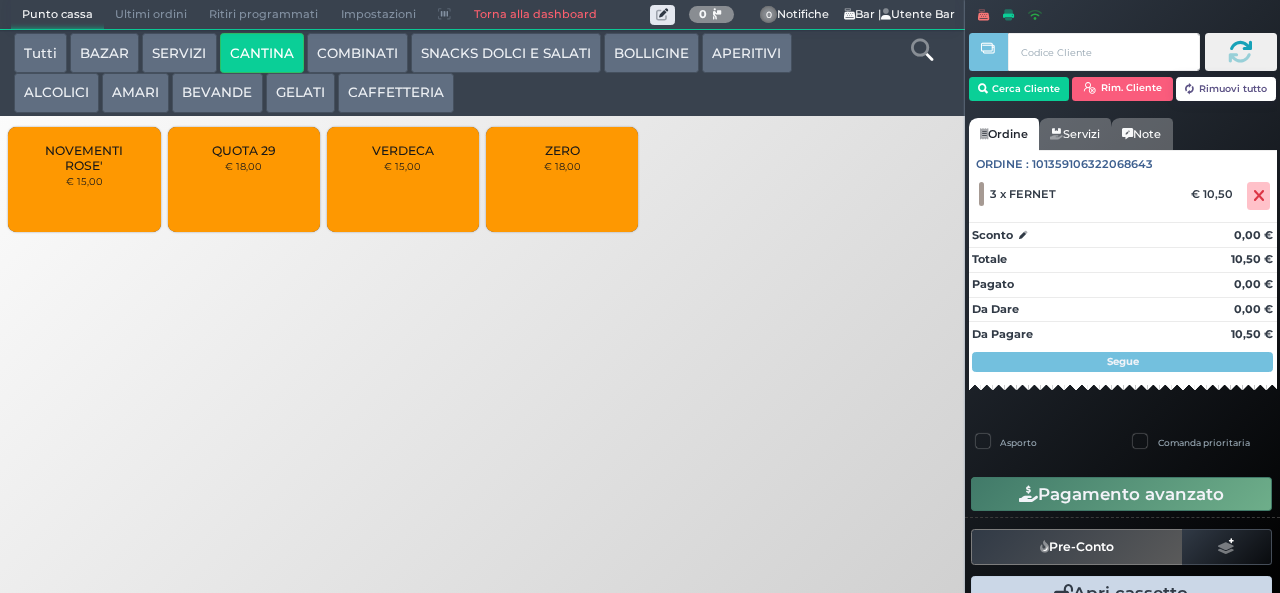 click on "SERVIZI" at bounding box center (179, 53) 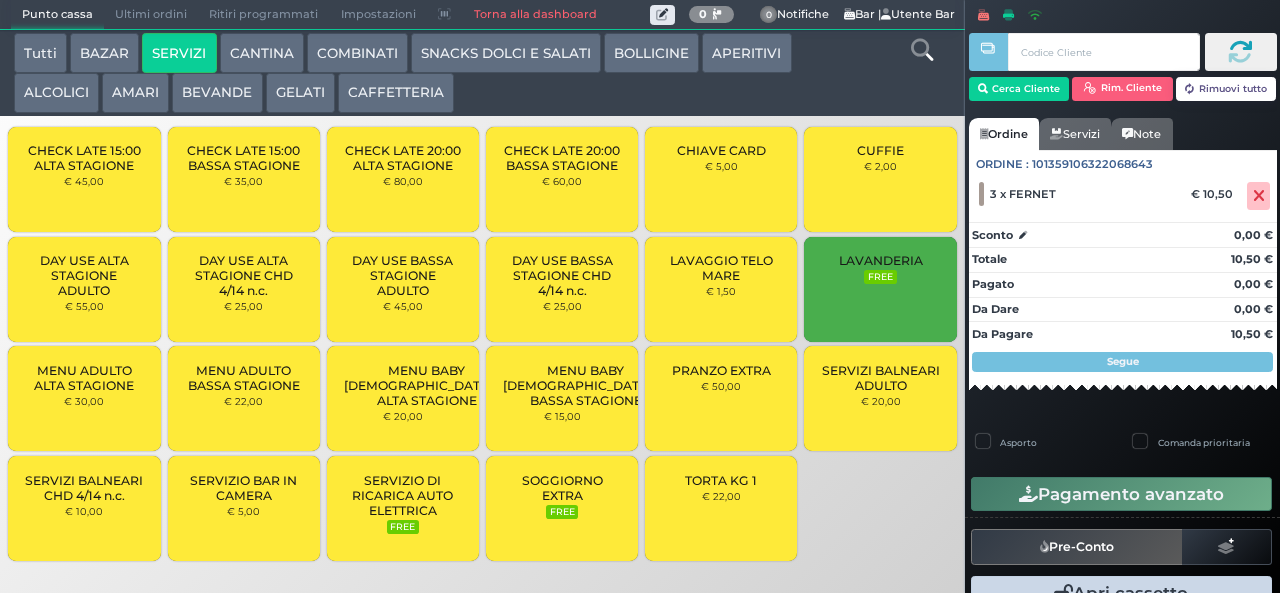 click on "BAZAR" at bounding box center [104, 53] 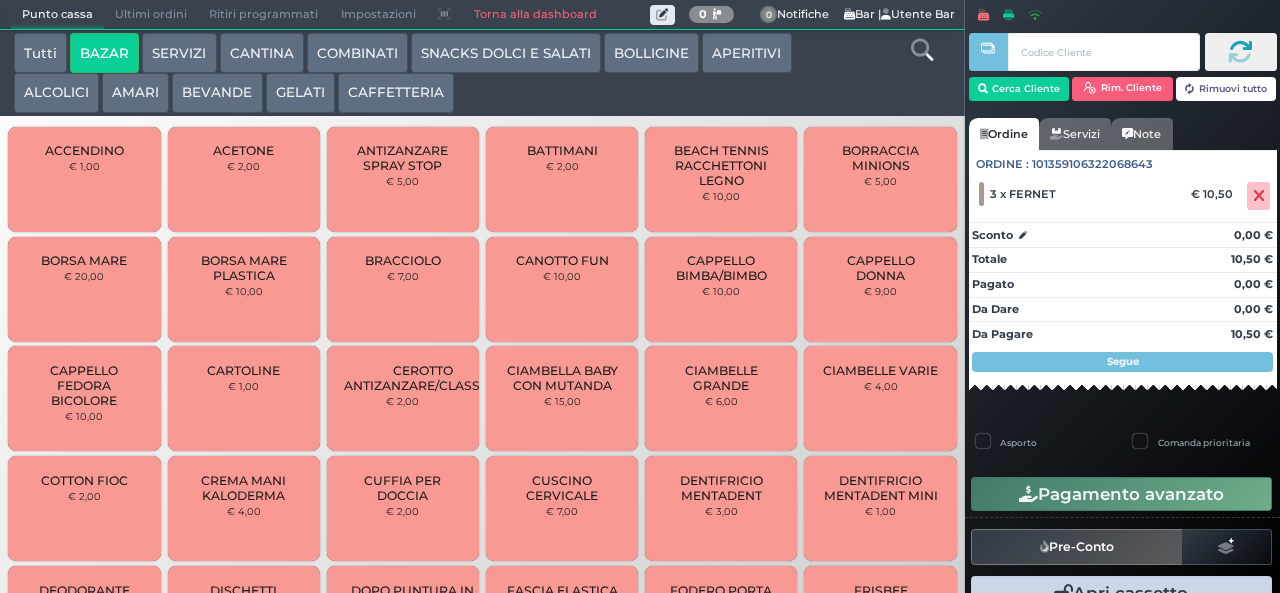 click on "BEVANDE" at bounding box center (217, 93) 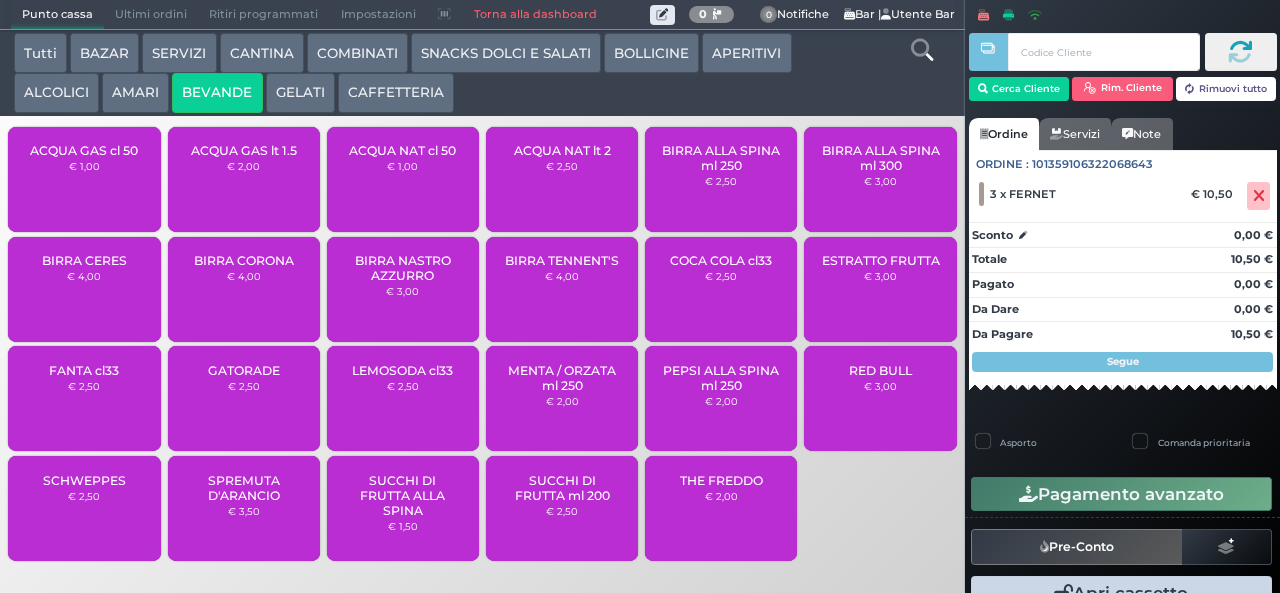 type 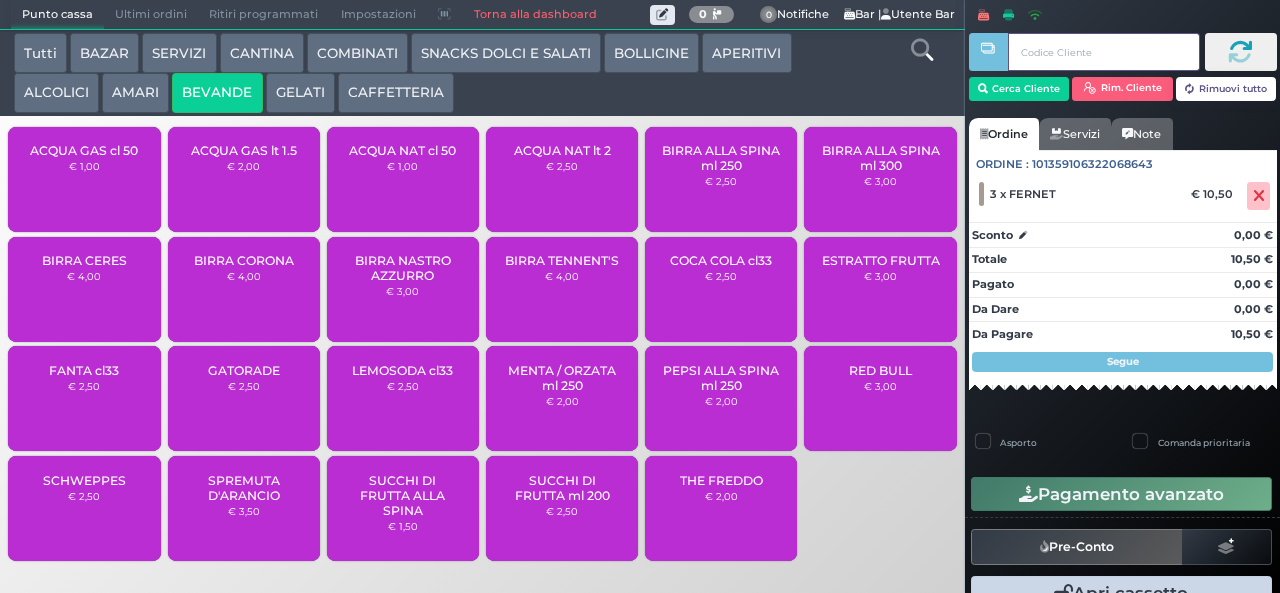 type 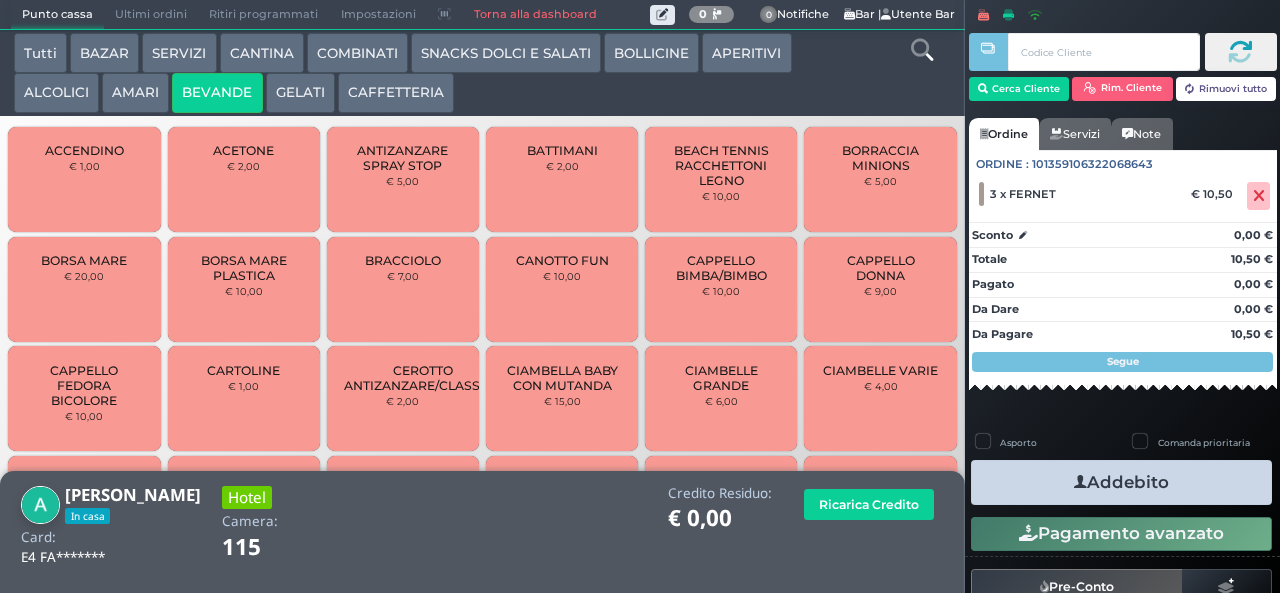 click on "AMARI" at bounding box center (135, 93) 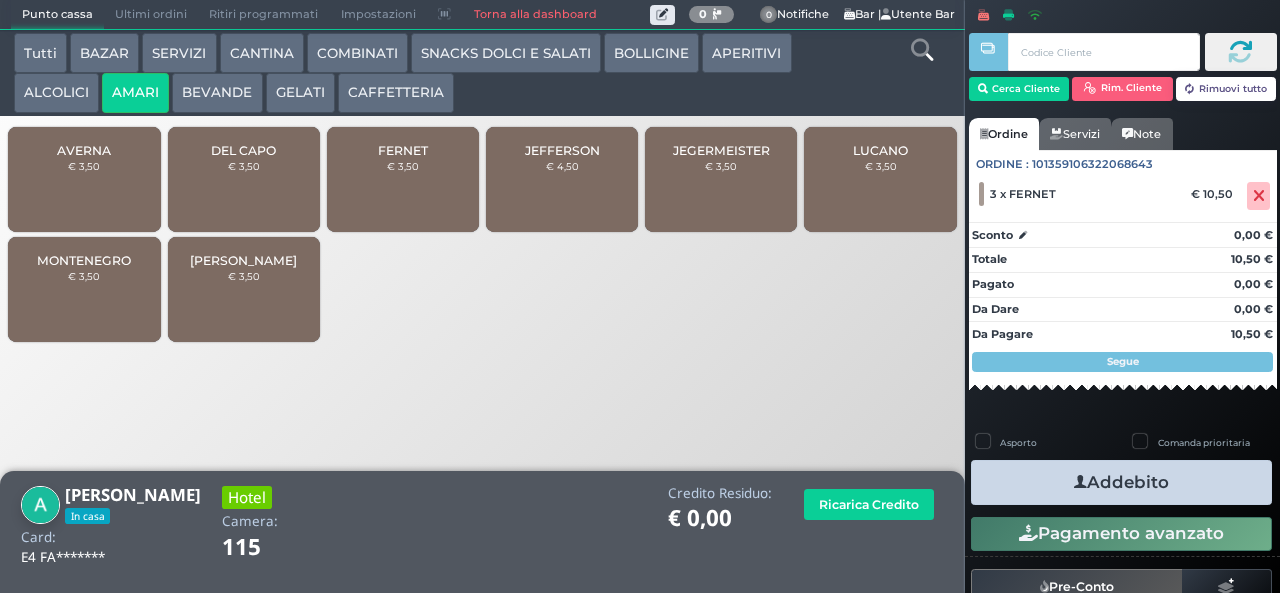 type 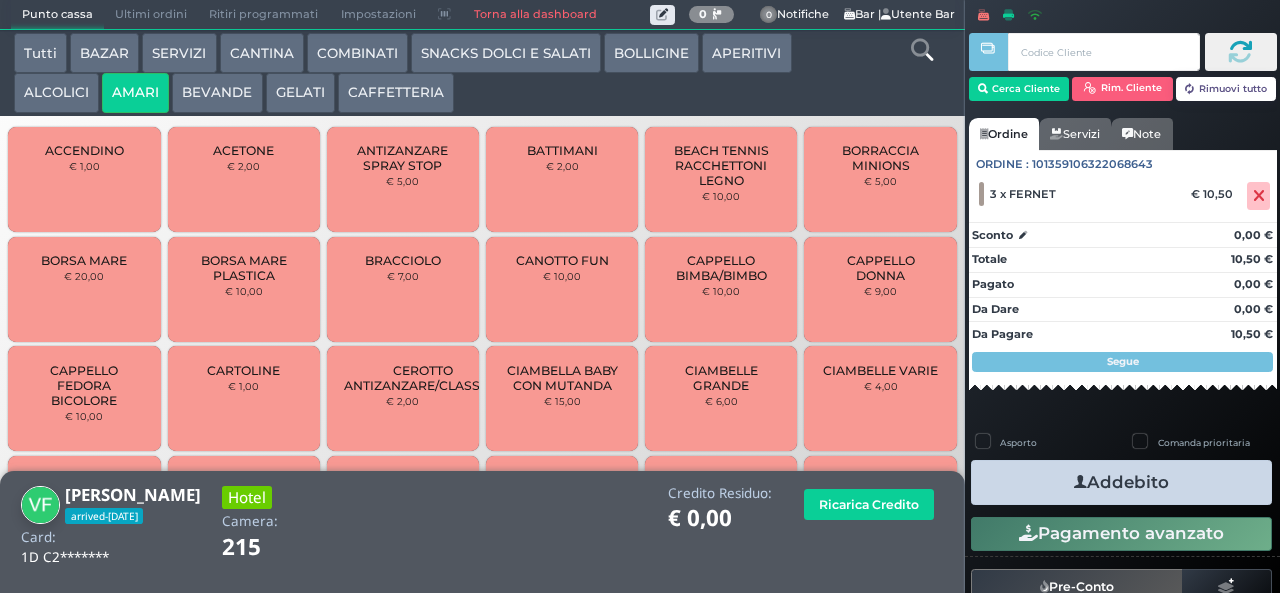 click on "SNACKS DOLCI E SALATI" at bounding box center [506, 53] 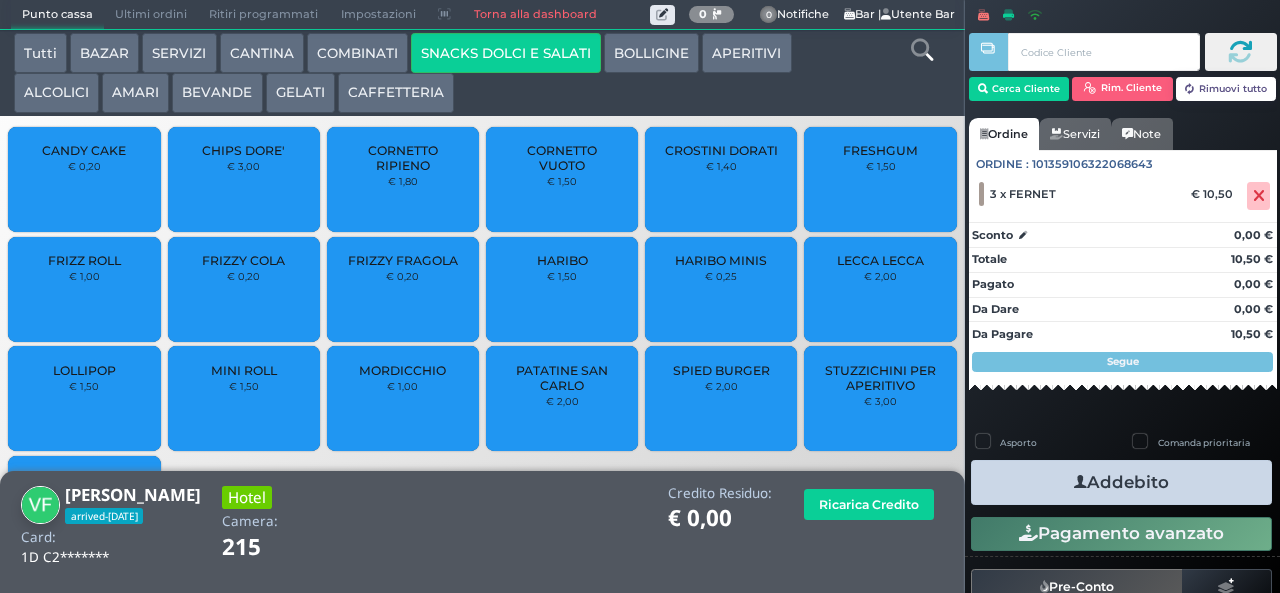 click on "BEVANDE" at bounding box center (217, 93) 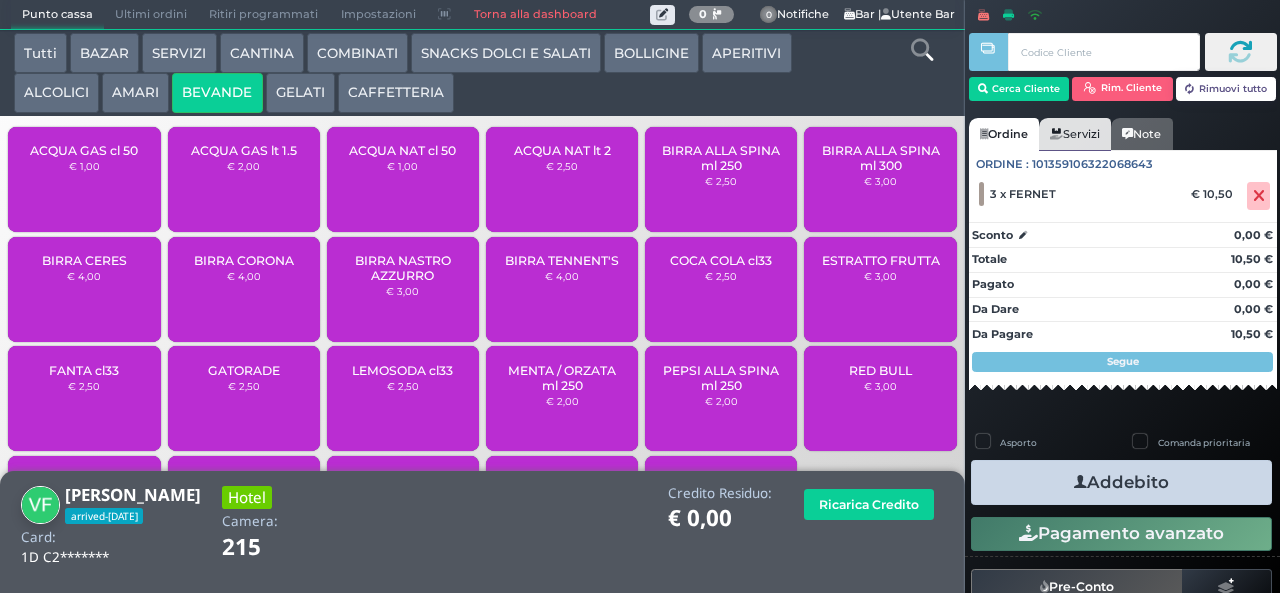 click on "Servizi" at bounding box center (1075, 134) 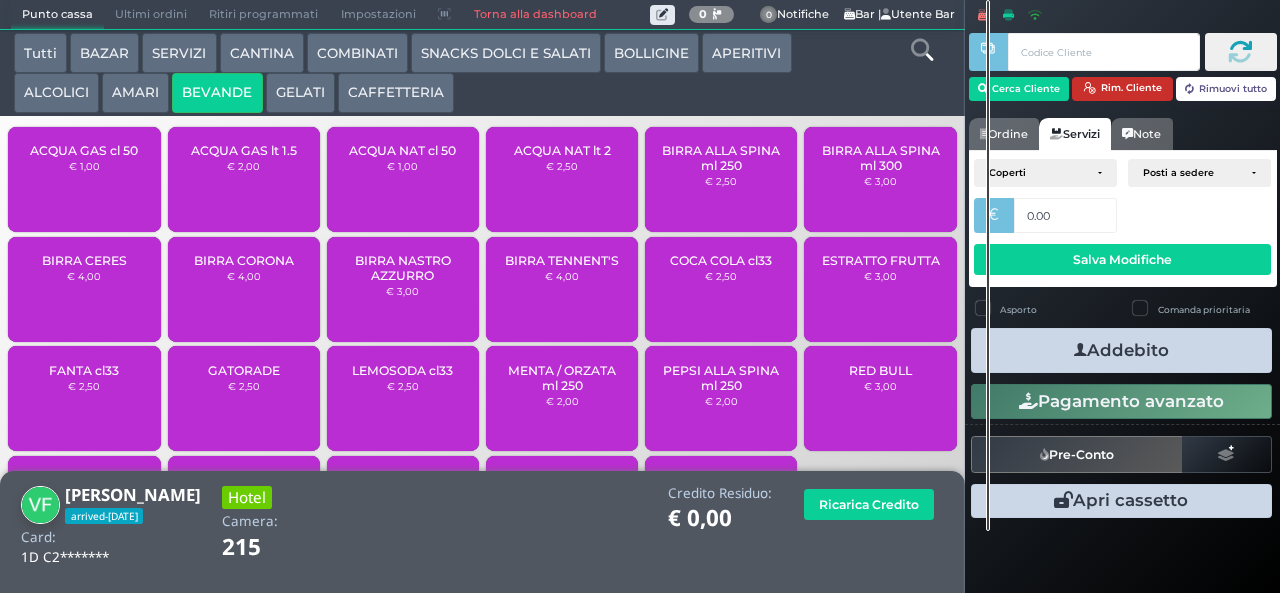 click on "Rim. Cliente" at bounding box center (1122, 89) 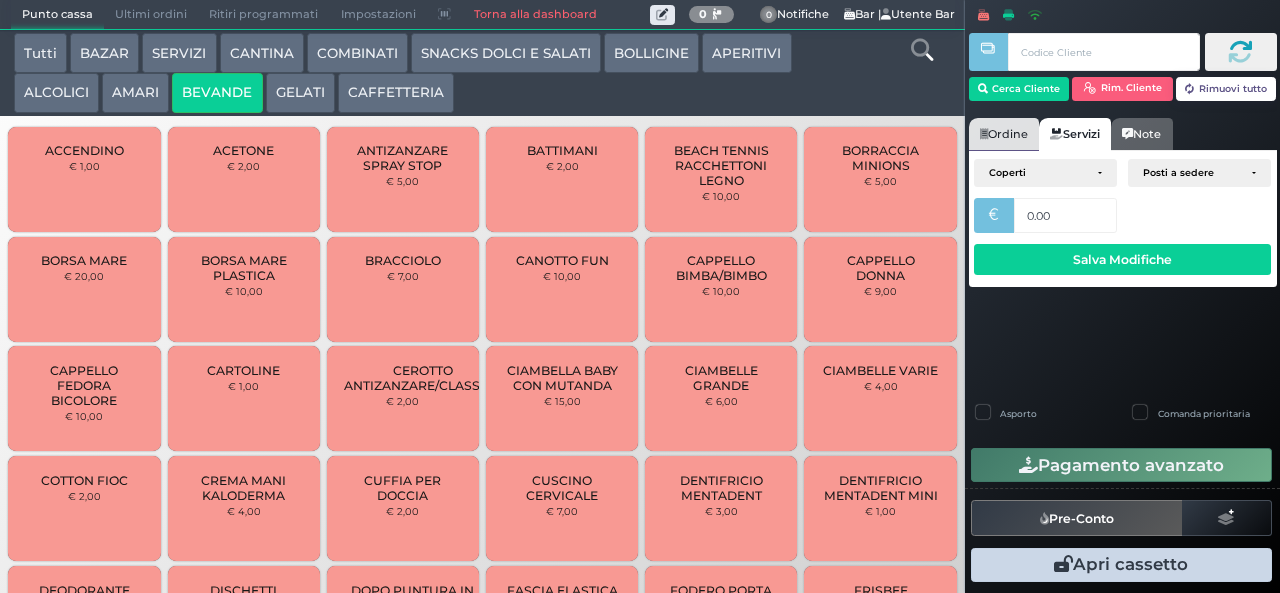 click on "Ordine" at bounding box center [1004, 134] 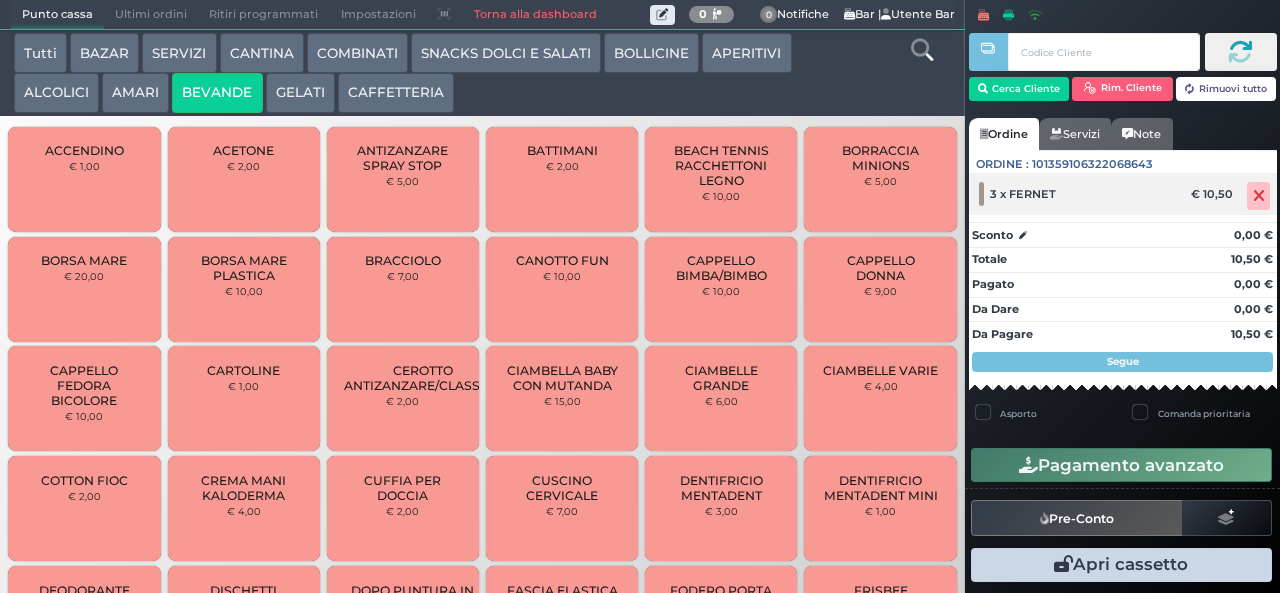 click at bounding box center (1258, 196) 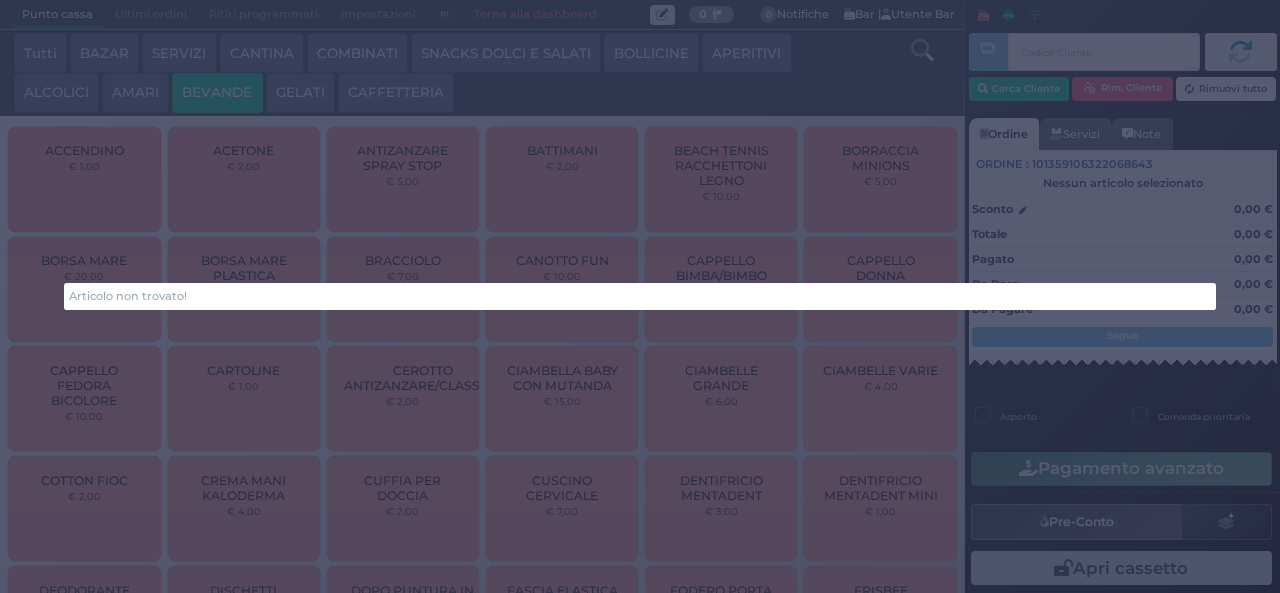 click on "Articolo non trovato!" at bounding box center (640, 296) 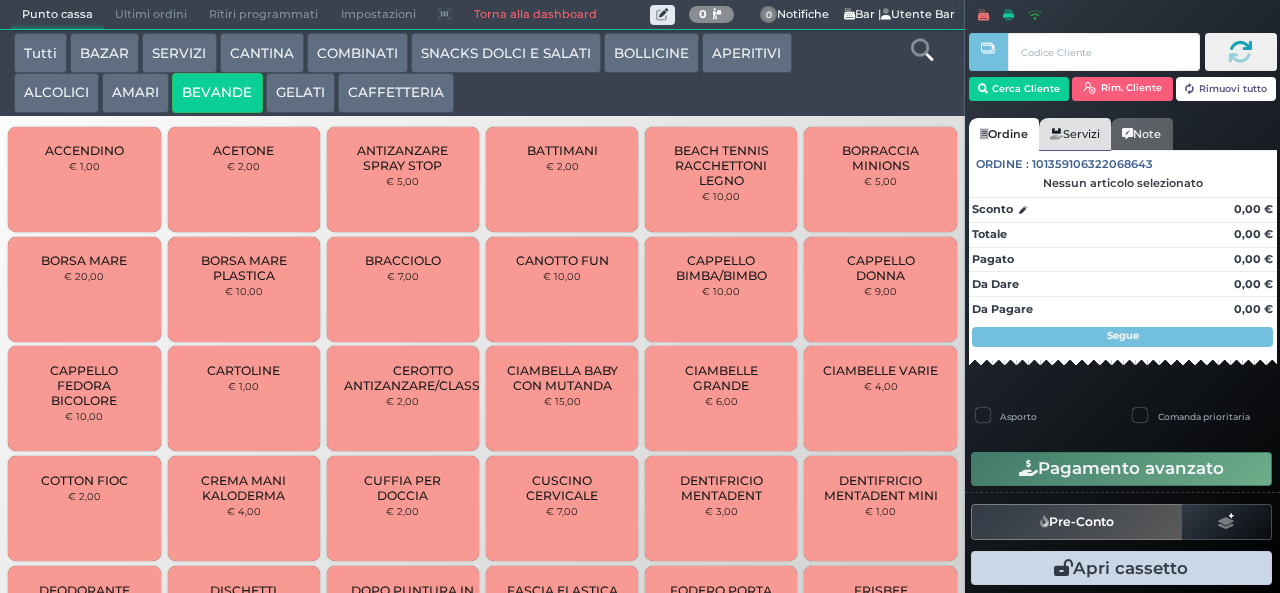 click on "Servizi" at bounding box center (1075, 134) 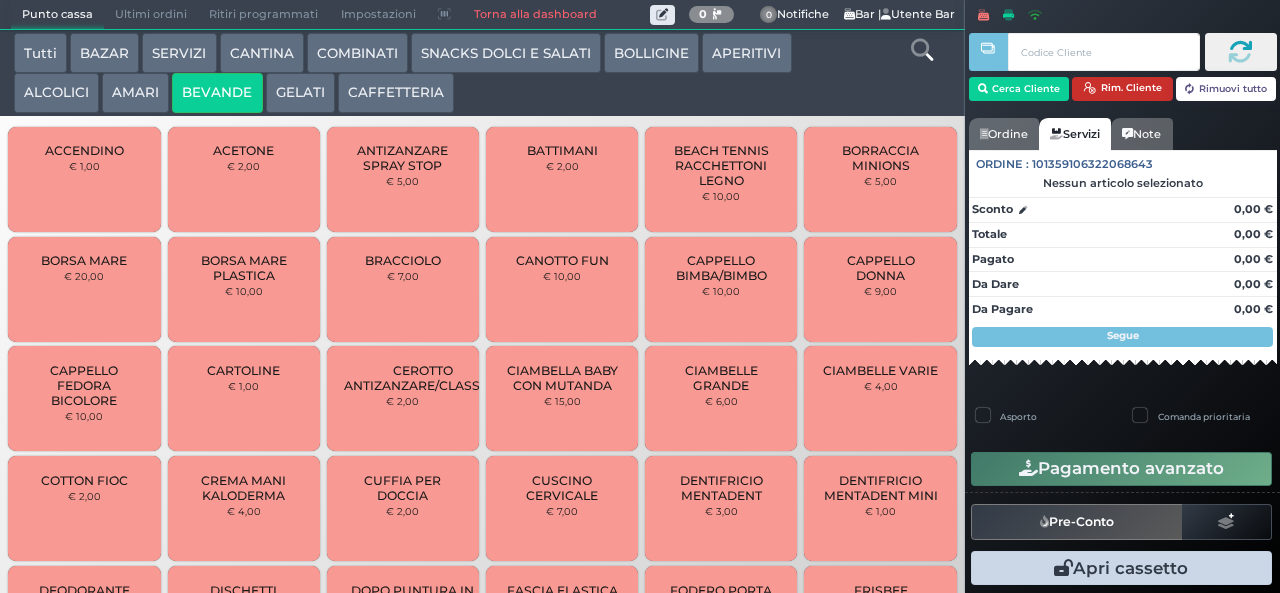 click at bounding box center (1089, 88) 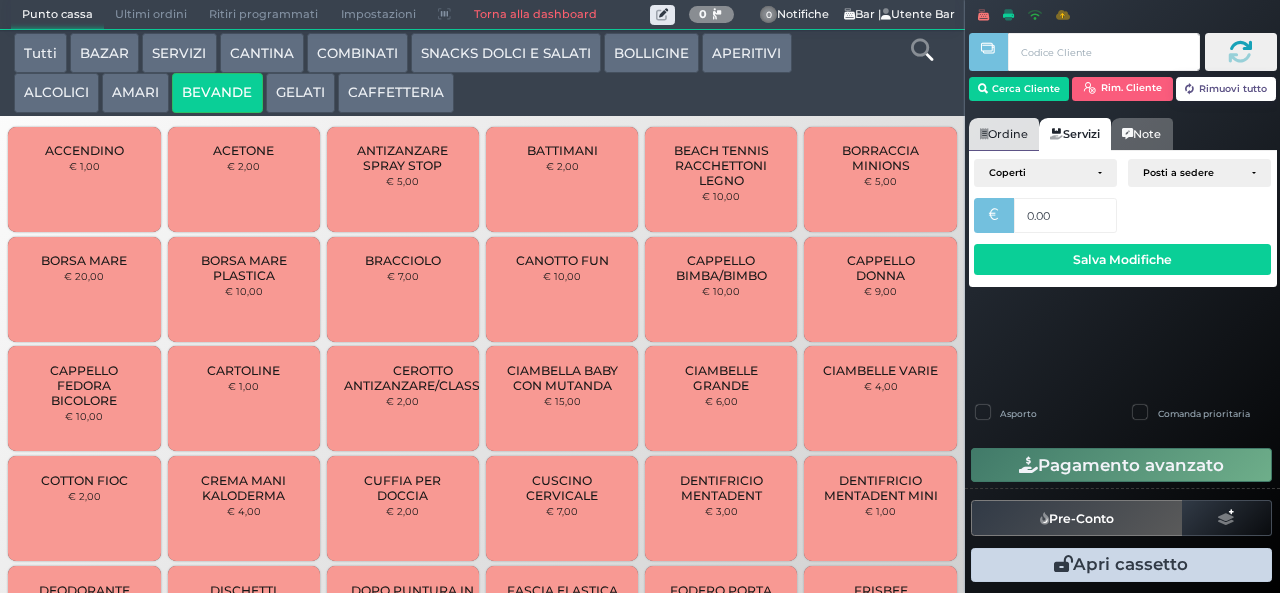 click on "Ordine" at bounding box center (1004, 134) 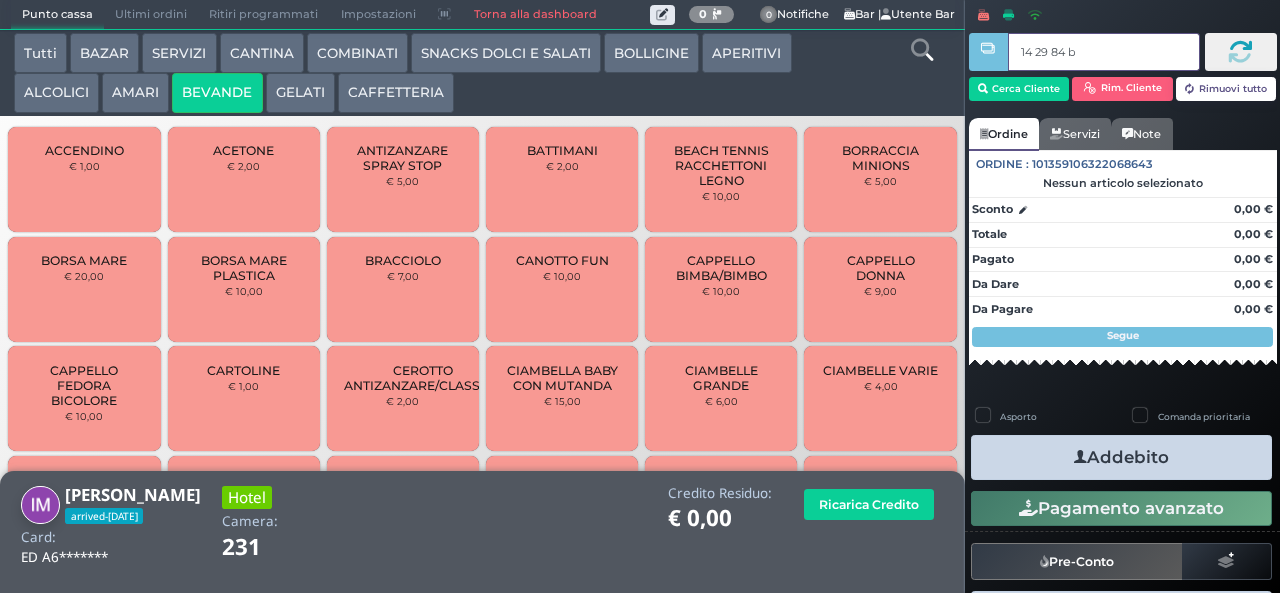 type on "14 29 84 b0" 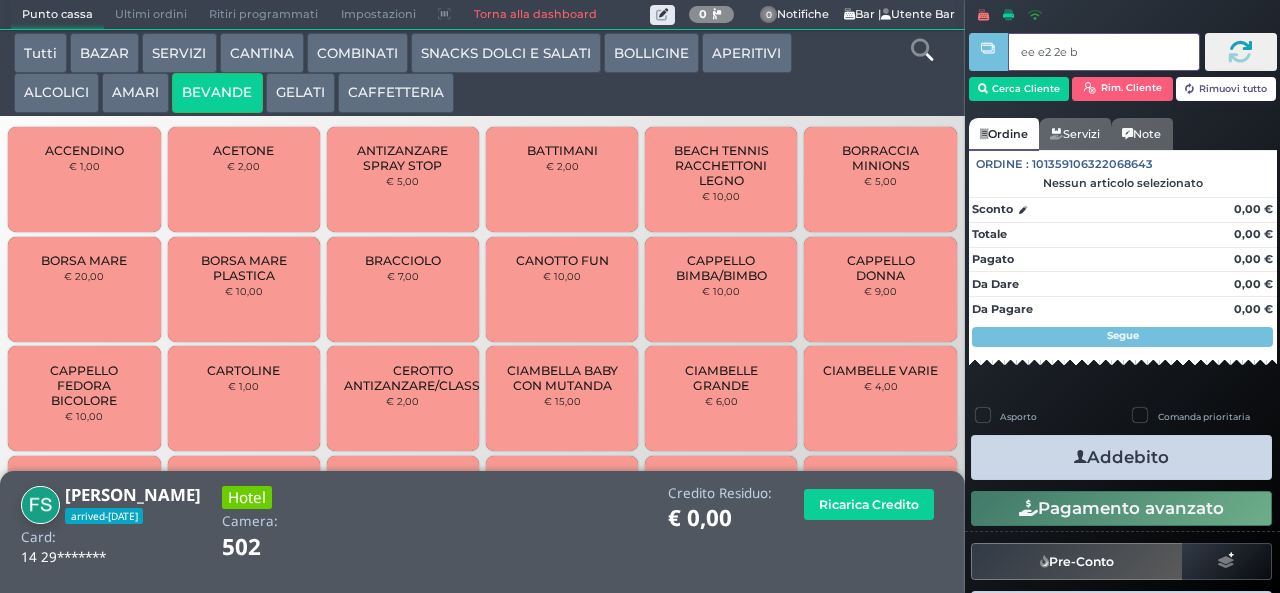 type on "ee e2 2e b9" 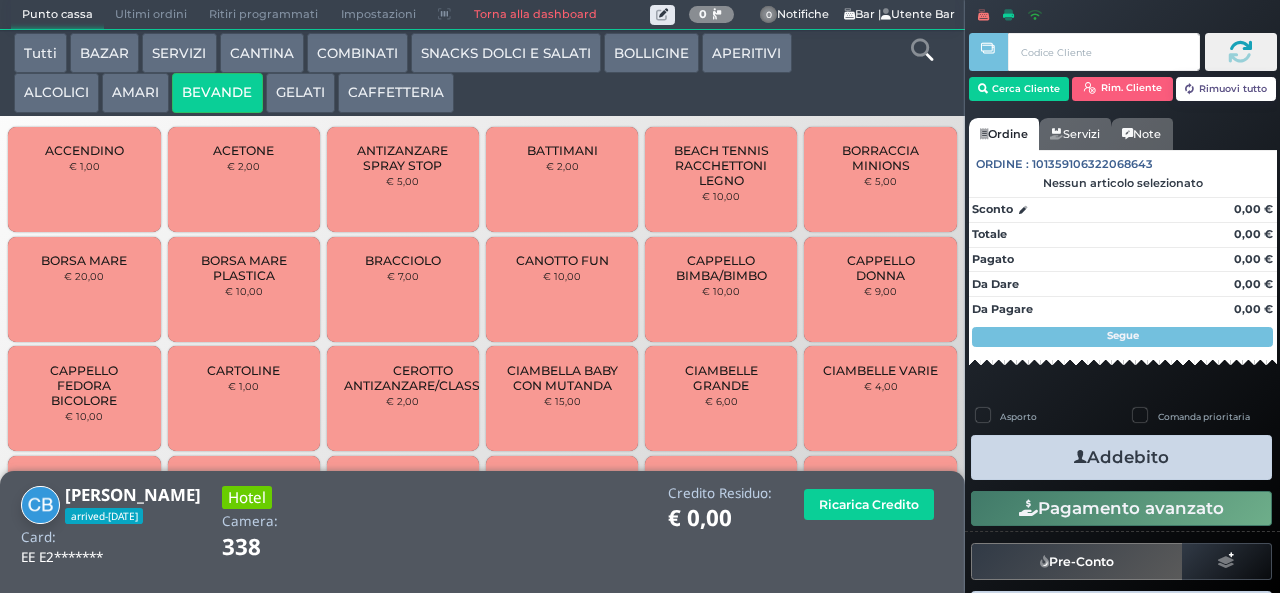 click on "GELATI" at bounding box center (300, 93) 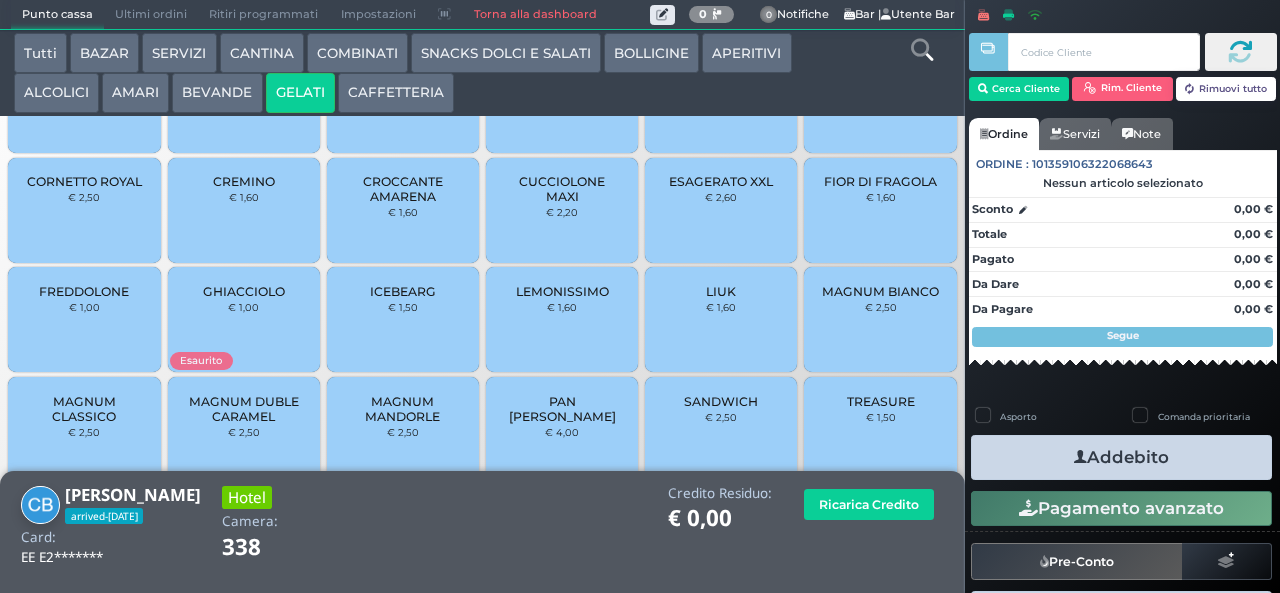scroll, scrollTop: 133, scrollLeft: 0, axis: vertical 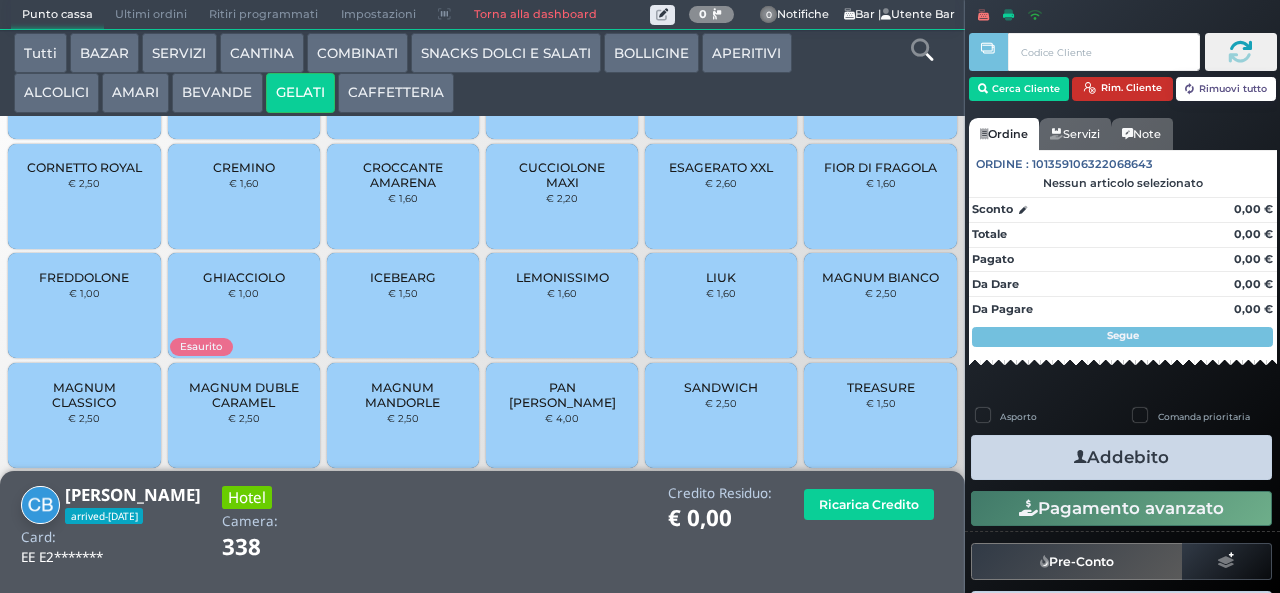 click on "Rim. Cliente" at bounding box center [1122, 89] 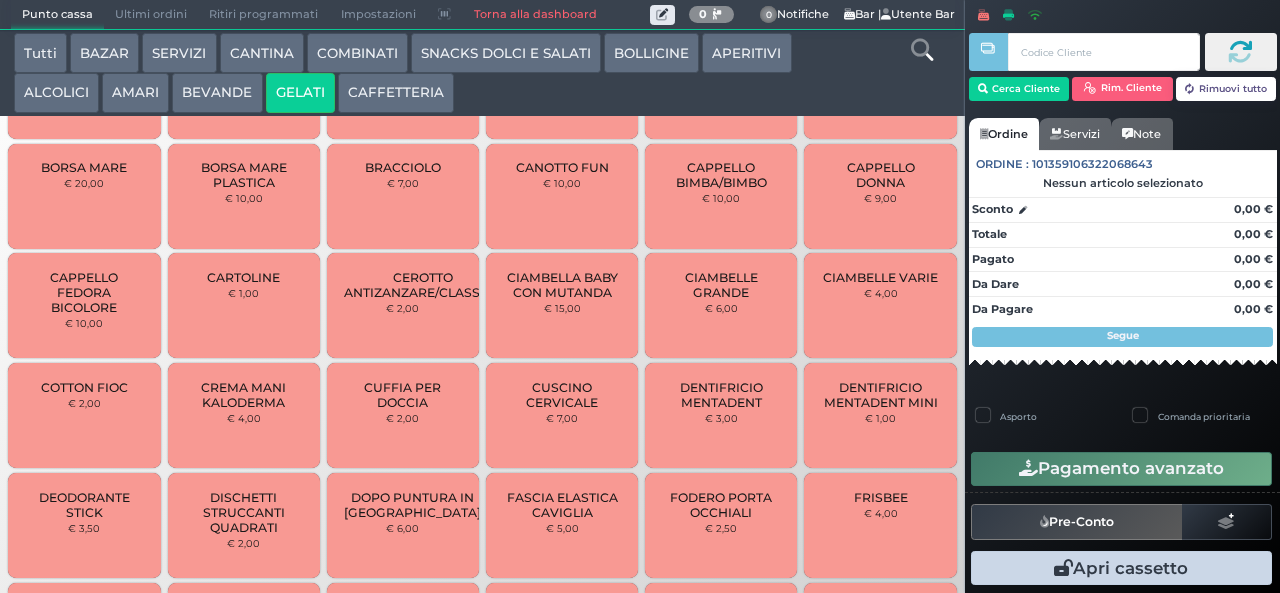click on "GELATI" at bounding box center (300, 93) 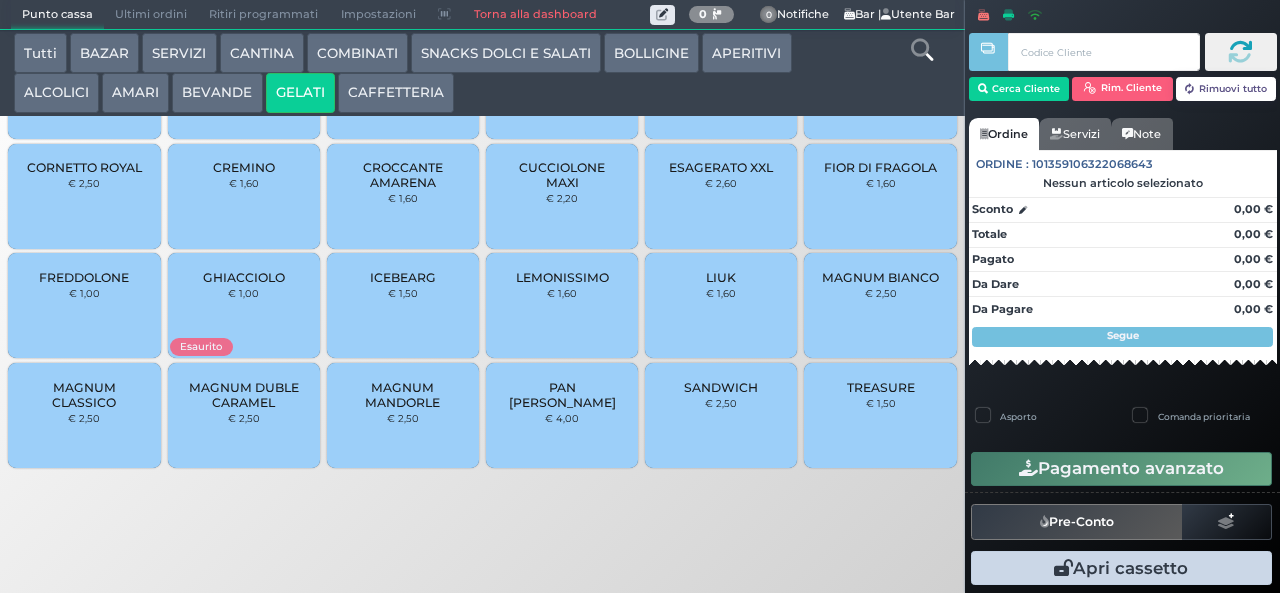 click on "PAN [PERSON_NAME]
€ 4,00" at bounding box center [562, 415] 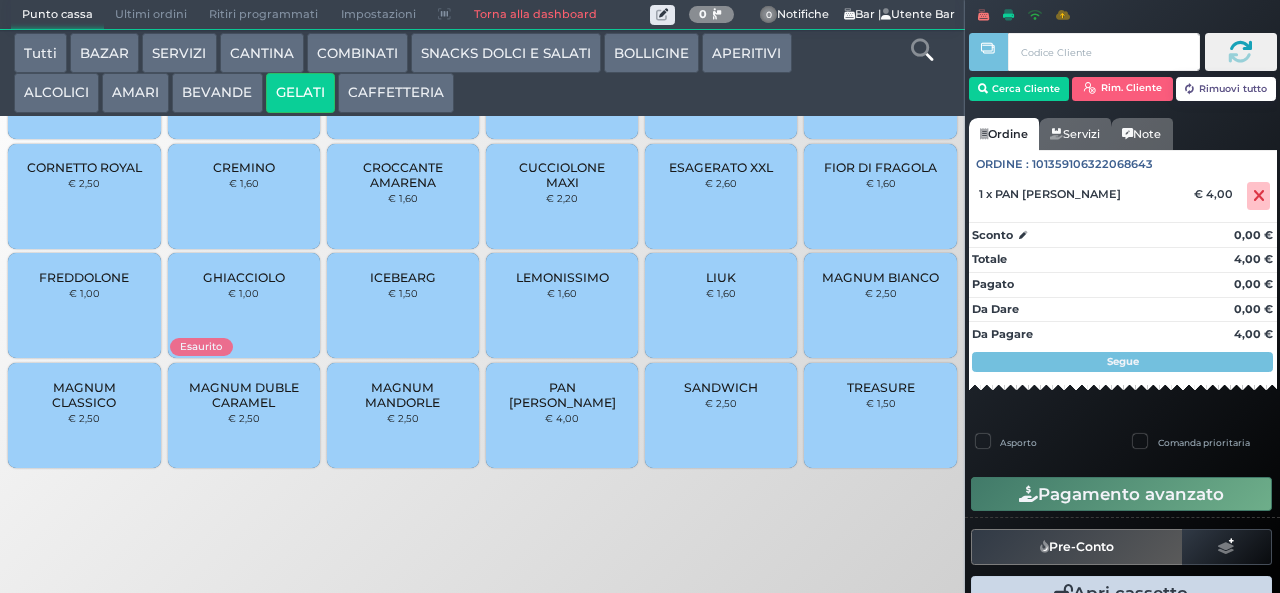 click on "TREASURE
€ 1,50" at bounding box center (880, 415) 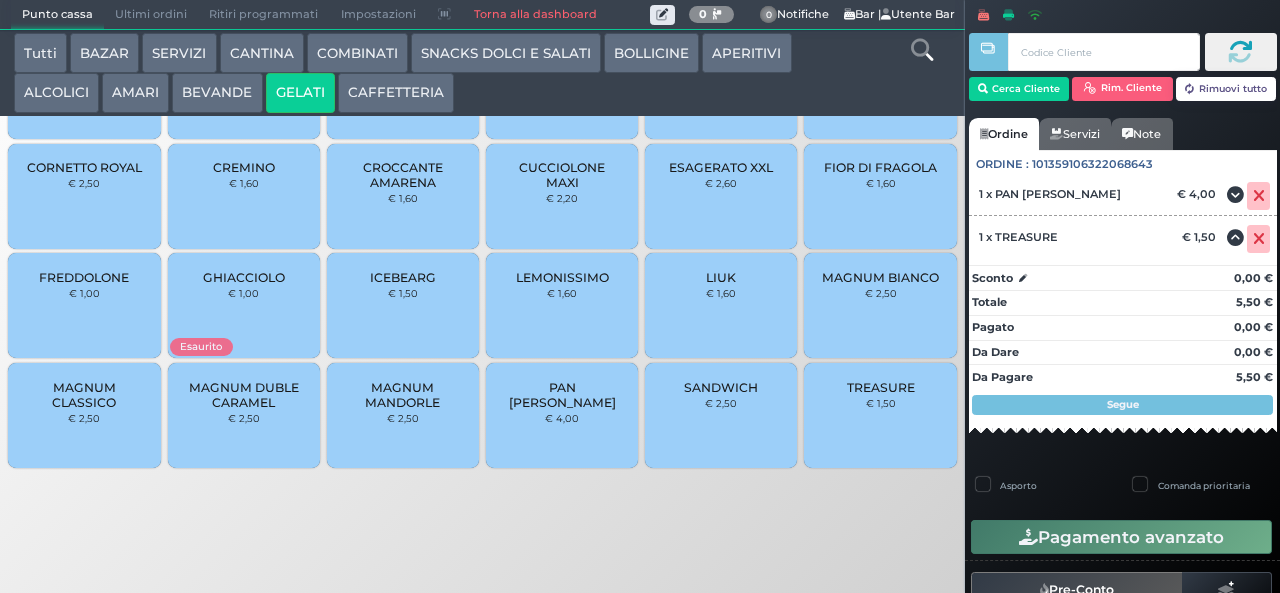 scroll, scrollTop: 0, scrollLeft: 0, axis: both 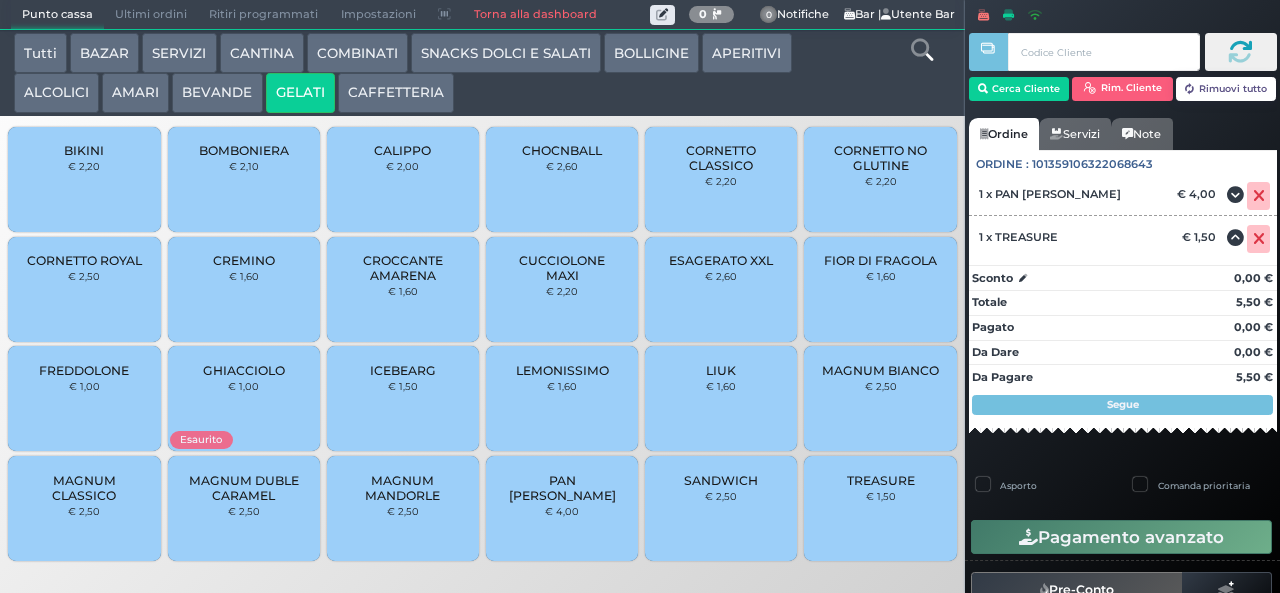 click on "CORNETTO CLASSICO" at bounding box center (721, 158) 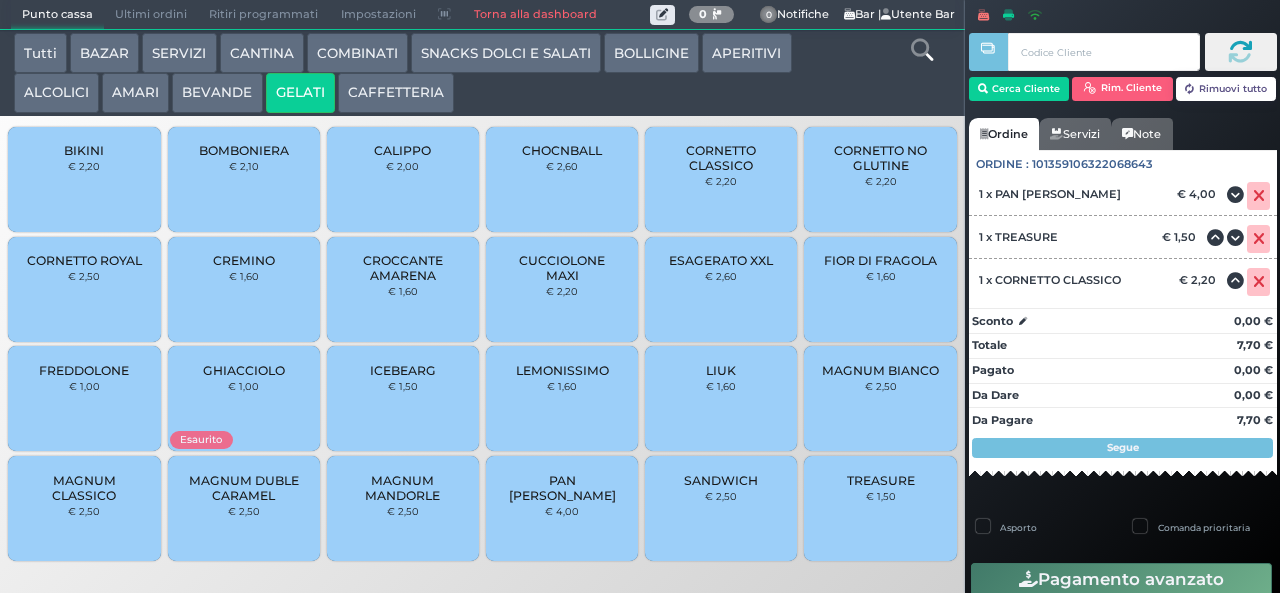 click on "BEVANDE" at bounding box center (217, 93) 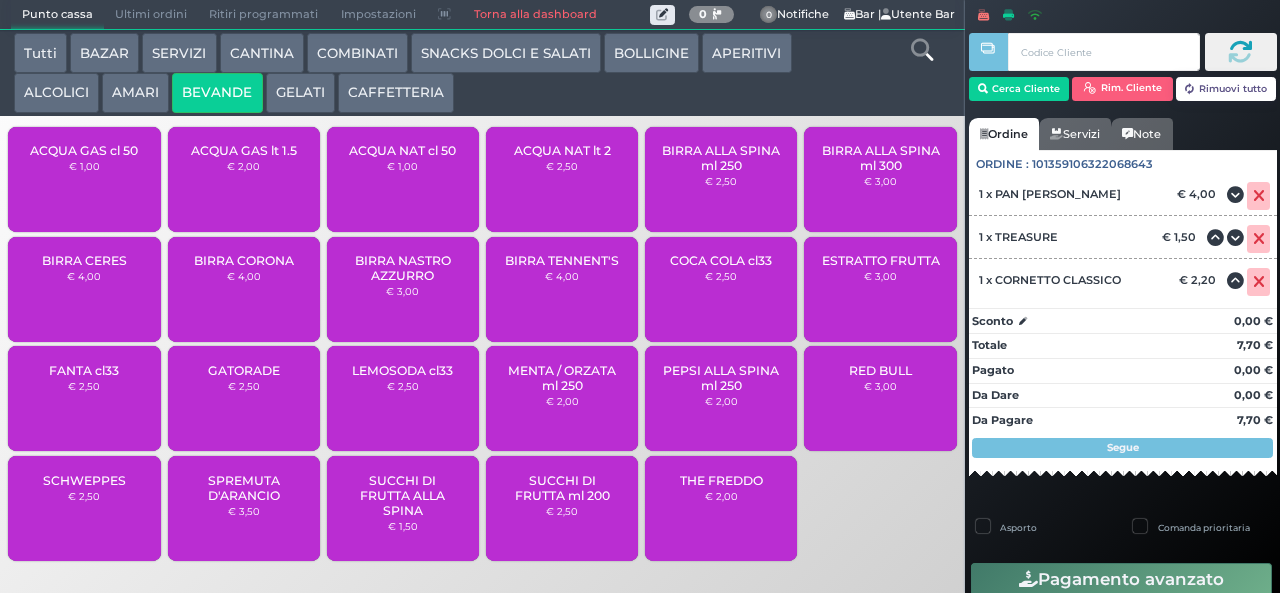 click on "ACQUA NAT lt 2" at bounding box center (562, 150) 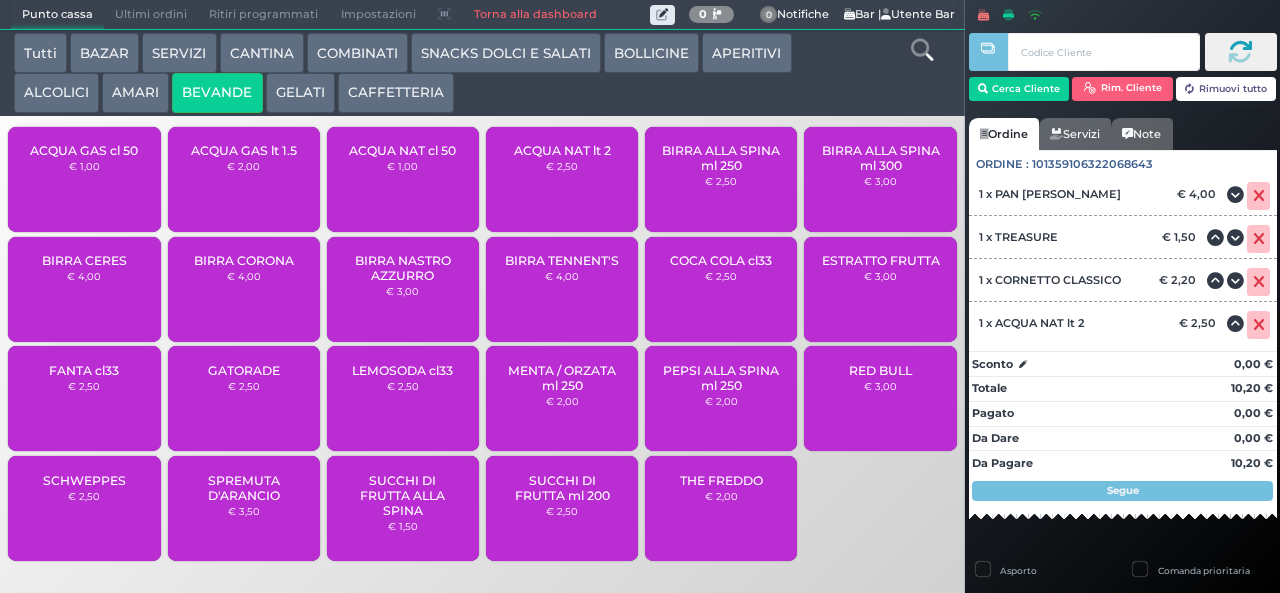 scroll, scrollTop: 133, scrollLeft: 0, axis: vertical 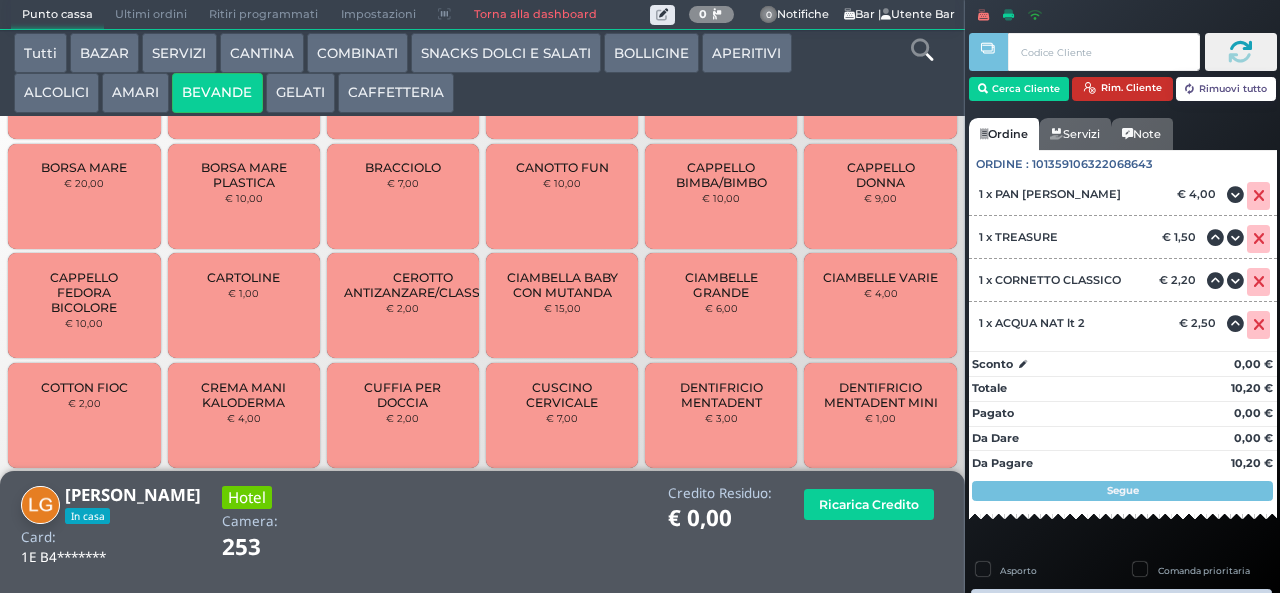 click at bounding box center (1089, 88) 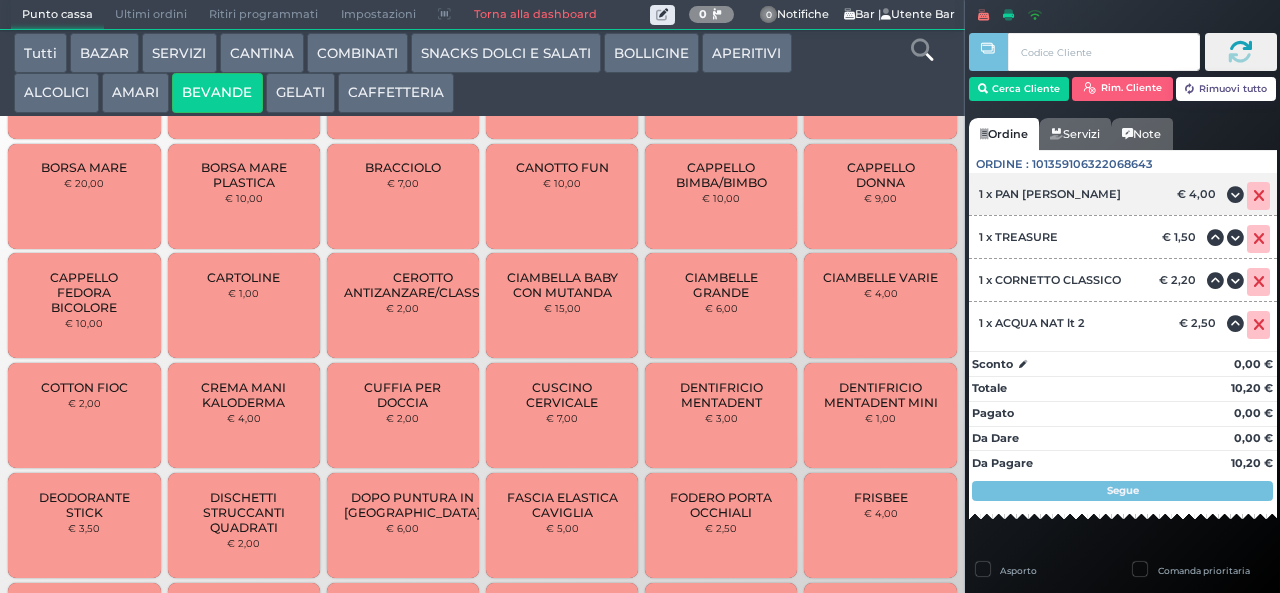click at bounding box center [1259, 196] 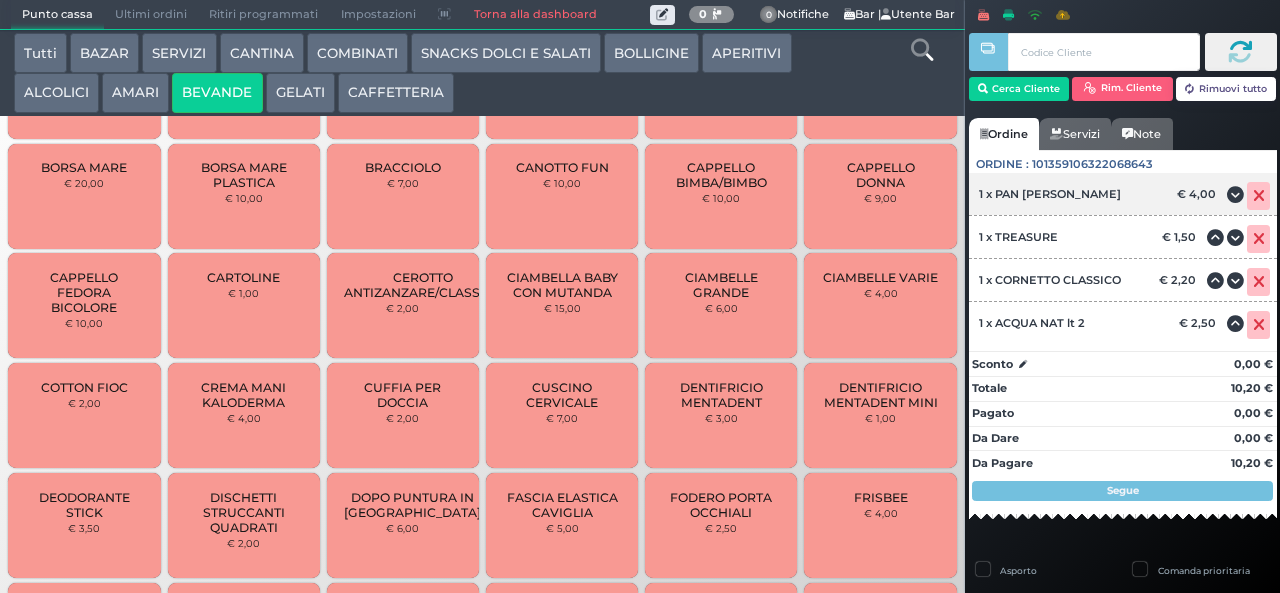 click at bounding box center (1259, 196) 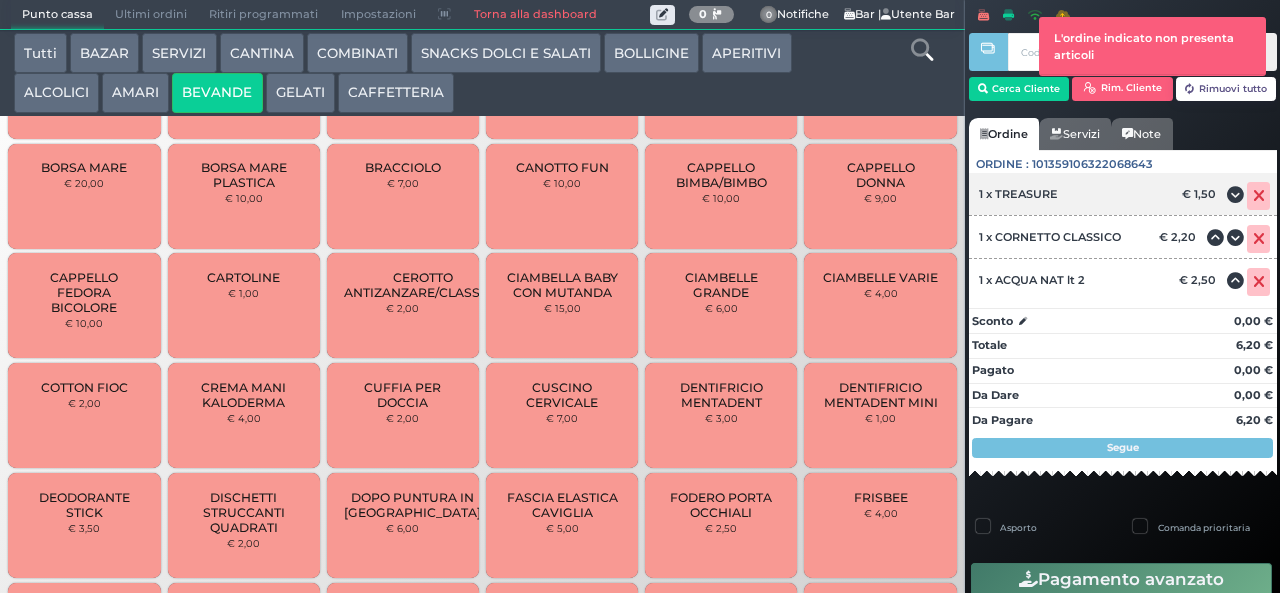 click at bounding box center [1259, 196] 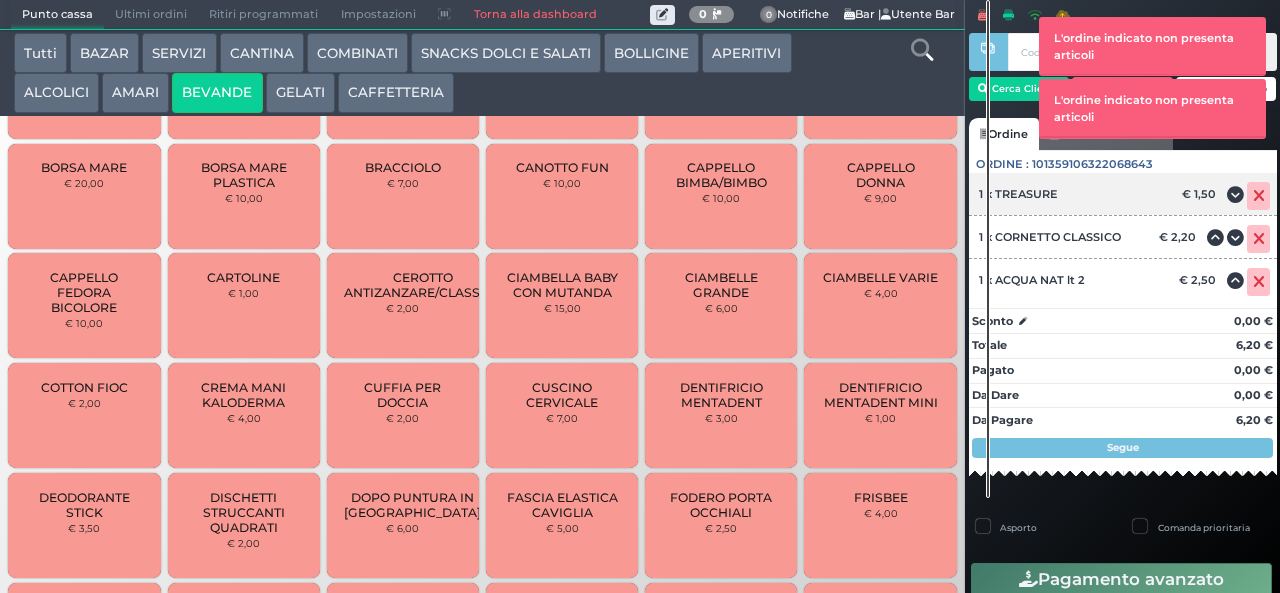 click at bounding box center [1259, 196] 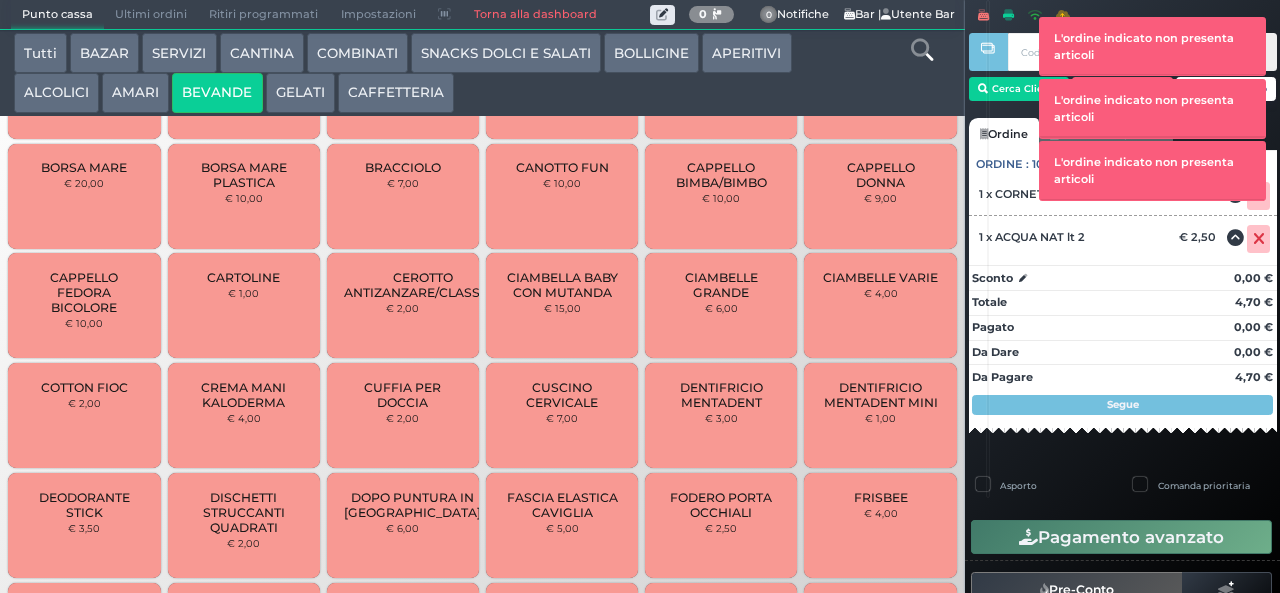 click on "L'ordine indicato non presenta articoli L'ordine indicato non presenta articoli L'ordine indicato non presenta articoli" at bounding box center (1153, 109) 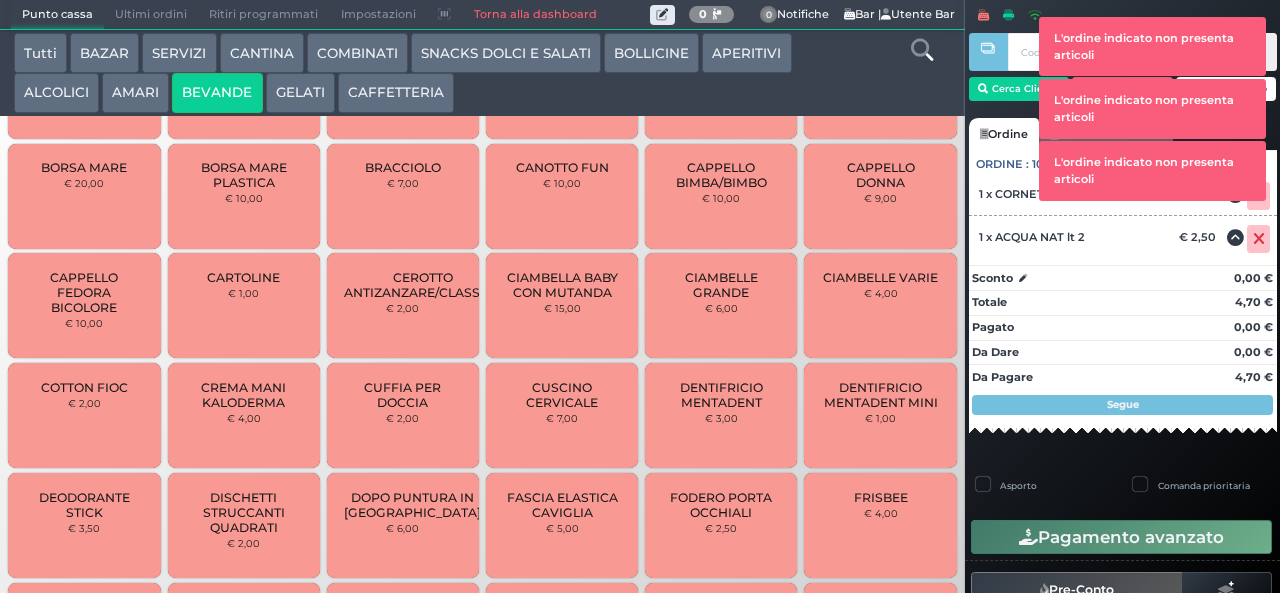 click on "L'ordine indicato non presenta articoli L'ordine indicato non presenta articoli L'ordine indicato non presenta articoli" at bounding box center [1153, 109] 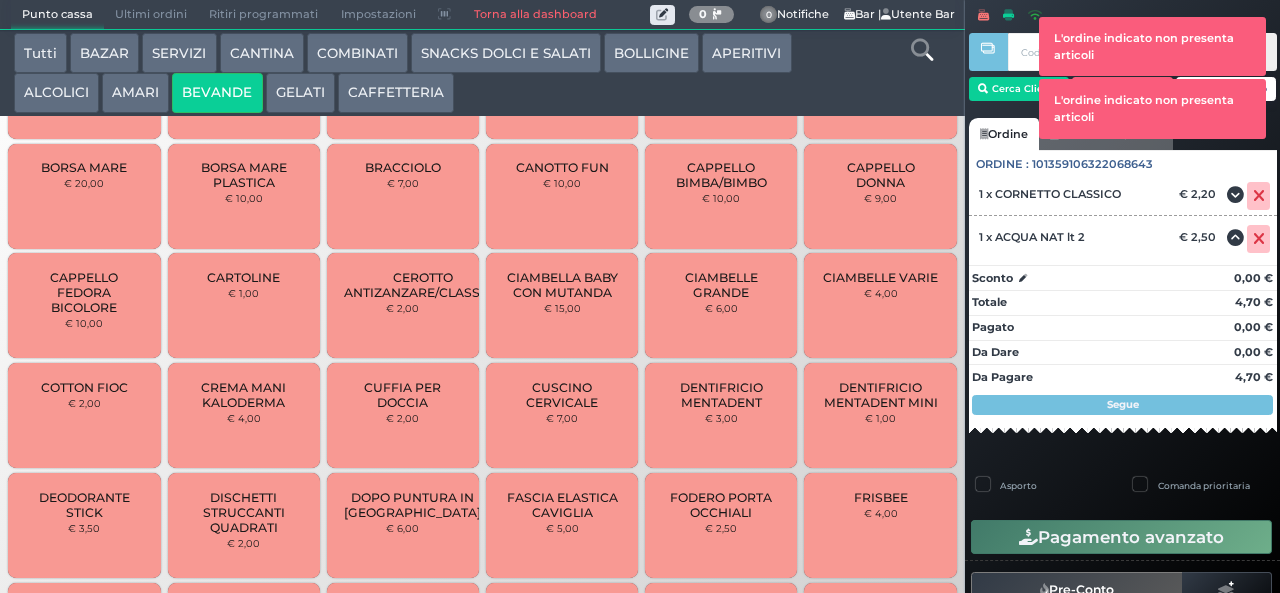 click on "L'ordine indicato non presenta articoli L'ordine indicato non presenta articoli L'ordine indicato non presenta articoli" at bounding box center [1153, 109] 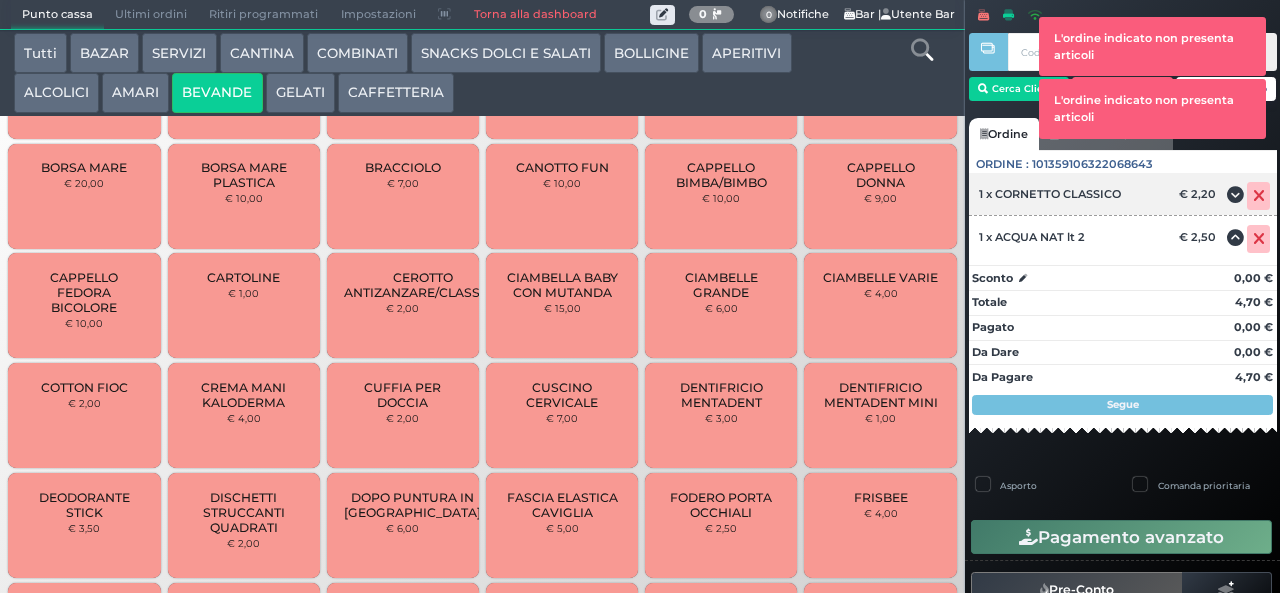 click at bounding box center [1258, 196] 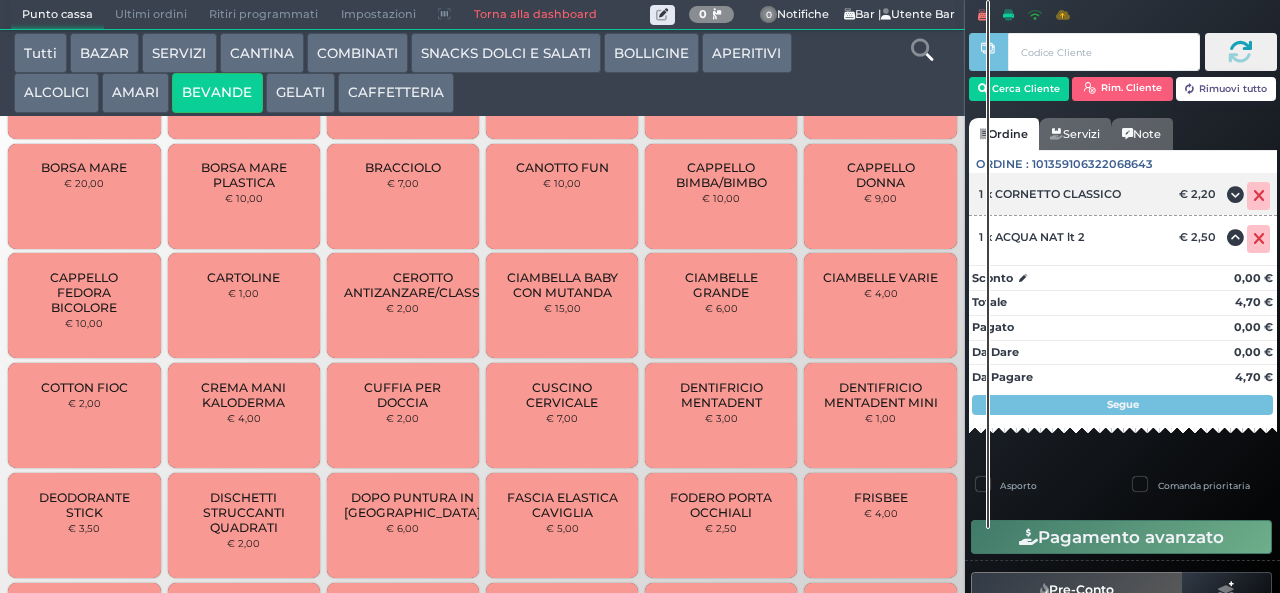 click at bounding box center (1259, 196) 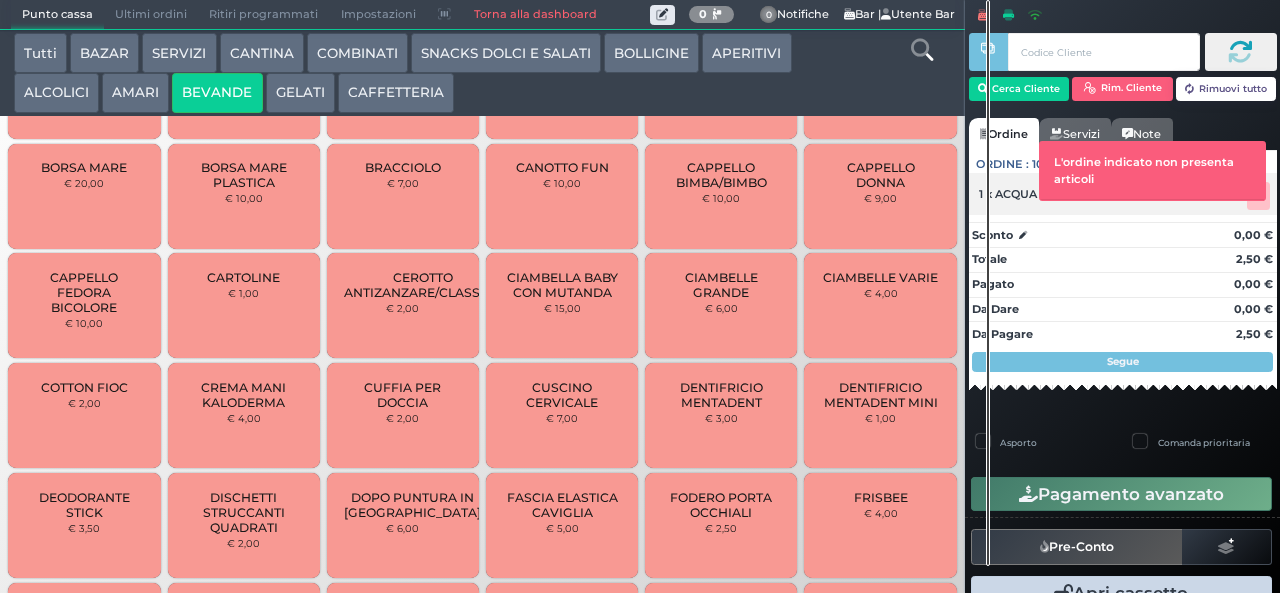 click at bounding box center [1259, 196] 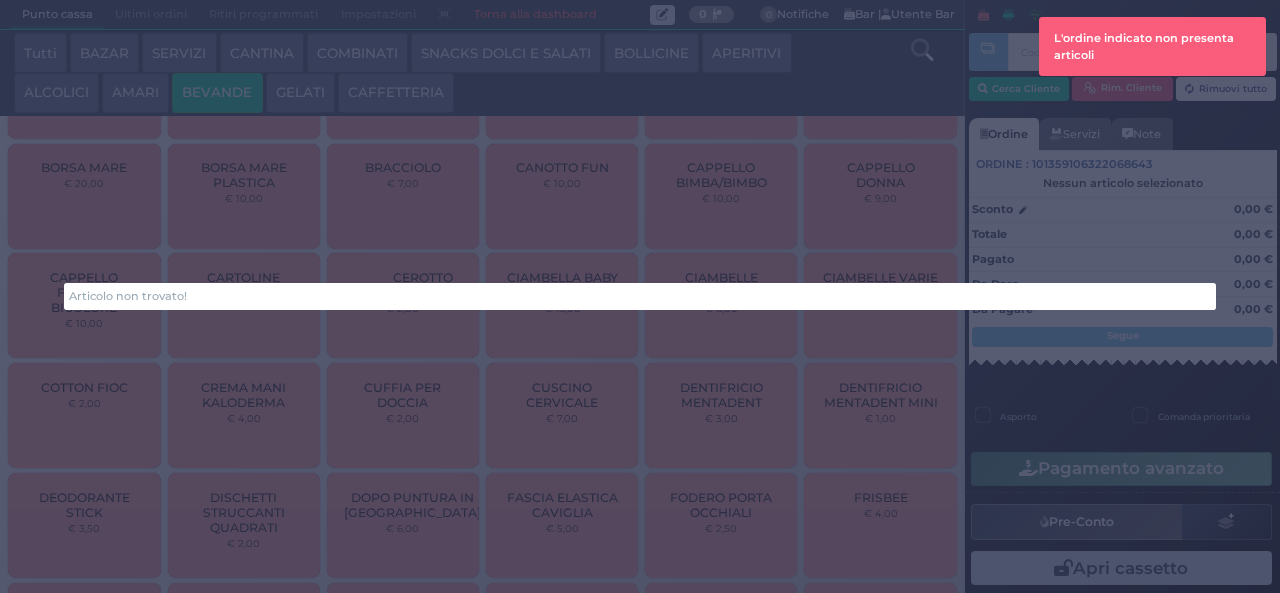 click on "Articolo non trovato!" at bounding box center (640, 296) 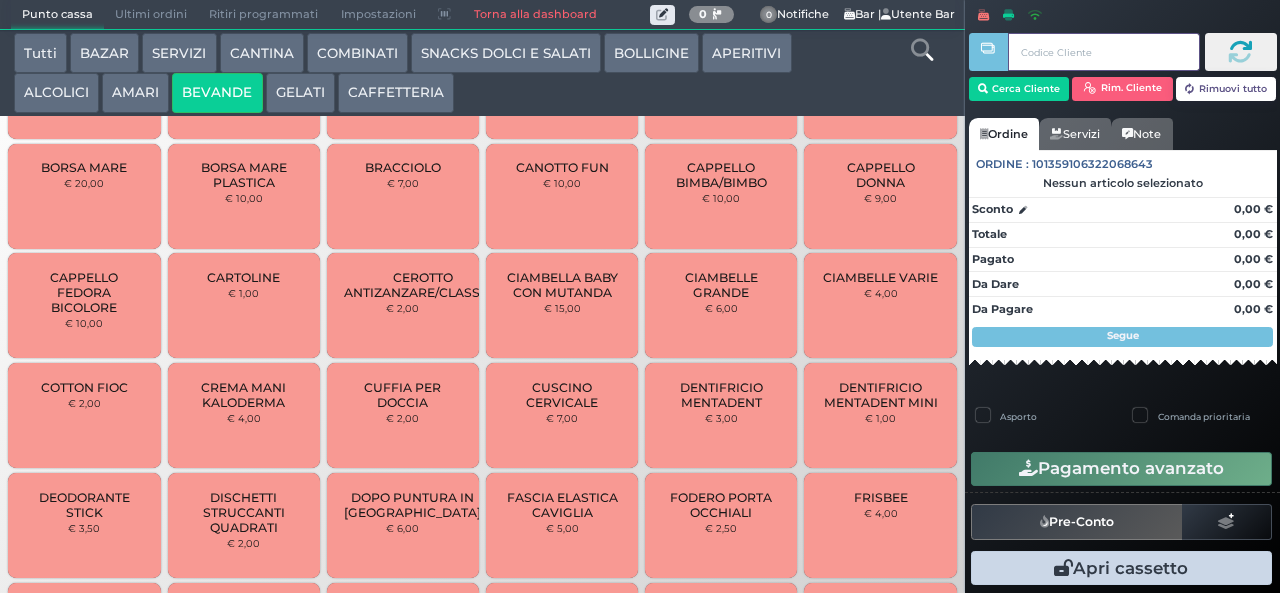 type 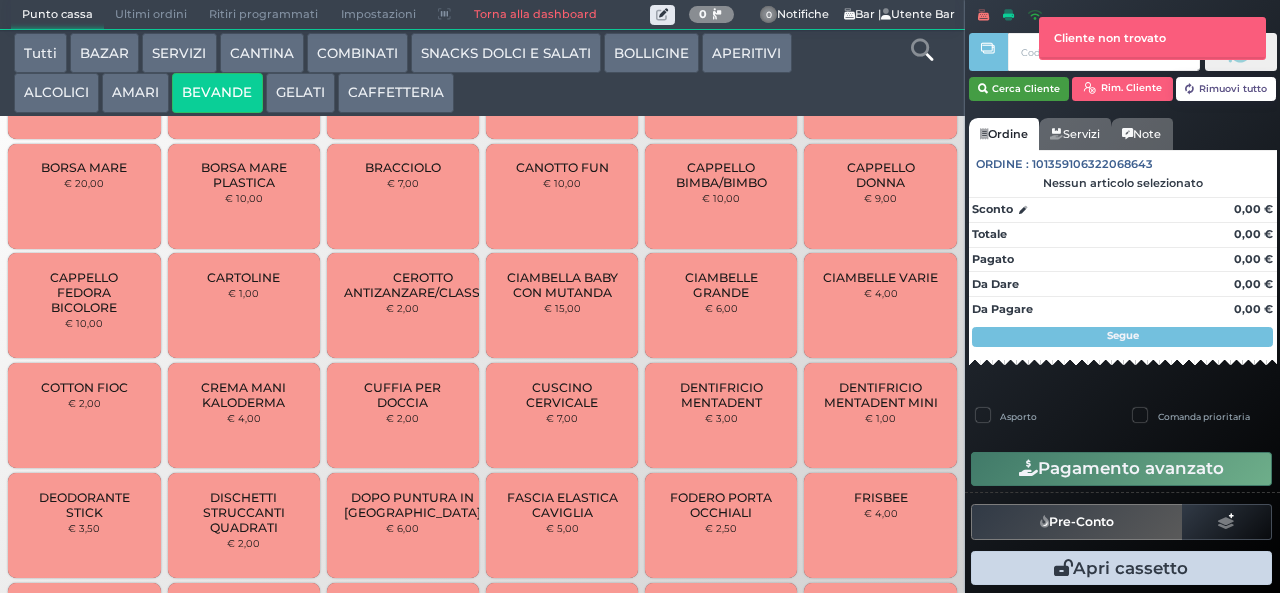 click on "Cerca Cliente" at bounding box center (1019, 89) 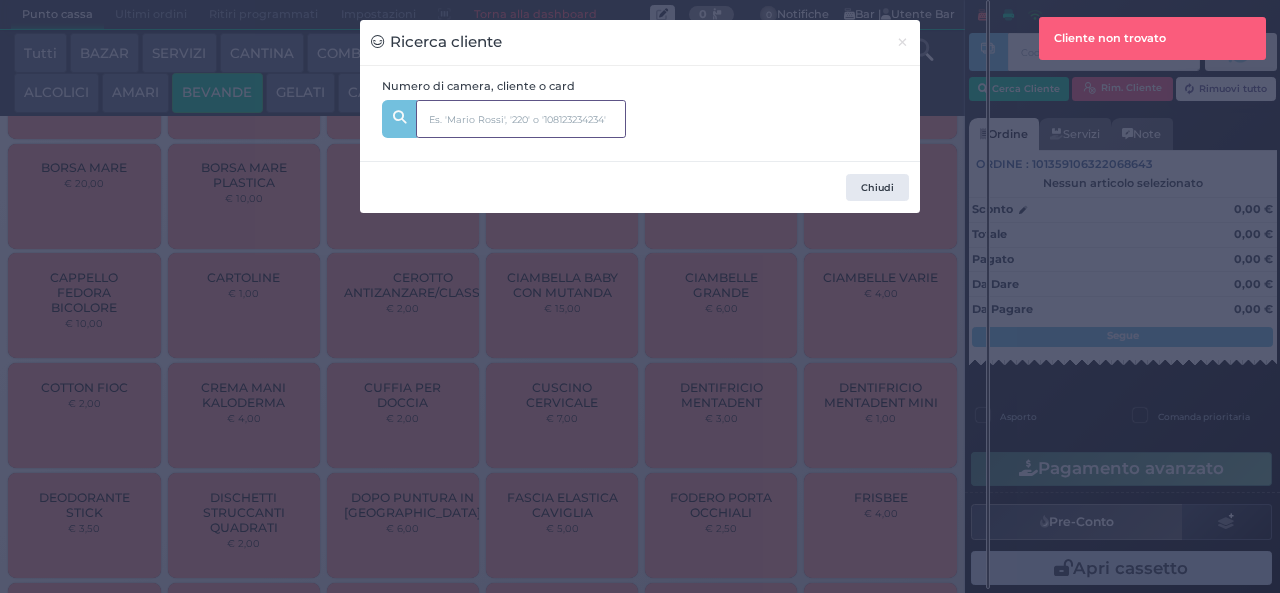 click at bounding box center [521, 119] 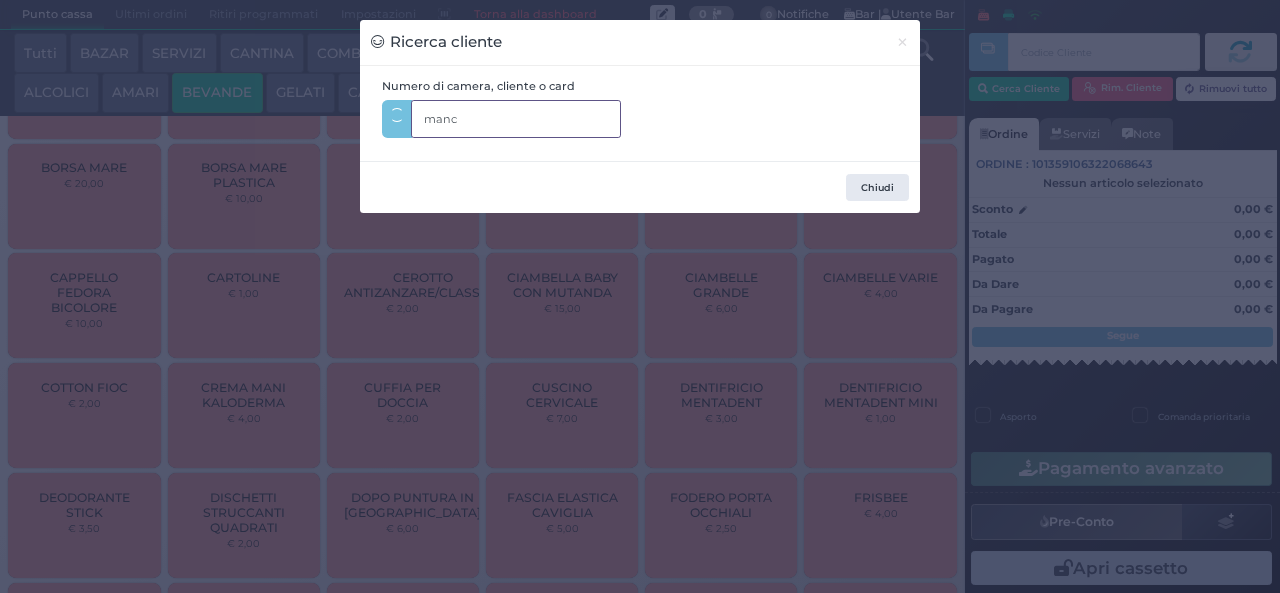 type on "manca" 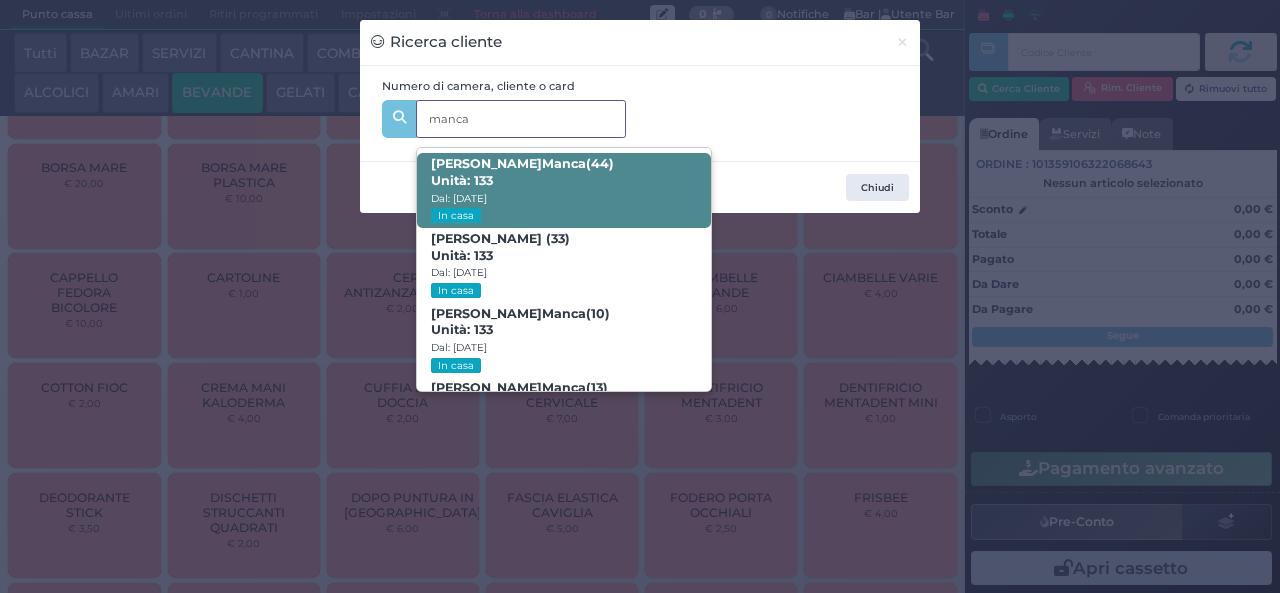 click on "[PERSON_NAME]  (44) Unità: 133 Dal: [DATE] In casa" at bounding box center [563, 190] 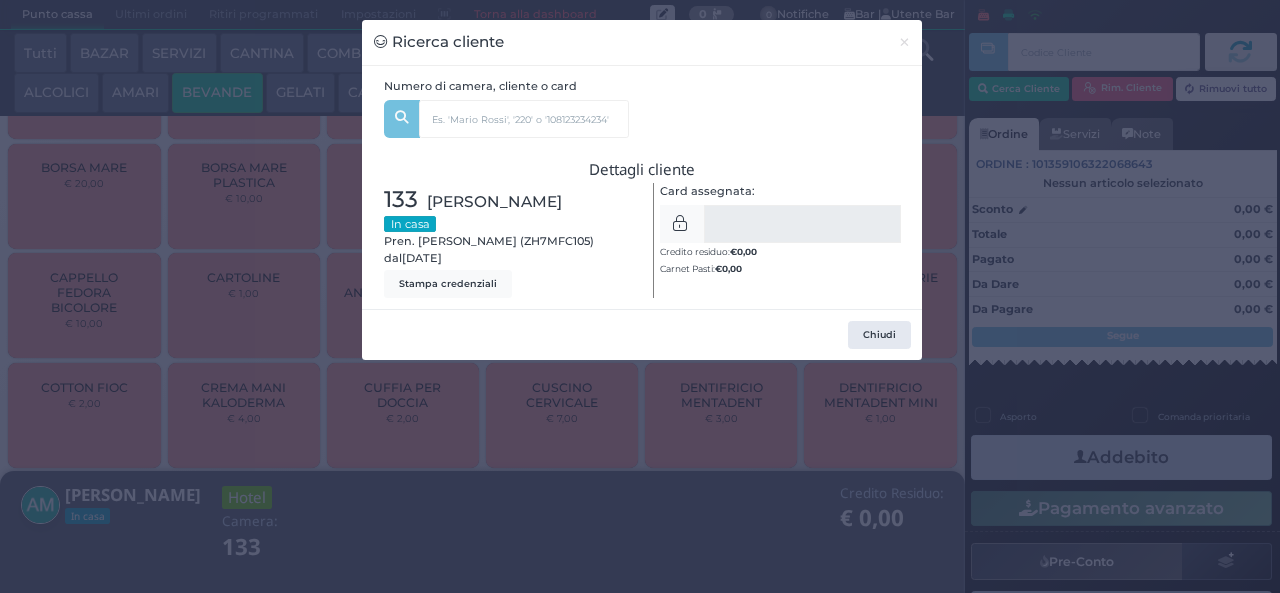 click on "Ricerca cliente
×
Numero di camera, cliente o card
manca [PERSON_NAME]  (44) Unità: 133 Dal: [DATE] In casa [PERSON_NAME] (33) Unità: 133 Dal: [DATE] In casa [PERSON_NAME]  (10) Unità: 133 Dal: [DATE] In casa [PERSON_NAME]  (13) Unità: 133 Dal: [DATE] In casa
Dettagli cliente
133
[PERSON_NAME]
In casa
Pren. [PERSON_NAME] (ZH7MFC105)  dal  [DATE]
Stampa credenziali
Card assegnata:
SALVA
€  0,00 €" at bounding box center (640, 296) 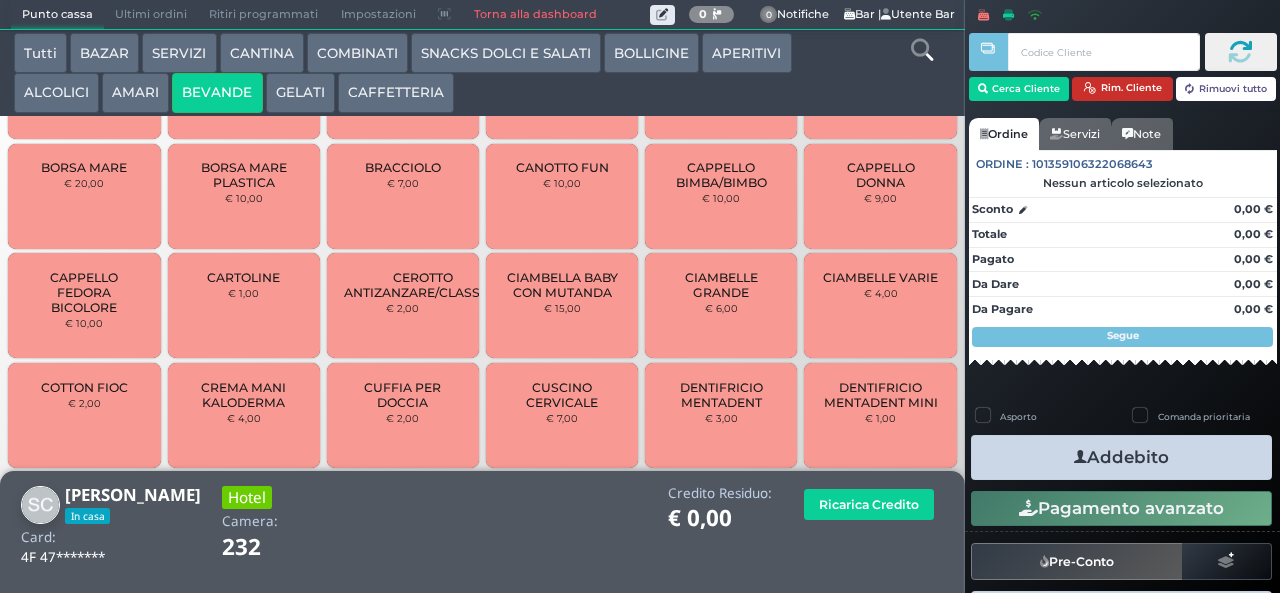 click at bounding box center (1089, 88) 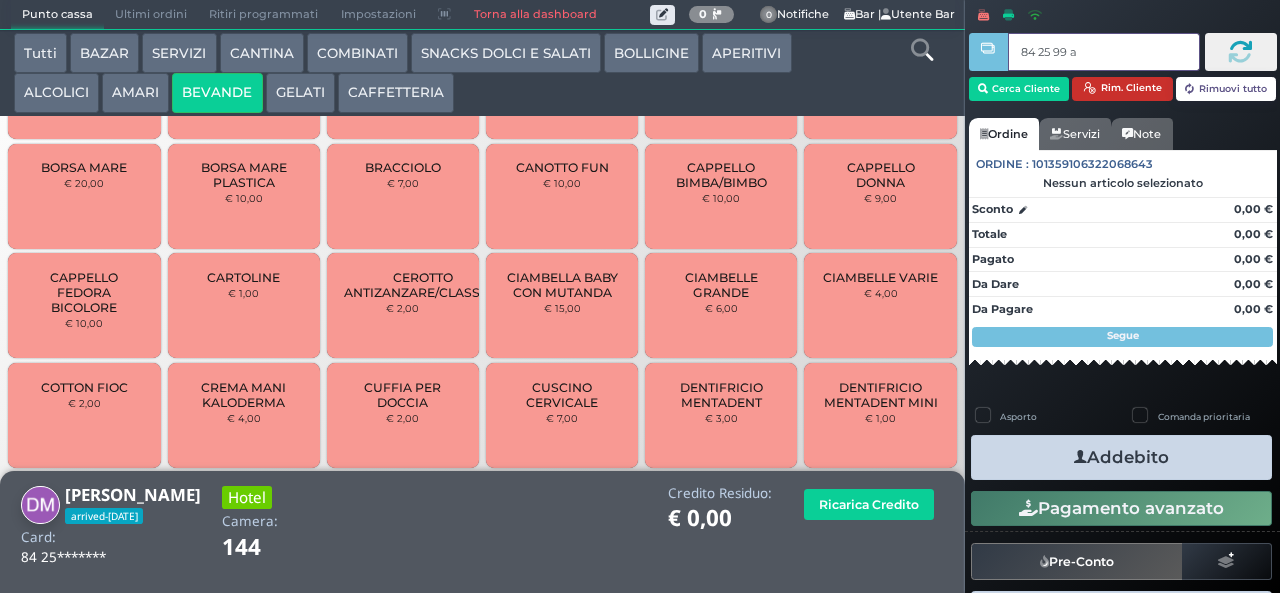 type on "84 25 99 af" 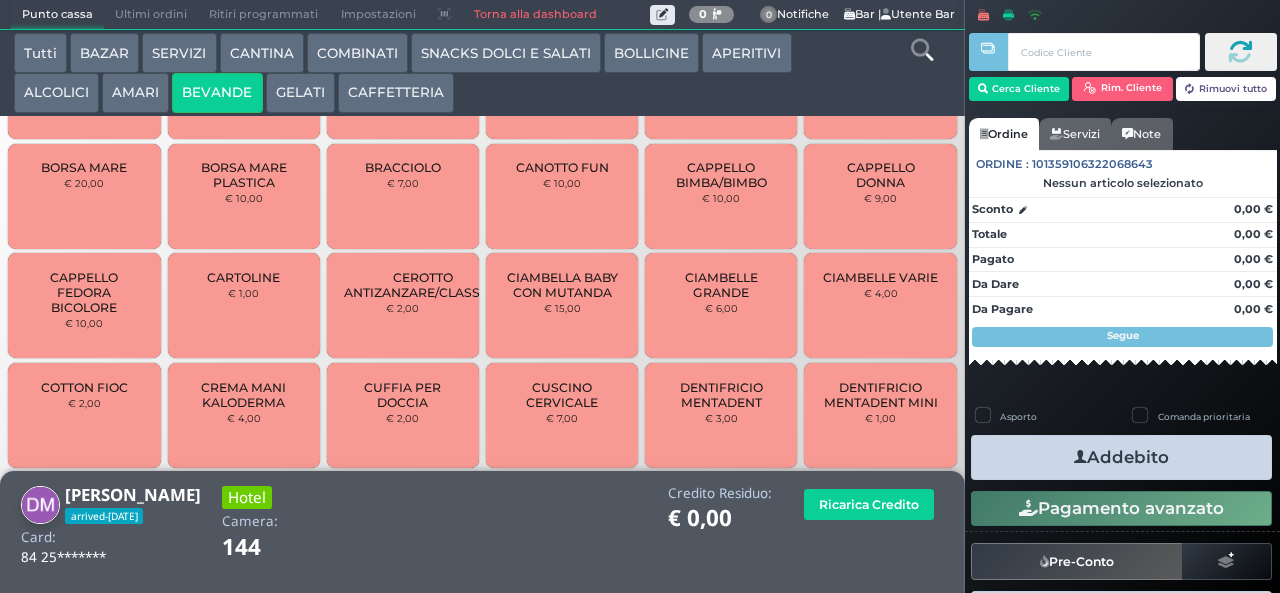 click on "CANTINA" at bounding box center [262, 53] 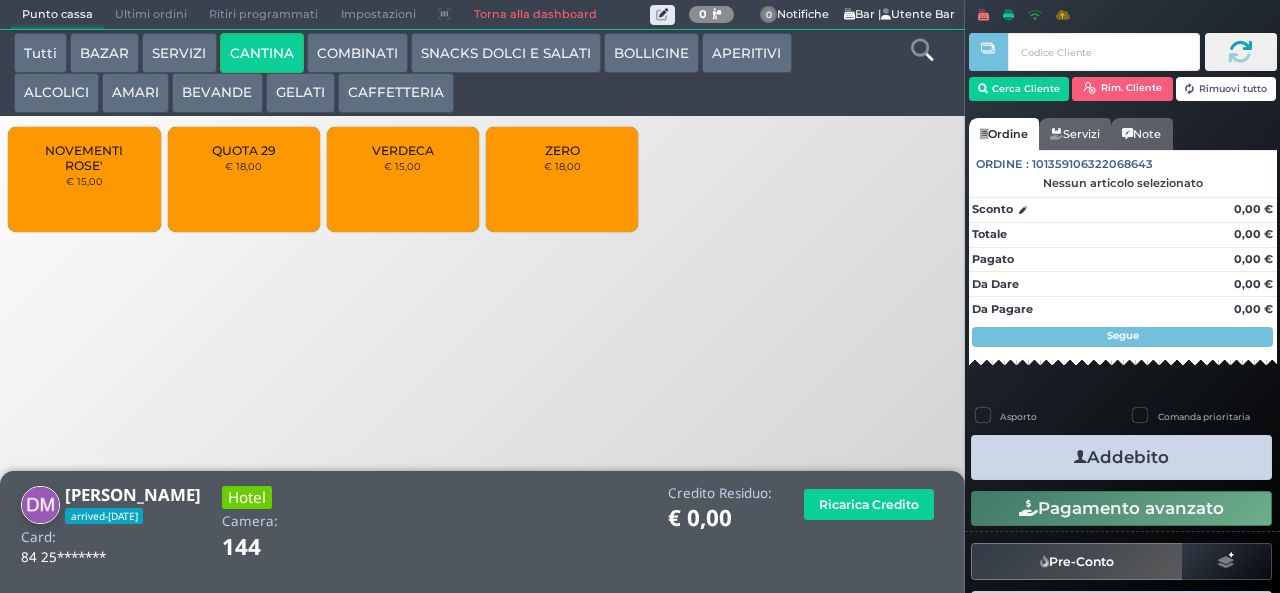scroll, scrollTop: 0, scrollLeft: 0, axis: both 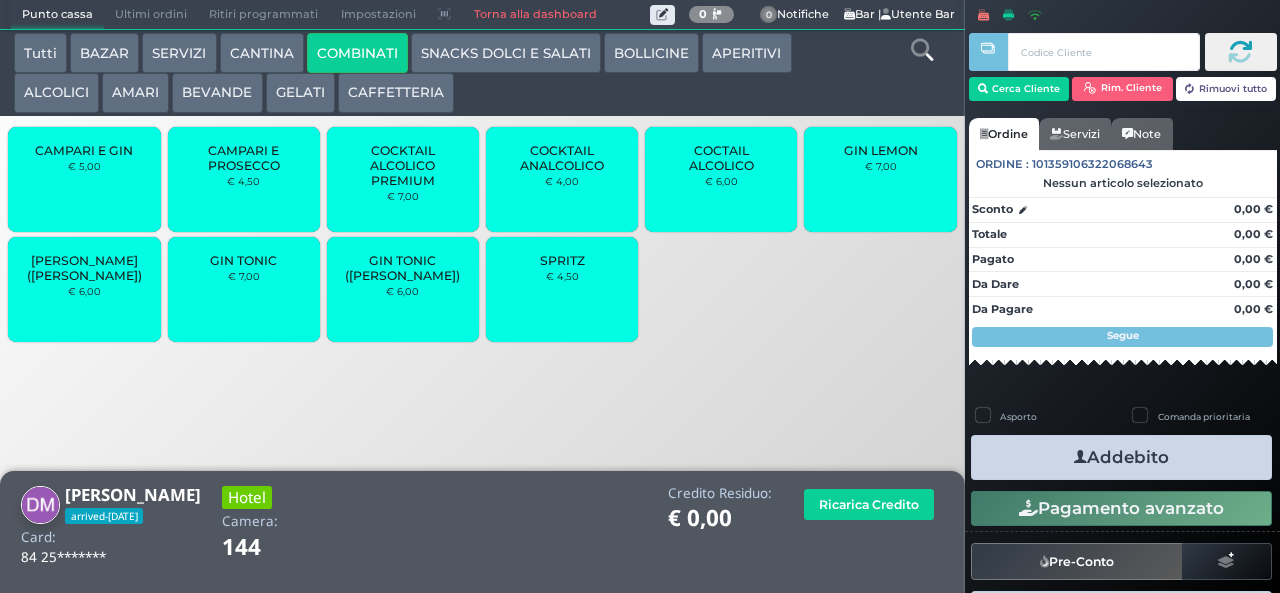 click on "BAZAR" at bounding box center [104, 53] 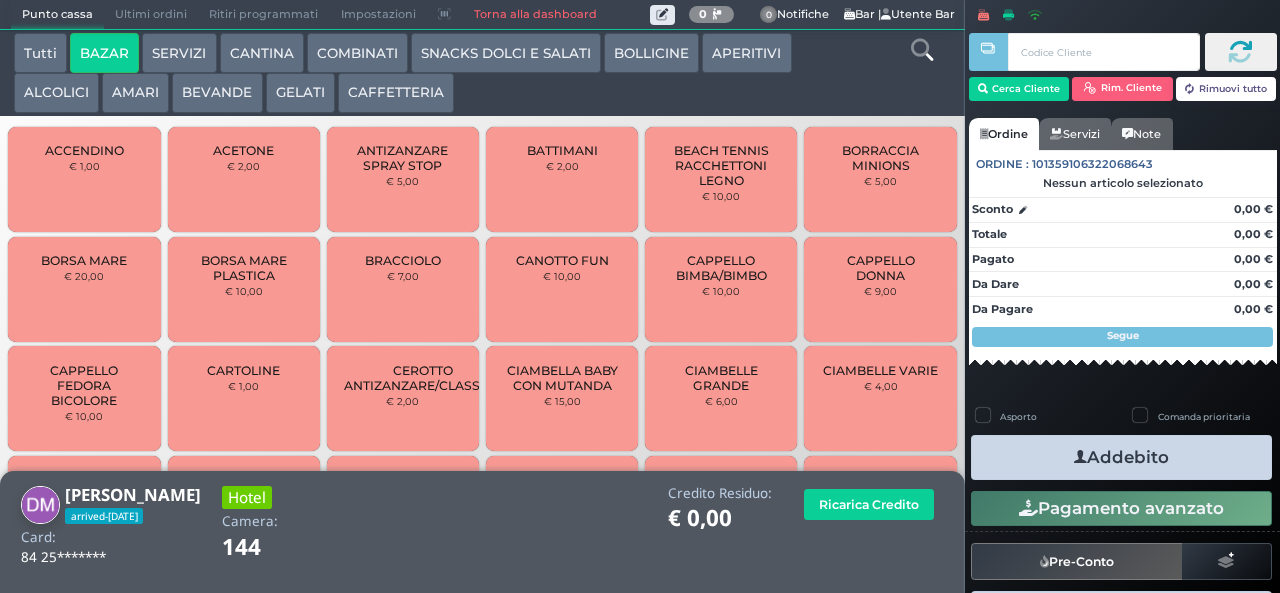 click on "BEVANDE" at bounding box center [217, 93] 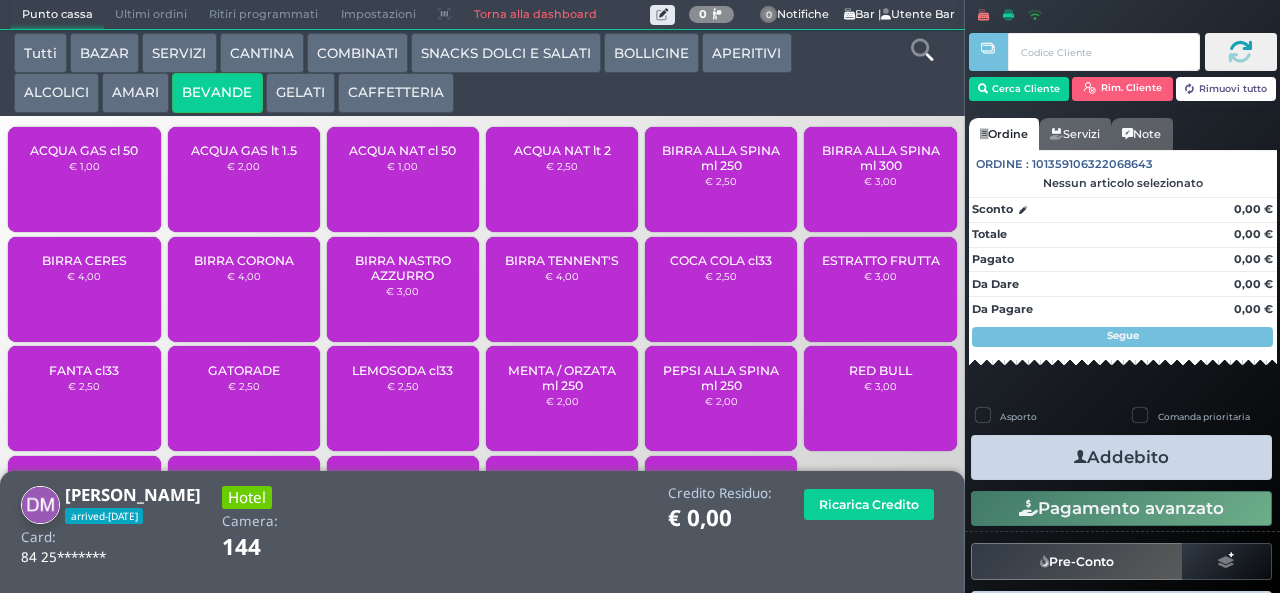 click on "BEVANDE" at bounding box center [217, 93] 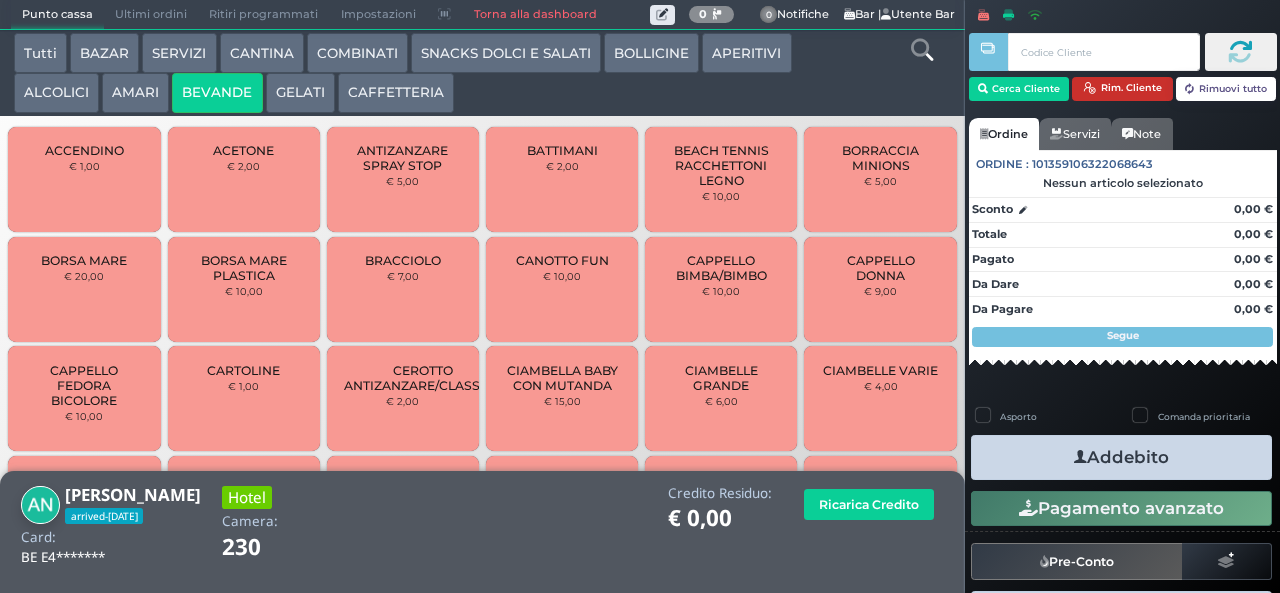 click on "Rim. Cliente" at bounding box center (1122, 89) 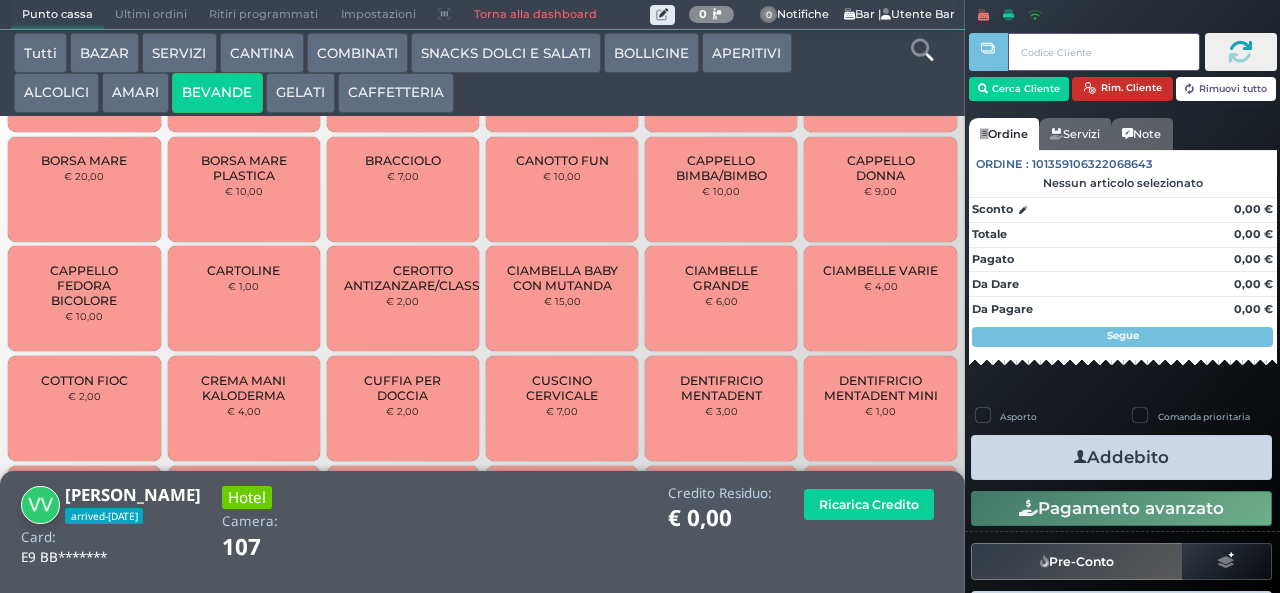 scroll, scrollTop: 144, scrollLeft: 0, axis: vertical 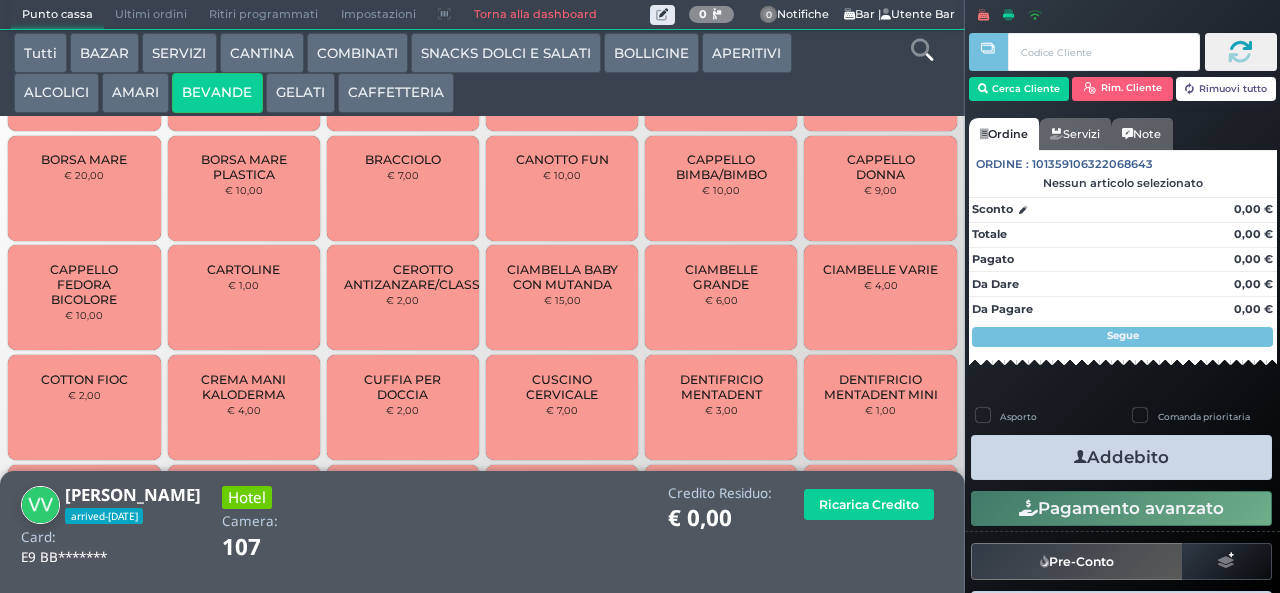 click on "BEVANDE" at bounding box center (217, 93) 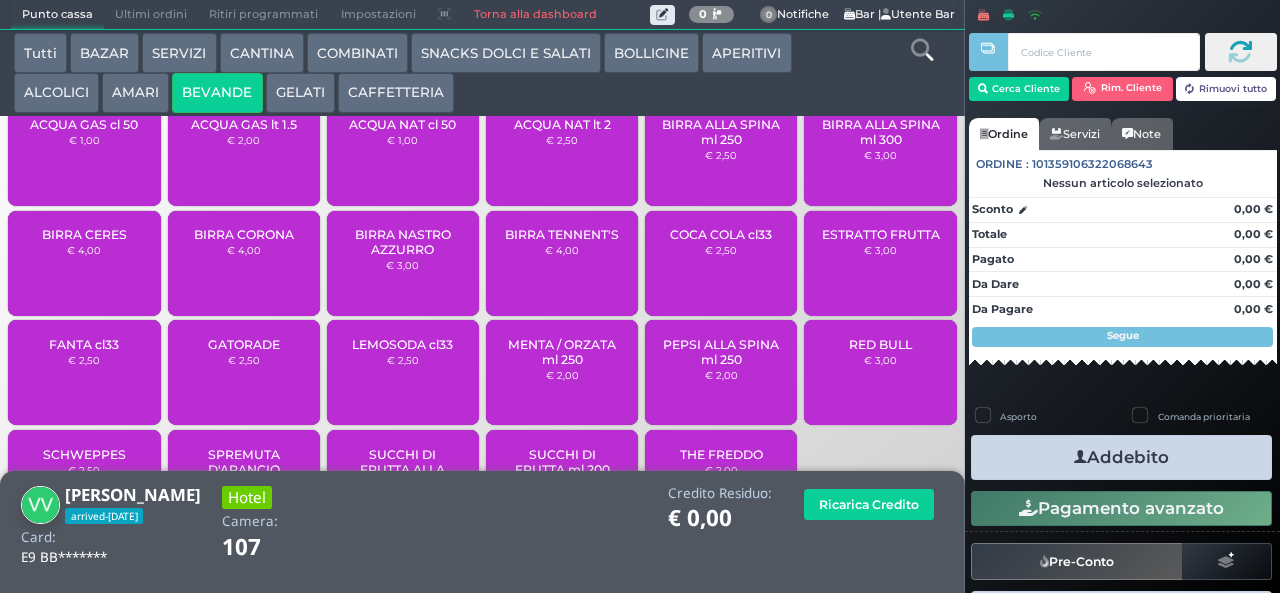 scroll, scrollTop: 0, scrollLeft: 0, axis: both 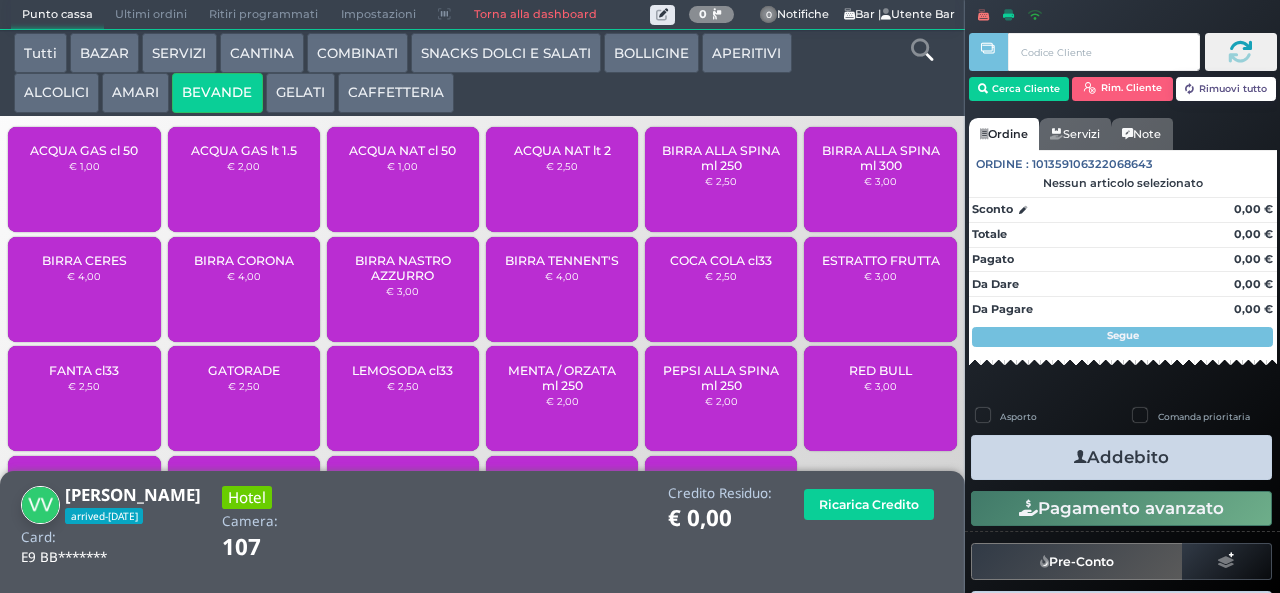 click on "APERITIVI" at bounding box center (746, 53) 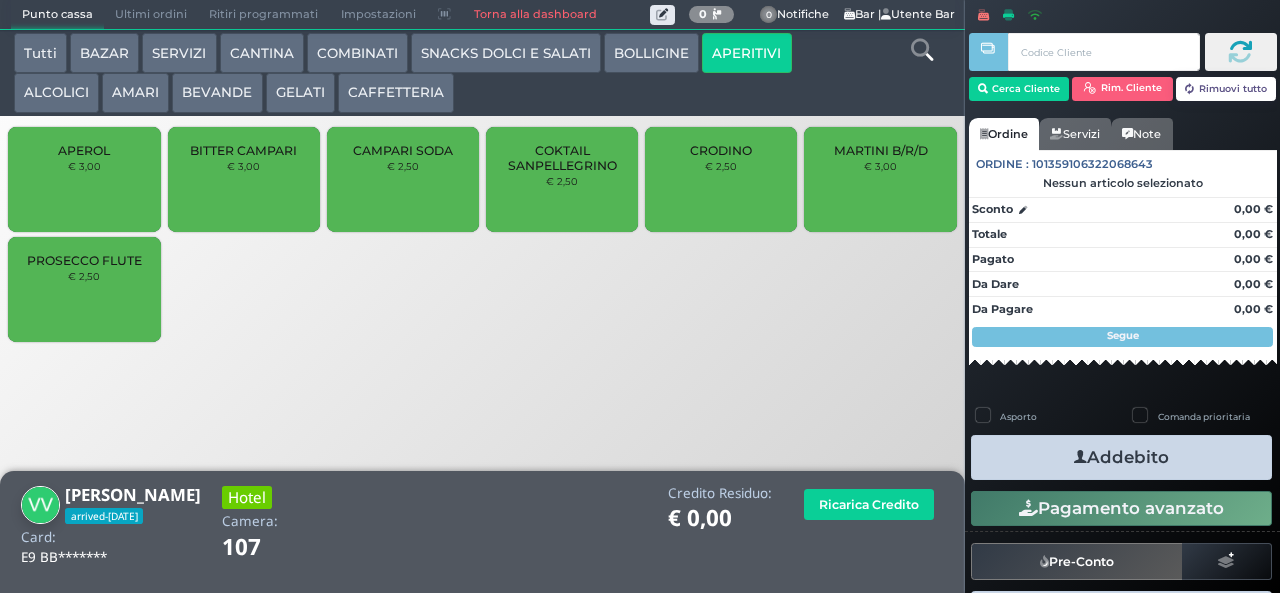 click on "SNACKS DOLCI E SALATI" at bounding box center [506, 53] 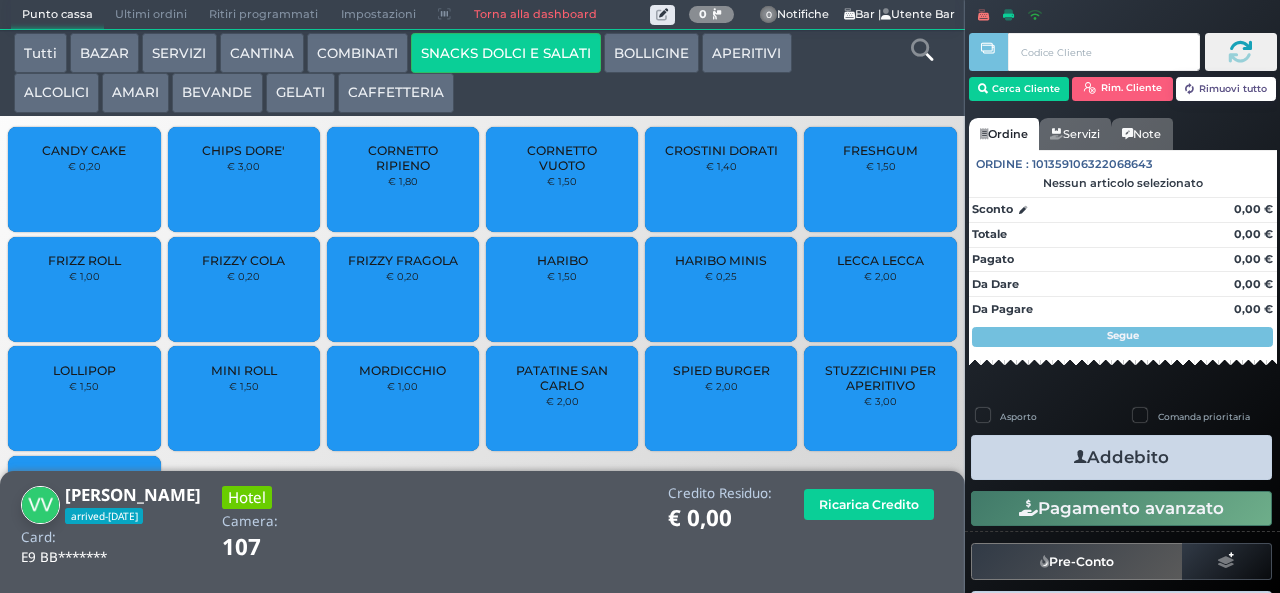 click on "SNACKS DOLCI E SALATI" at bounding box center [506, 53] 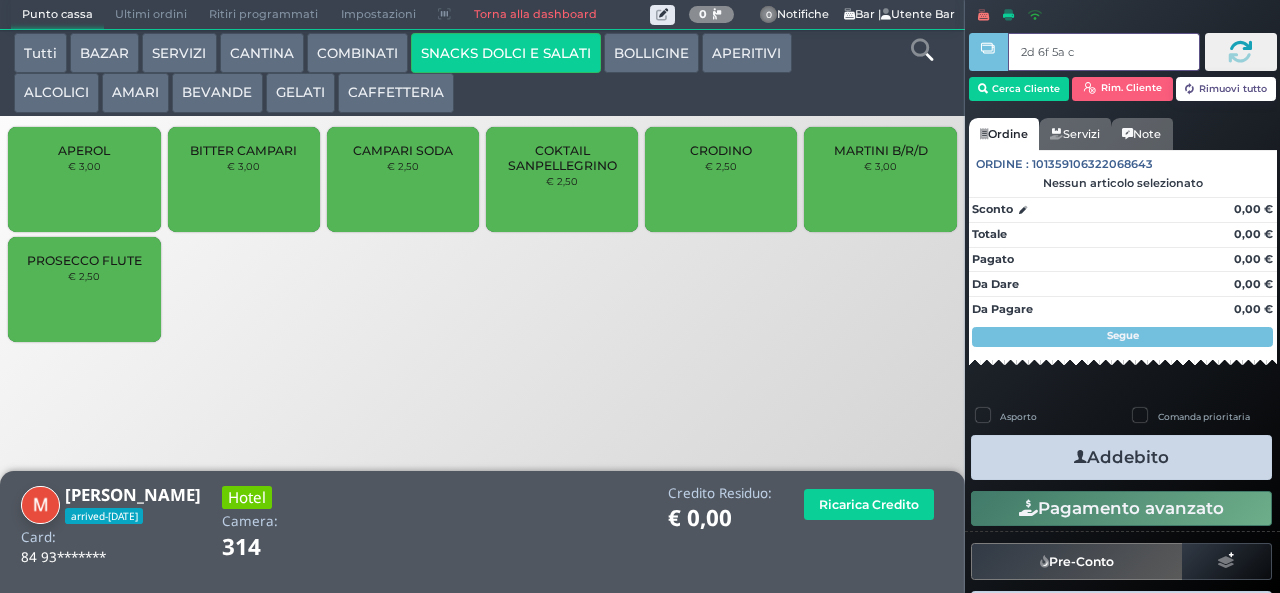 type on "2d 6f 5a c3" 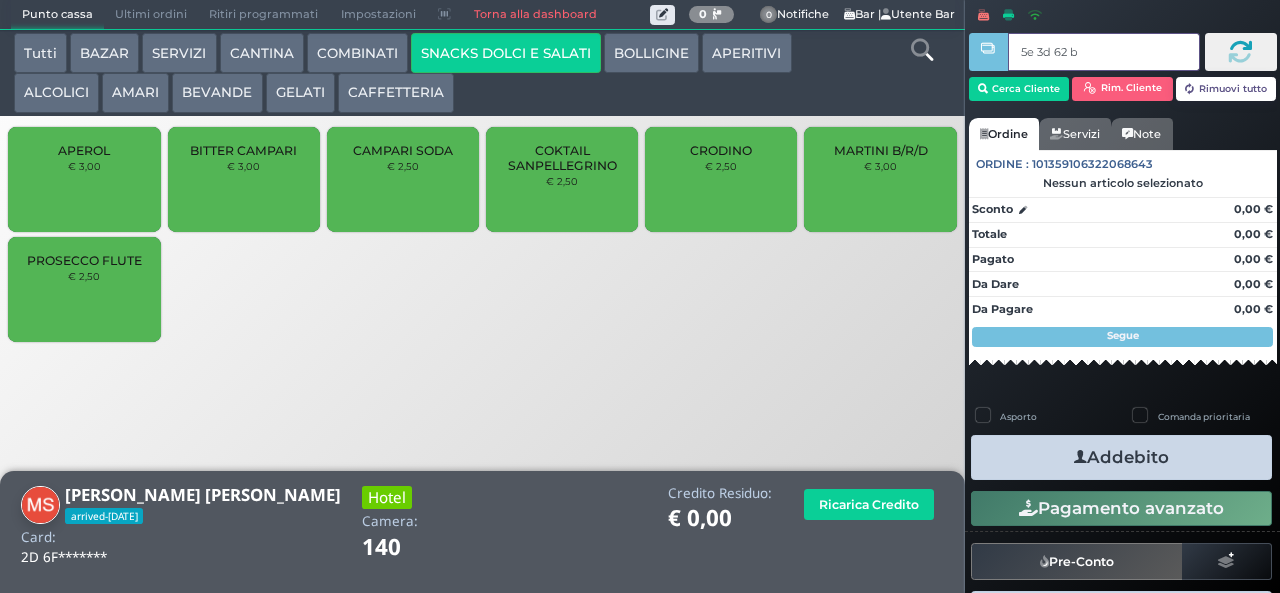 type on "5e 3d 62 b9" 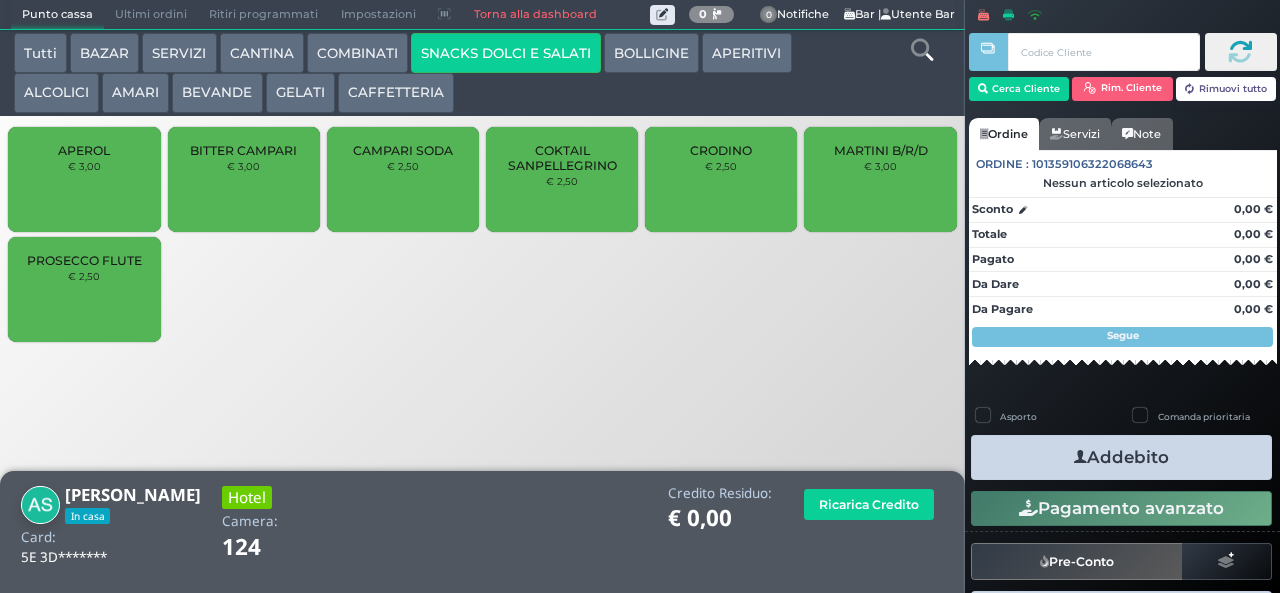 click on "GELATI" at bounding box center [300, 93] 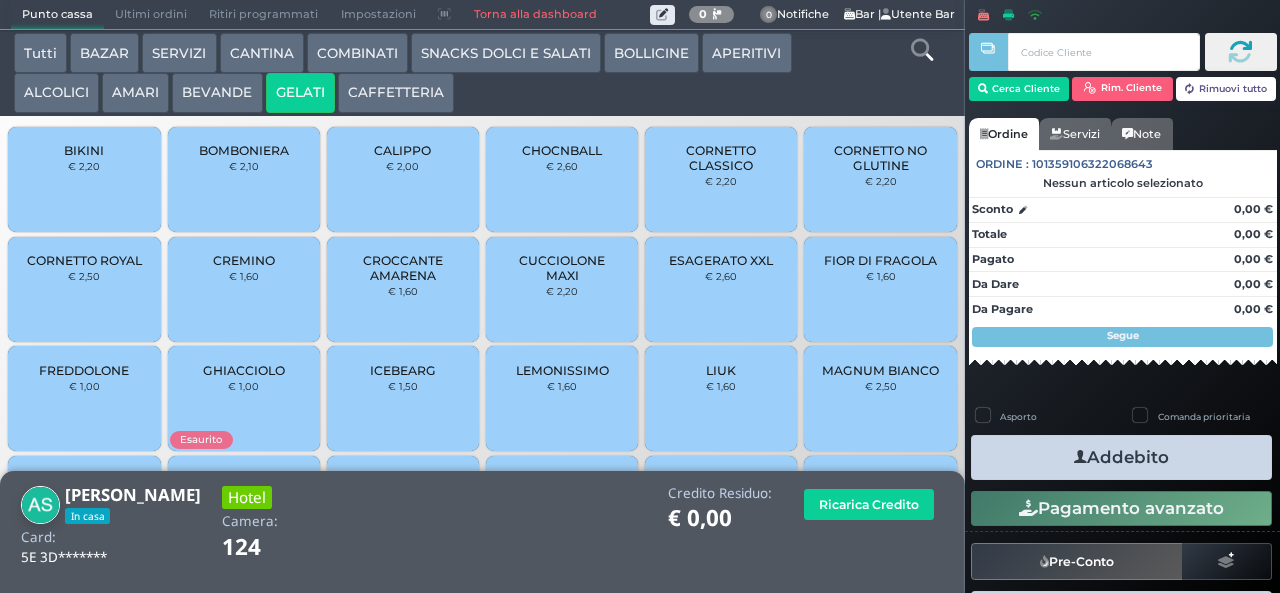 click on "GELATI" at bounding box center (300, 93) 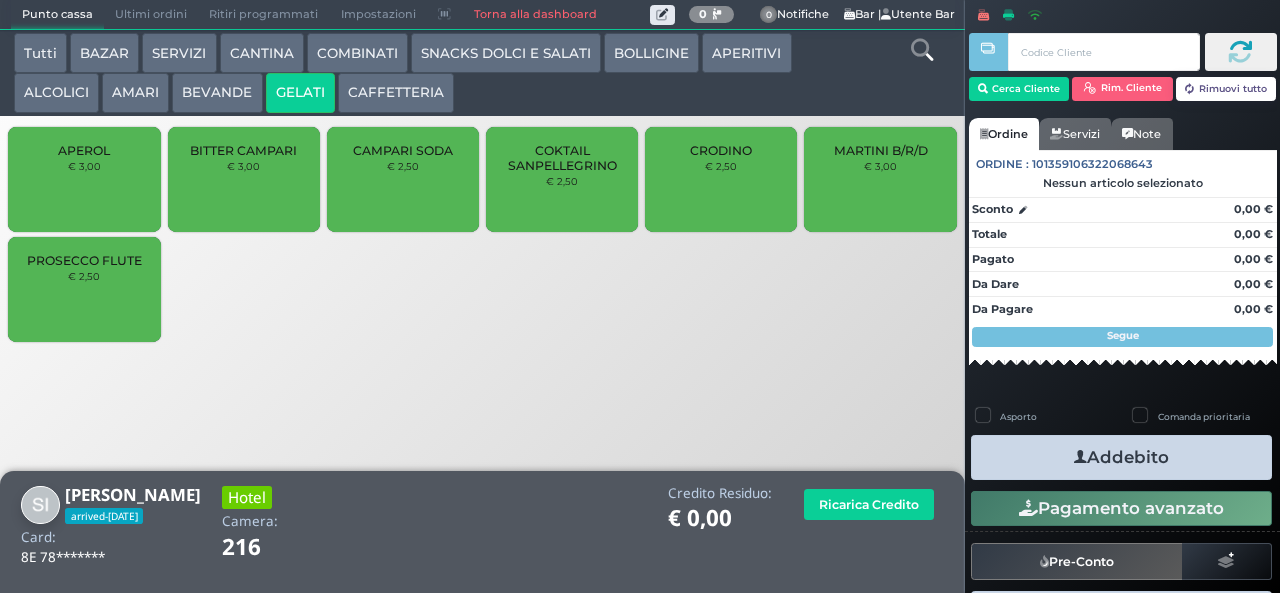 click on "SNACKS DOLCI E SALATI" at bounding box center (506, 53) 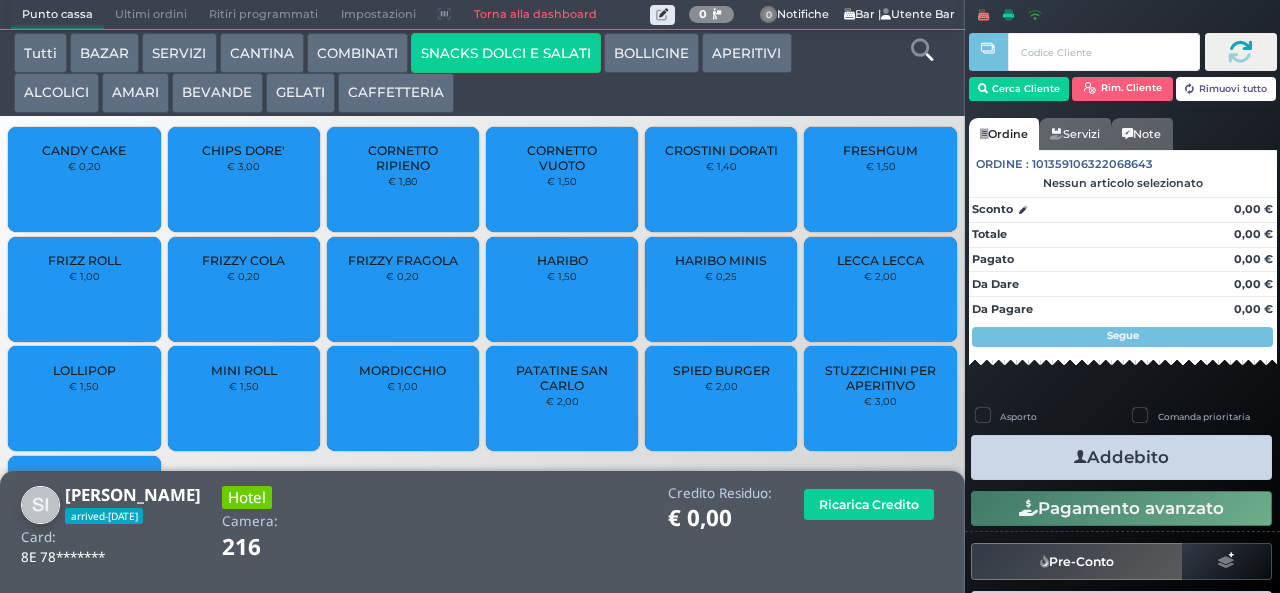 click on "SNACKS DOLCI E SALATI" at bounding box center [506, 53] 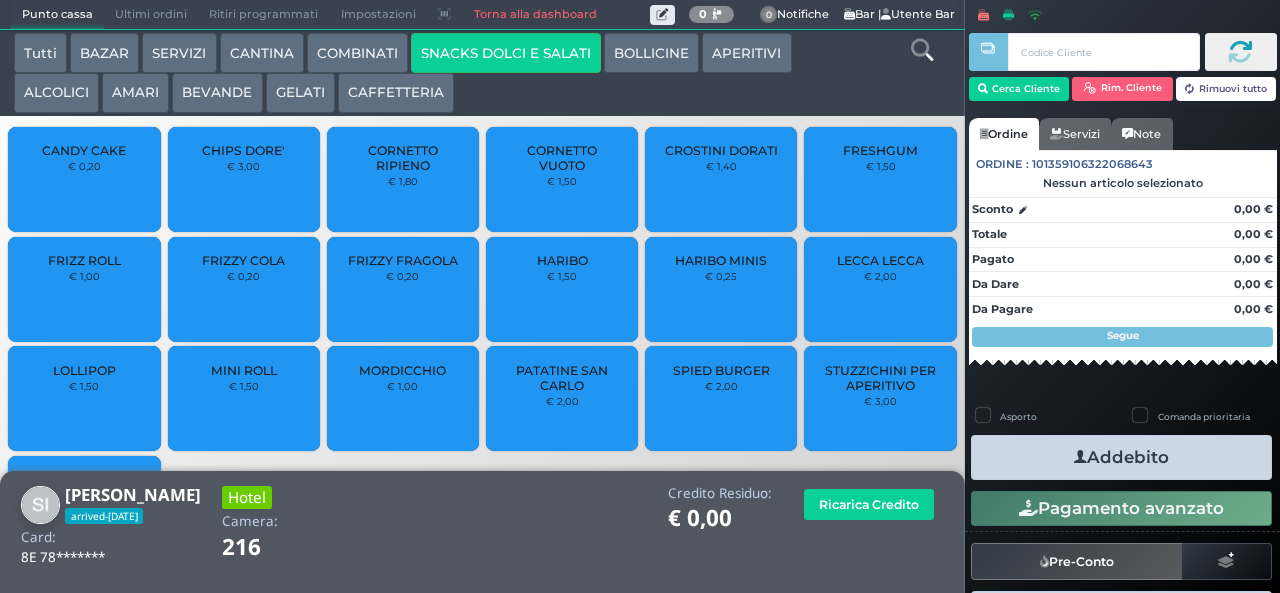 click on "GELATI" at bounding box center (300, 93) 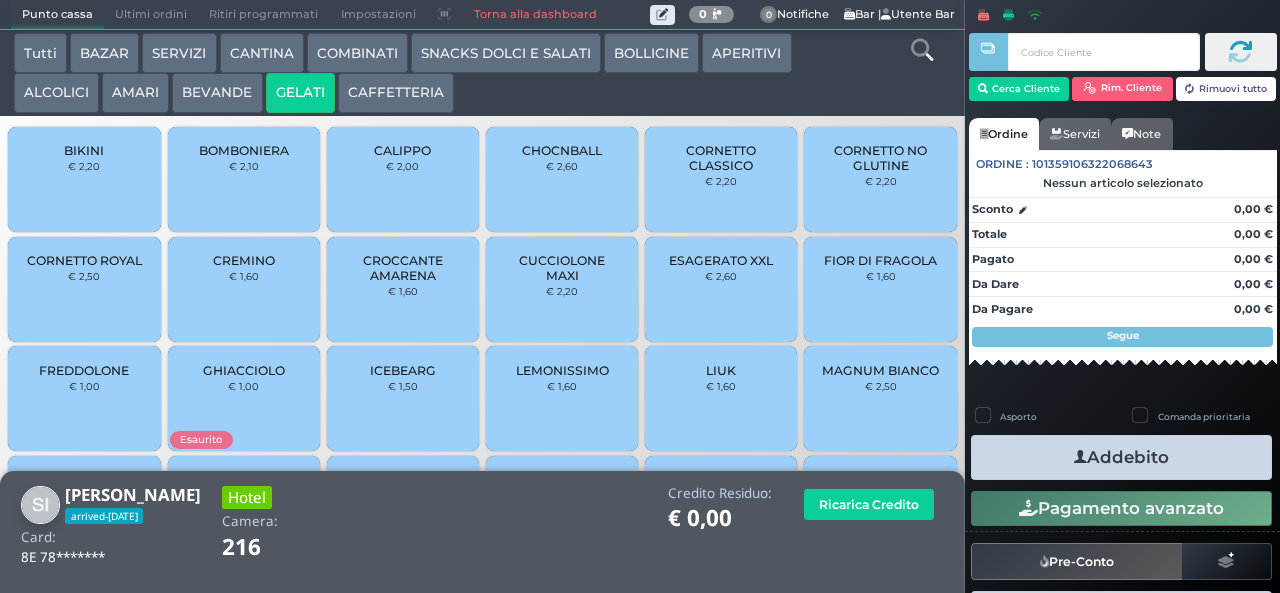 click on "GELATI" at bounding box center (300, 93) 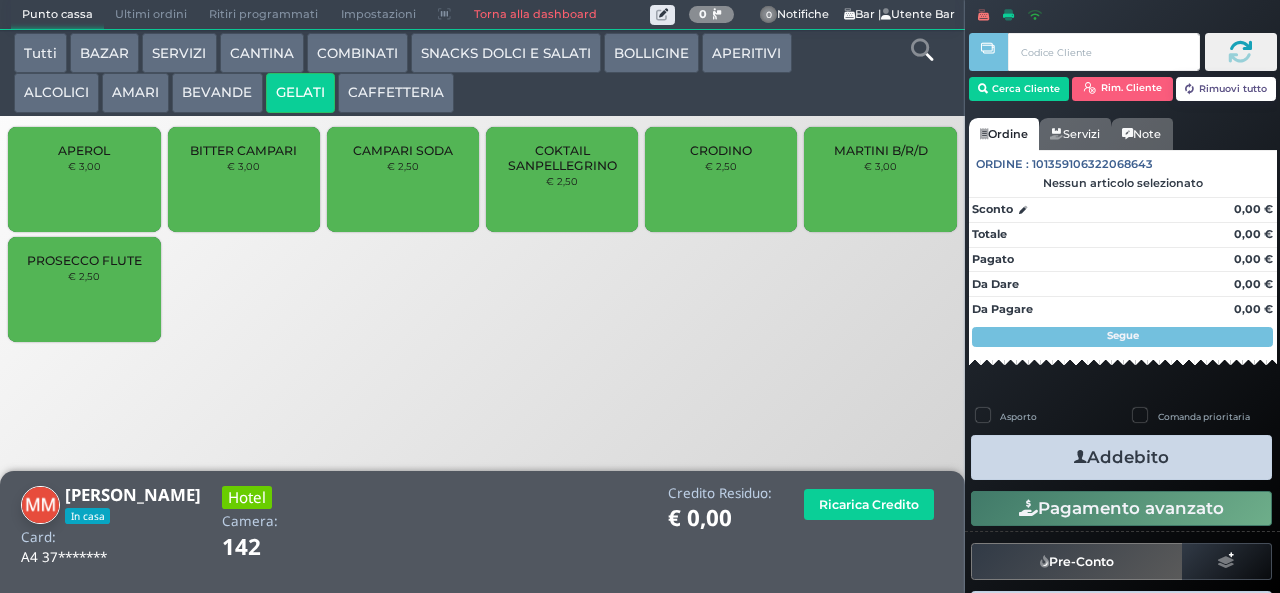 click on "SNACKS DOLCI E SALATI" at bounding box center (506, 53) 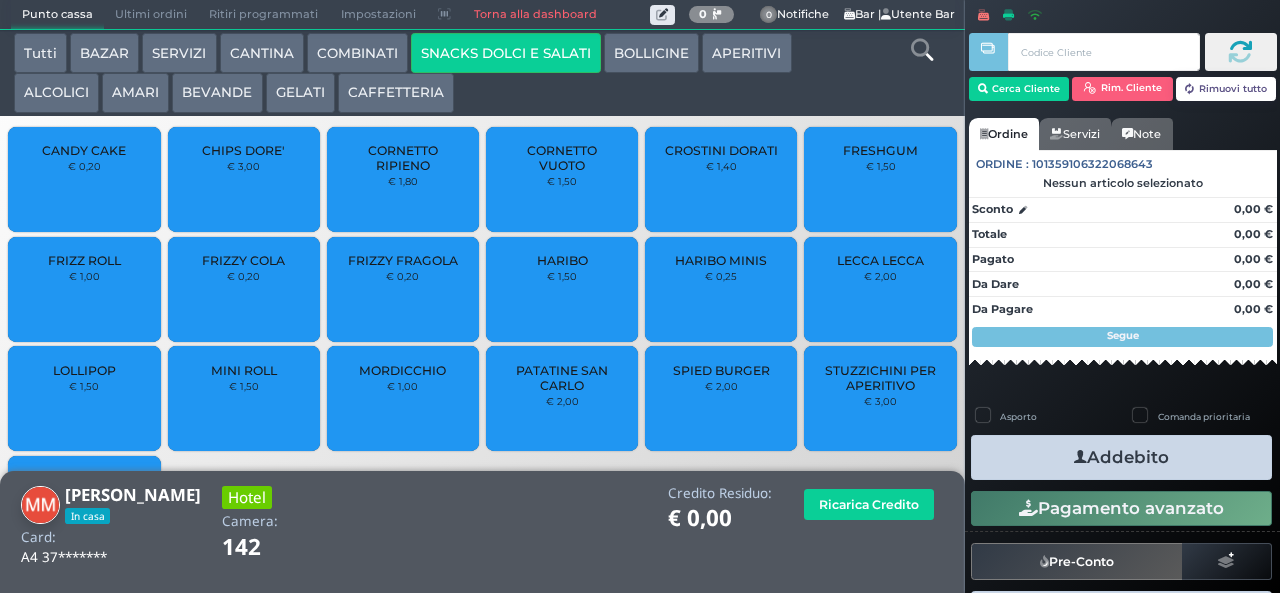 click on "COMBINATI" at bounding box center [357, 53] 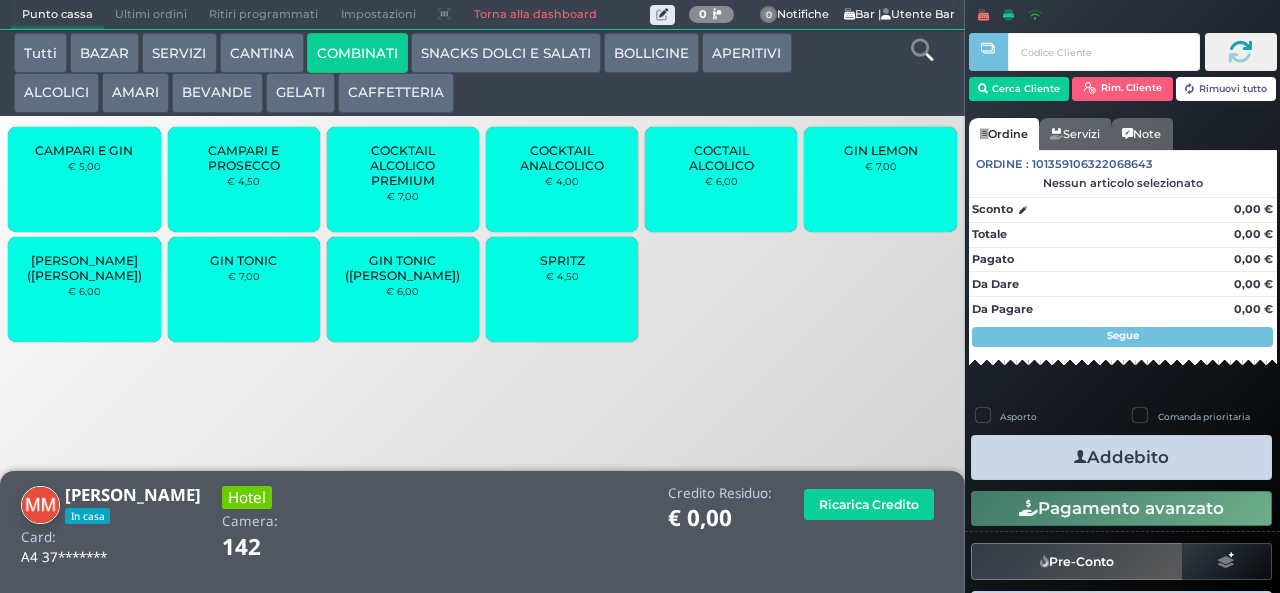 click on "COCKTAIL ALCOLICO PREMIUM" at bounding box center (403, 165) 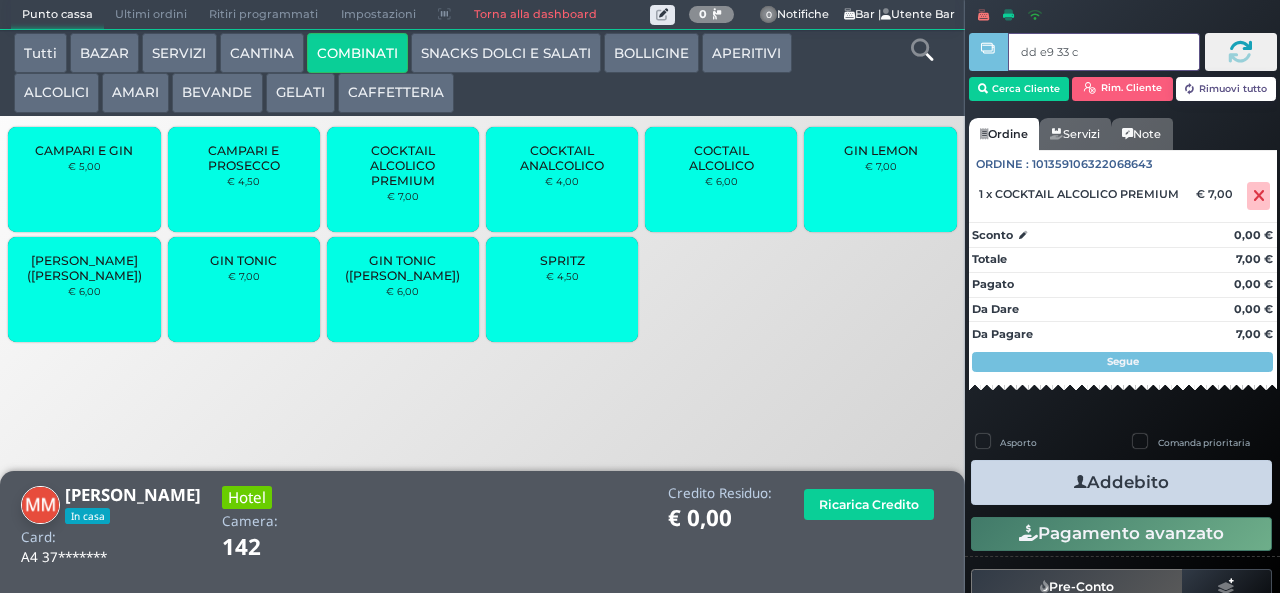 type on "dd e9 33 c3" 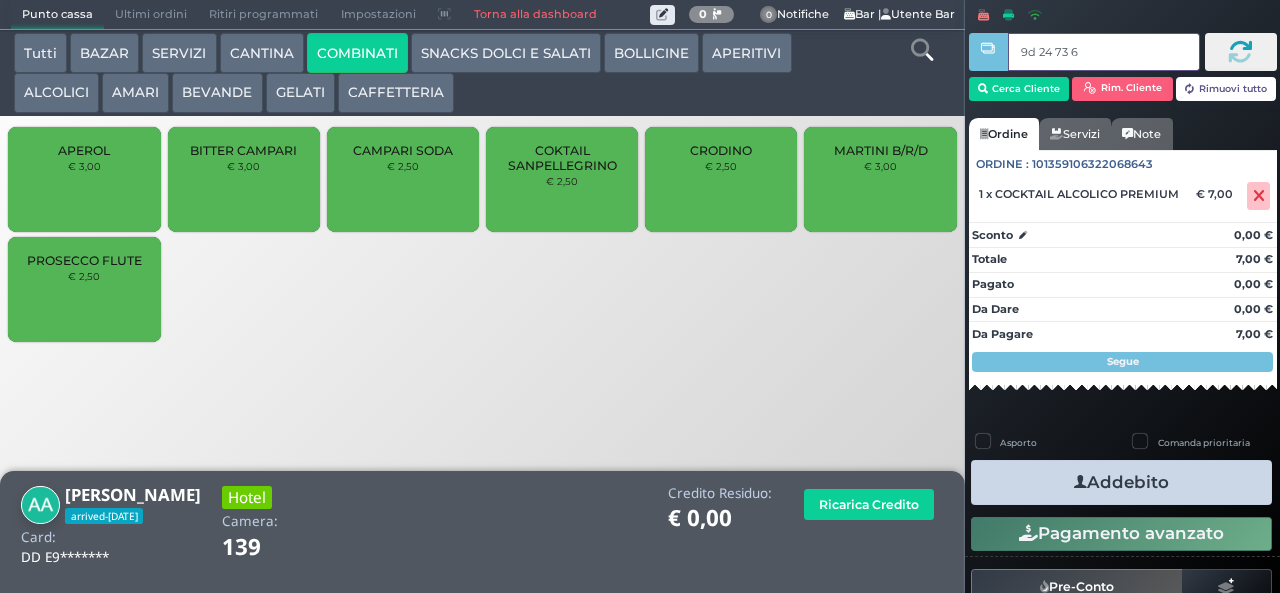 type on "9d 24 73 67" 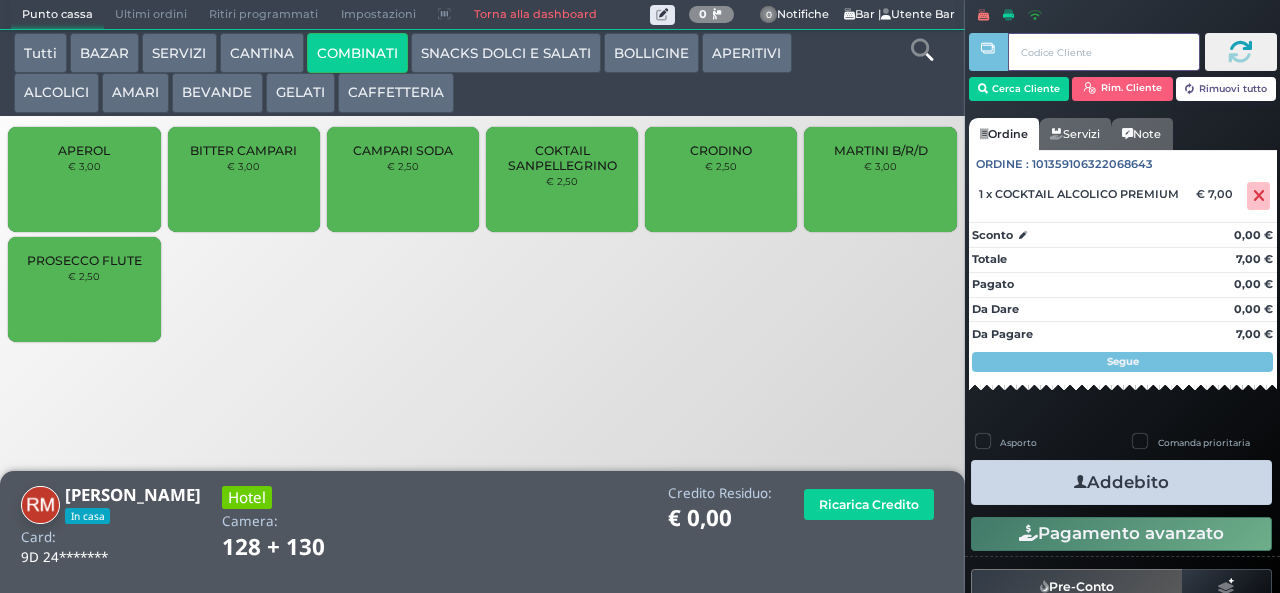 click at bounding box center (1103, 52) 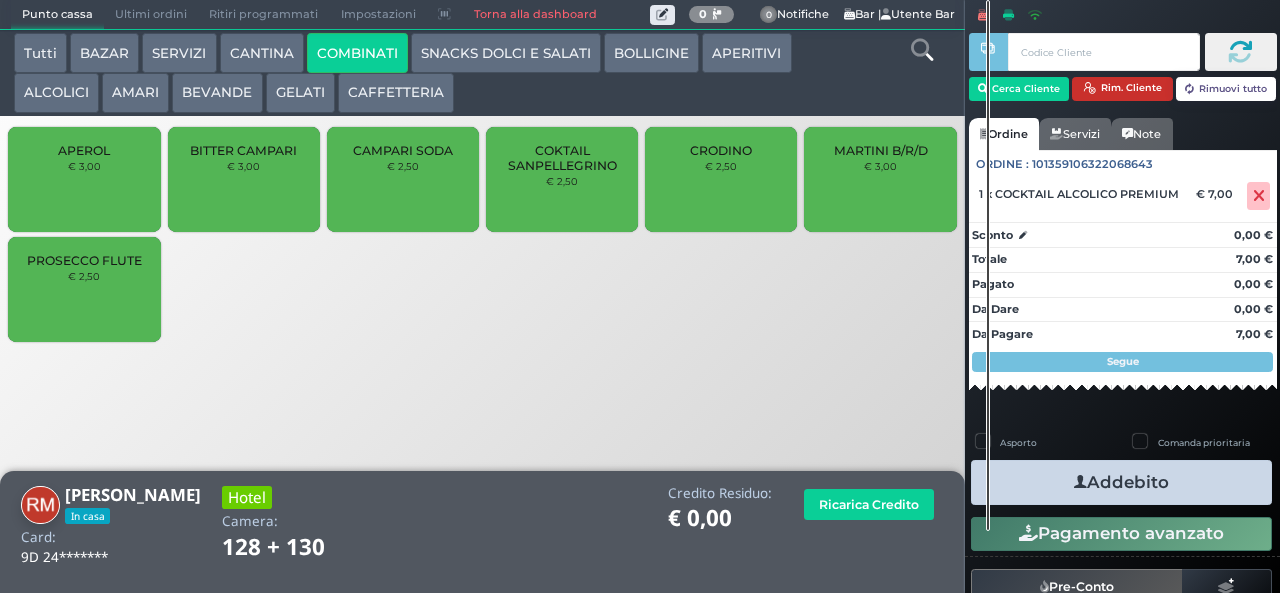 click on "Rim. Cliente" at bounding box center (1122, 89) 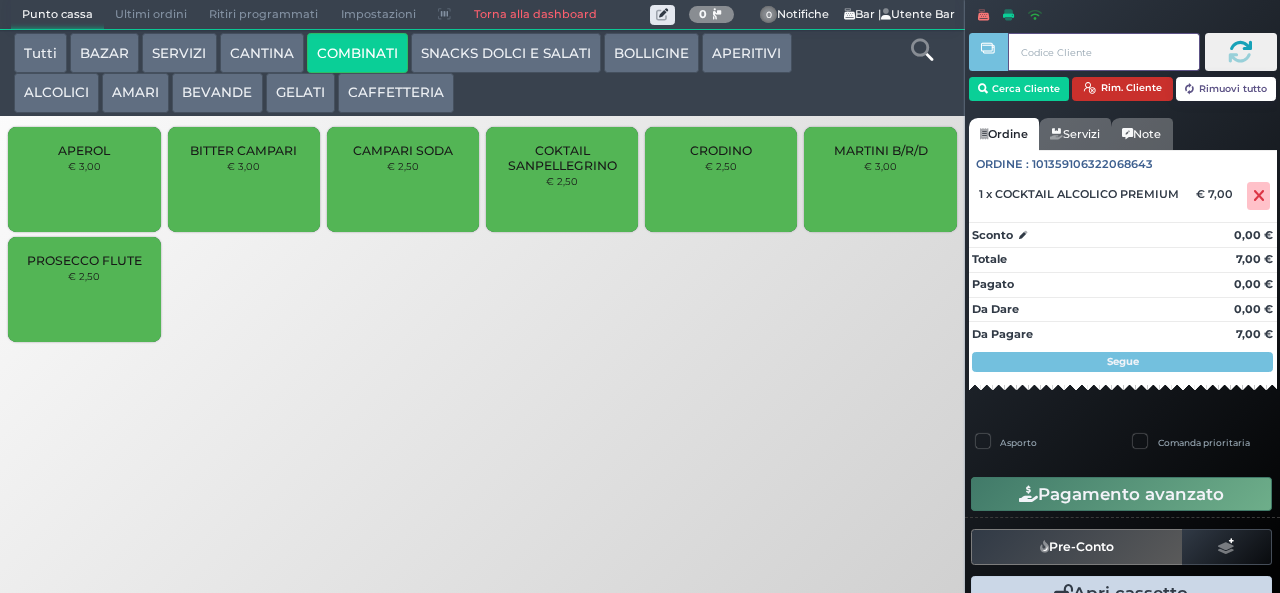 type 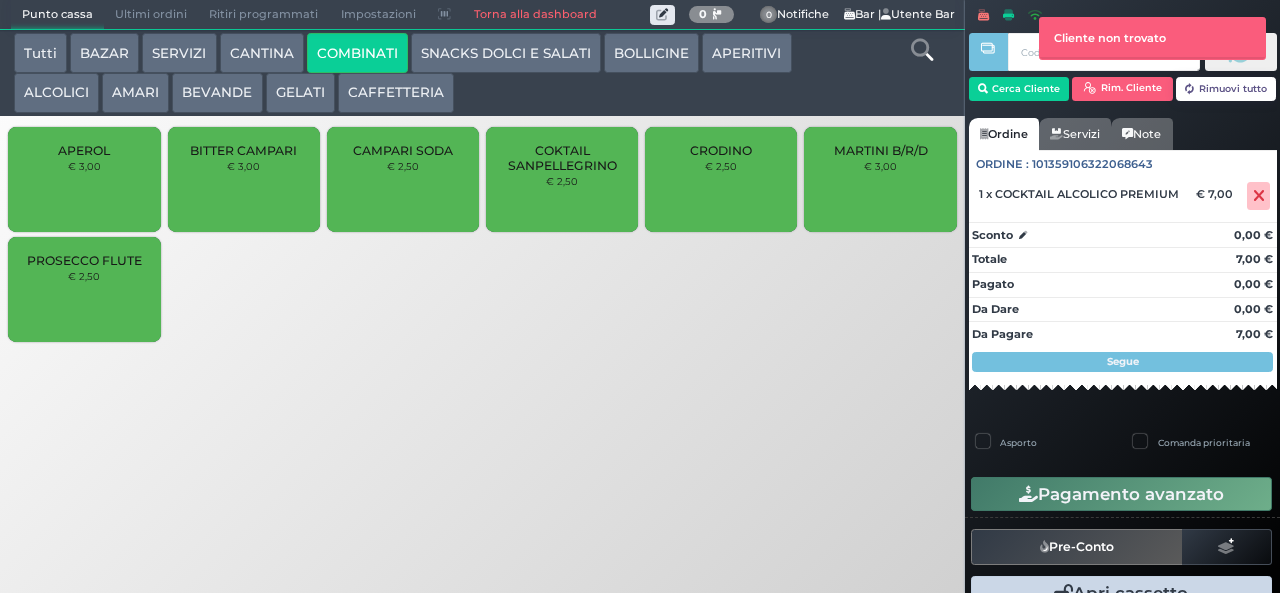 click on "BEVANDE" at bounding box center [217, 93] 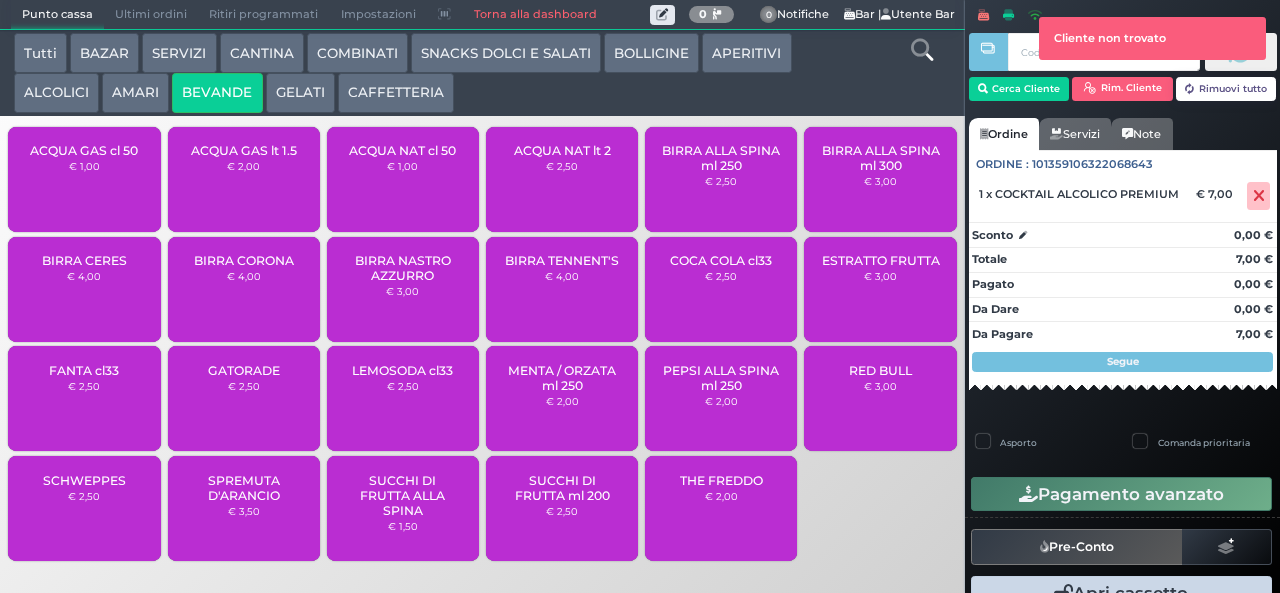 click at bounding box center [988, 265] 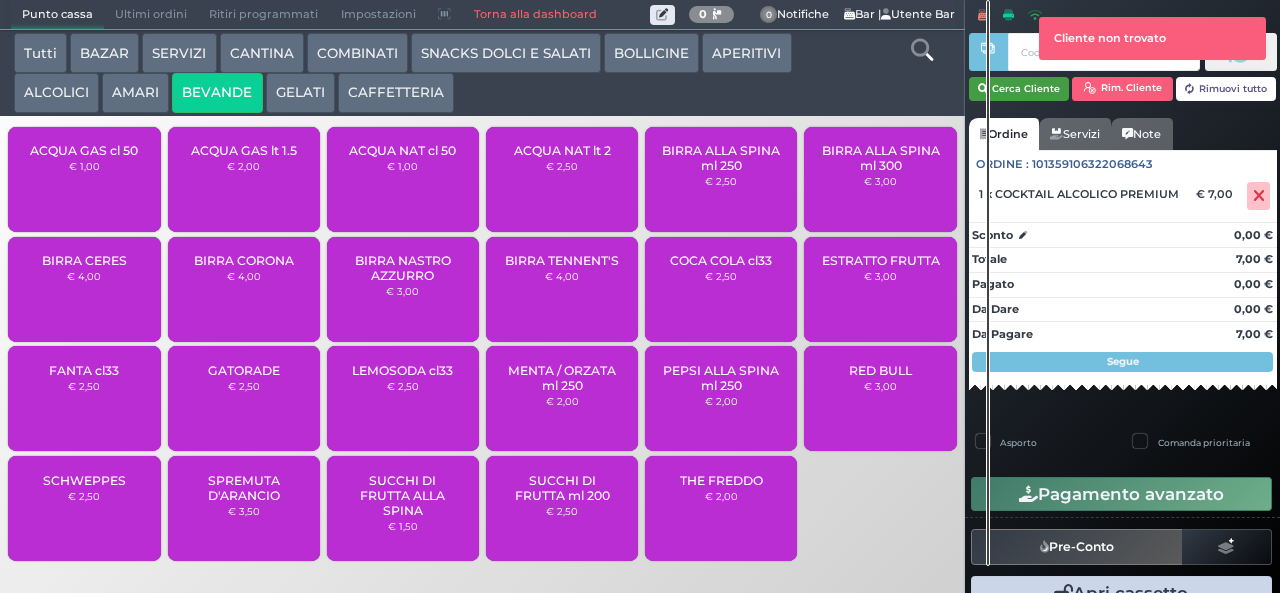 click on "Cerca Cliente" at bounding box center (1019, 89) 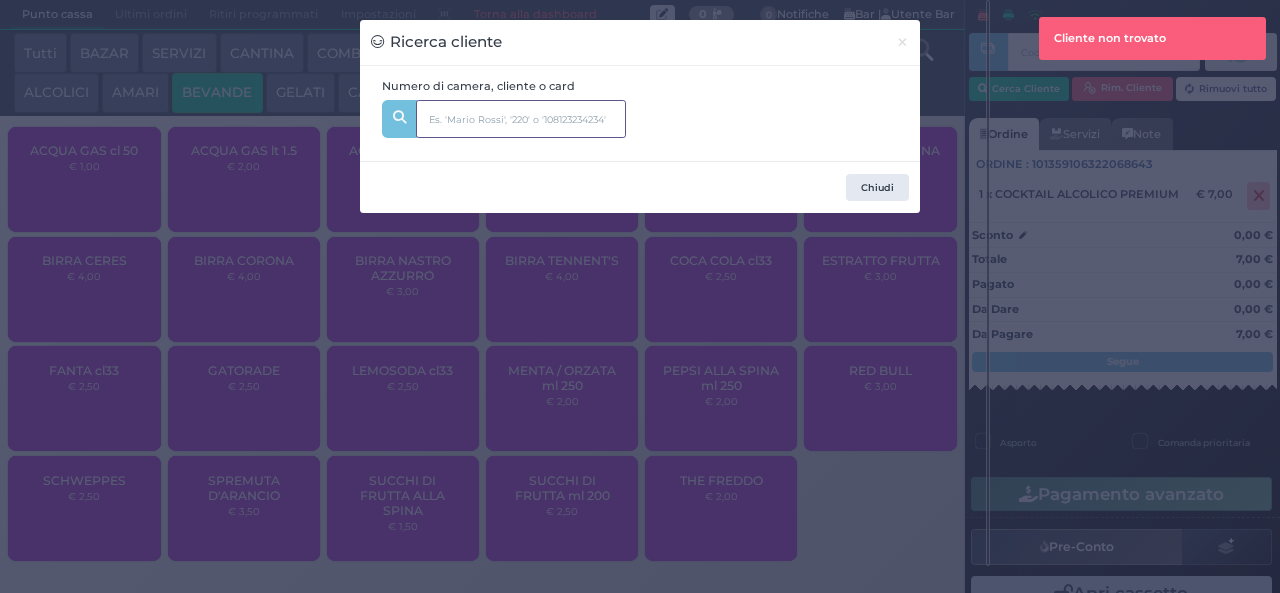 click at bounding box center [521, 119] 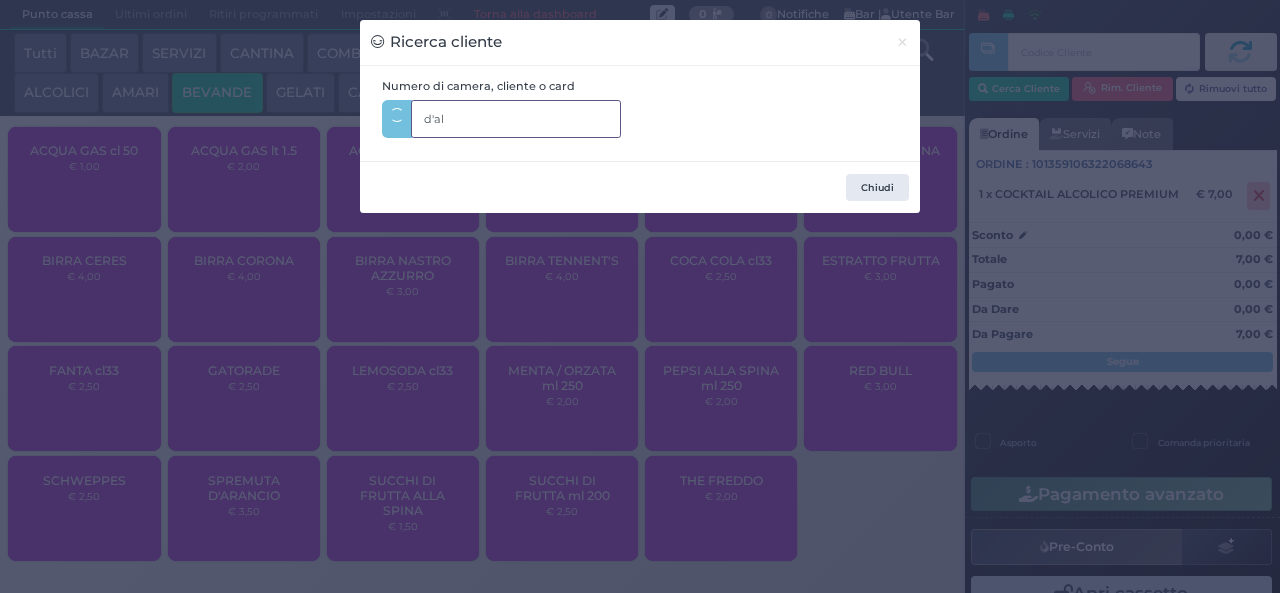 type on "d'ale" 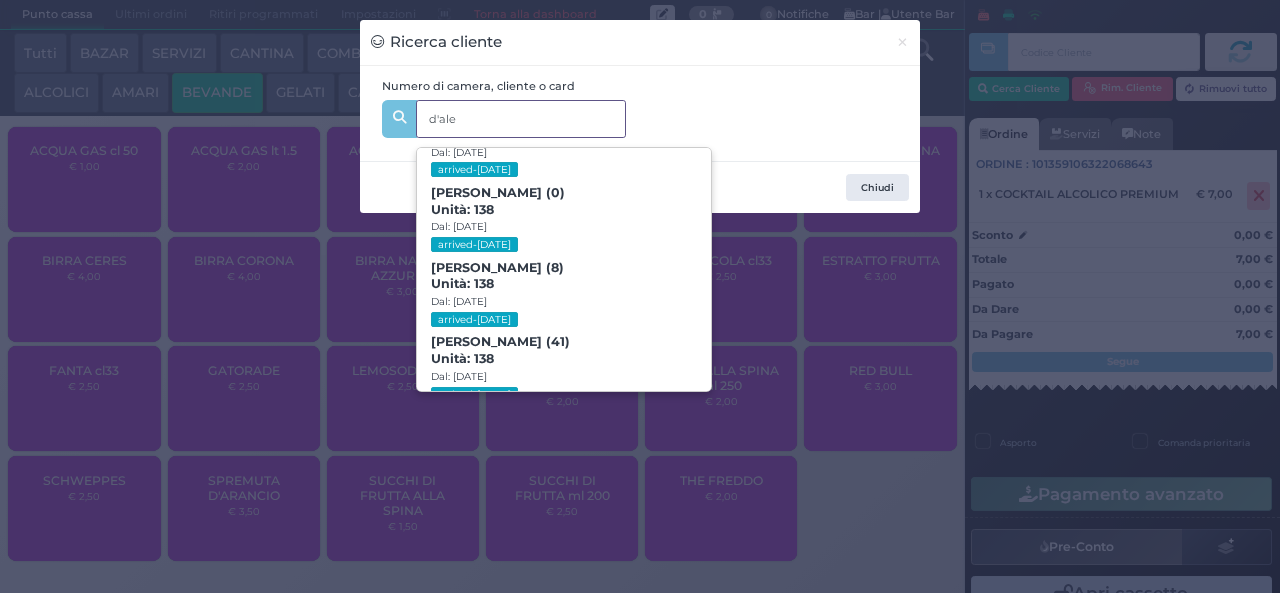 scroll, scrollTop: 91, scrollLeft: 0, axis: vertical 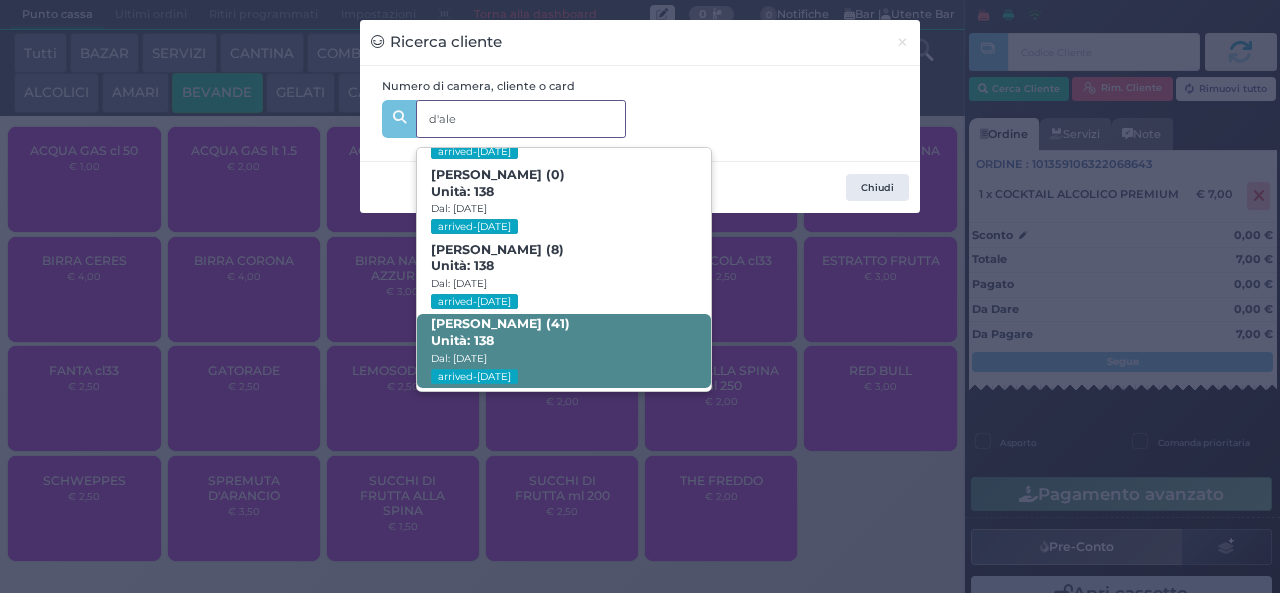 click on "[PERSON_NAME] (41) Unità: 138 Dal: [DATE] arrived-[DATE]" at bounding box center (563, 351) 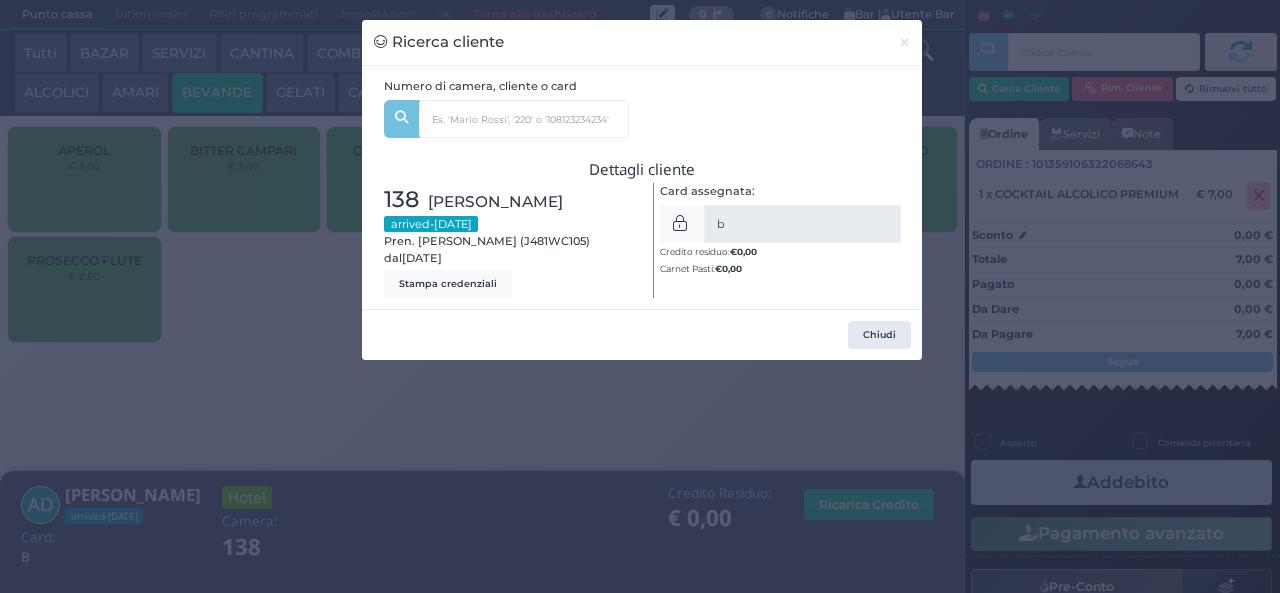 click on "Ricerca cliente
×
Numero di camera, cliente o card
d'ale [PERSON_NAME] (36) Unità: 138 Dal: [DATE] arrived-[DATE] [PERSON_NAME] (0) Unità: 138 Dal: [DATE] arrived-[DATE] [PERSON_NAME] (8) Unità: 138 Dal: [DATE] arrived-[DATE] [PERSON_NAME] (41) Unità: 138 Dal: [DATE] arrived-[DATE]
Dettagli cliente
138
[PERSON_NAME]
arrived-[DATE]
Pren. [PERSON_NAME] (J481WC105)  dal  [DATE]
Stampa credenziali
Card assegnata:
b" at bounding box center [640, 296] 